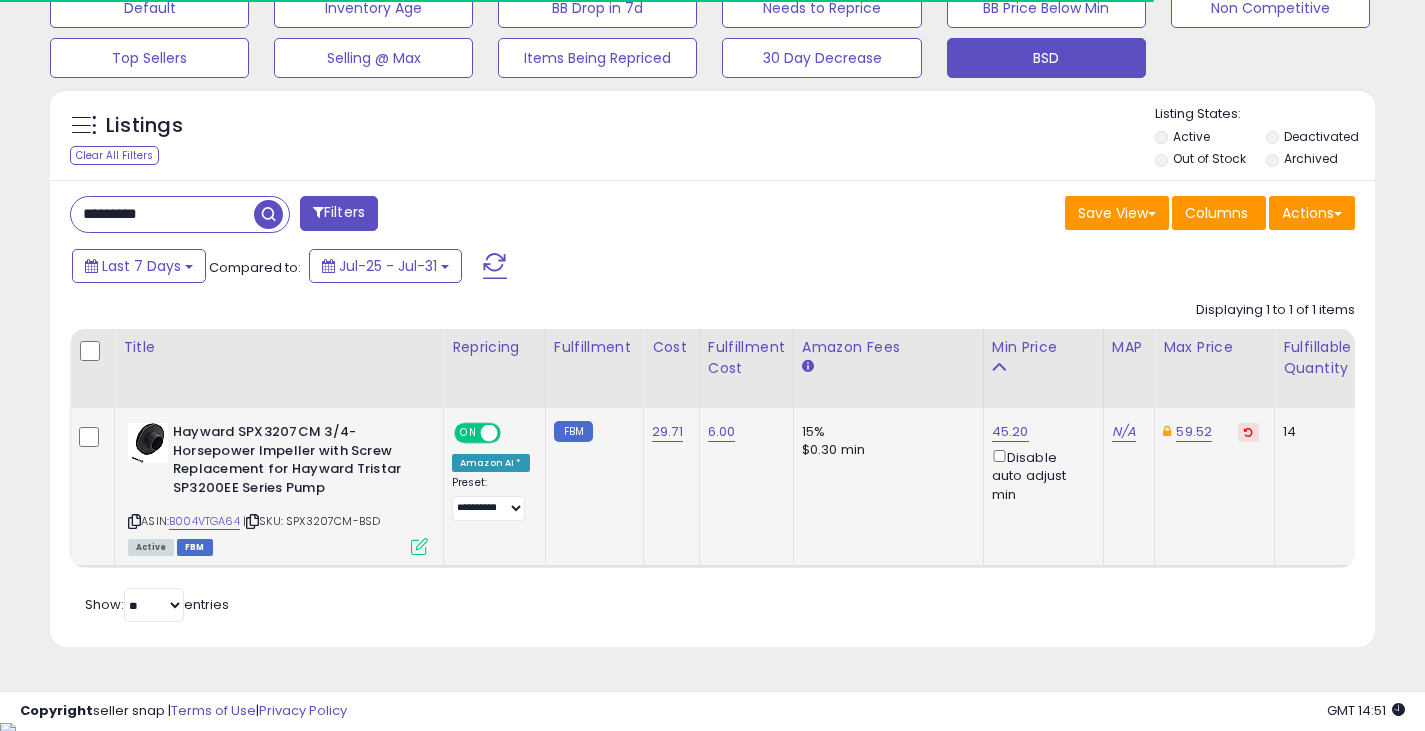 scroll, scrollTop: 648, scrollLeft: 0, axis: vertical 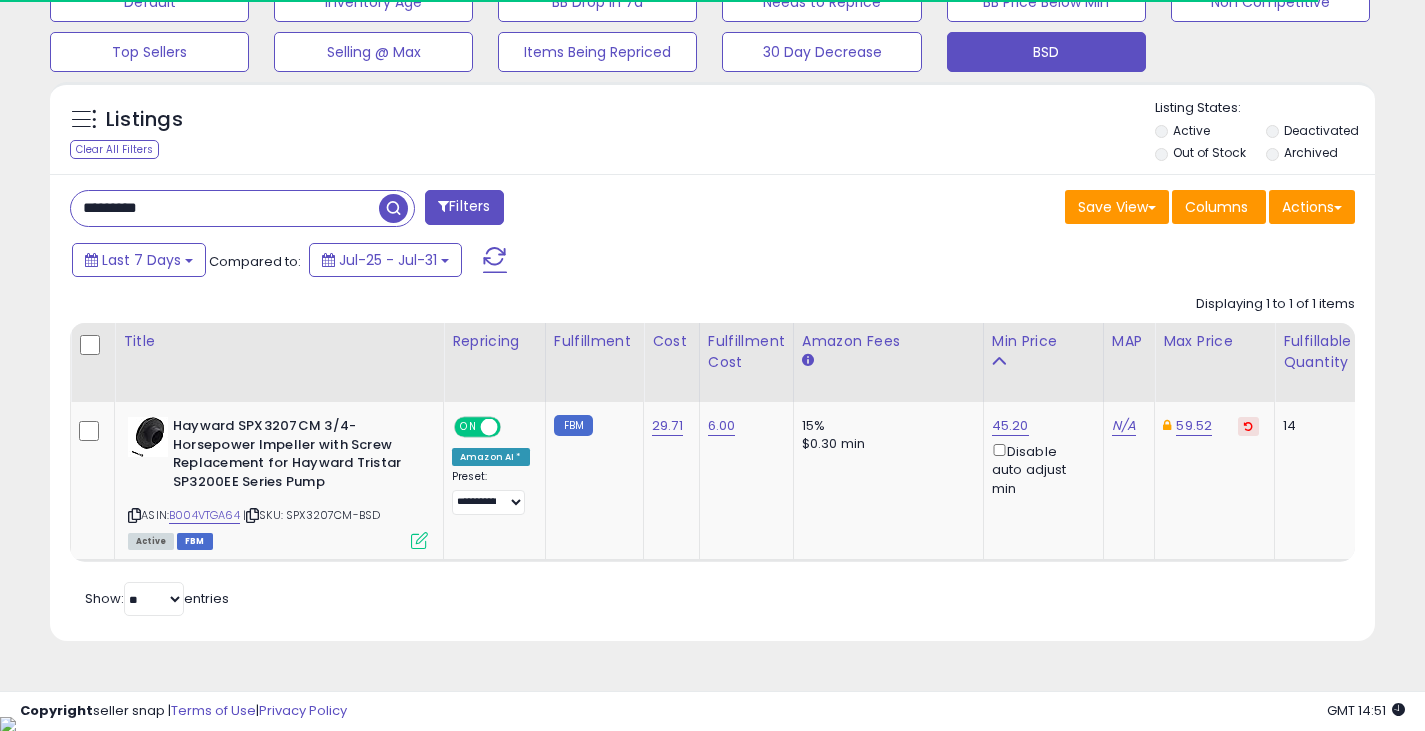 drag, startPoint x: 124, startPoint y: 201, endPoint x: -7, endPoint y: 215, distance: 131.74597 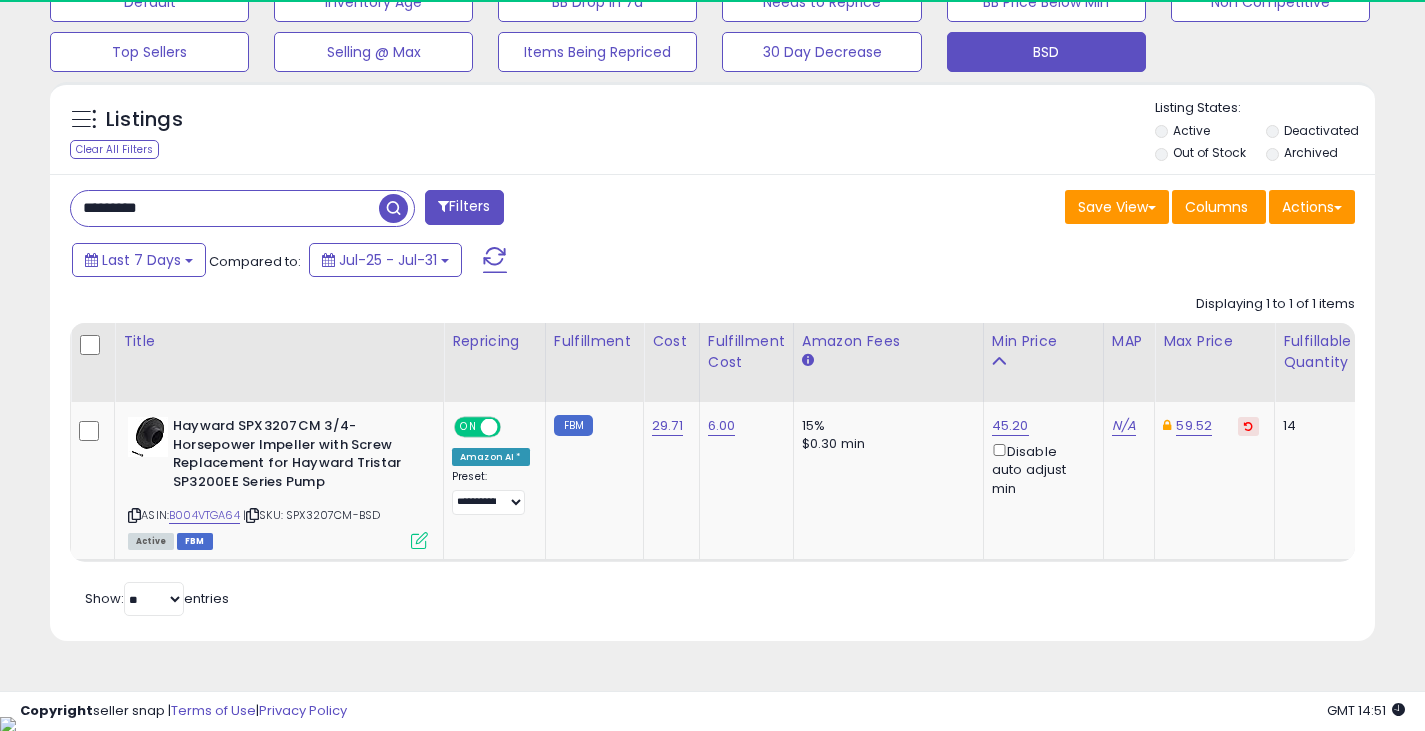 paste 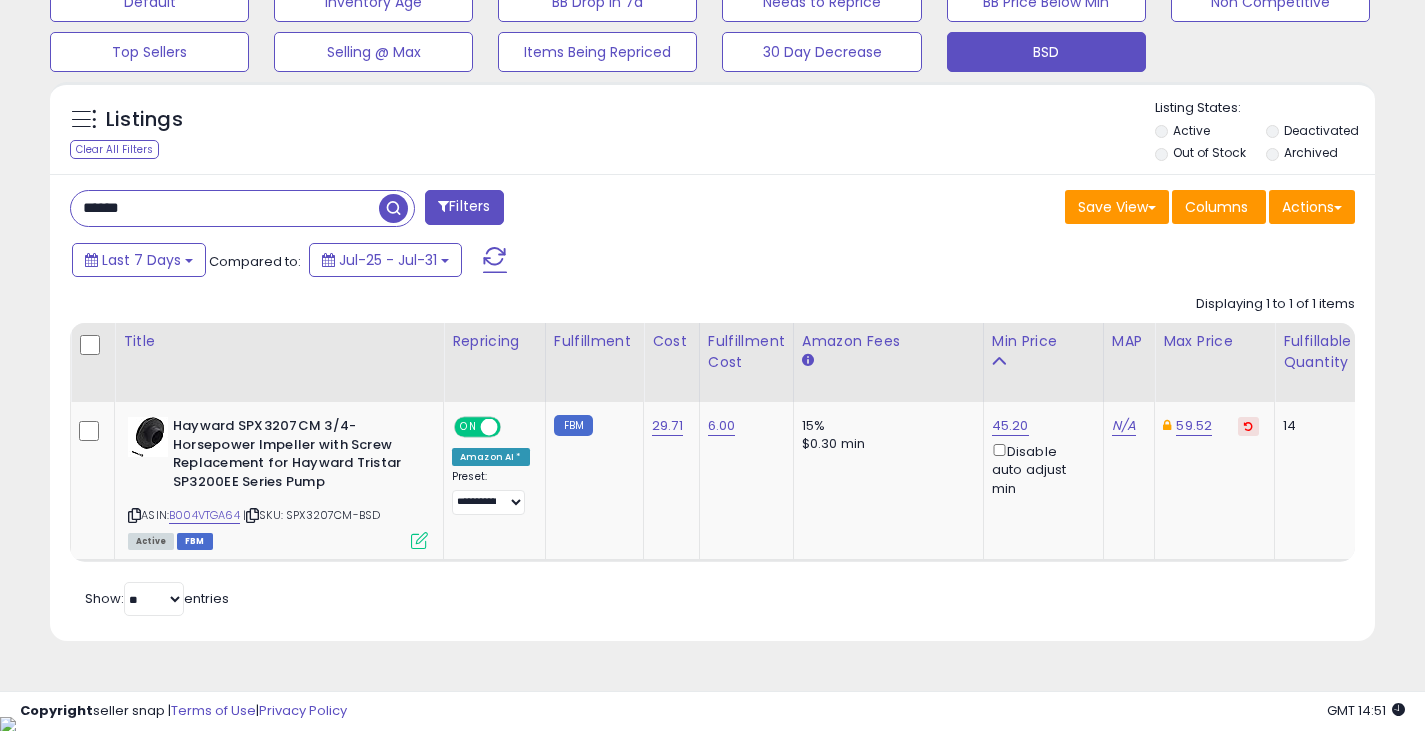 type on "******" 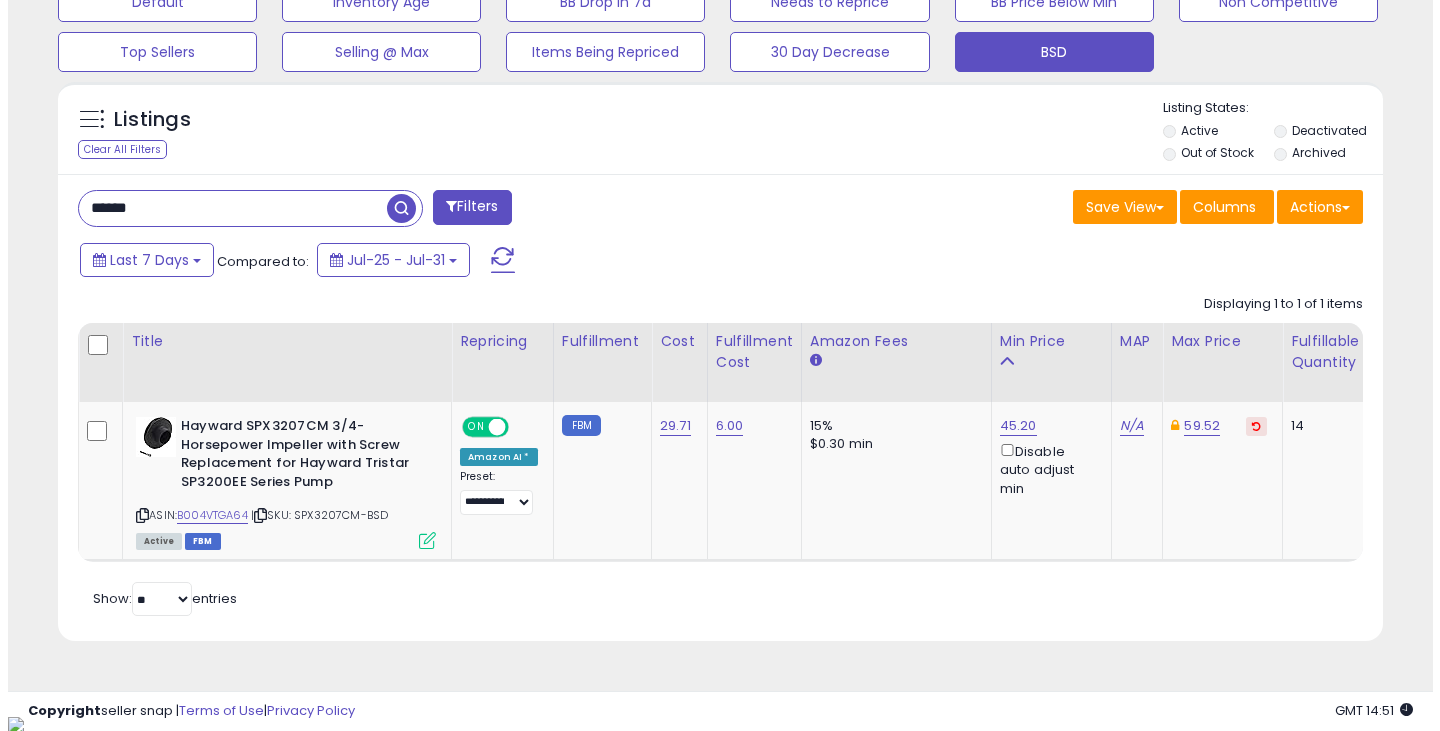 scroll, scrollTop: 489, scrollLeft: 0, axis: vertical 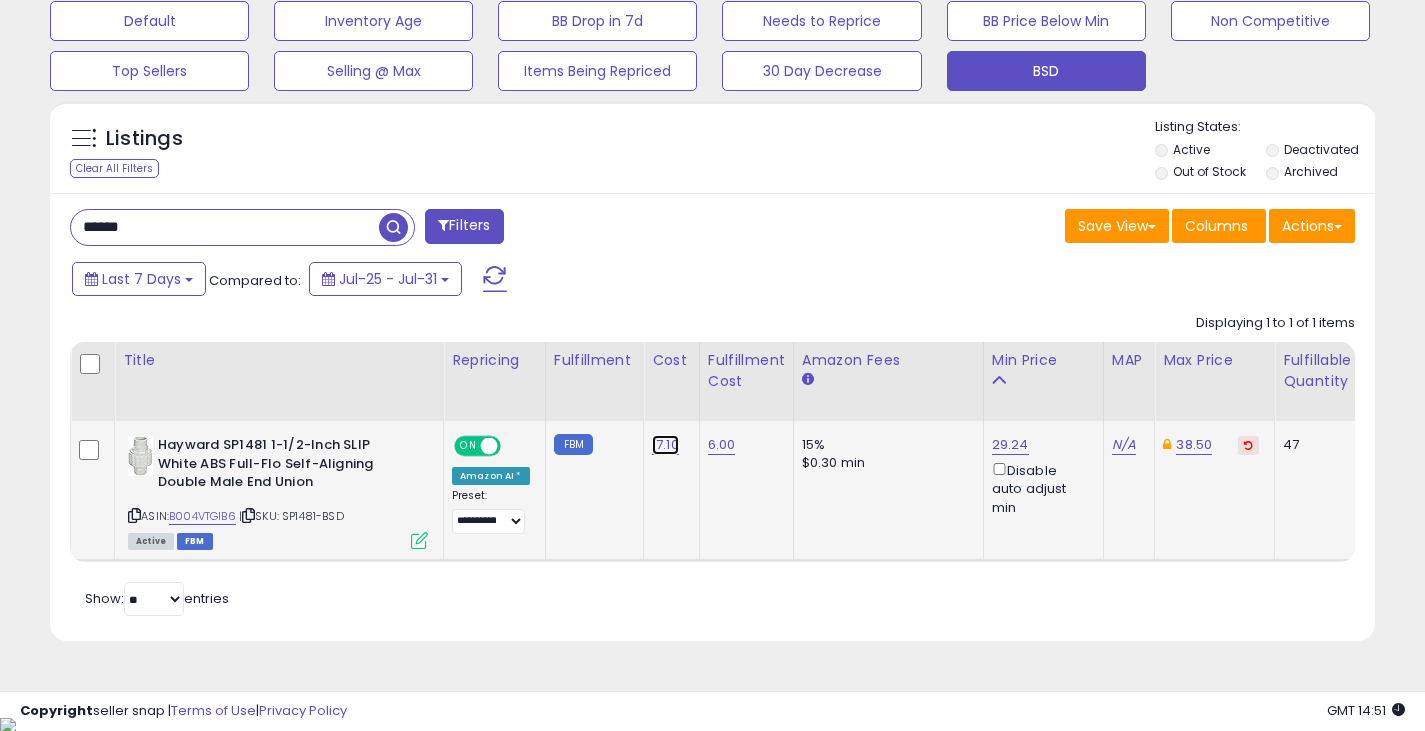 click on "17.10" at bounding box center [665, 445] 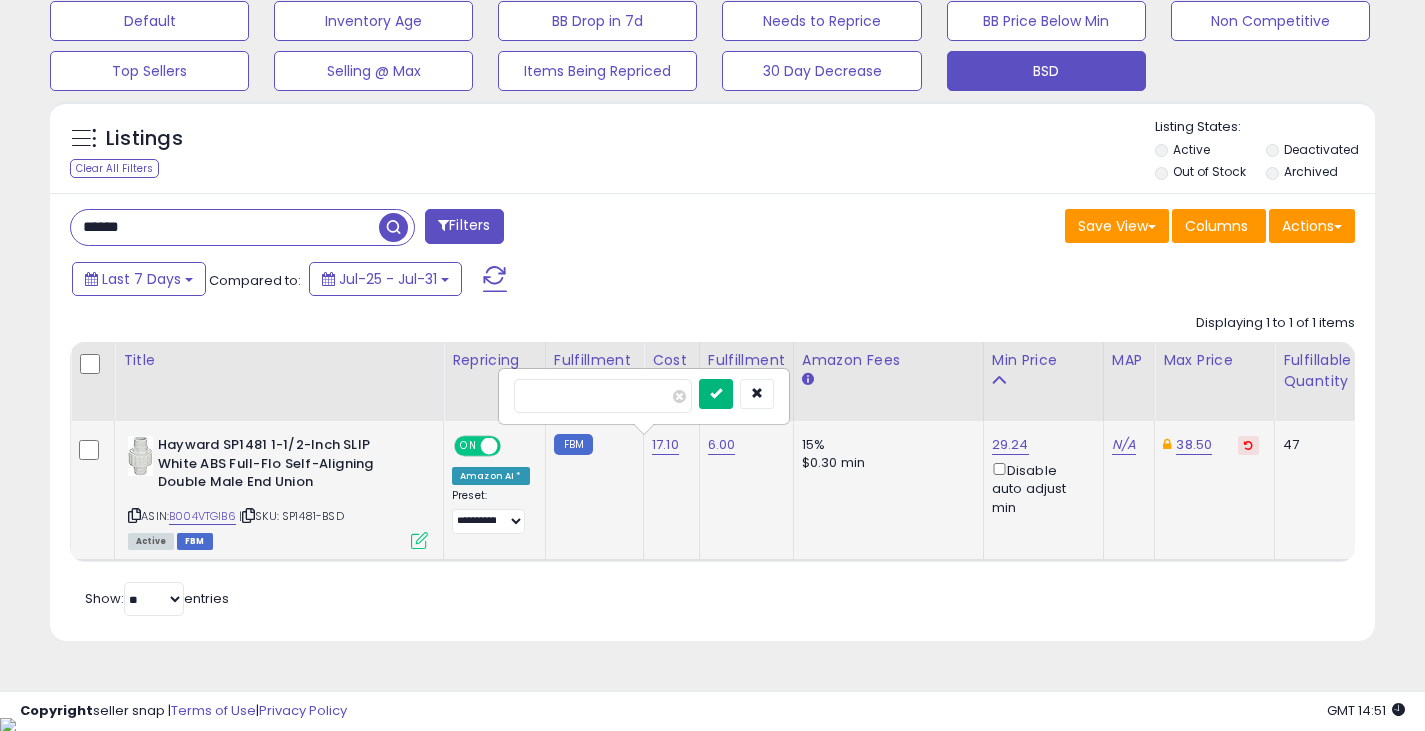 type on "*****" 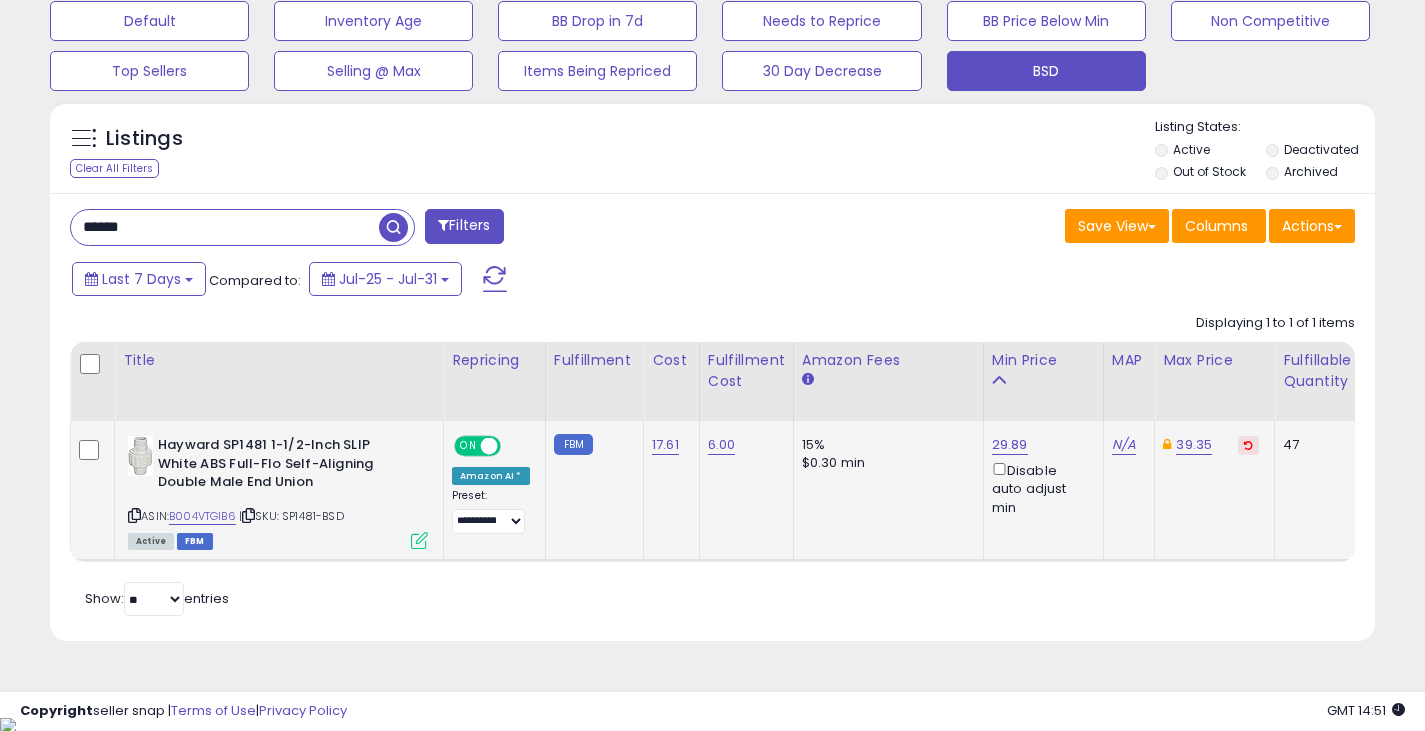 drag, startPoint x: 182, startPoint y: 232, endPoint x: 0, endPoint y: 271, distance: 186.13167 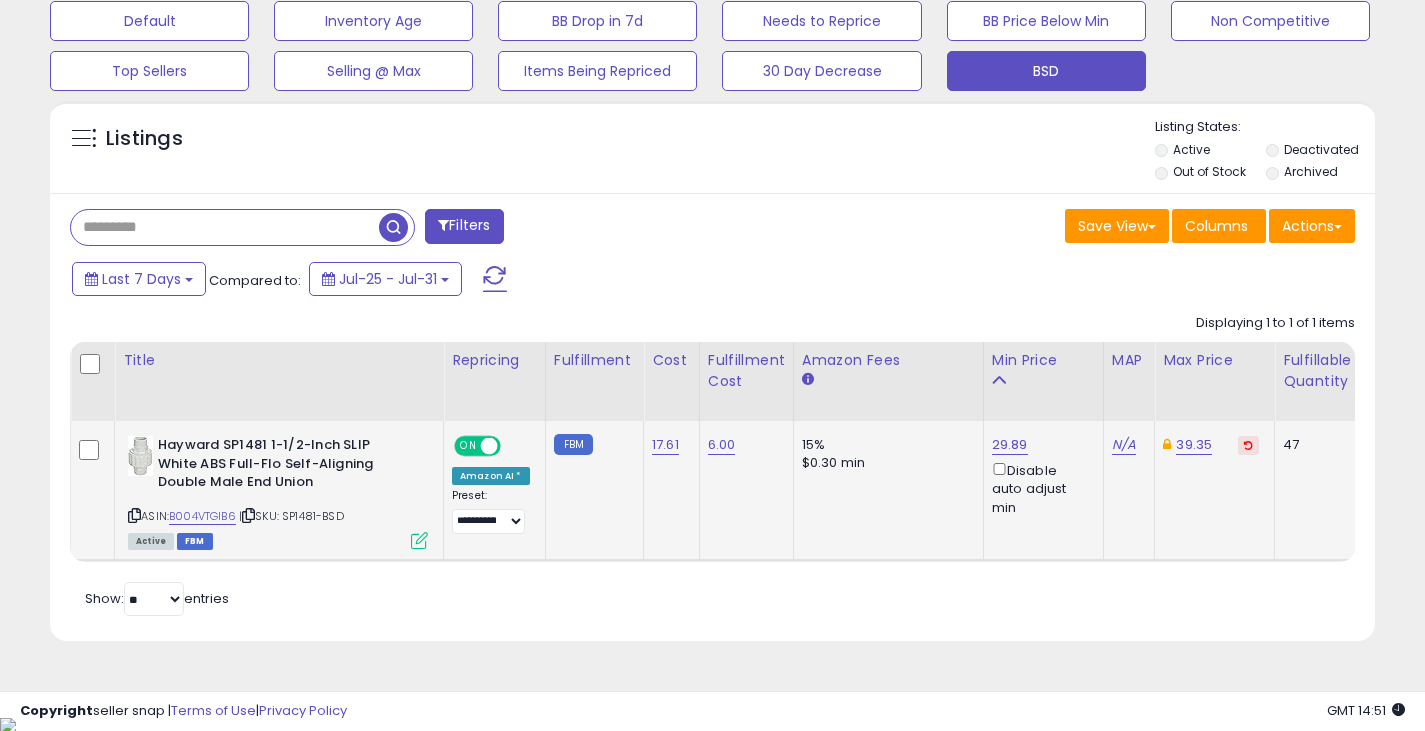 paste on "**********" 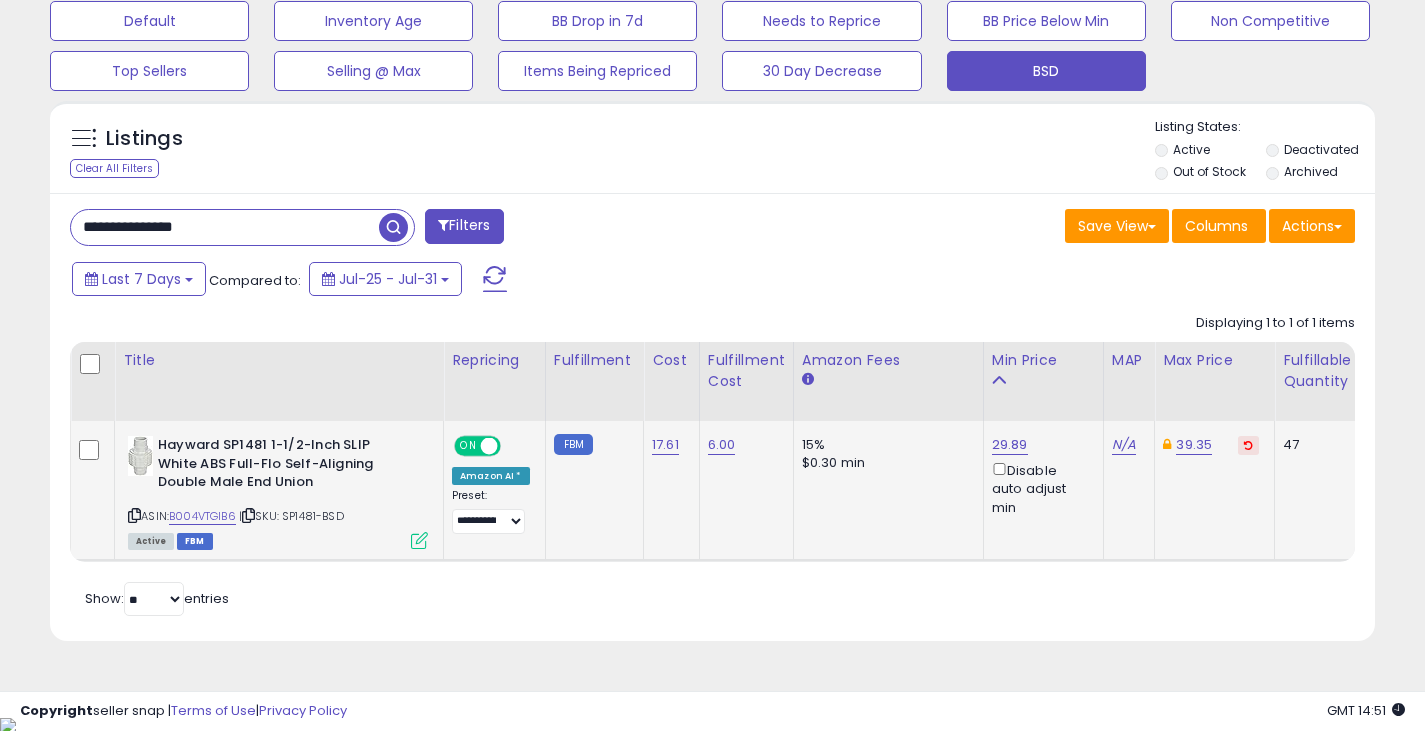 type on "**********" 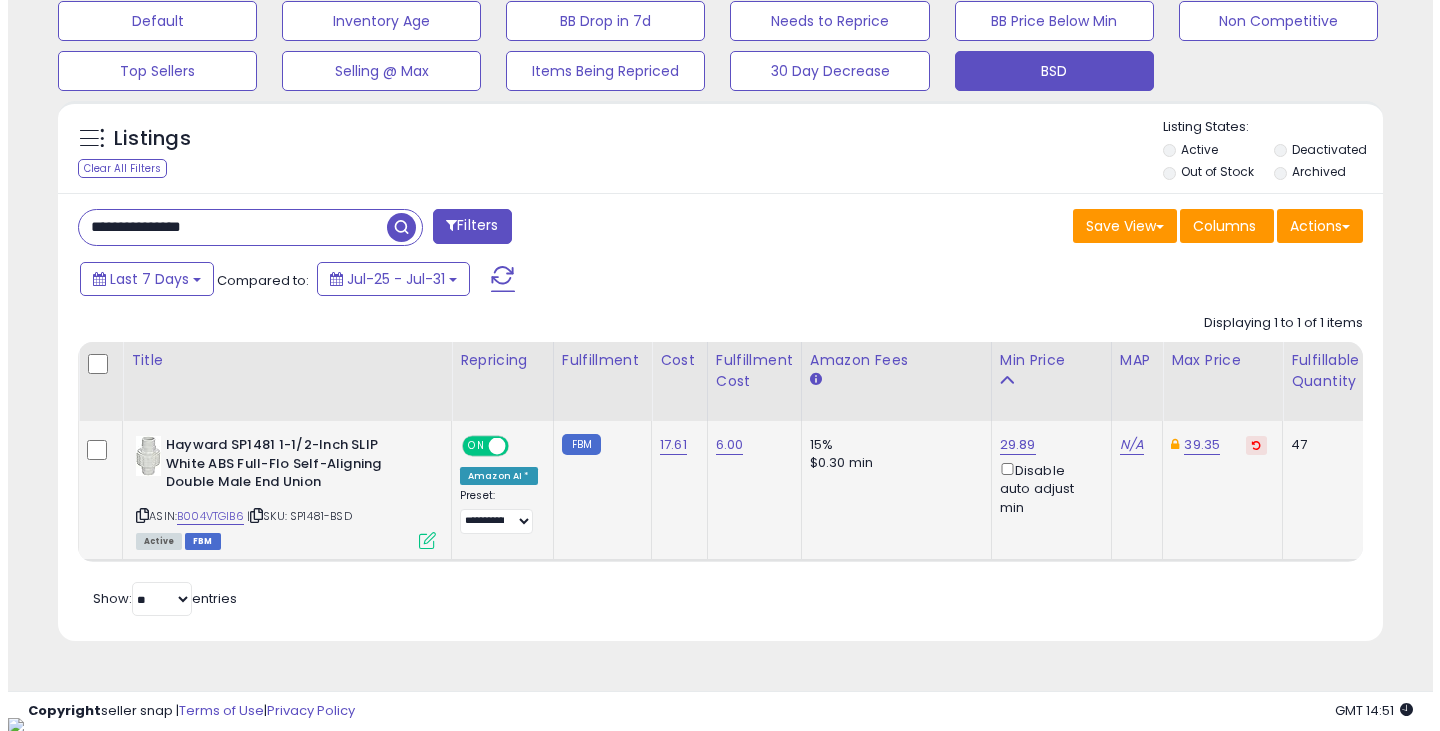 scroll, scrollTop: 489, scrollLeft: 0, axis: vertical 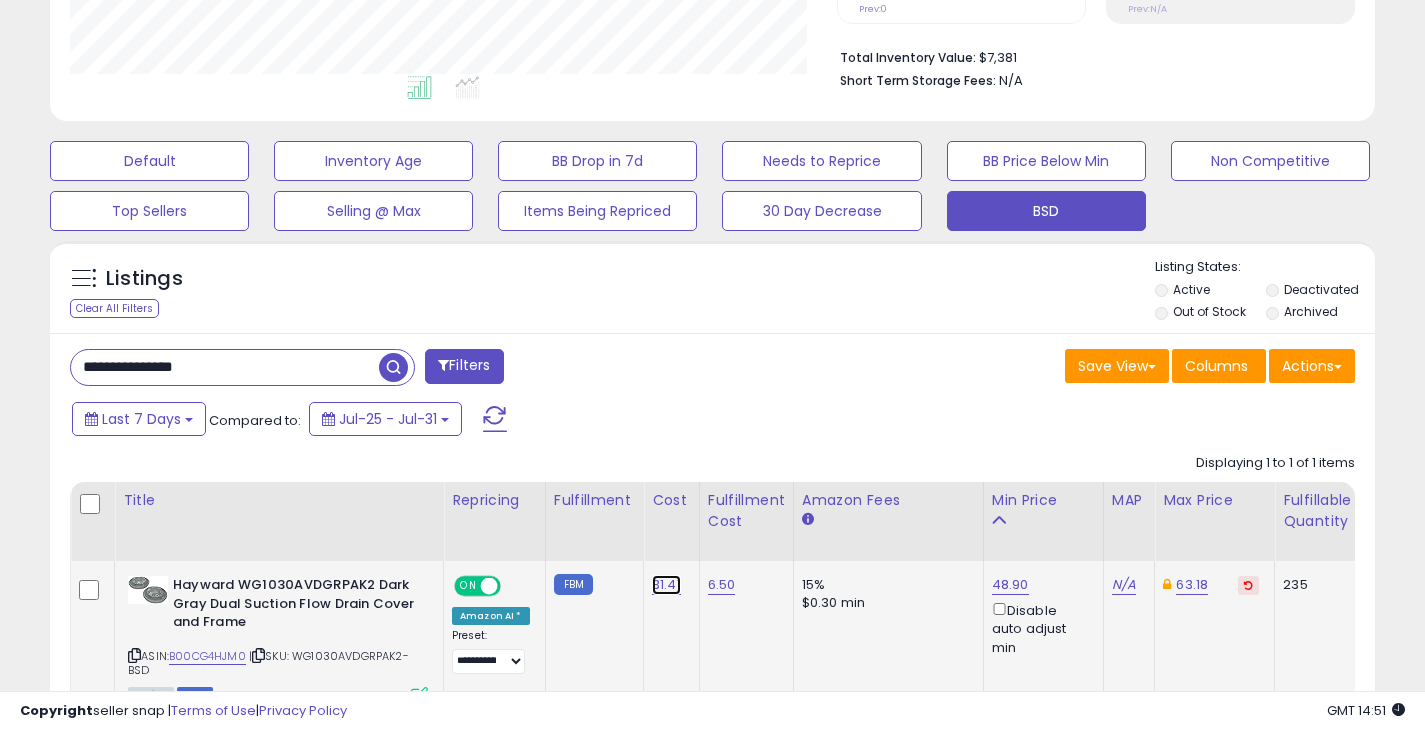 click on "31.41" at bounding box center [666, 585] 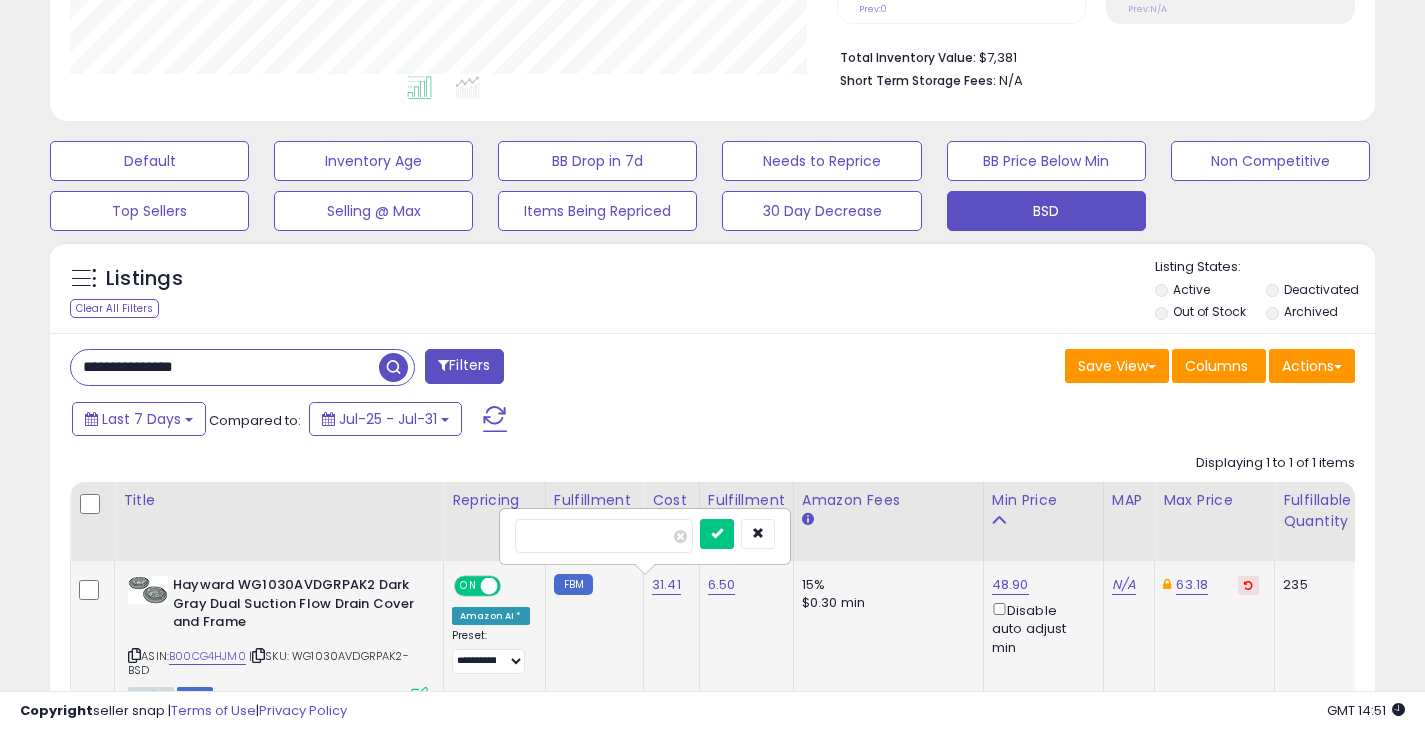 type on "*****" 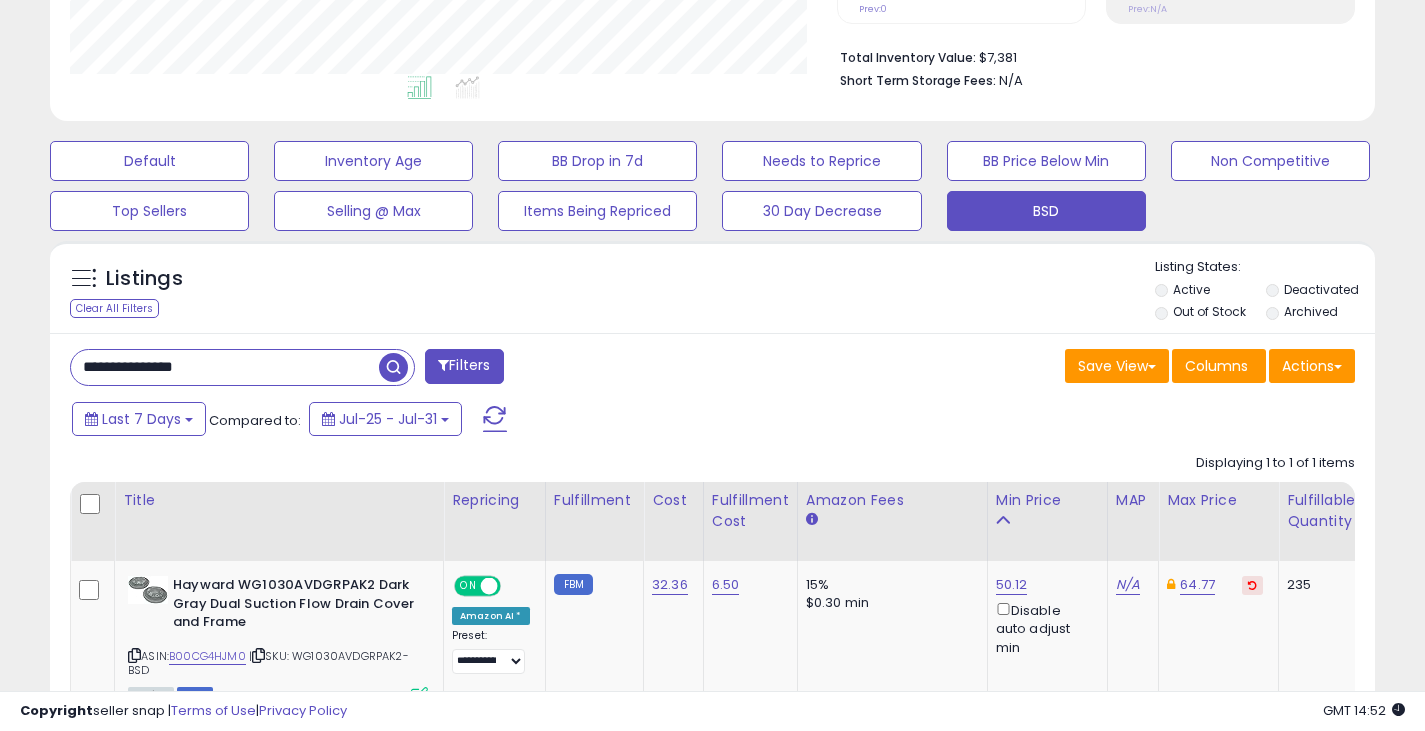 drag, startPoint x: 121, startPoint y: 358, endPoint x: 38, endPoint y: 372, distance: 84.17244 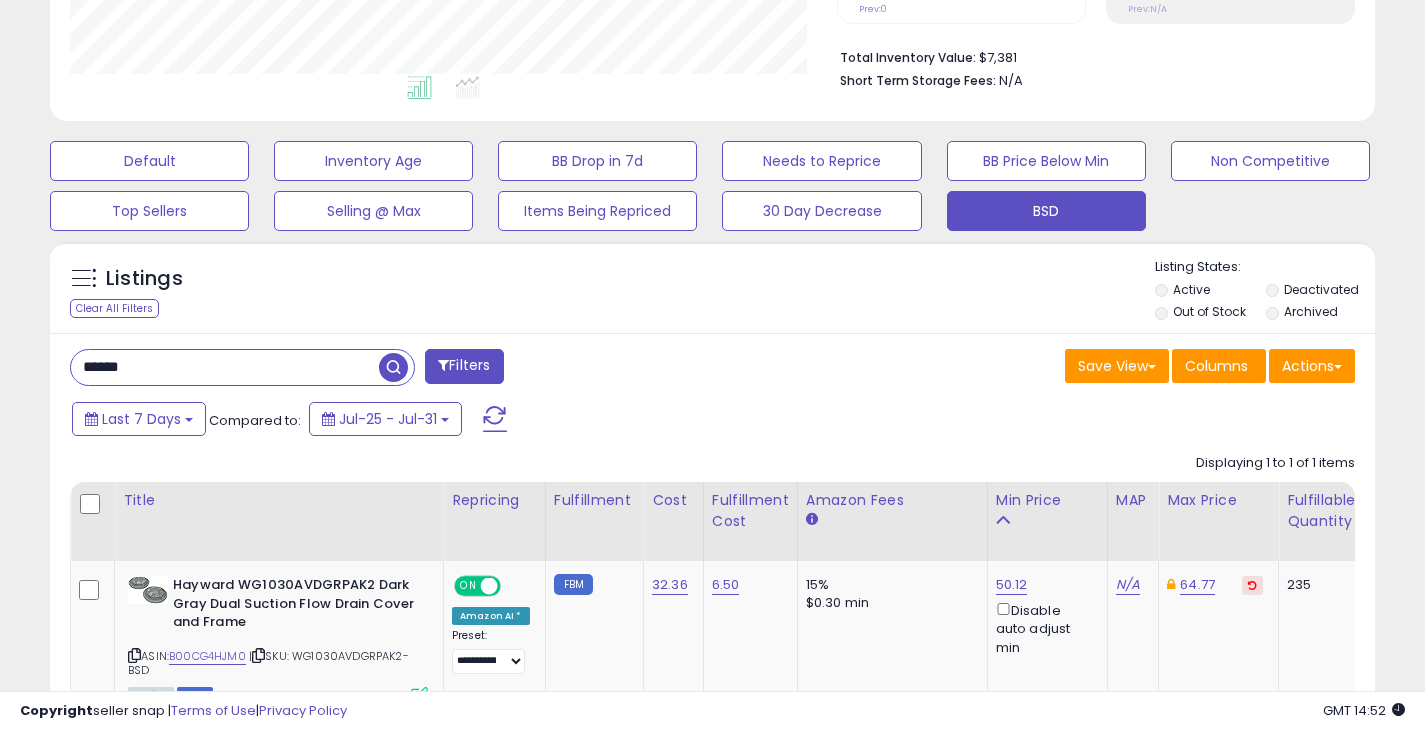 click at bounding box center [393, 367] 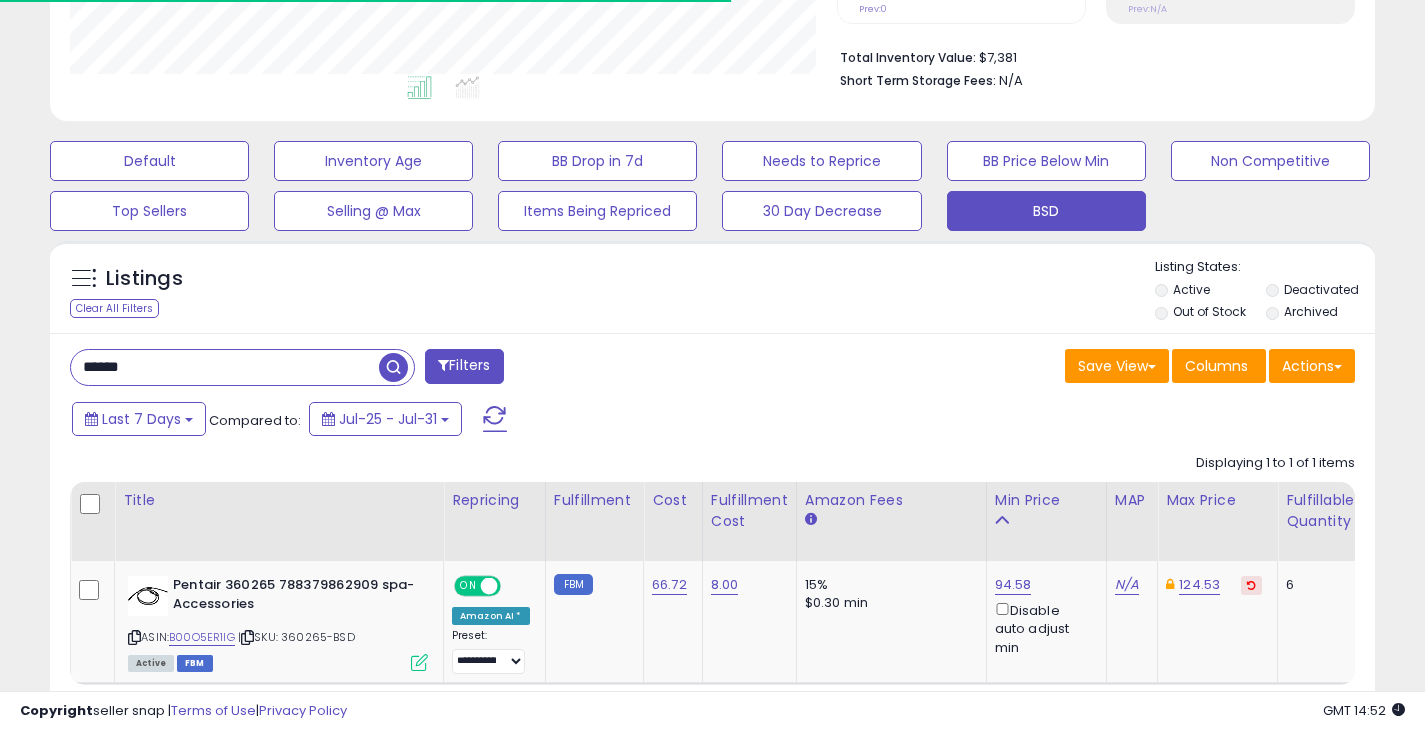 scroll, scrollTop: 410, scrollLeft: 767, axis: both 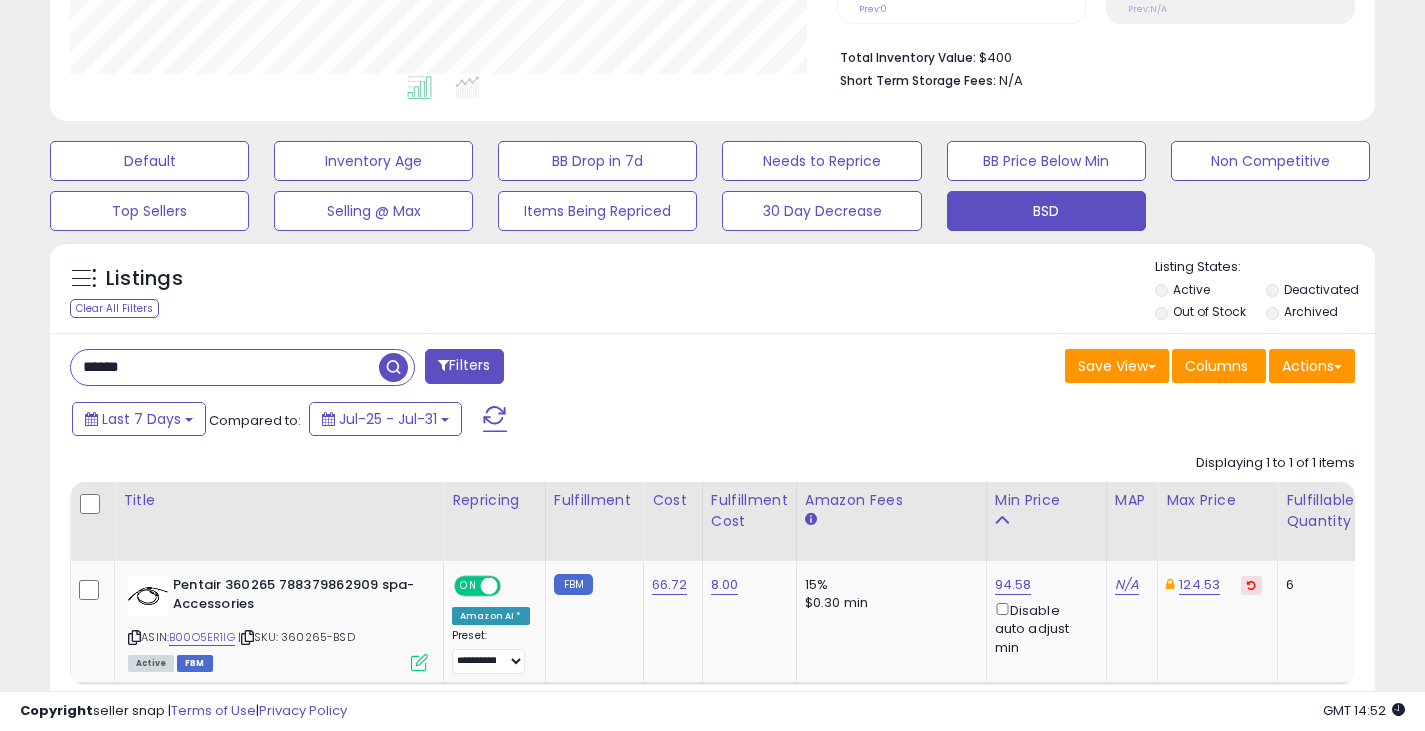 drag, startPoint x: 188, startPoint y: 371, endPoint x: 60, endPoint y: 384, distance: 128.65846 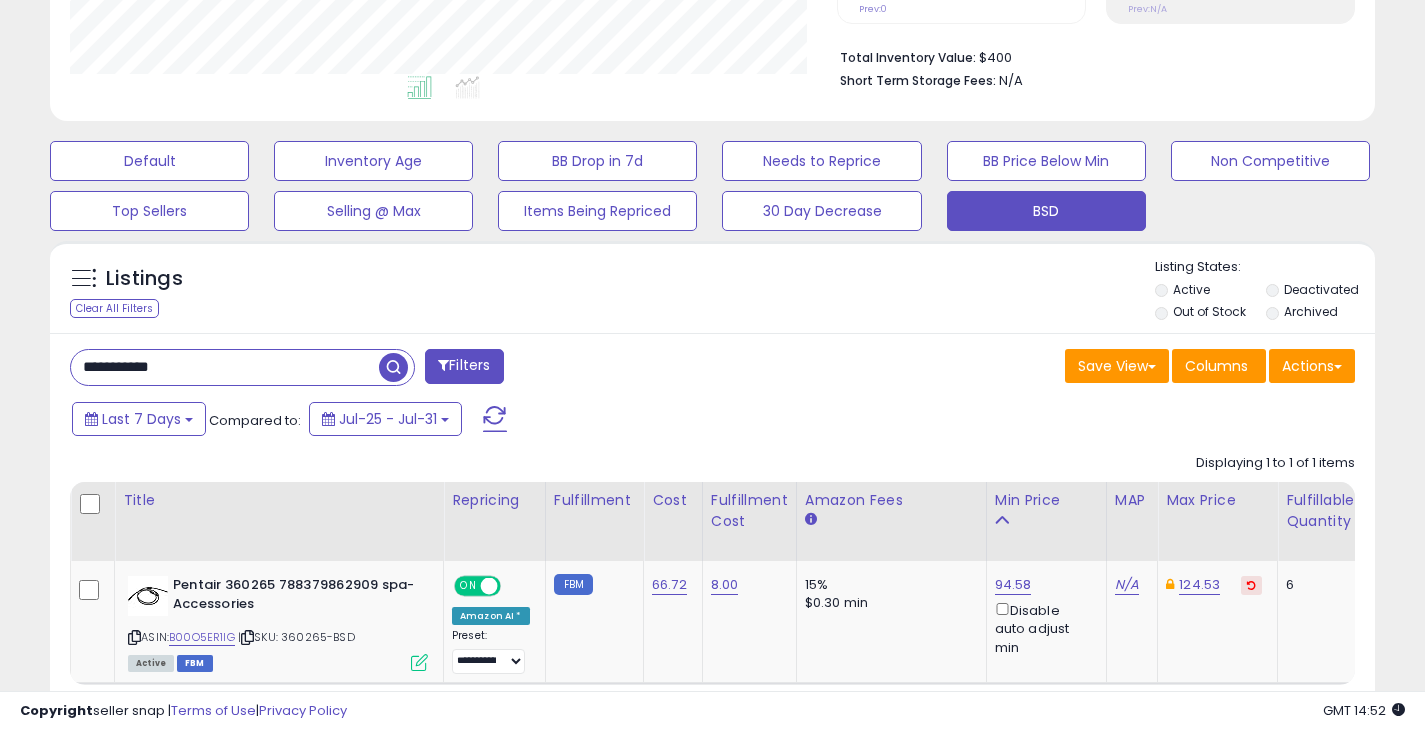 click at bounding box center [393, 367] 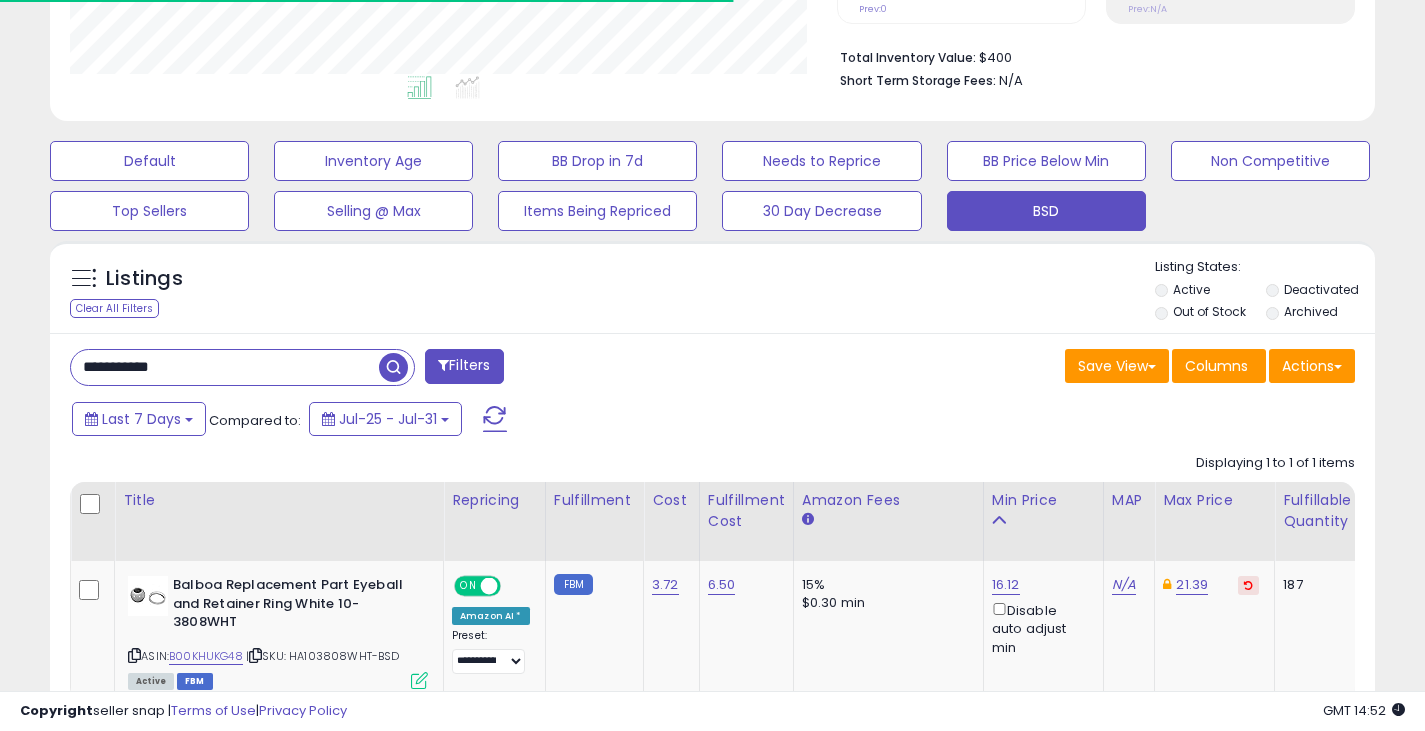 scroll, scrollTop: 410, scrollLeft: 767, axis: both 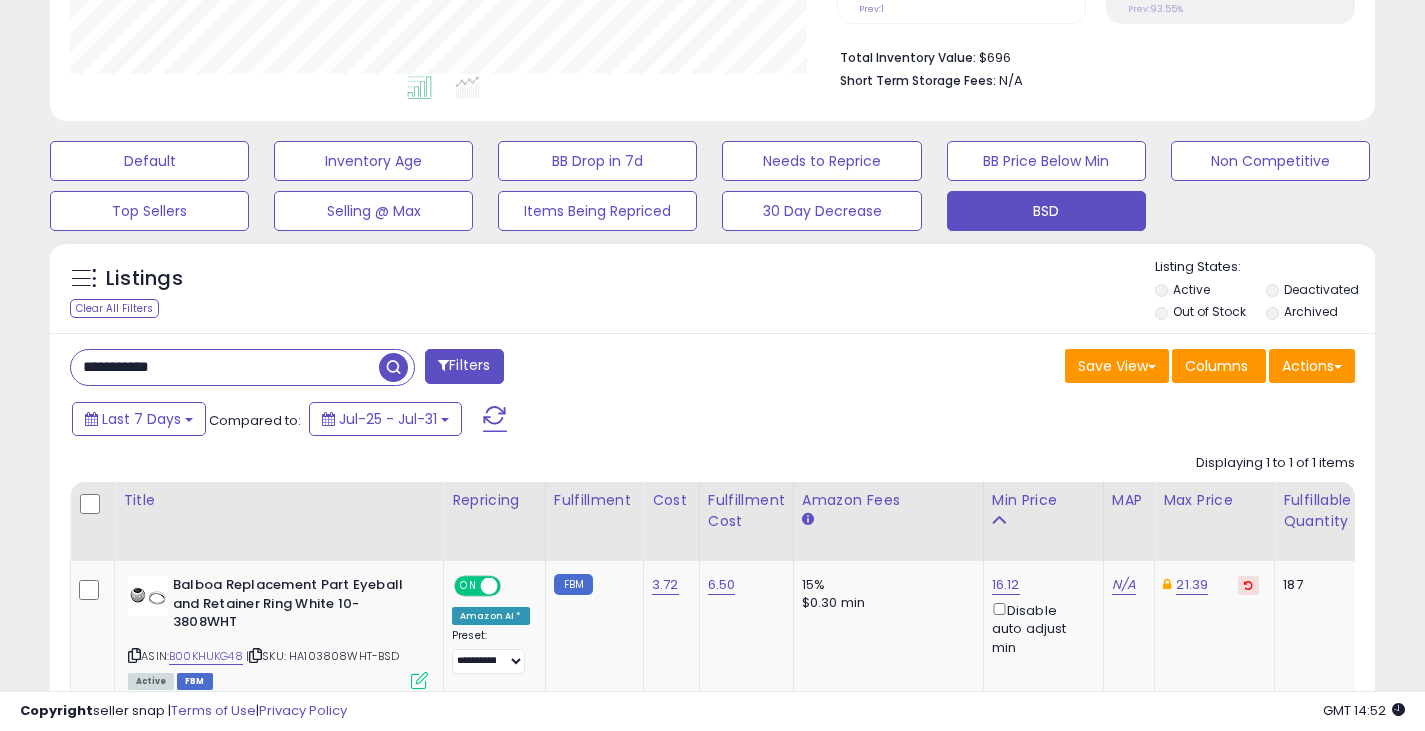 drag, startPoint x: 143, startPoint y: 375, endPoint x: 40, endPoint y: 390, distance: 104.0865 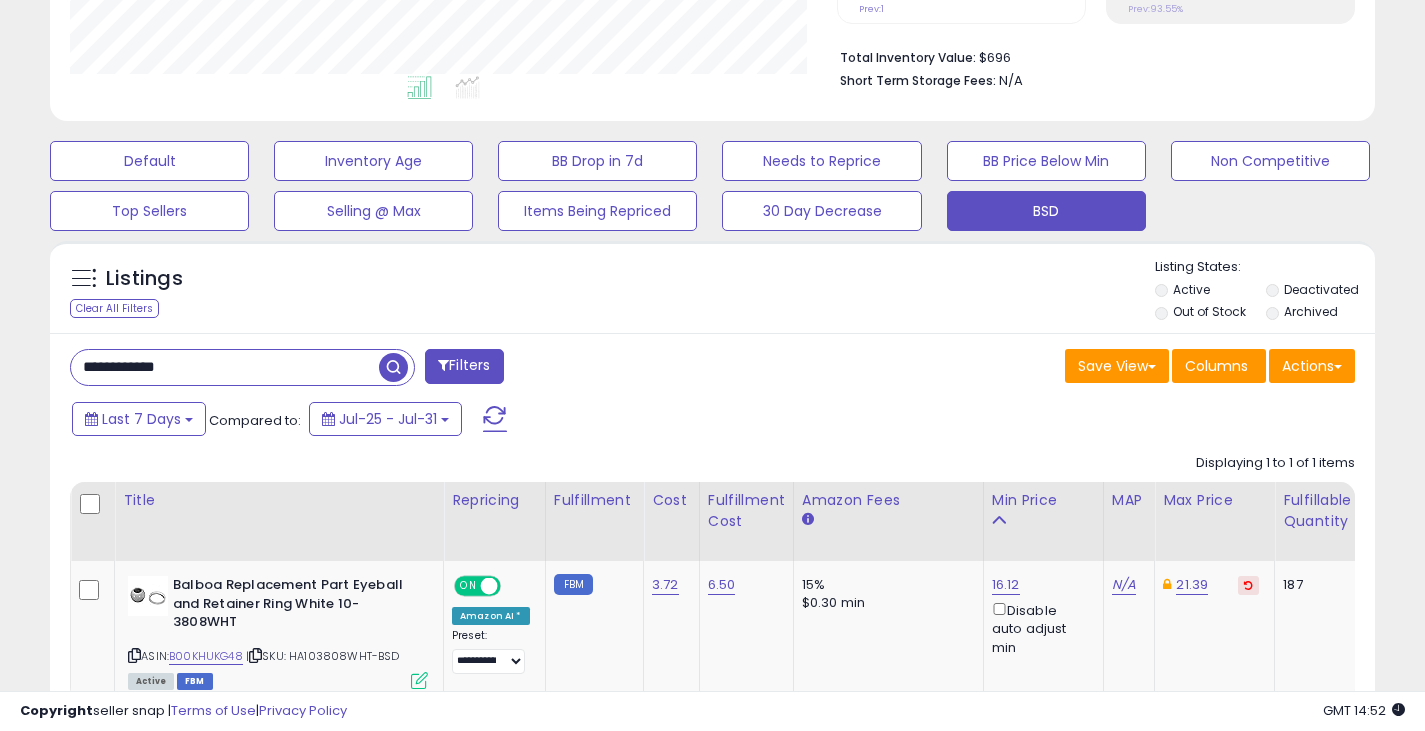 click at bounding box center (393, 367) 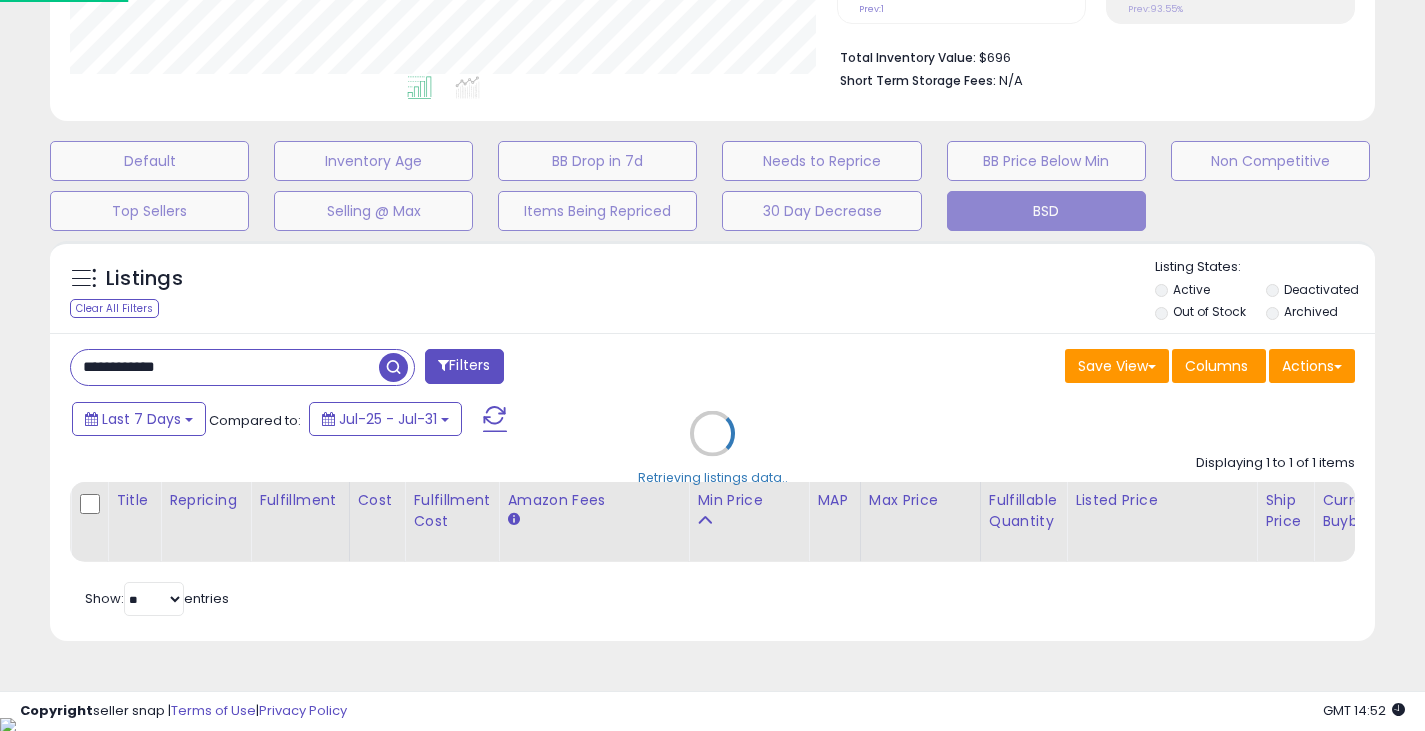 scroll, scrollTop: 999590, scrollLeft: 999224, axis: both 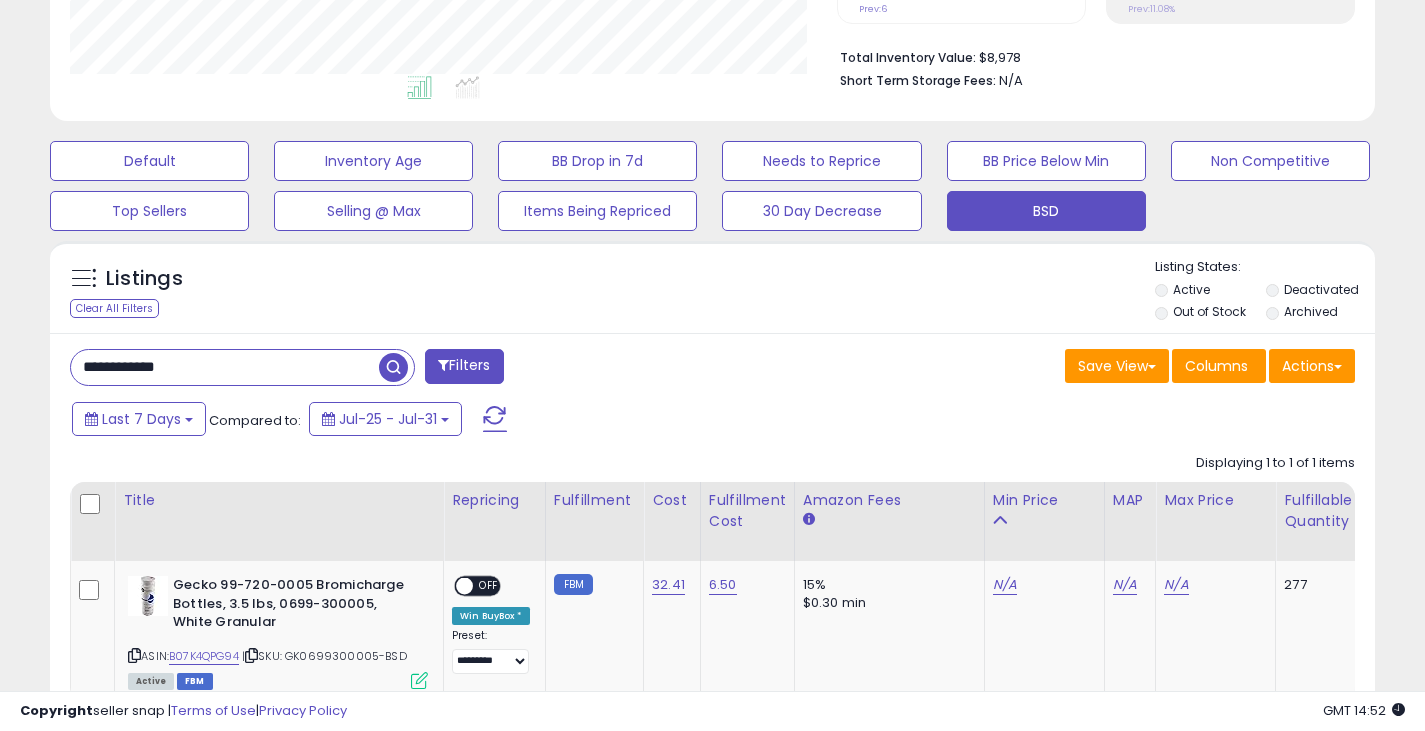 drag, startPoint x: 206, startPoint y: 375, endPoint x: 52, endPoint y: 369, distance: 154.11684 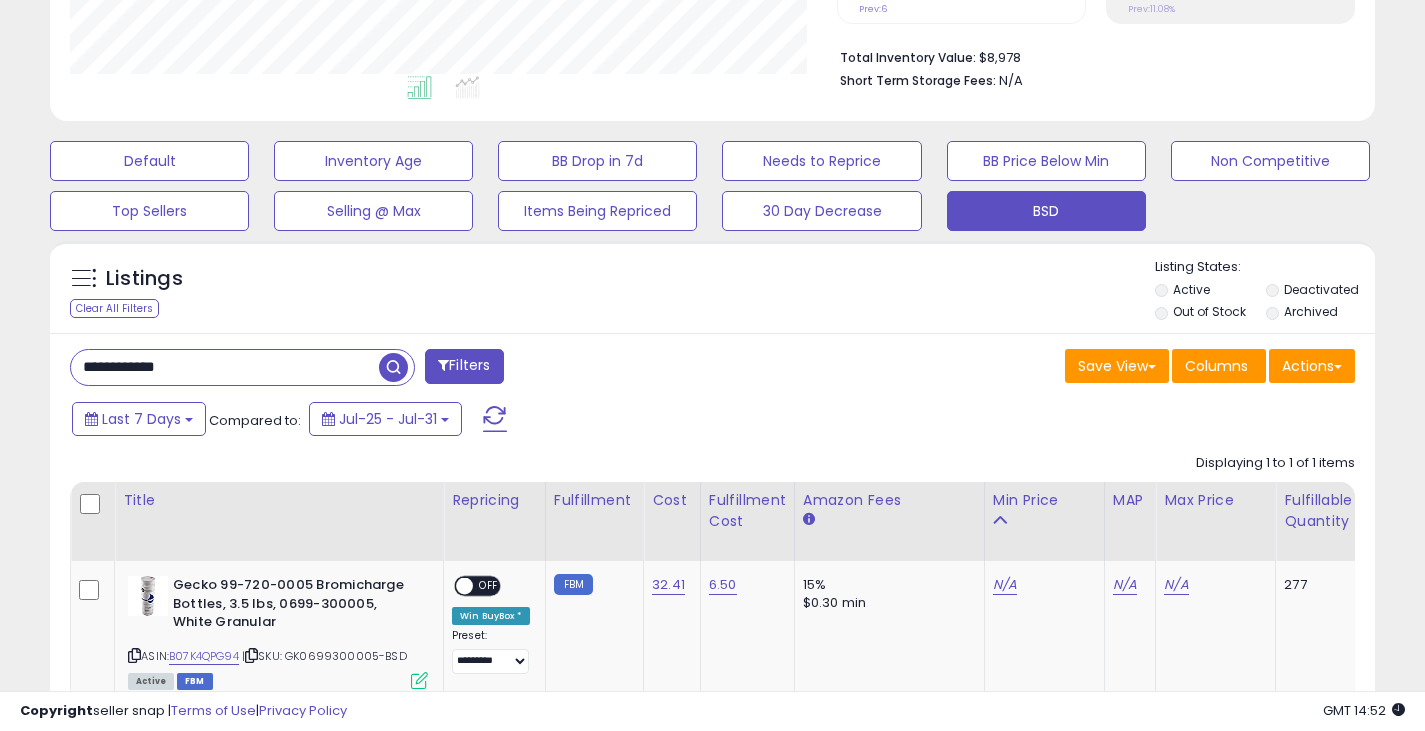 click at bounding box center (393, 367) 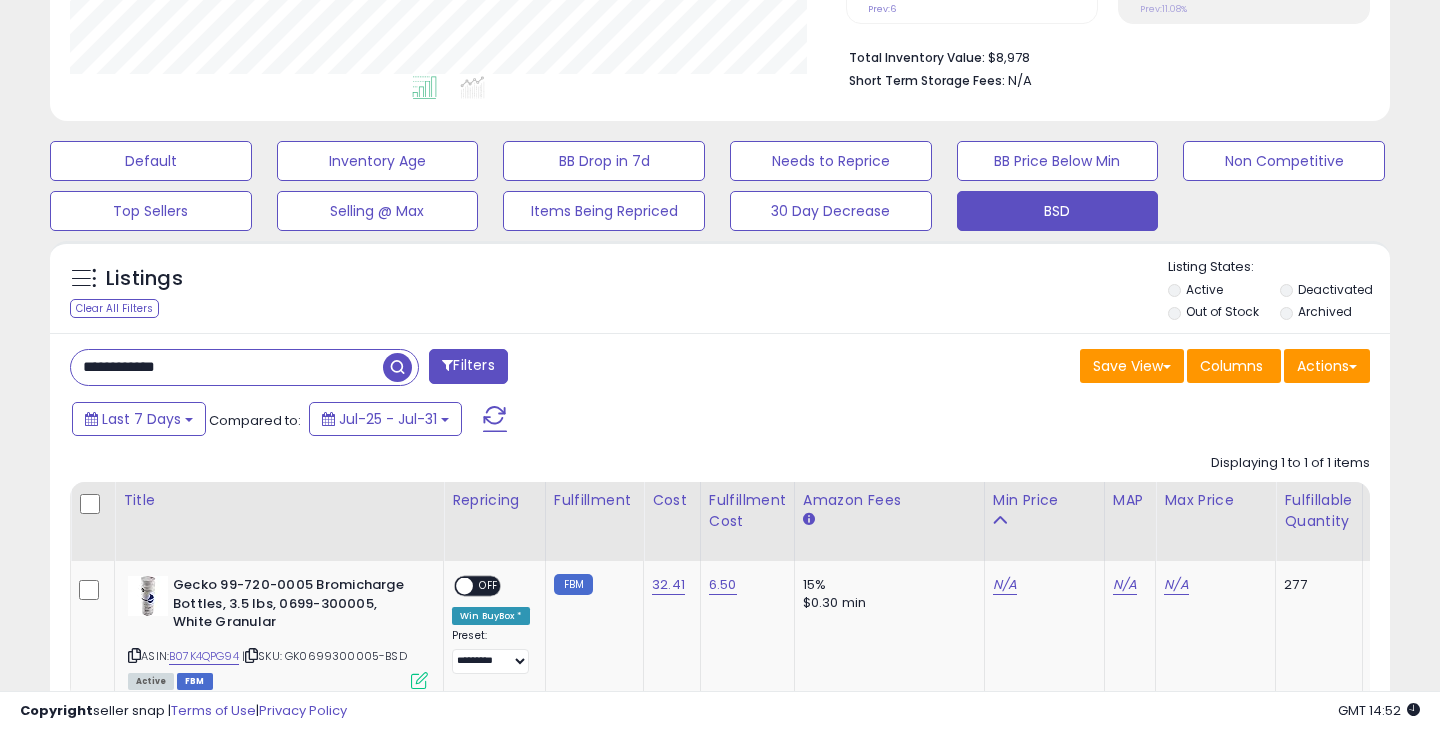 scroll, scrollTop: 999590, scrollLeft: 999224, axis: both 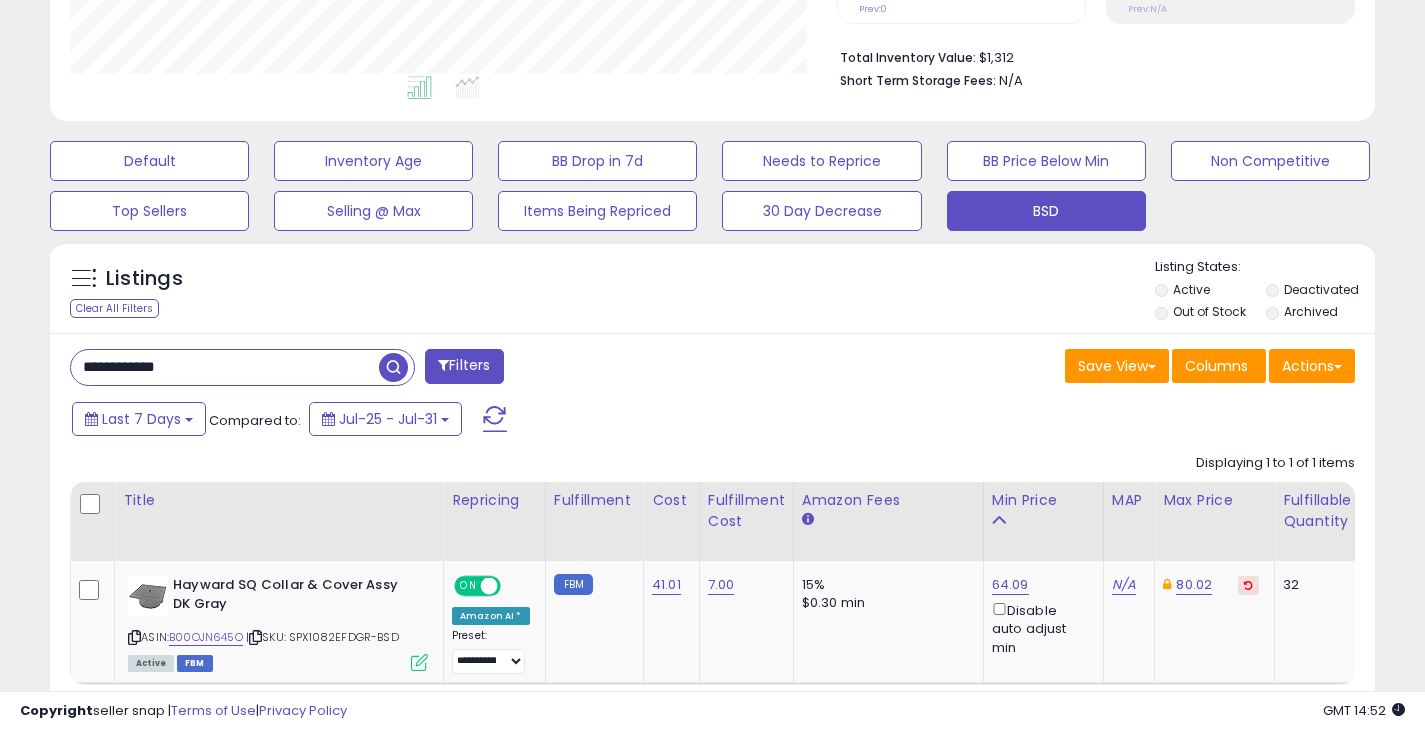 drag, startPoint x: 230, startPoint y: 362, endPoint x: 59, endPoint y: 377, distance: 171.65663 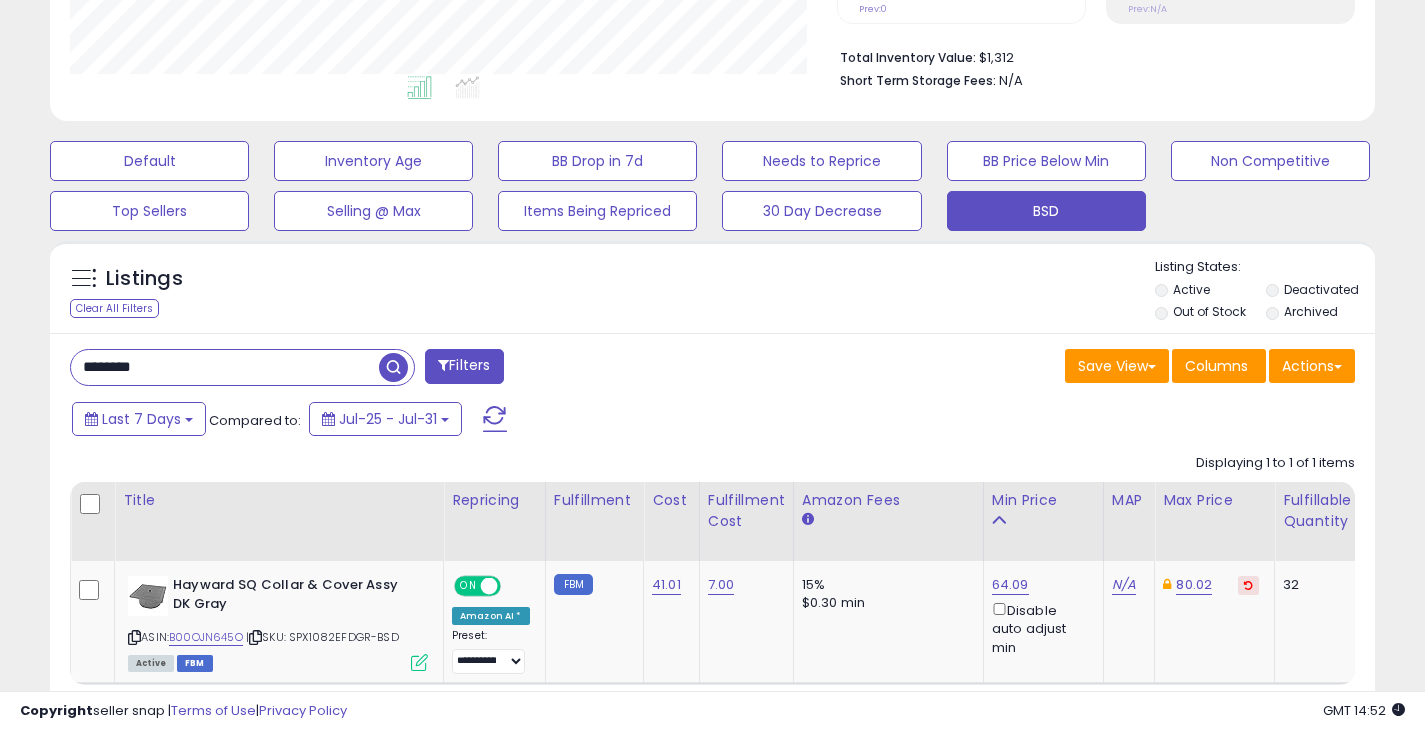 type on "********" 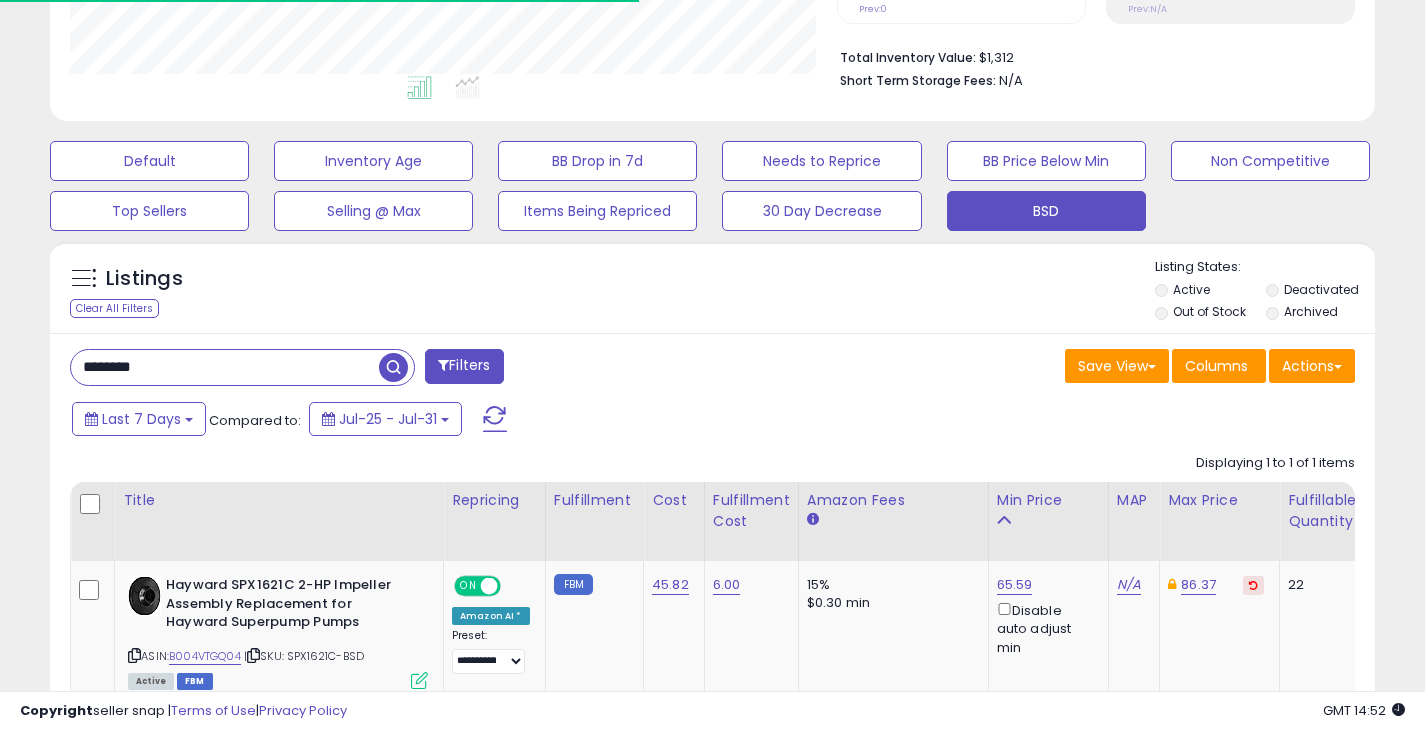 scroll, scrollTop: 410, scrollLeft: 767, axis: both 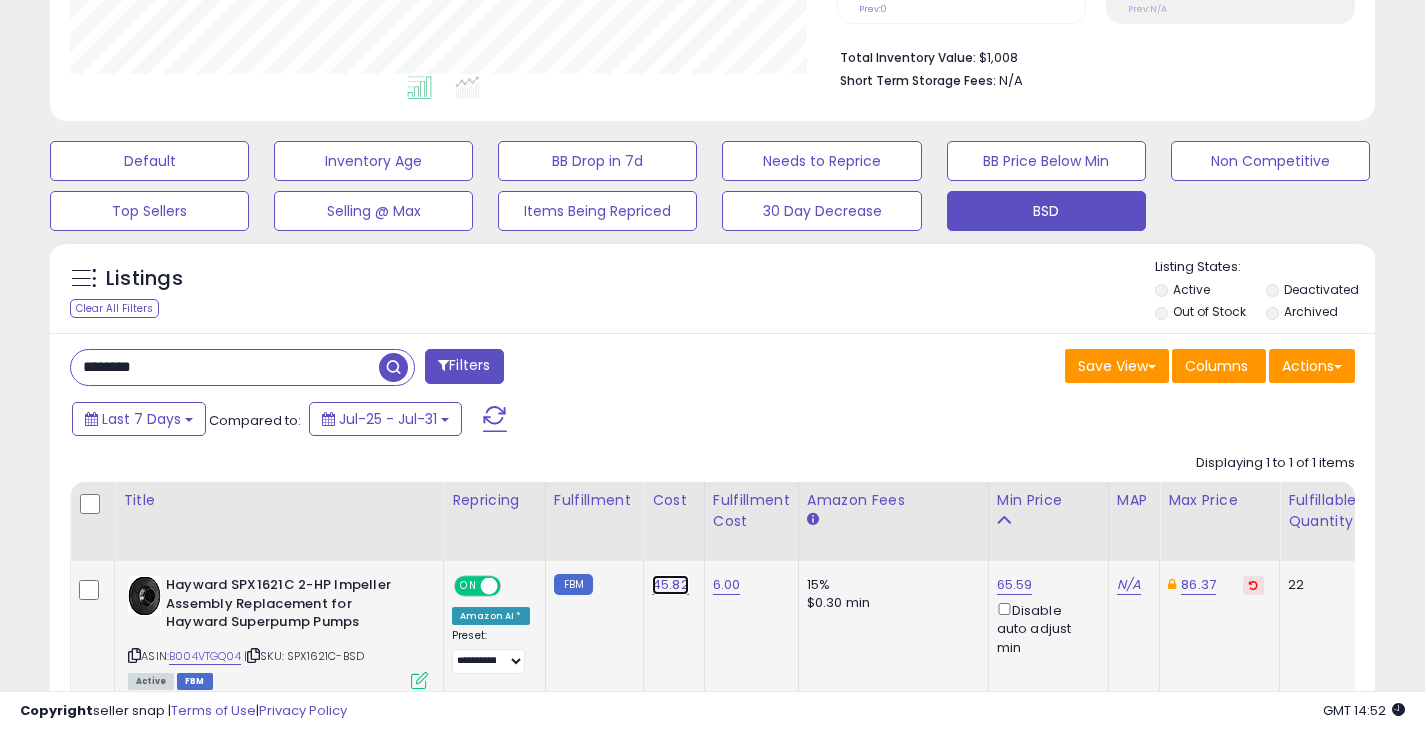 click on "45.82" at bounding box center [670, 585] 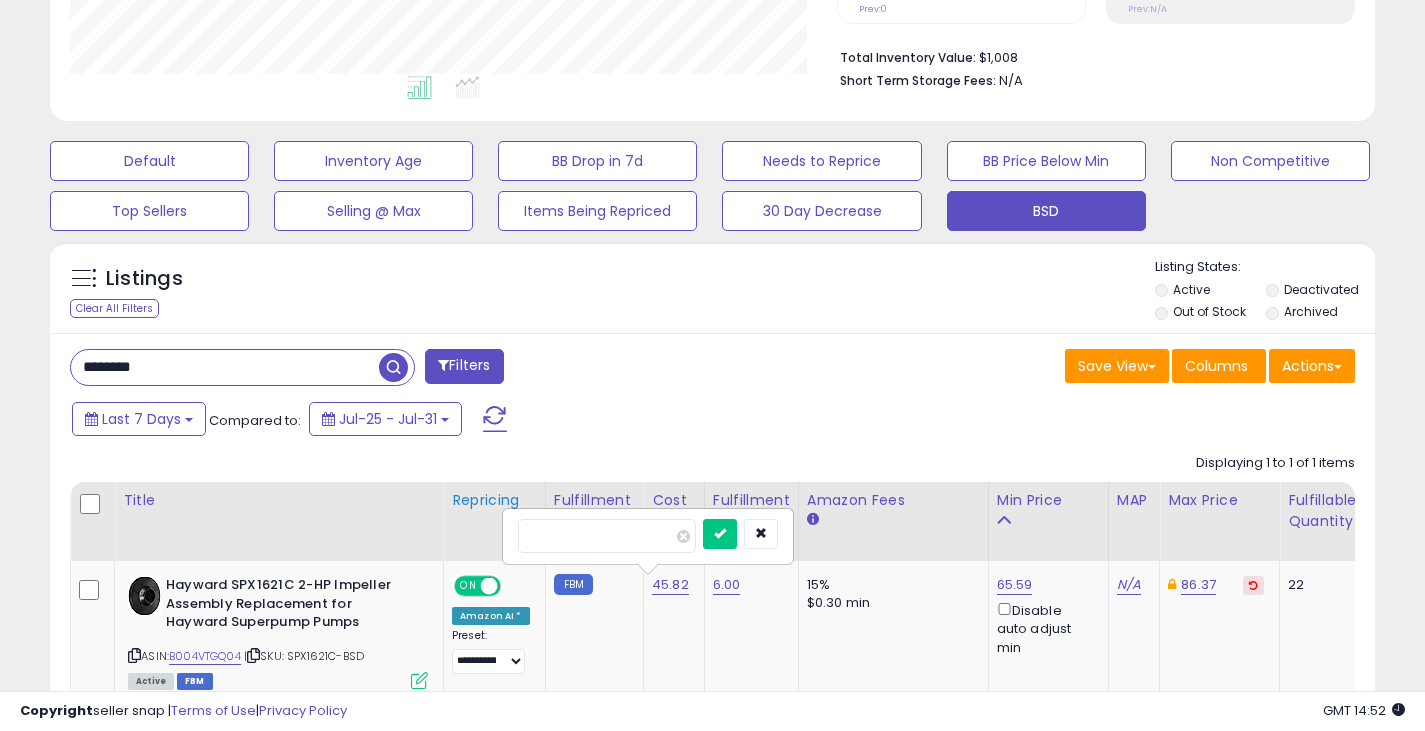 drag, startPoint x: 628, startPoint y: 537, endPoint x: 497, endPoint y: 536, distance: 131.00381 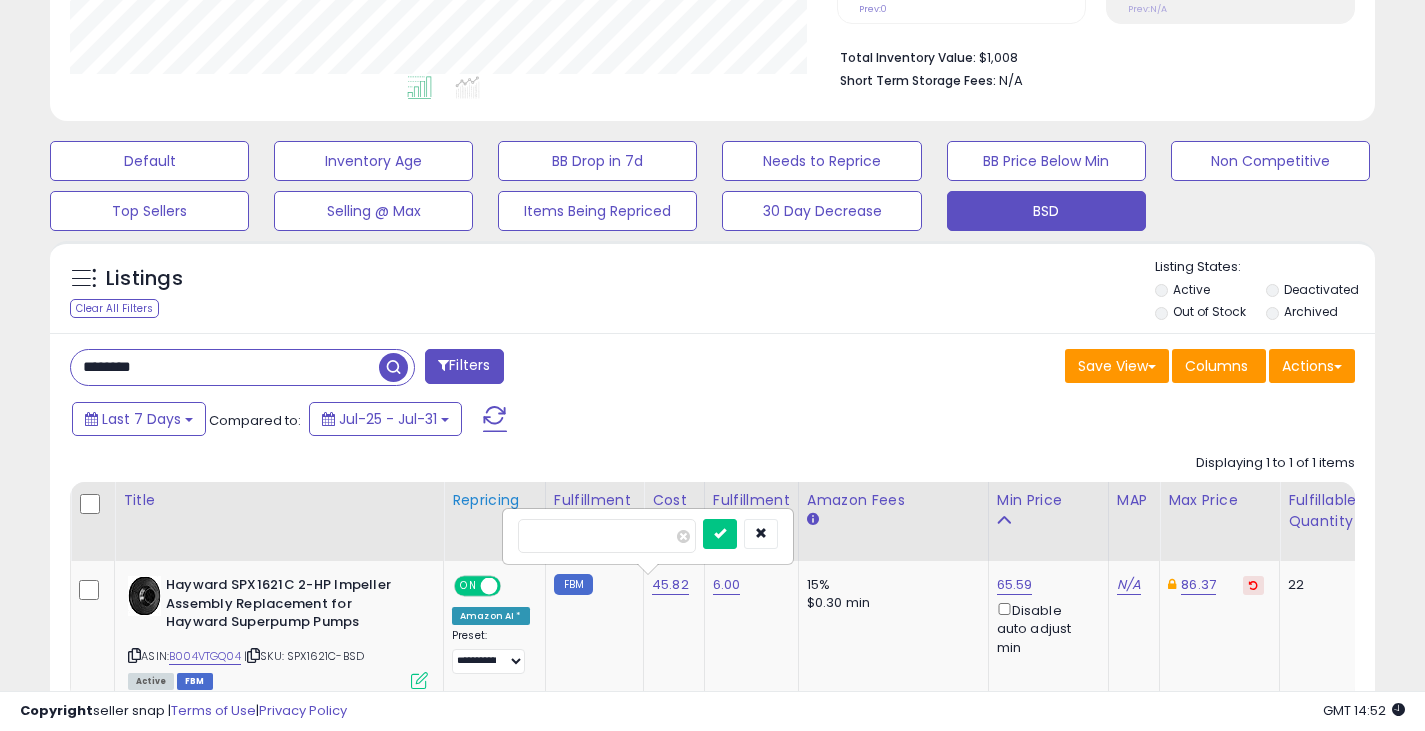 type on "*****" 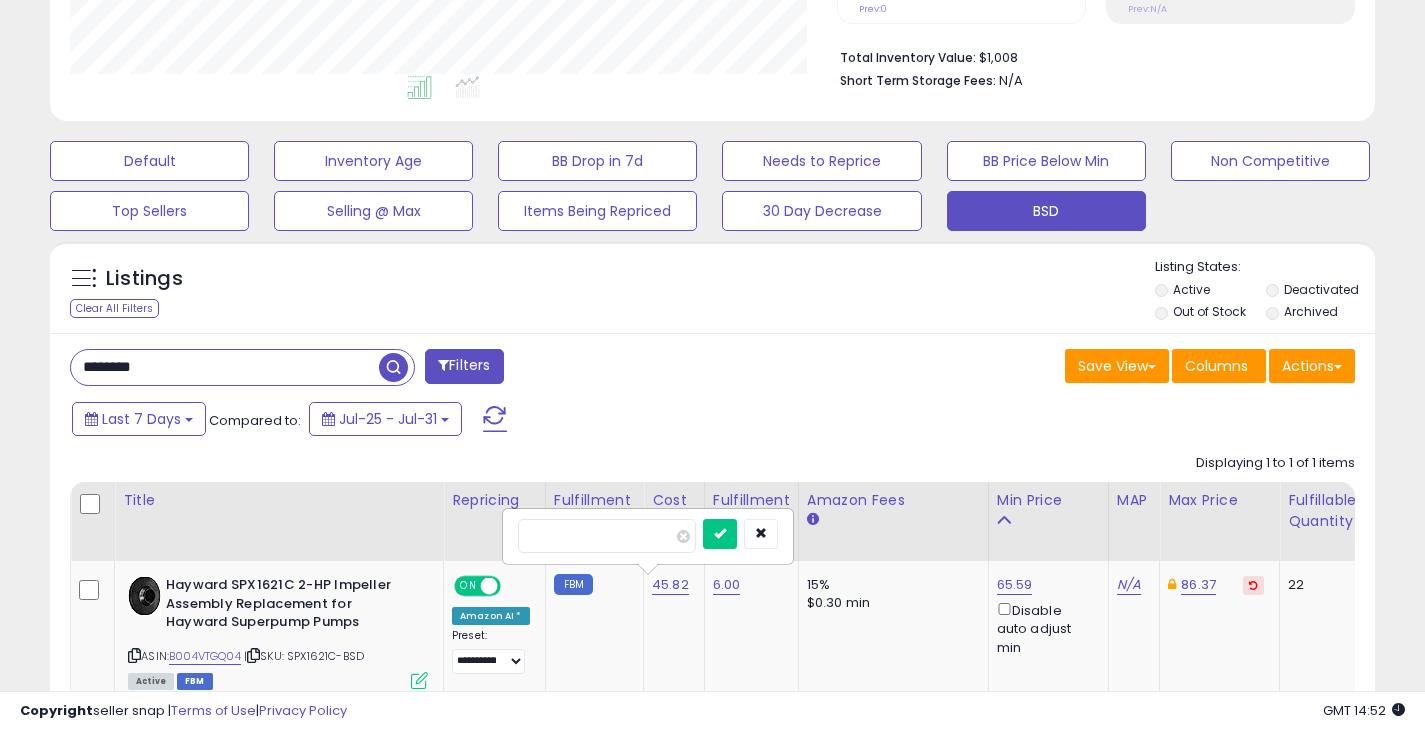 click at bounding box center (720, 534) 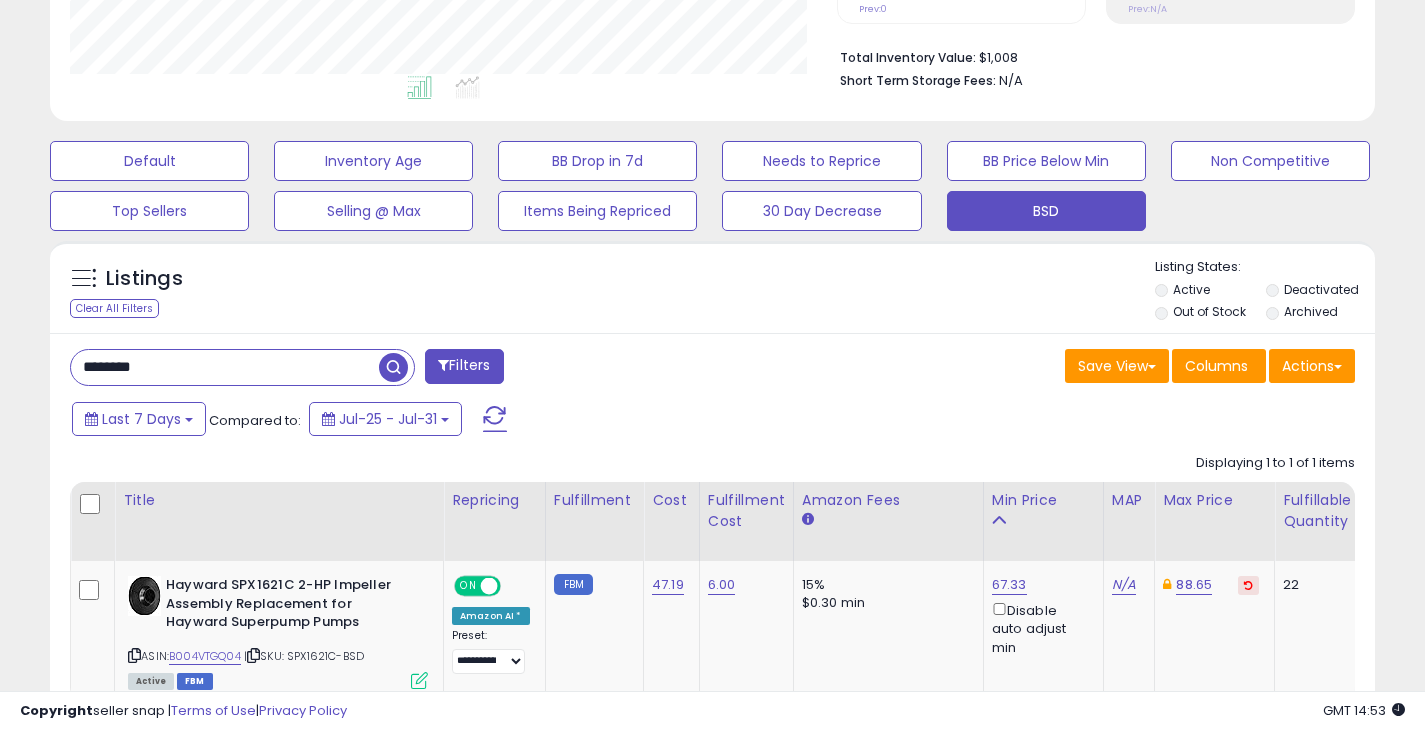drag, startPoint x: 171, startPoint y: 367, endPoint x: 2, endPoint y: 383, distance: 169.7557 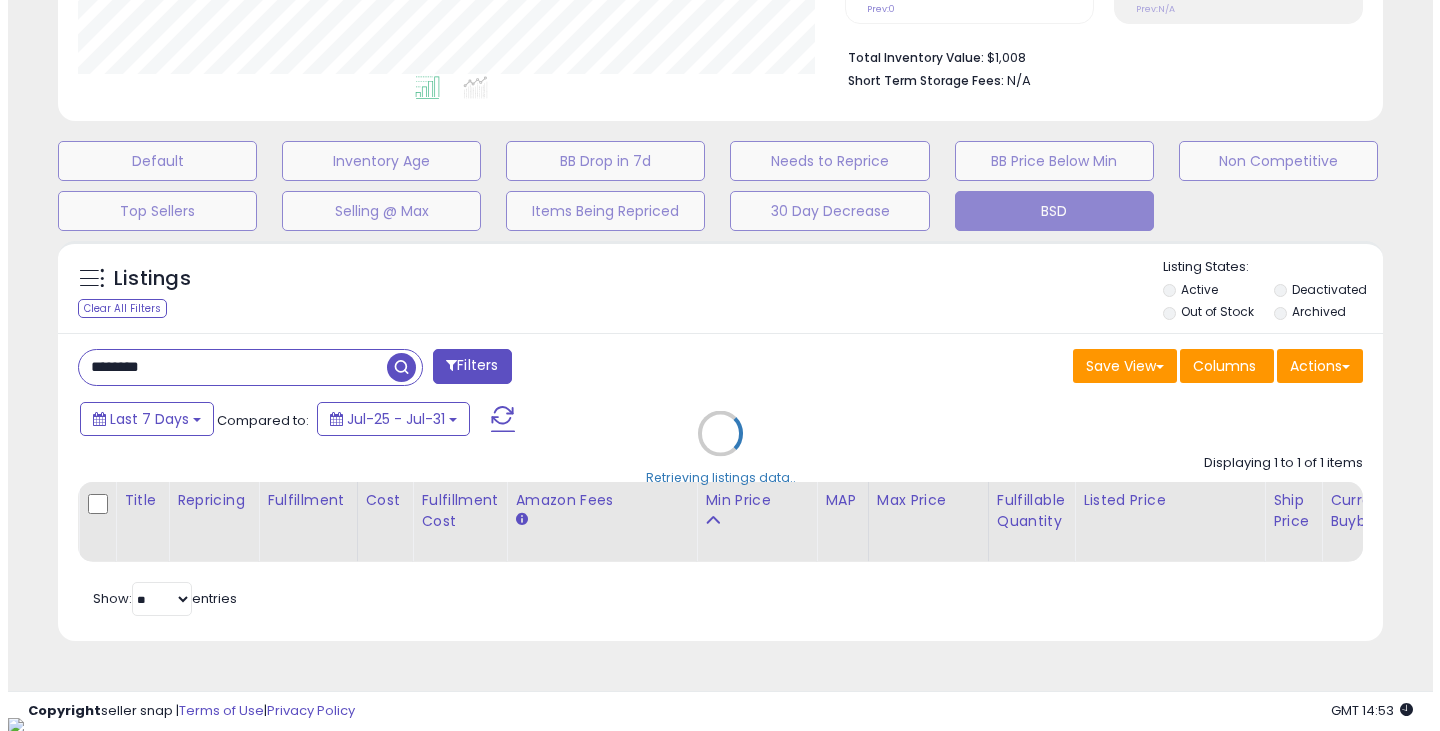 scroll, scrollTop: 999590, scrollLeft: 999224, axis: both 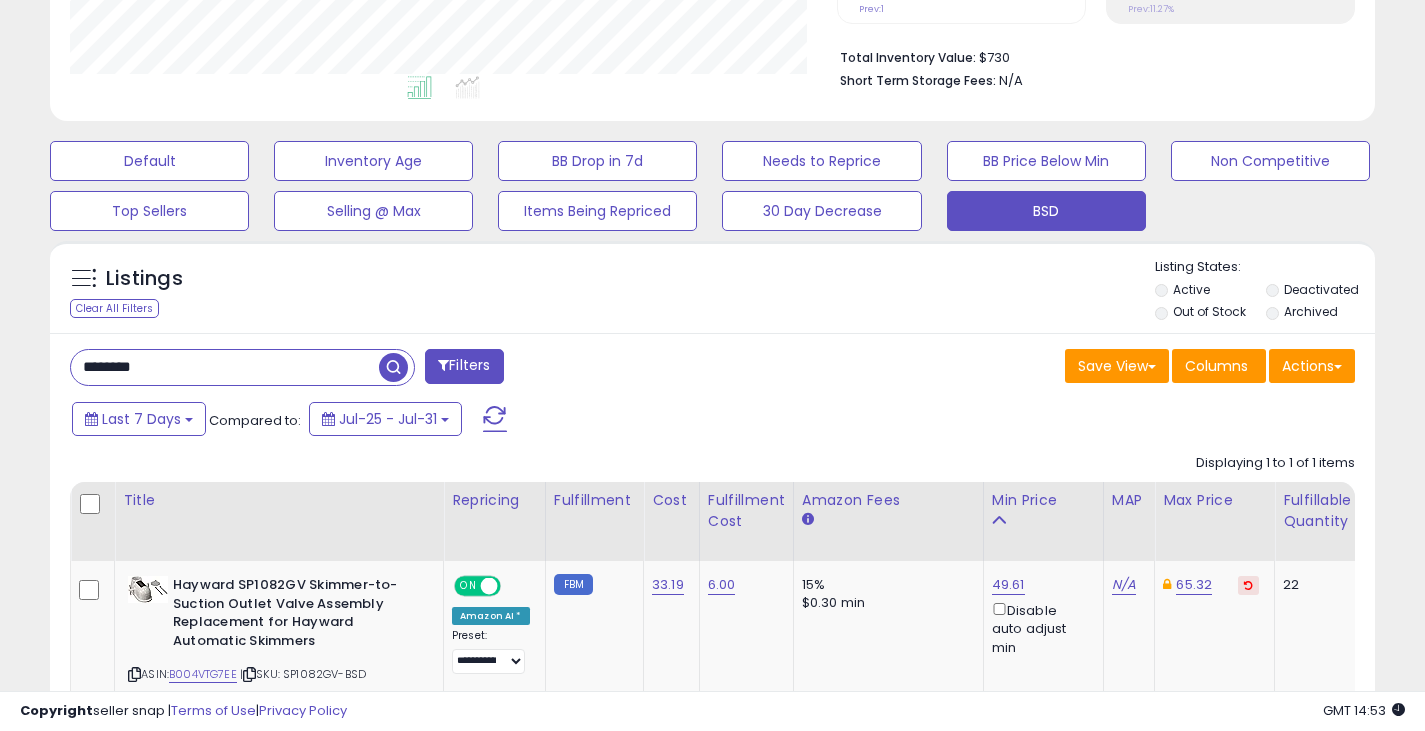 drag, startPoint x: 217, startPoint y: 365, endPoint x: 65, endPoint y: 392, distance: 154.37941 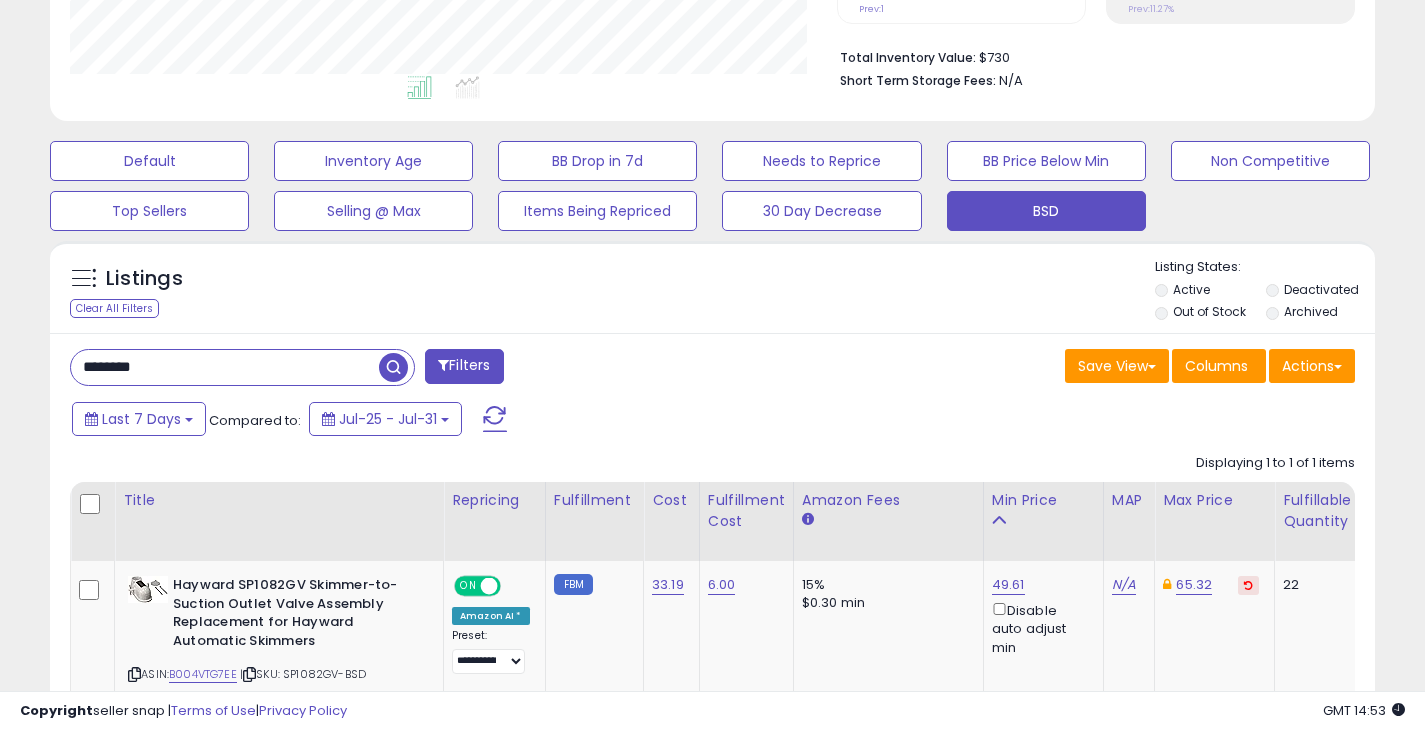 paste on "******" 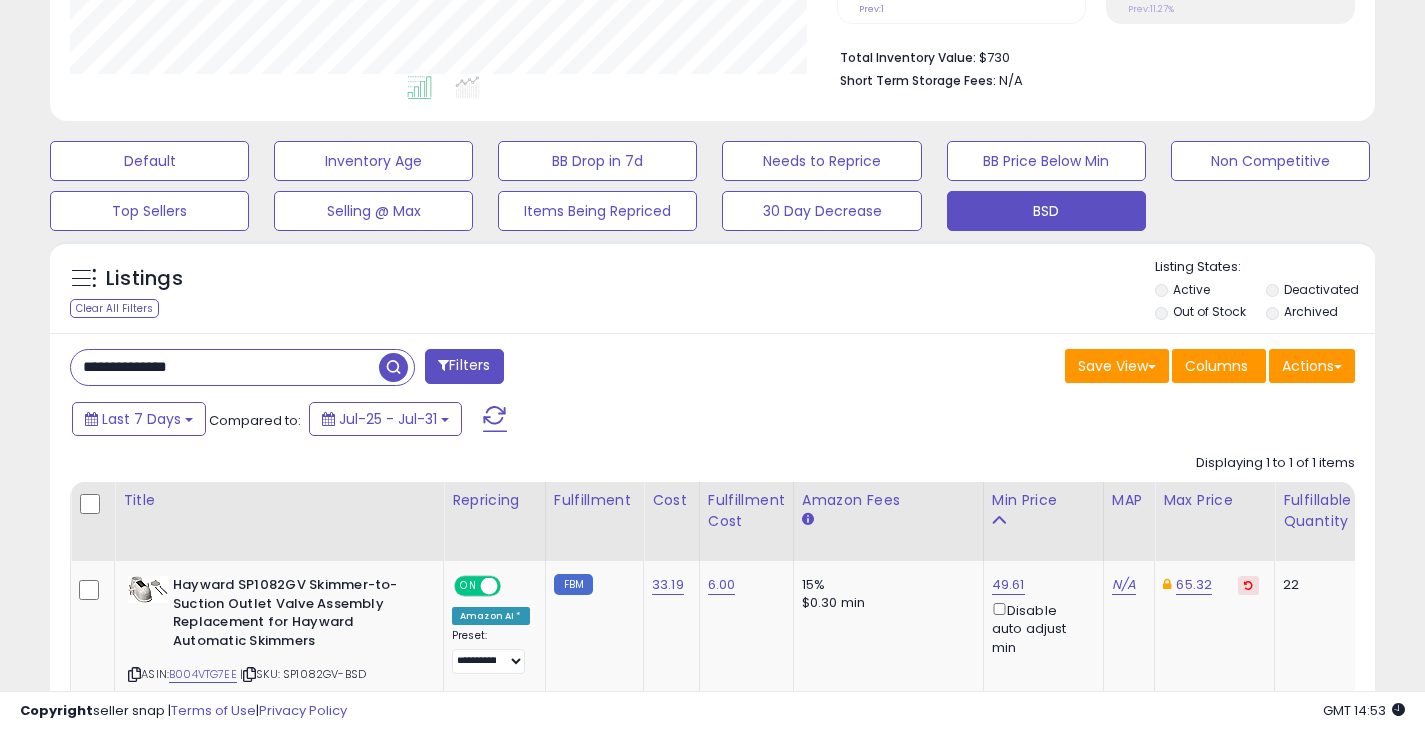 click at bounding box center [393, 367] 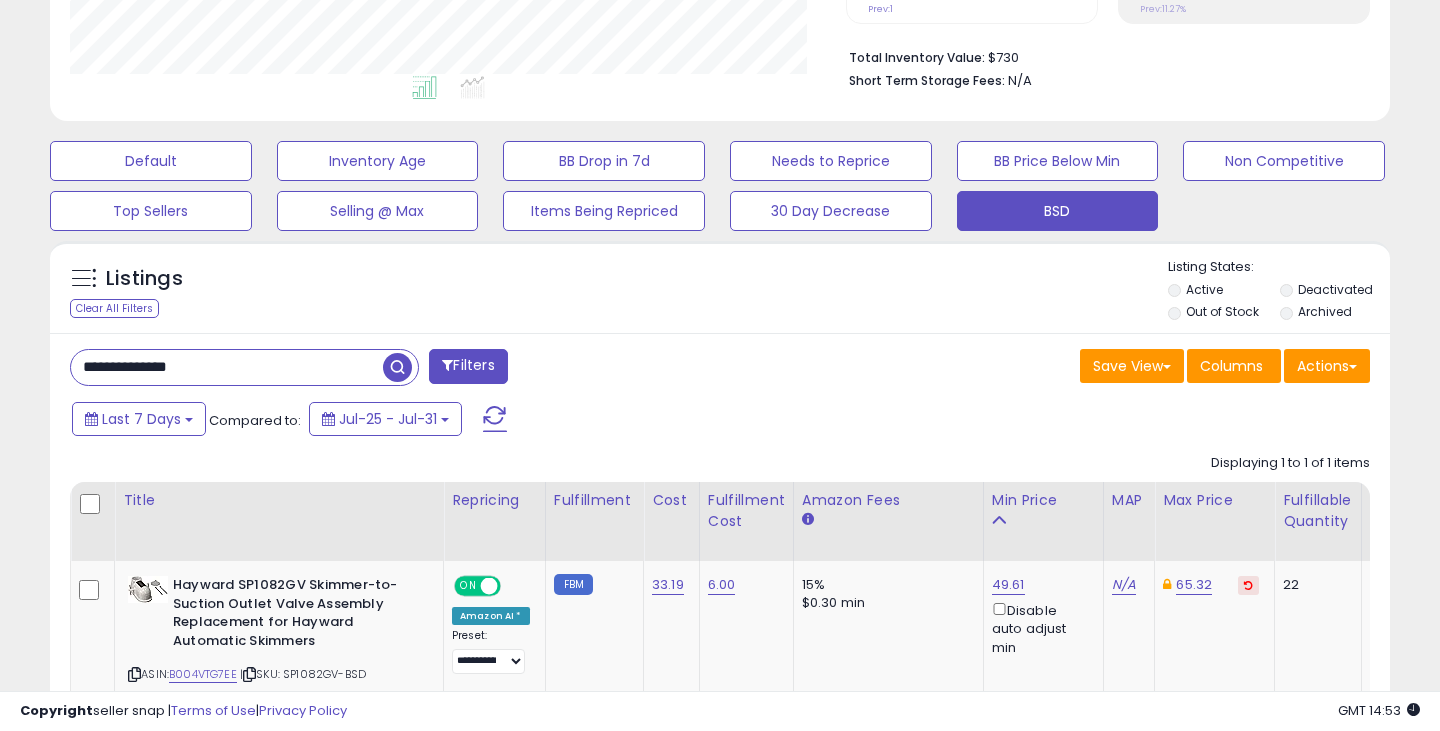 scroll, scrollTop: 999590, scrollLeft: 999224, axis: both 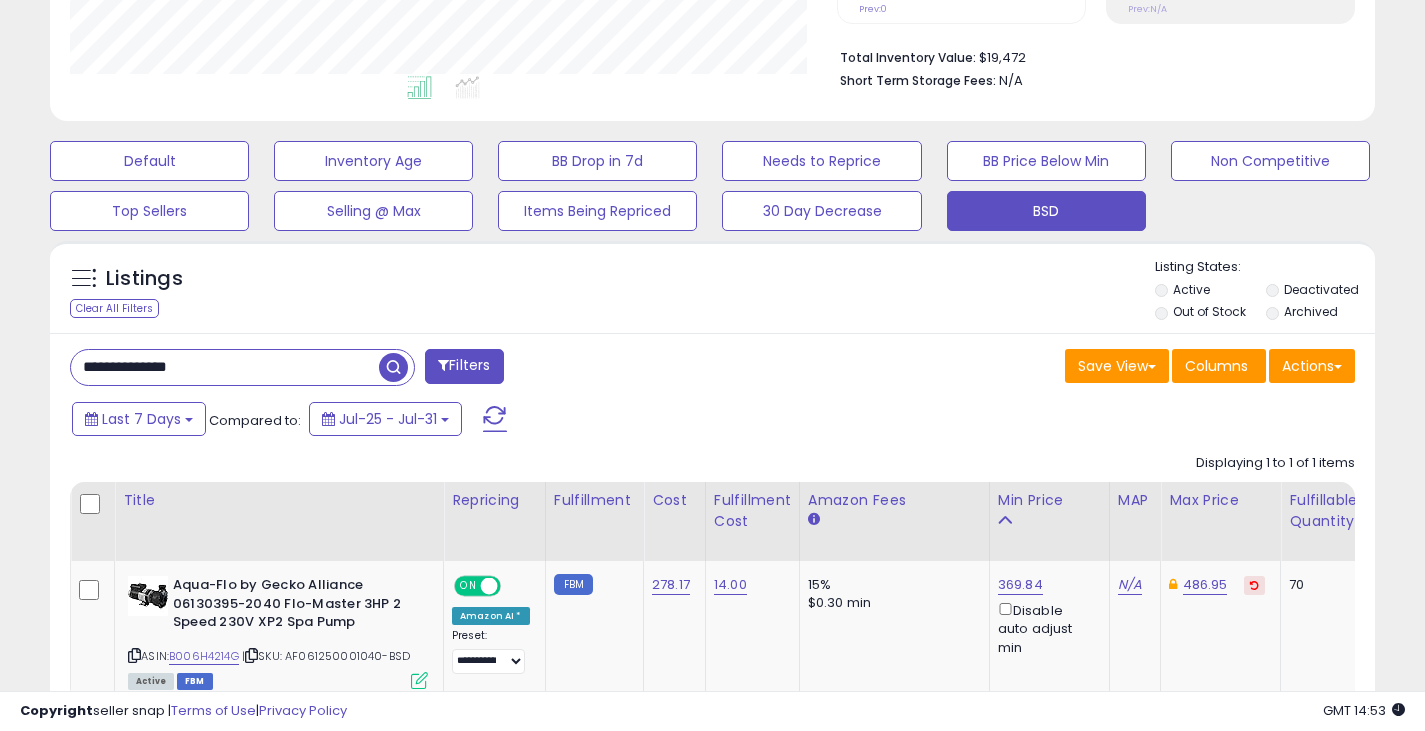 drag, startPoint x: 247, startPoint y: 375, endPoint x: 31, endPoint y: 403, distance: 217.80725 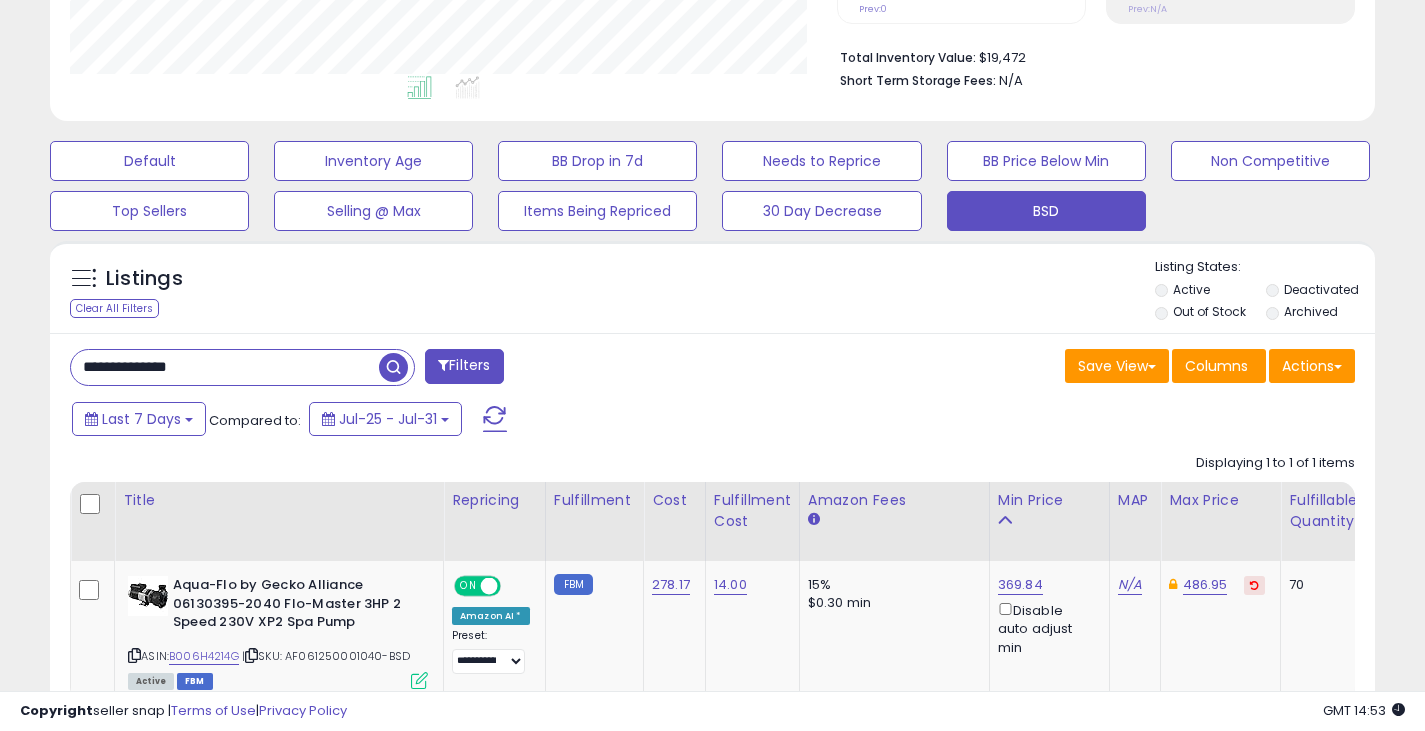 paste 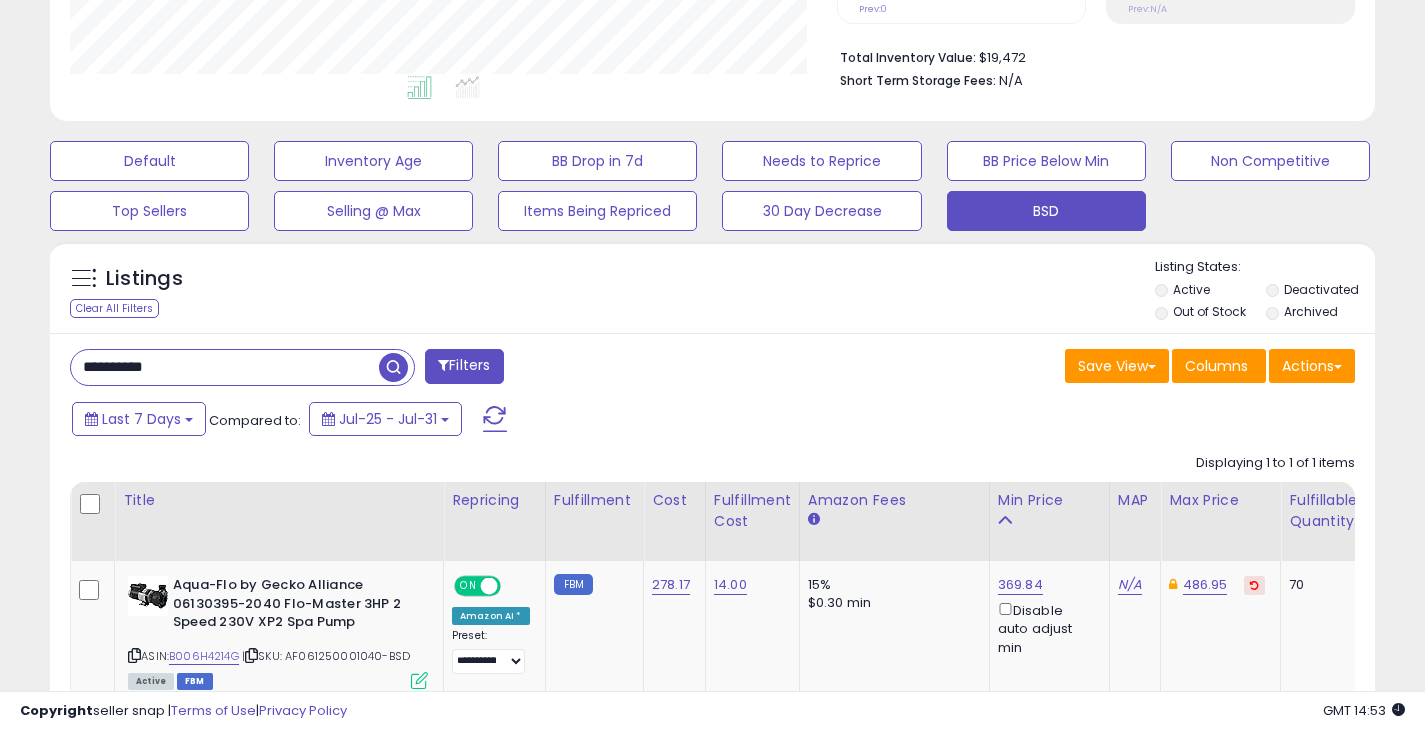click at bounding box center [393, 367] 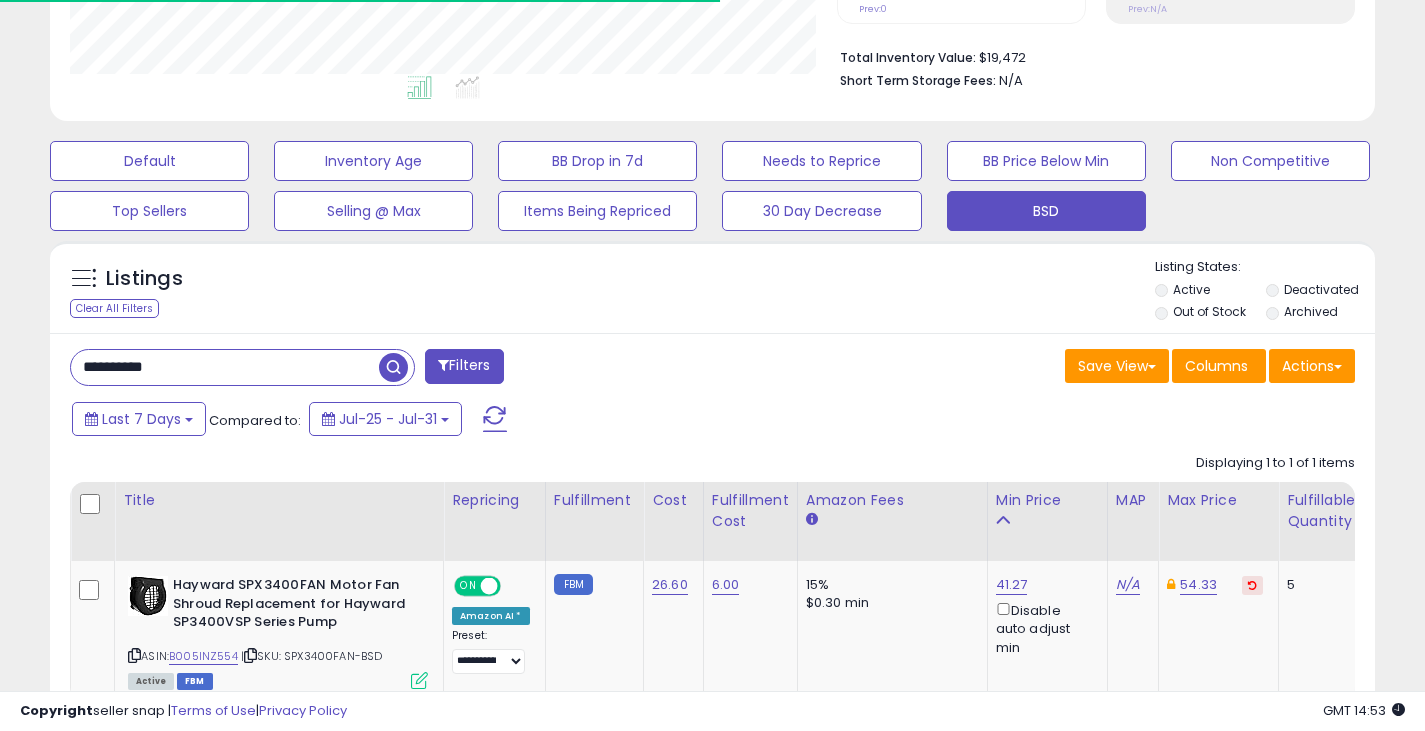 scroll, scrollTop: 410, scrollLeft: 767, axis: both 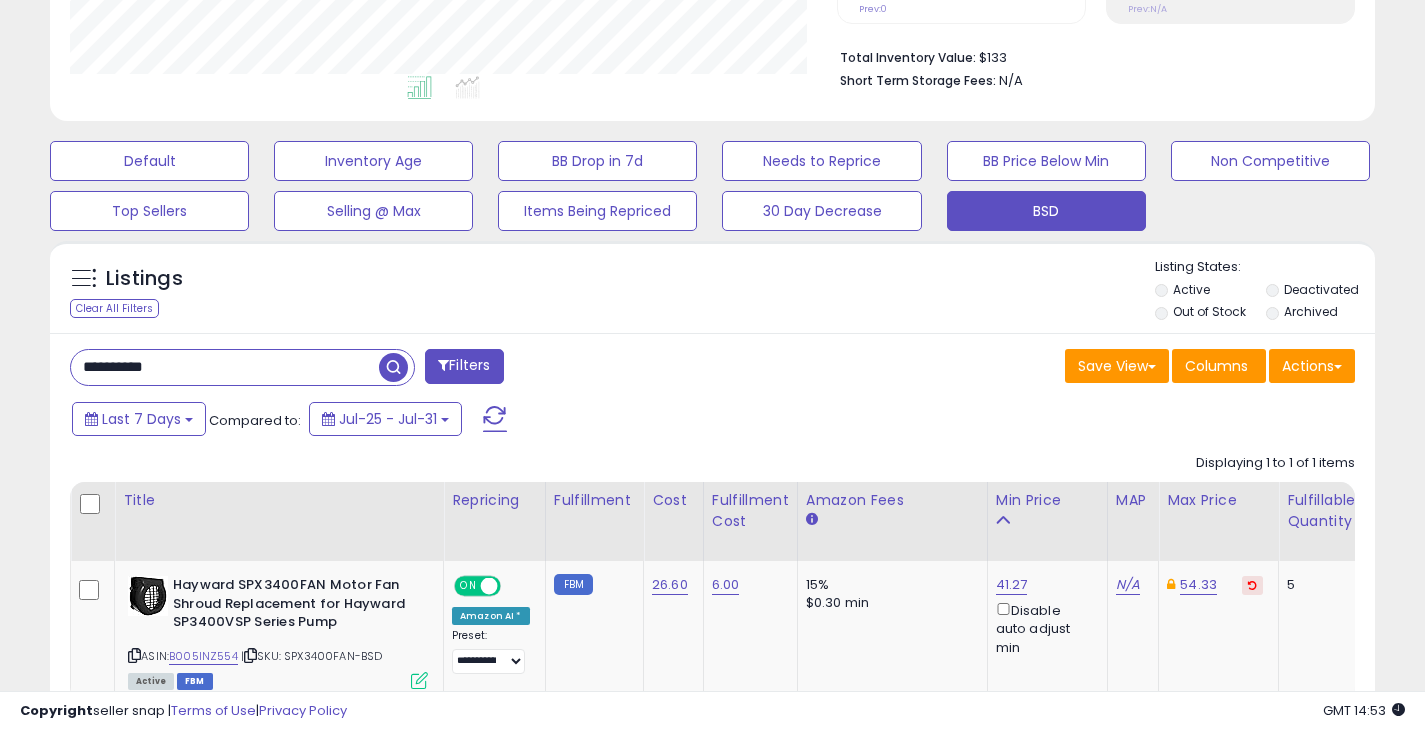 drag, startPoint x: 221, startPoint y: 359, endPoint x: 50, endPoint y: 371, distance: 171.42053 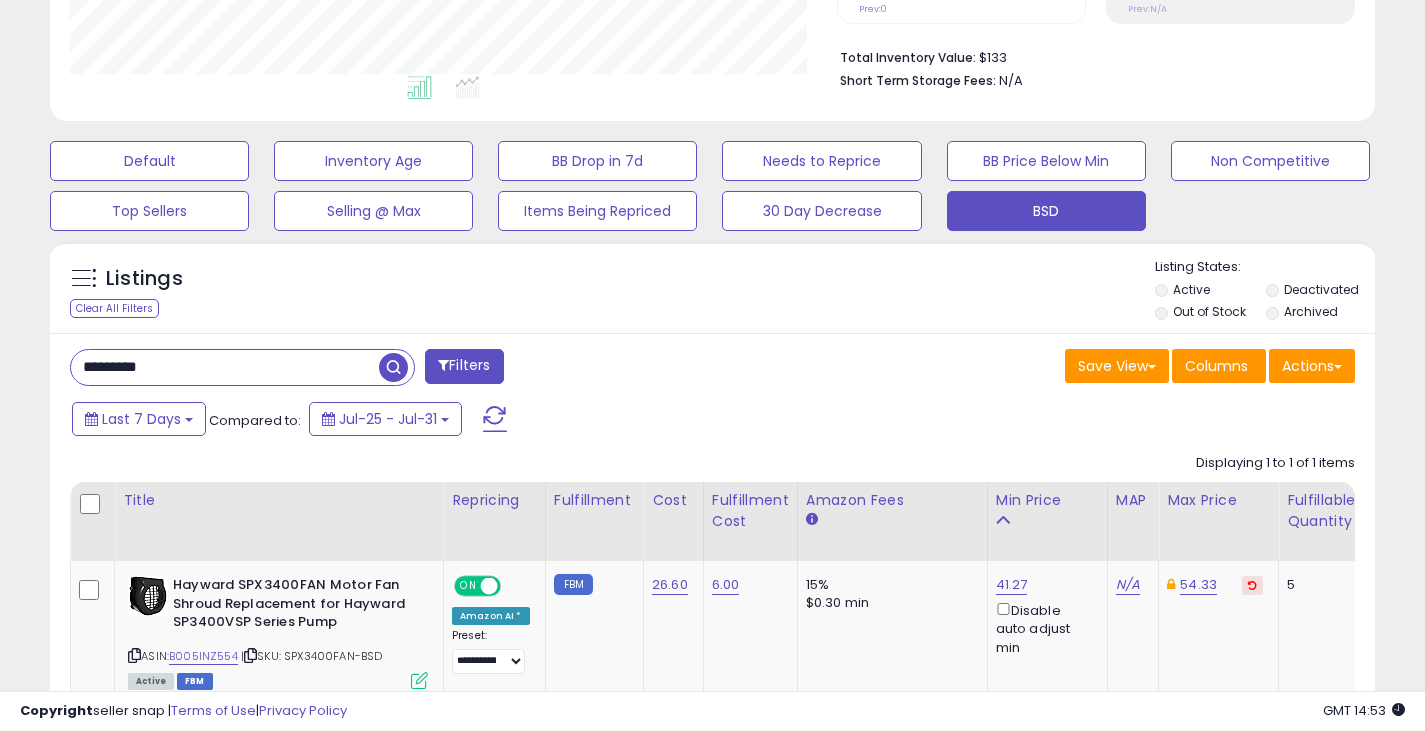 click at bounding box center [393, 367] 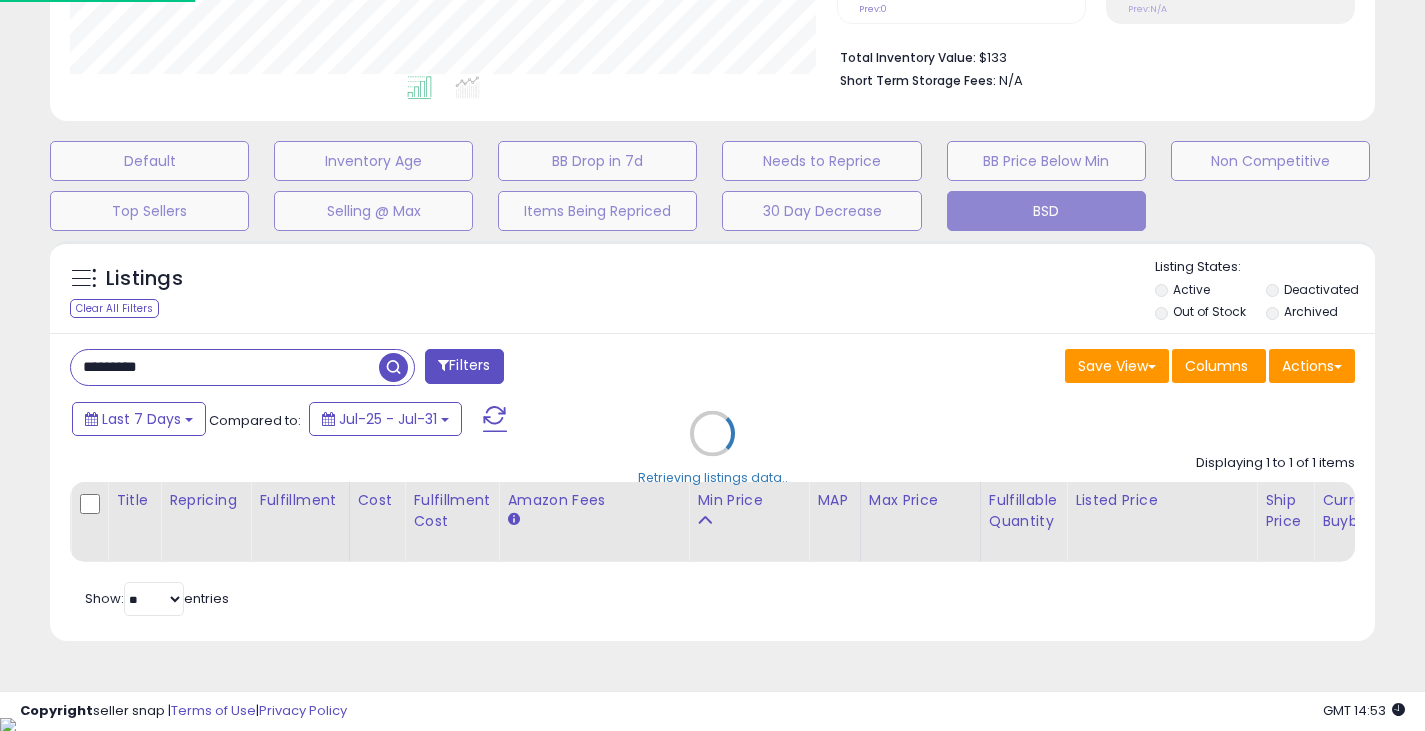 scroll, scrollTop: 999590, scrollLeft: 999224, axis: both 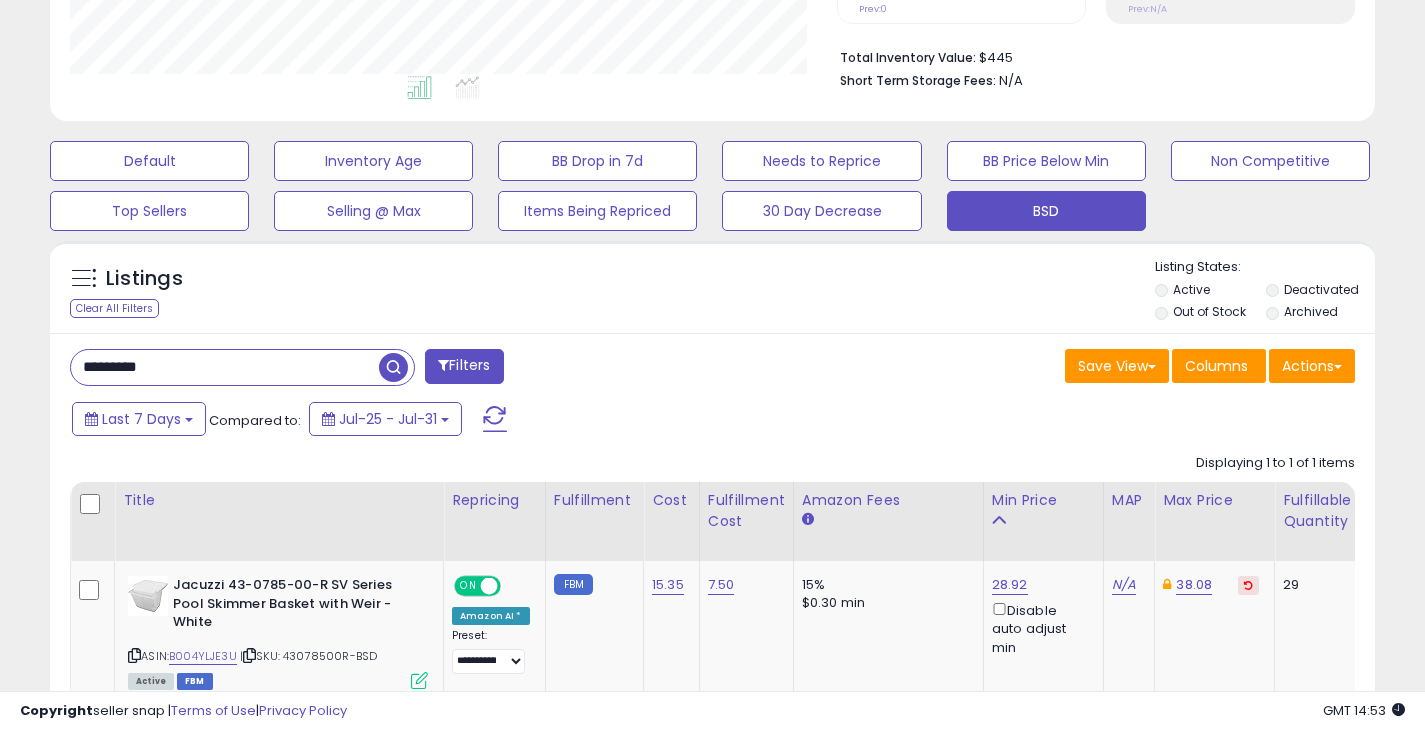 drag, startPoint x: 197, startPoint y: 370, endPoint x: 41, endPoint y: 374, distance: 156.05127 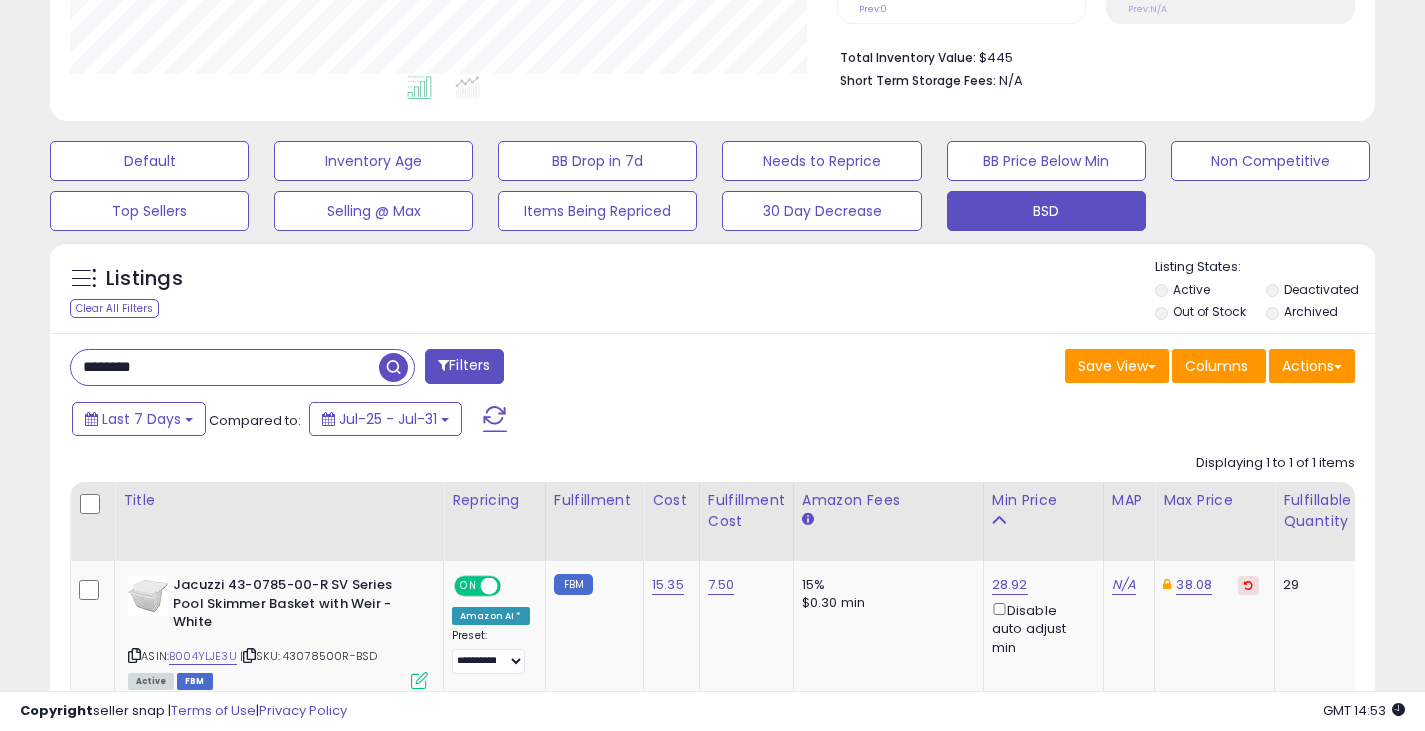 click at bounding box center [393, 367] 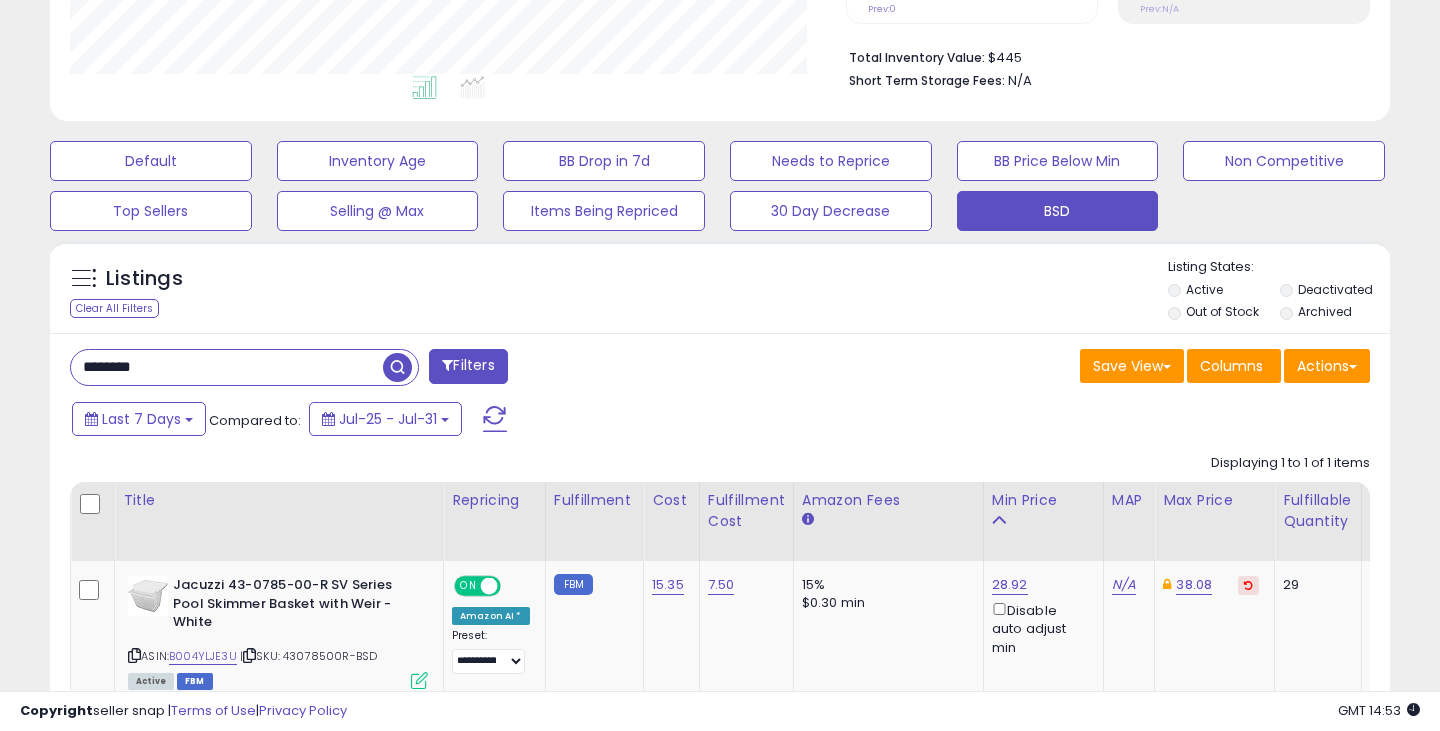 scroll, scrollTop: 999590, scrollLeft: 999224, axis: both 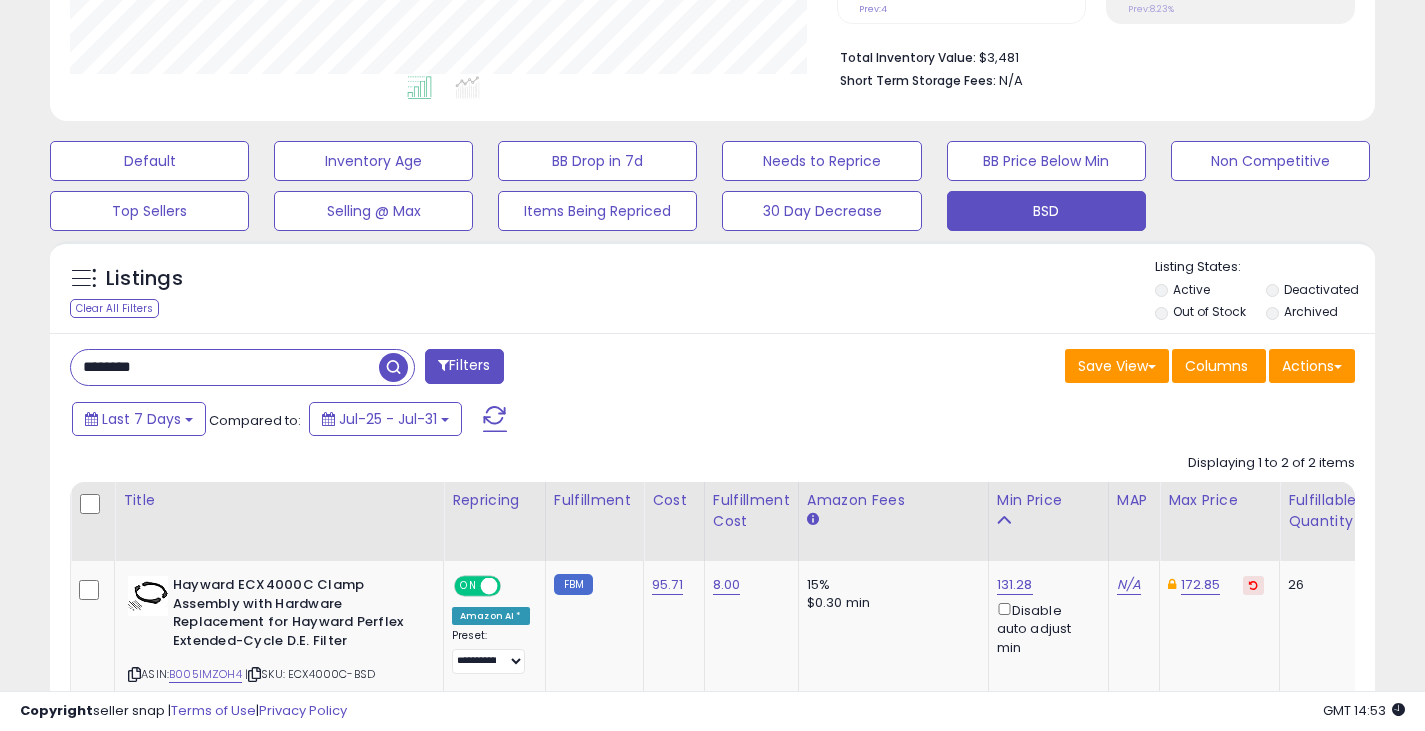 click on "********" at bounding box center (225, 367) 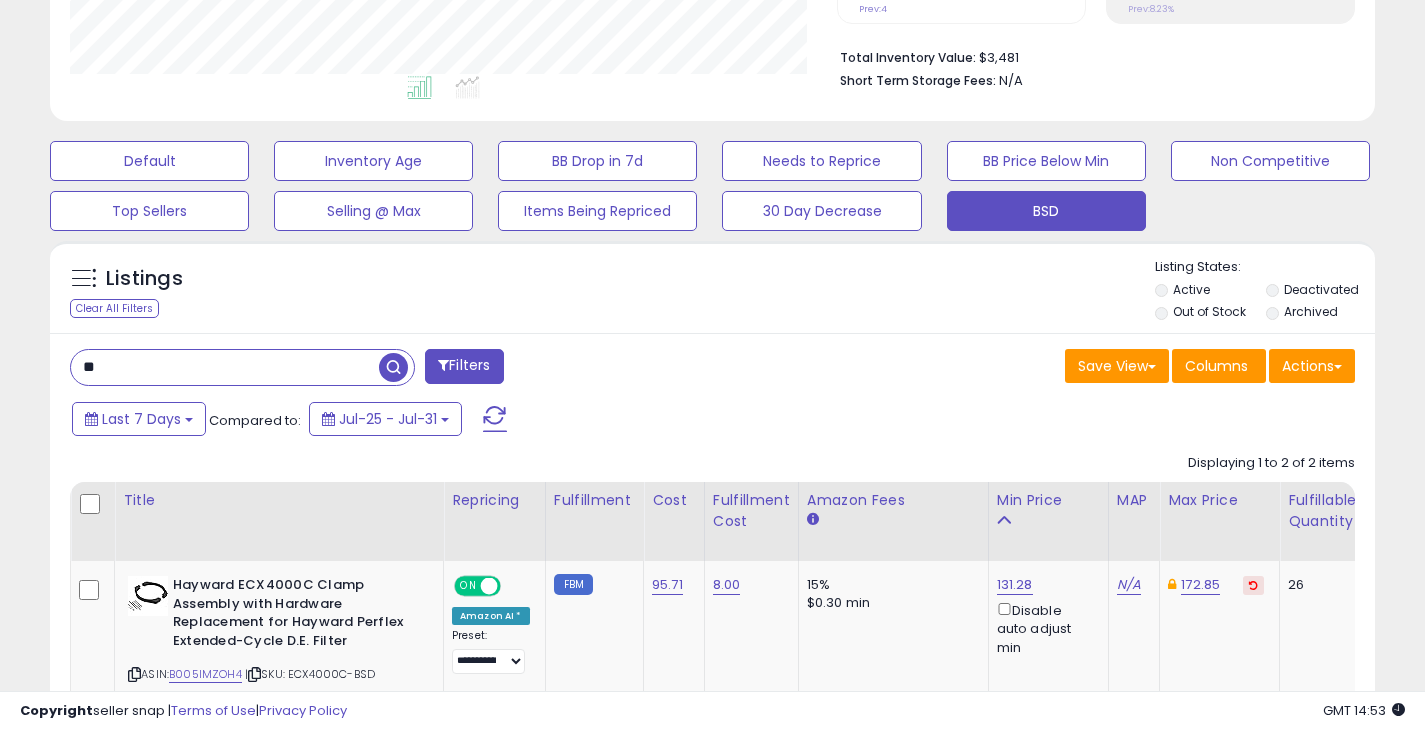 type on "*" 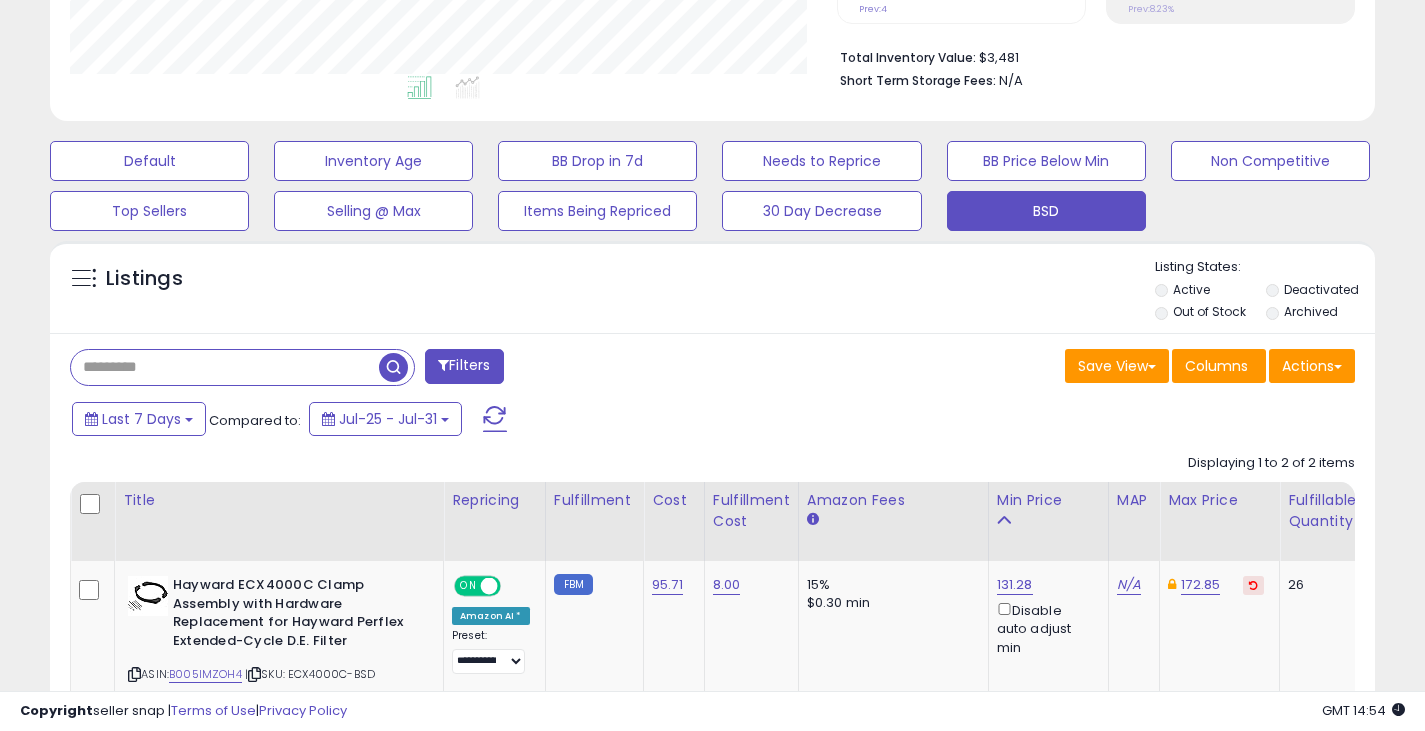 click at bounding box center [225, 367] 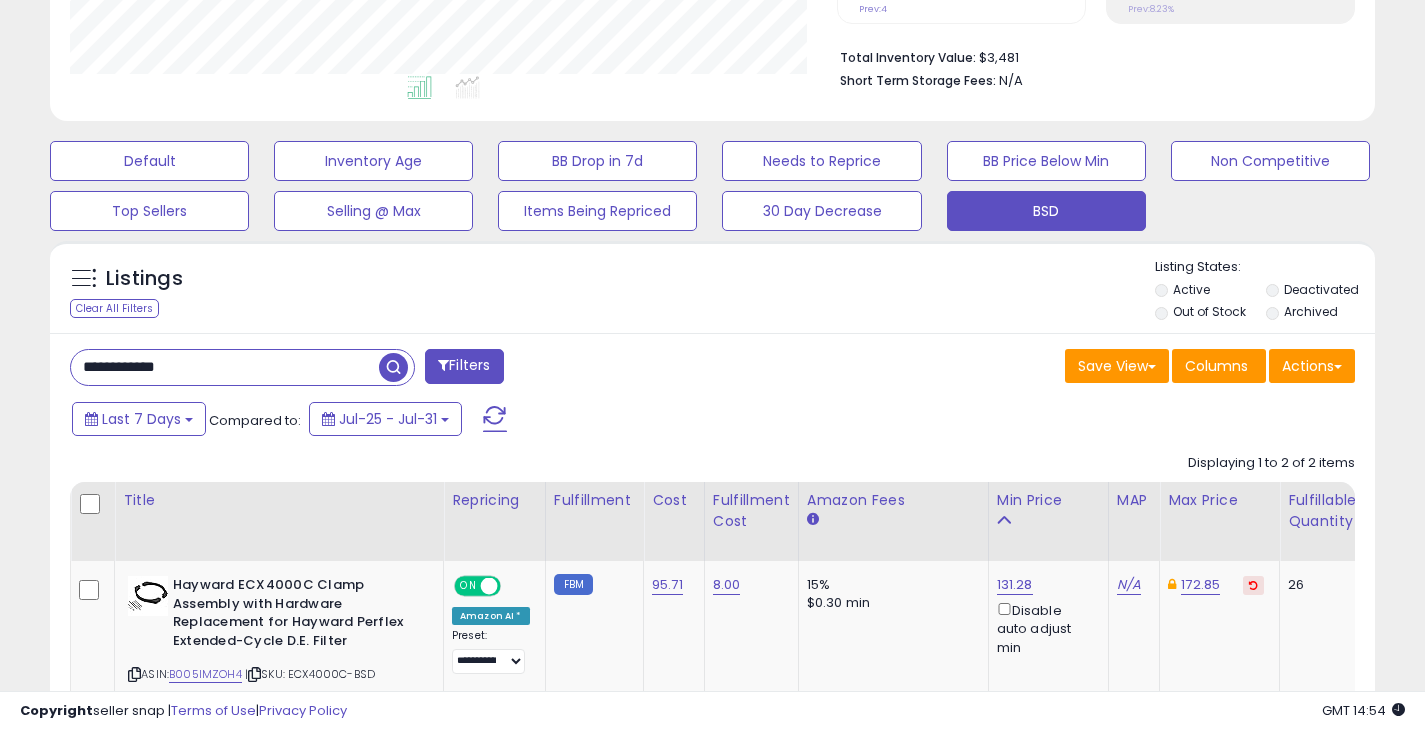 click at bounding box center [393, 367] 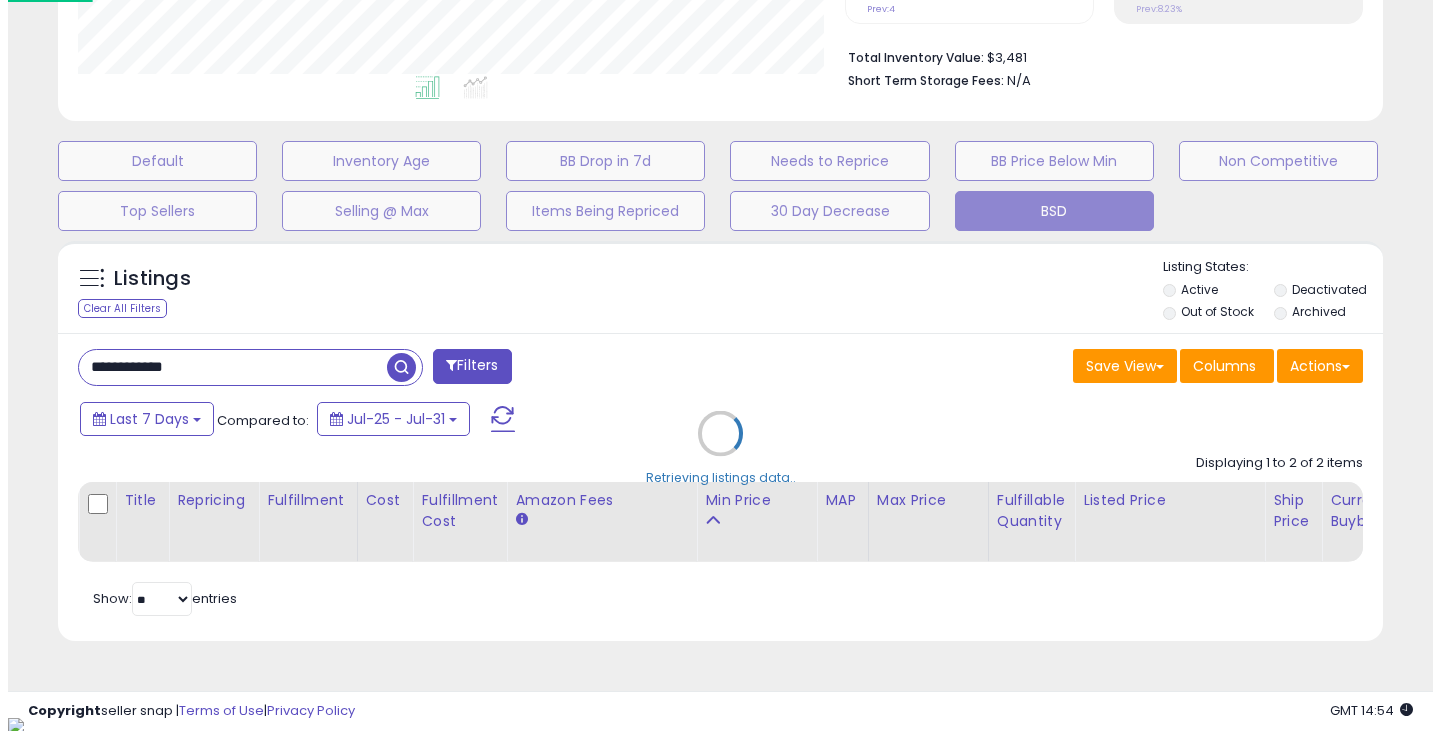 scroll, scrollTop: 999590, scrollLeft: 999224, axis: both 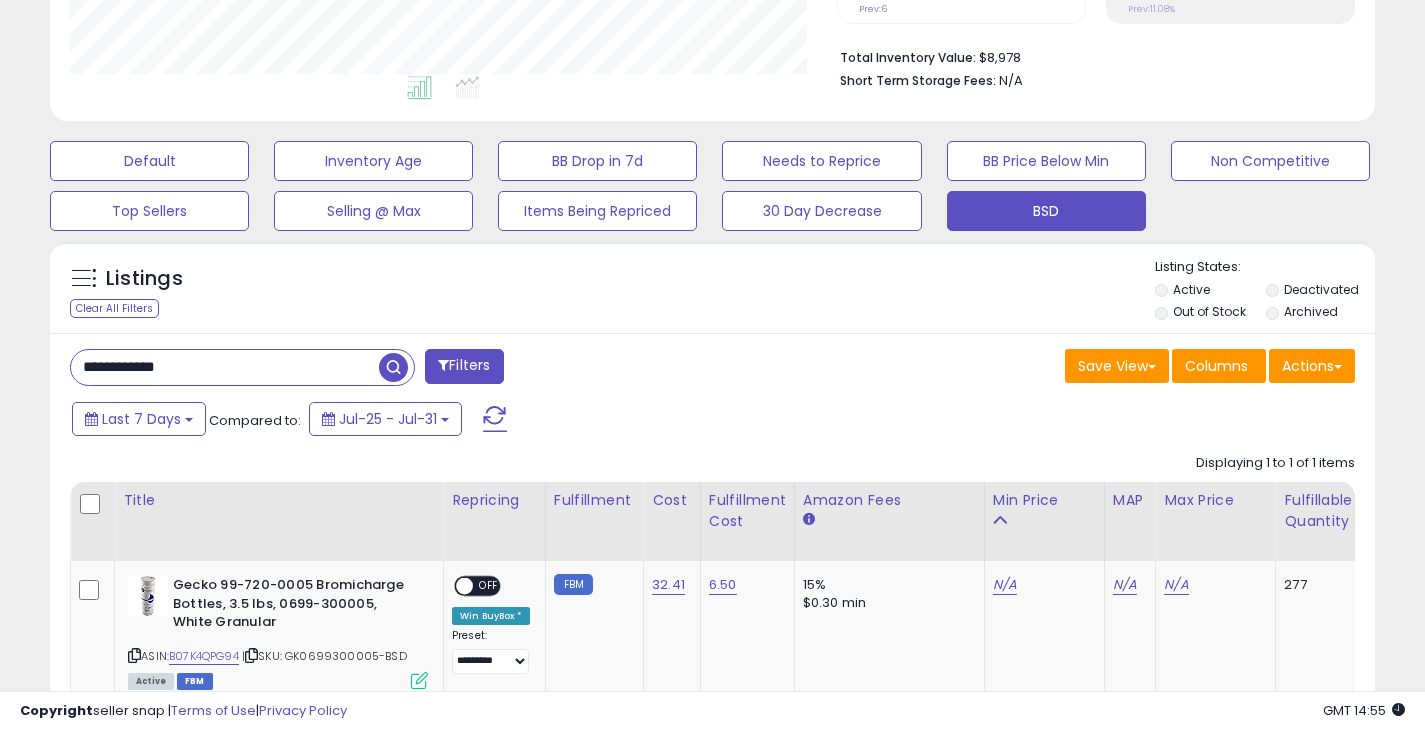 drag, startPoint x: 232, startPoint y: 377, endPoint x: 47, endPoint y: 390, distance: 185.45619 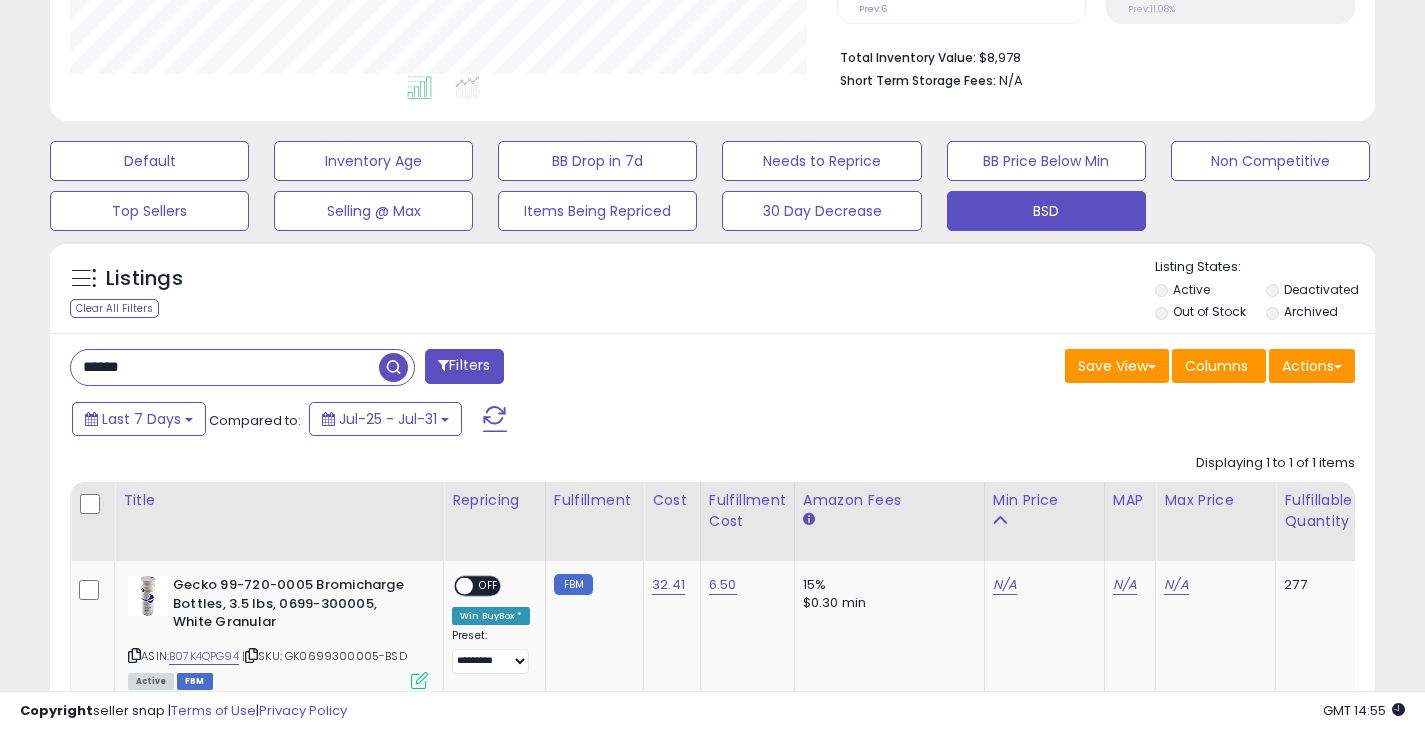 click at bounding box center (393, 367) 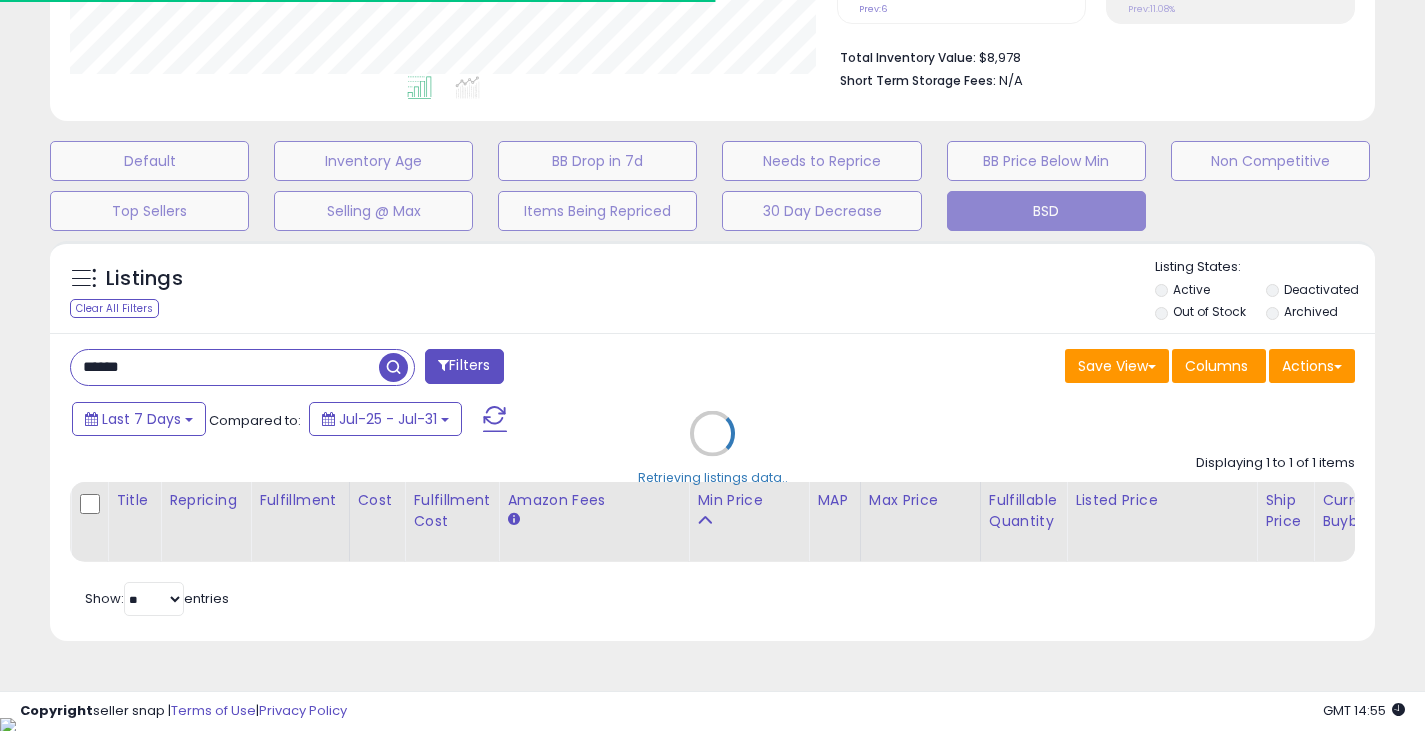 scroll, scrollTop: 410, scrollLeft: 767, axis: both 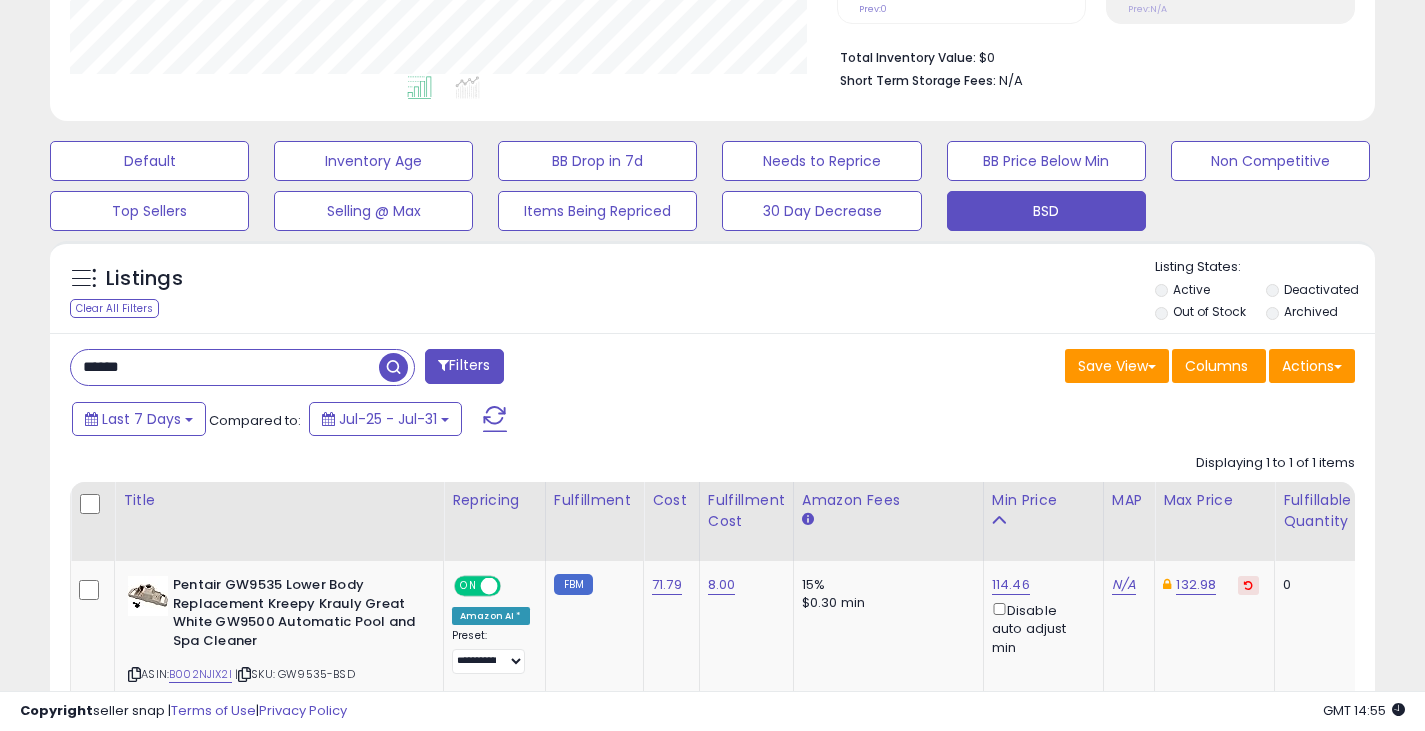 drag, startPoint x: 200, startPoint y: 369, endPoint x: 54, endPoint y: 384, distance: 146.76852 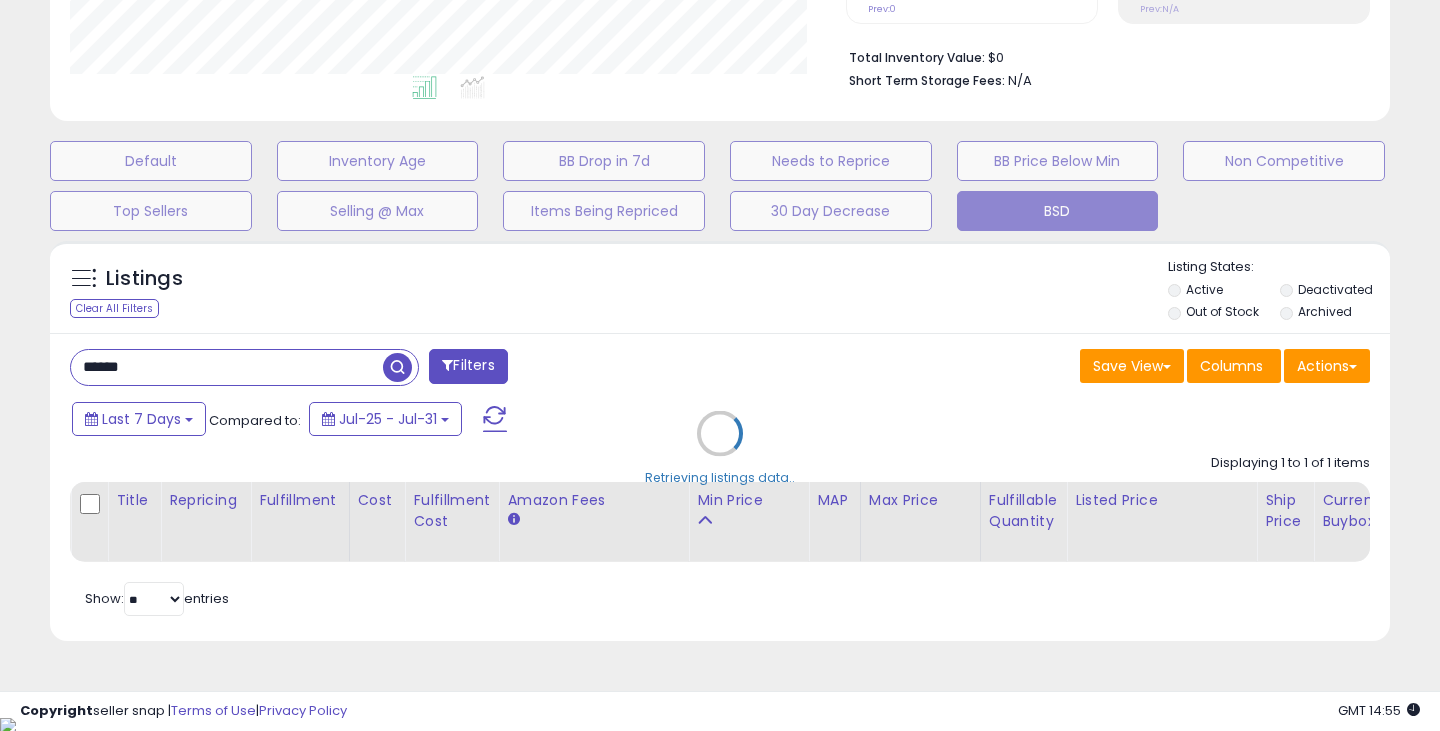 scroll, scrollTop: 999590, scrollLeft: 999224, axis: both 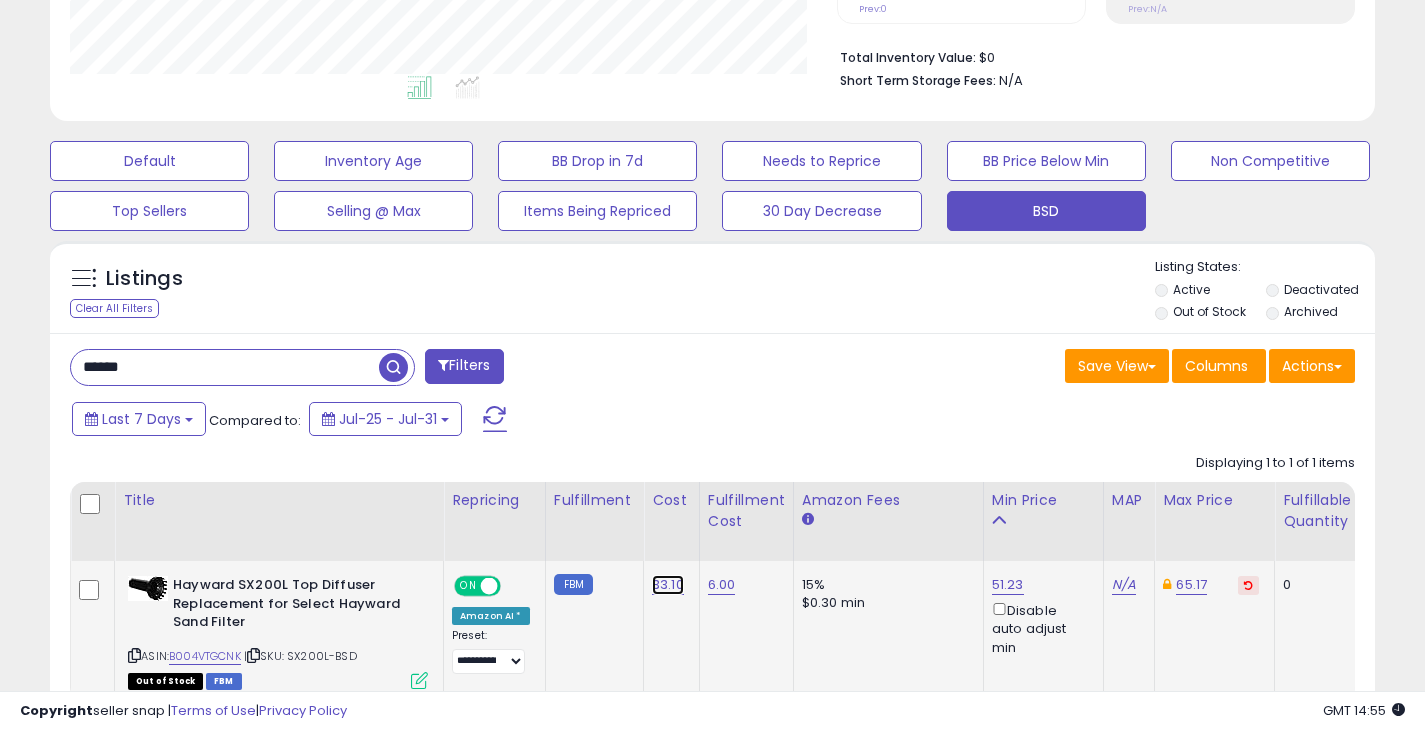 click on "33.10" at bounding box center [668, 585] 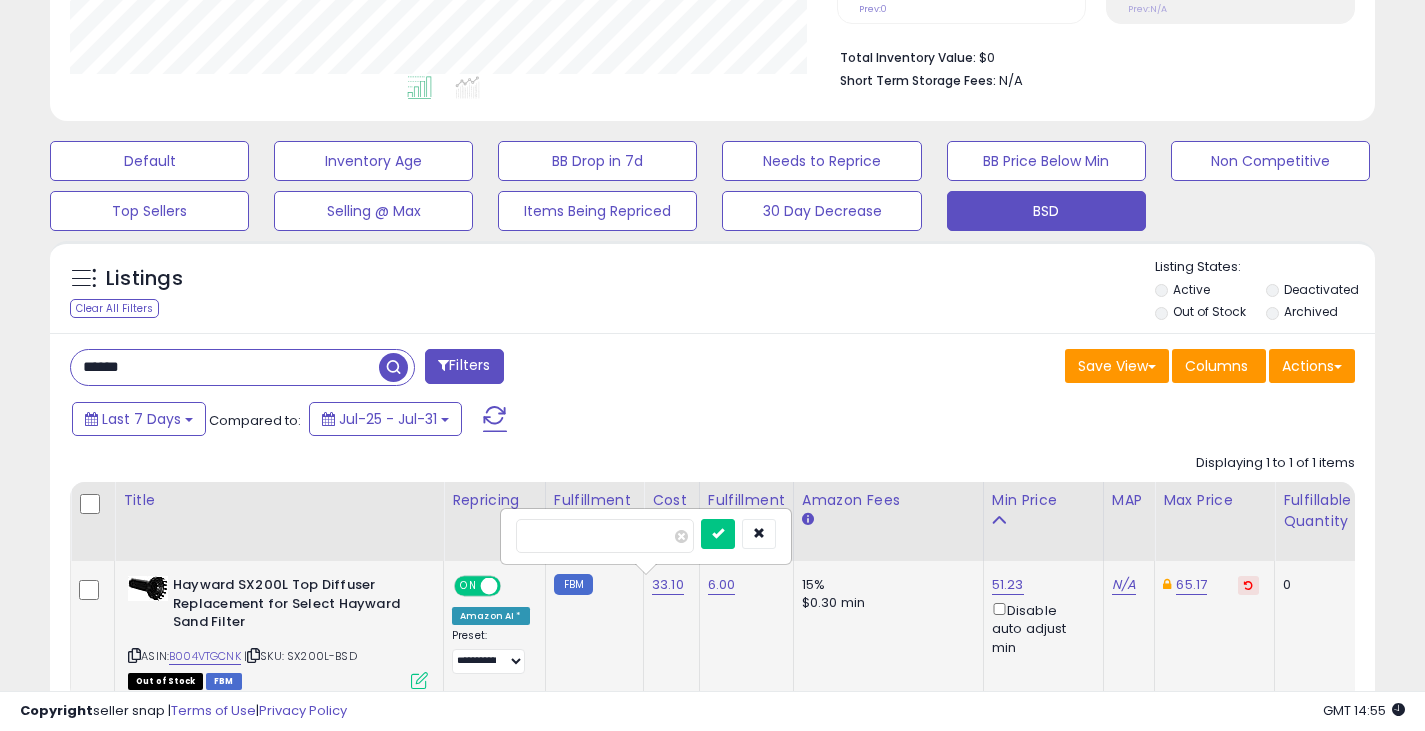 type on "*****" 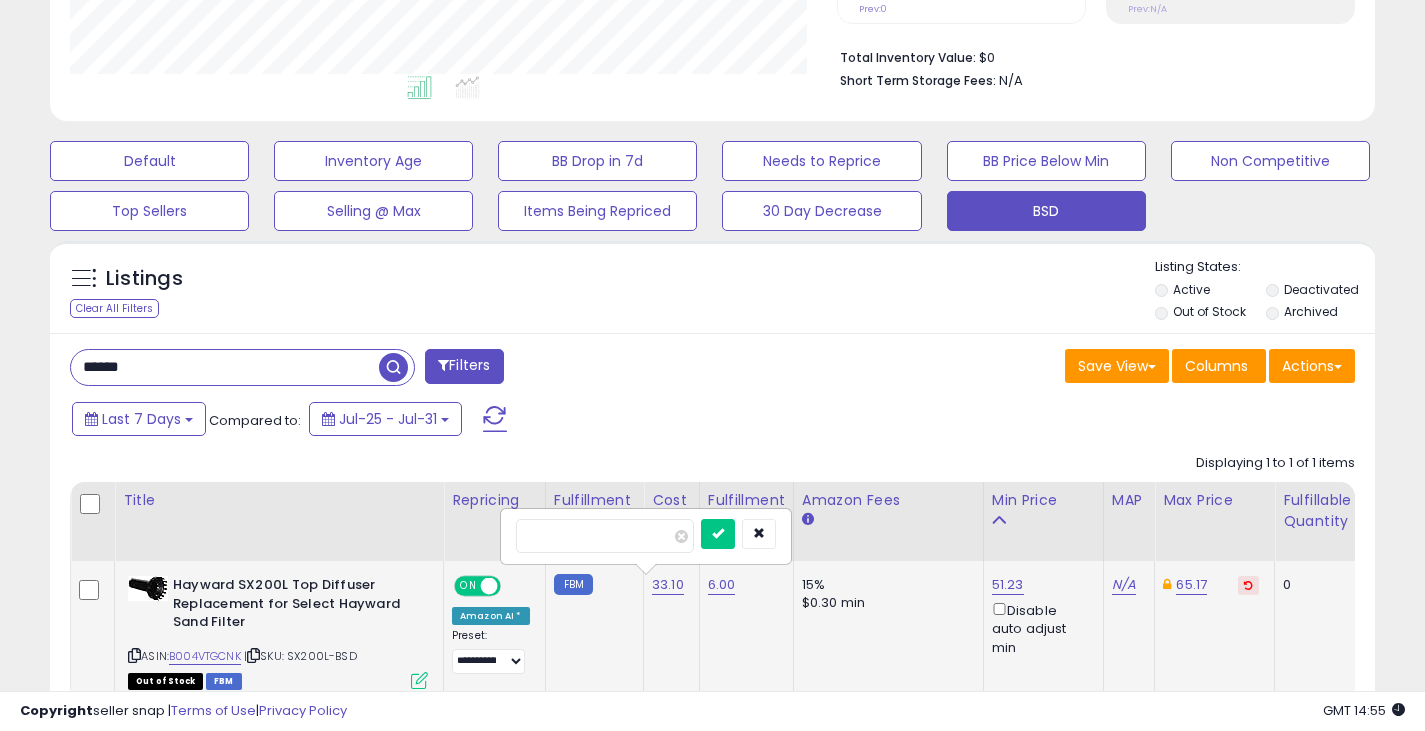 click at bounding box center (718, 534) 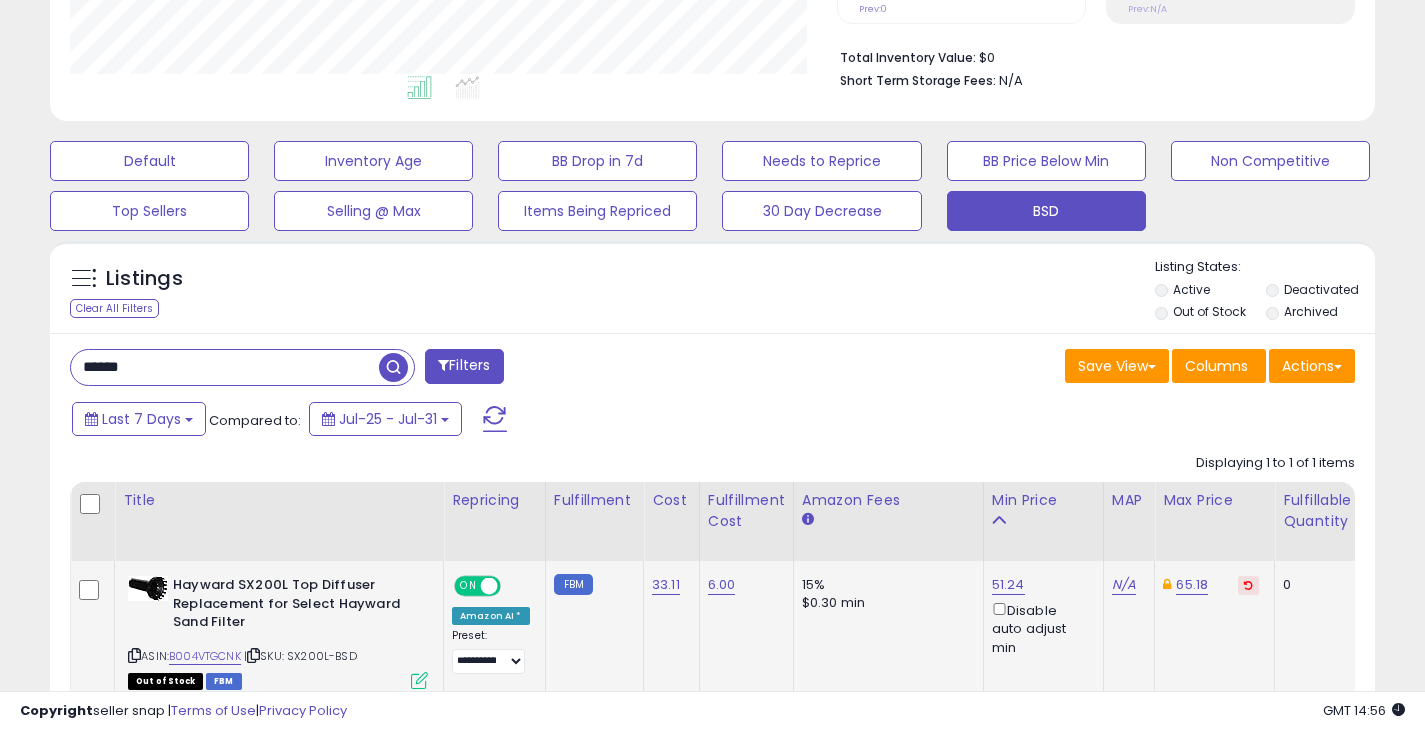 drag, startPoint x: 176, startPoint y: 370, endPoint x: 52, endPoint y: 362, distance: 124.2578 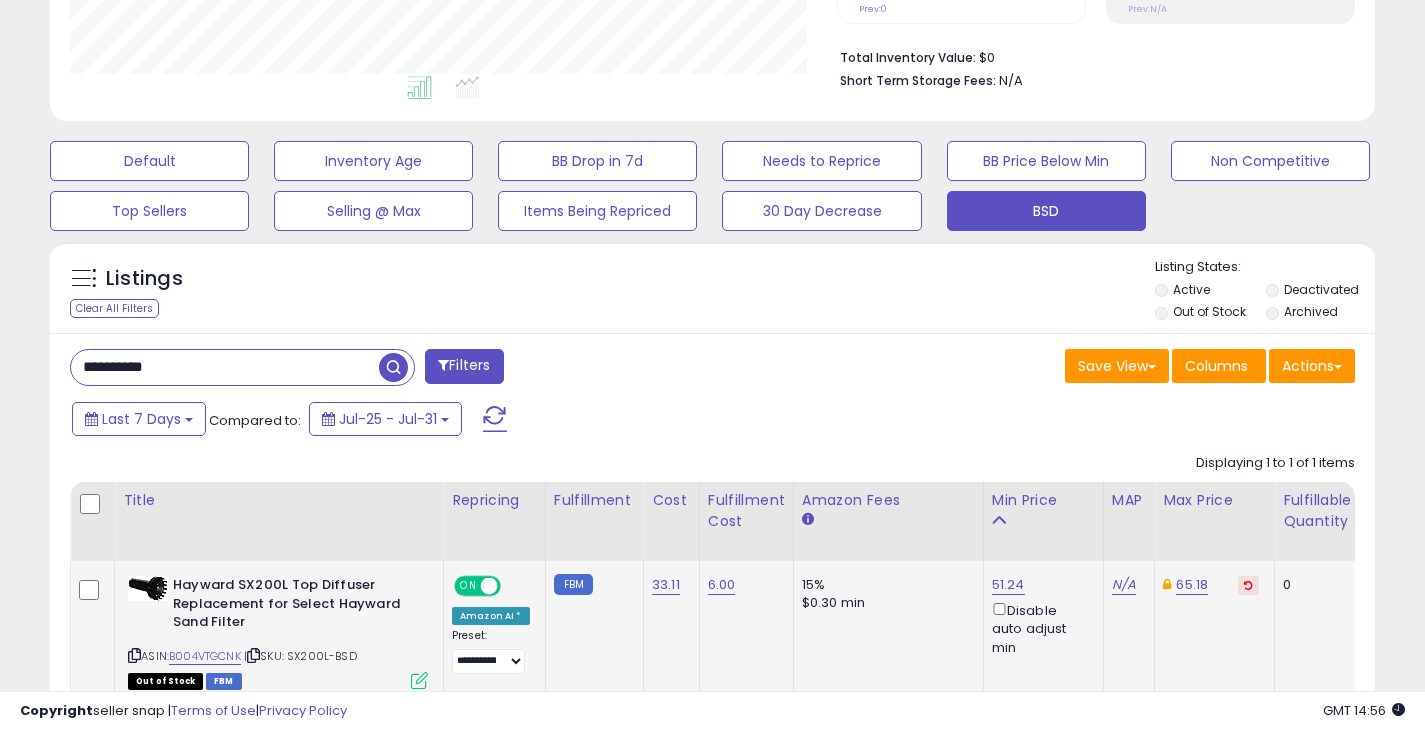 type on "**********" 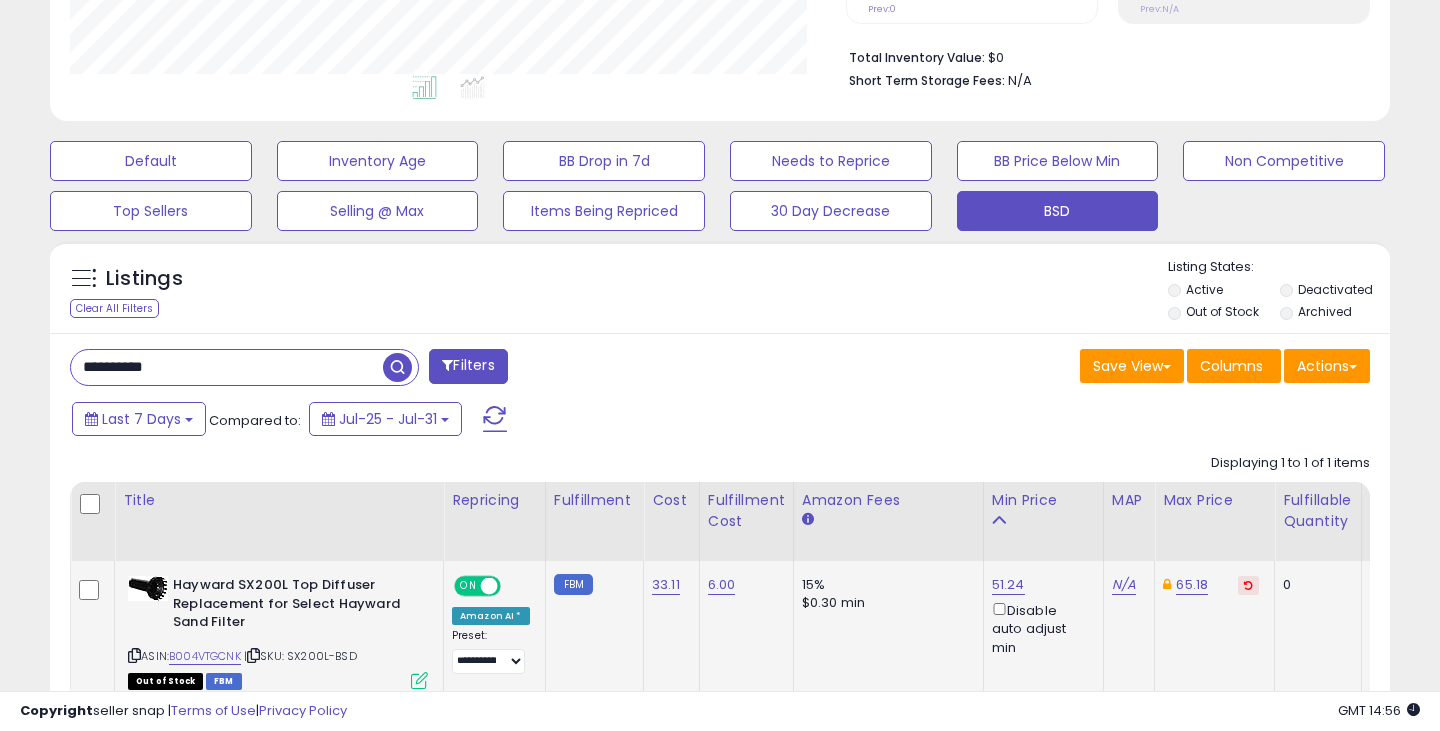 scroll, scrollTop: 999590, scrollLeft: 999224, axis: both 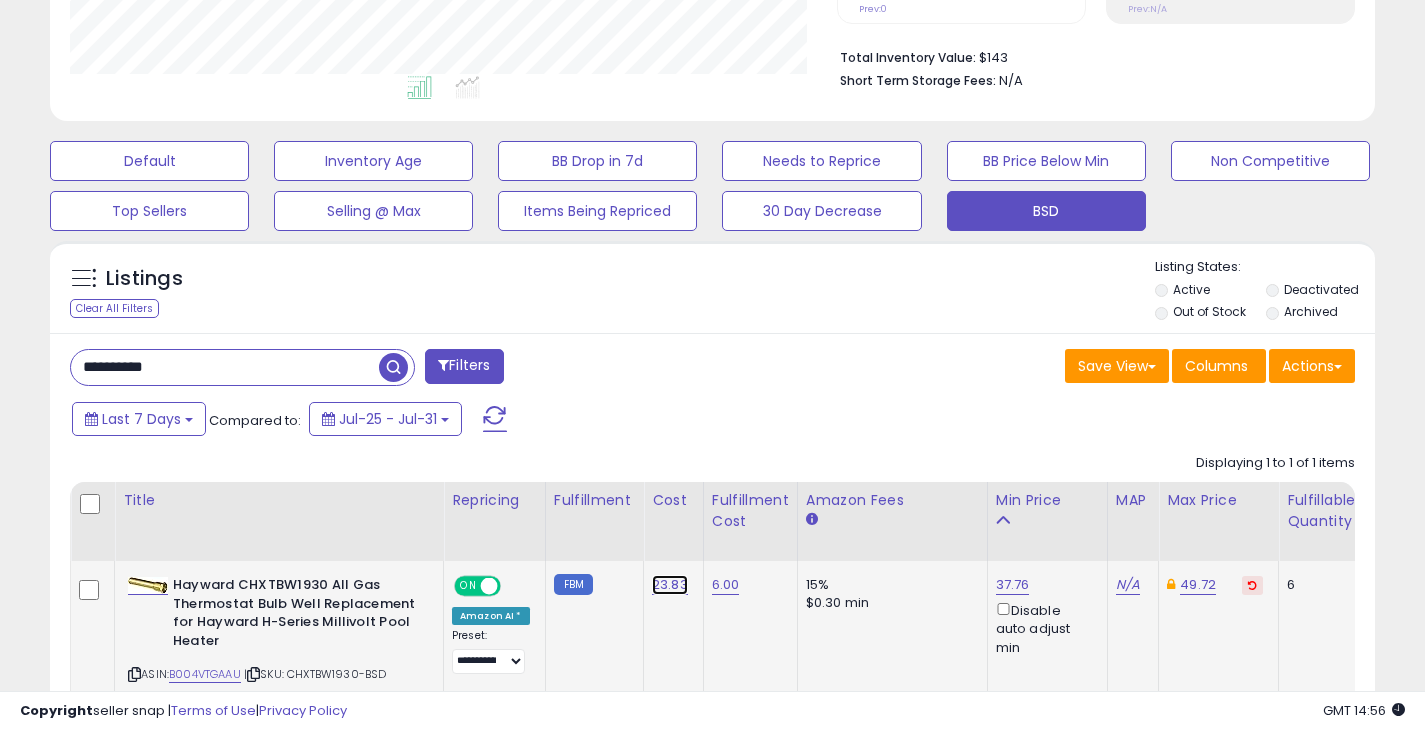click on "23.83" at bounding box center (670, 585) 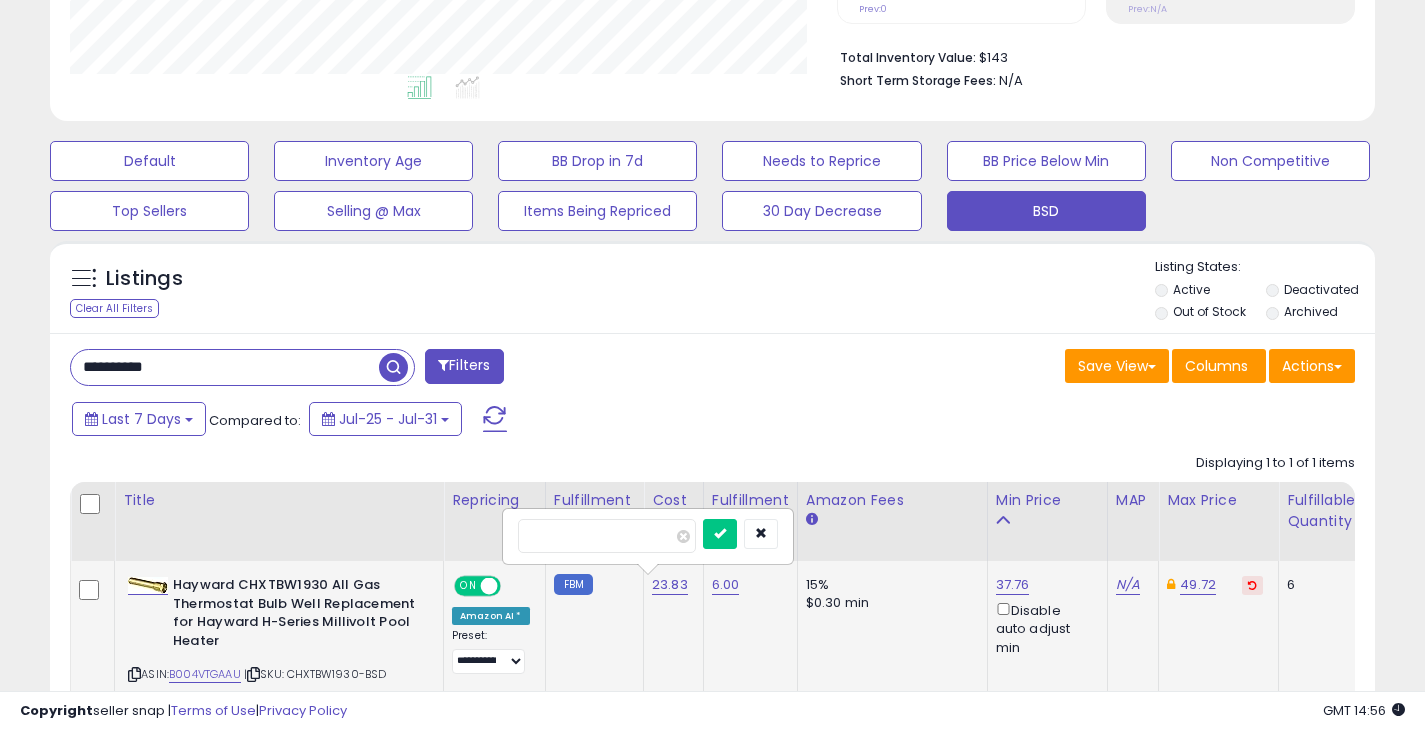 drag, startPoint x: 603, startPoint y: 538, endPoint x: 507, endPoint y: 537, distance: 96.00521 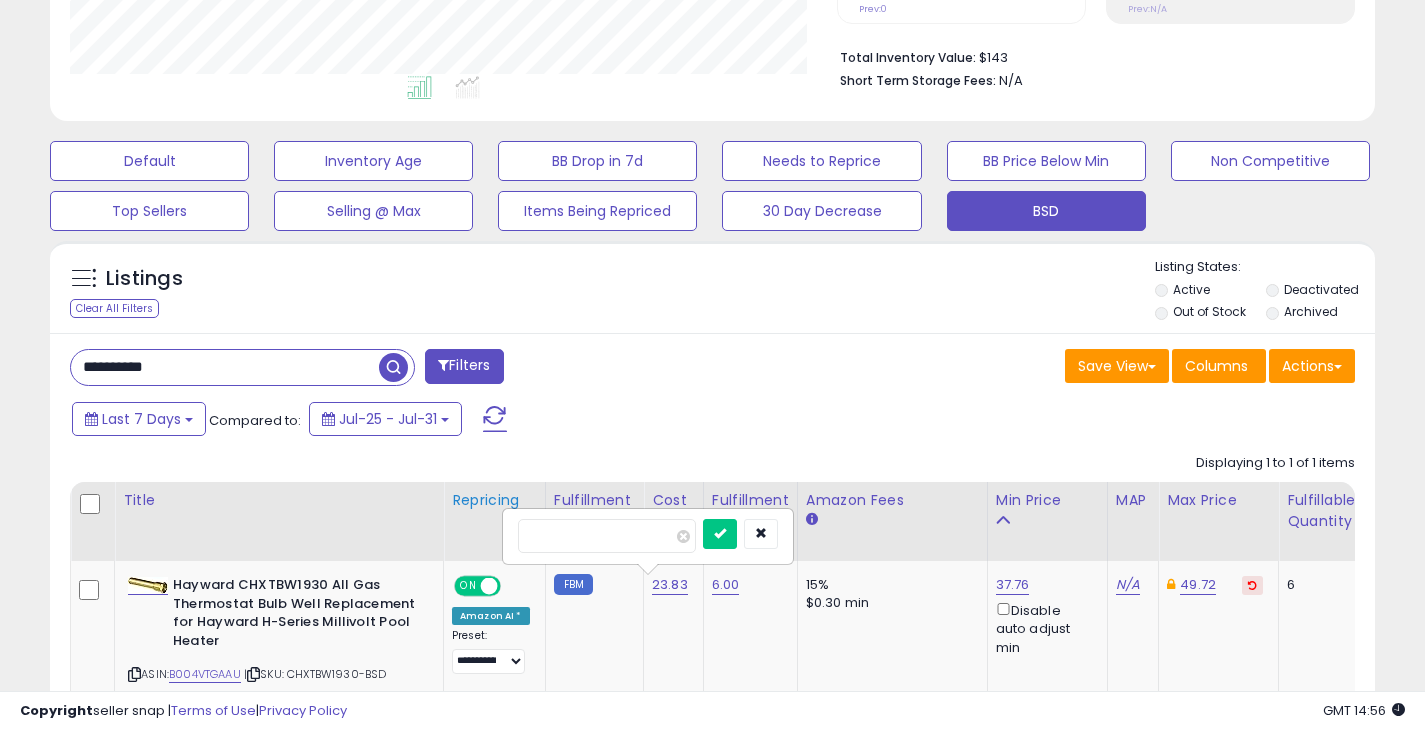 type on "*****" 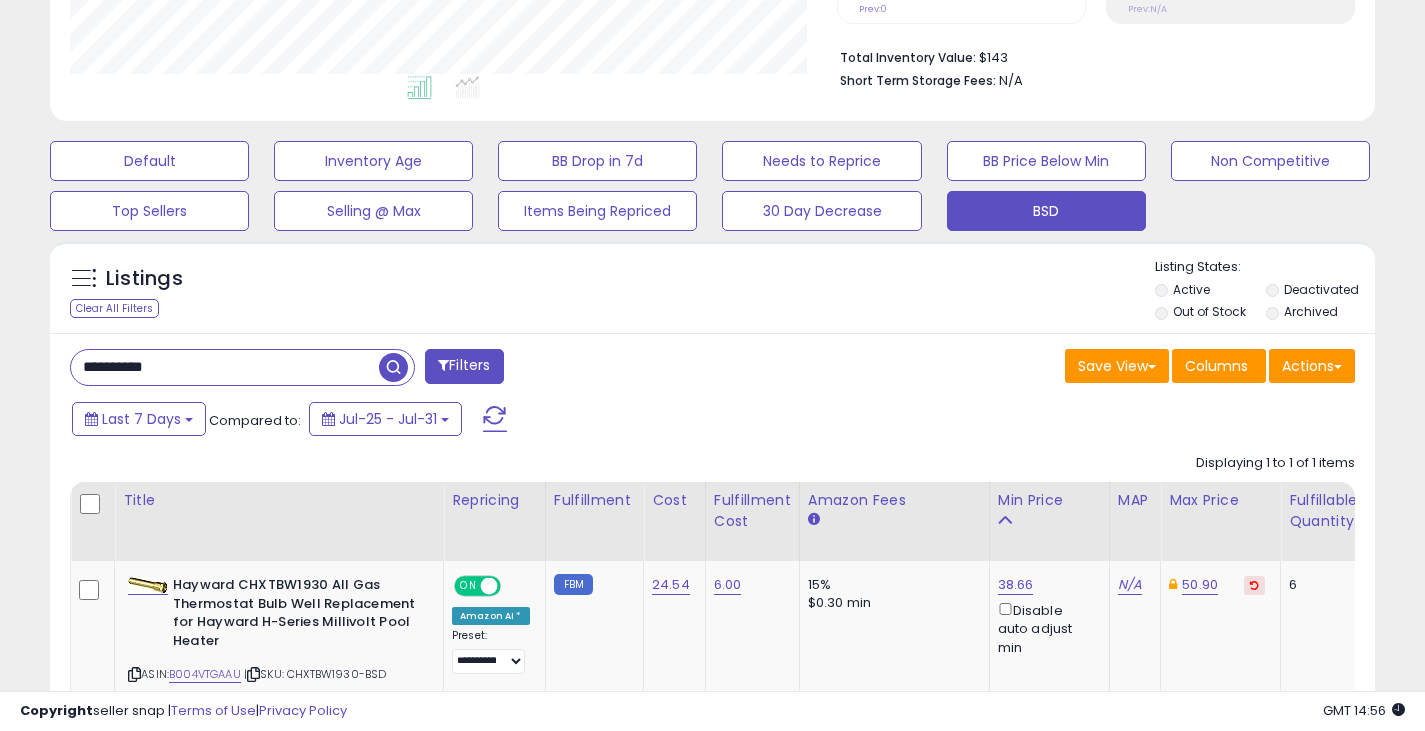 drag, startPoint x: 216, startPoint y: 368, endPoint x: 75, endPoint y: 372, distance: 141.05673 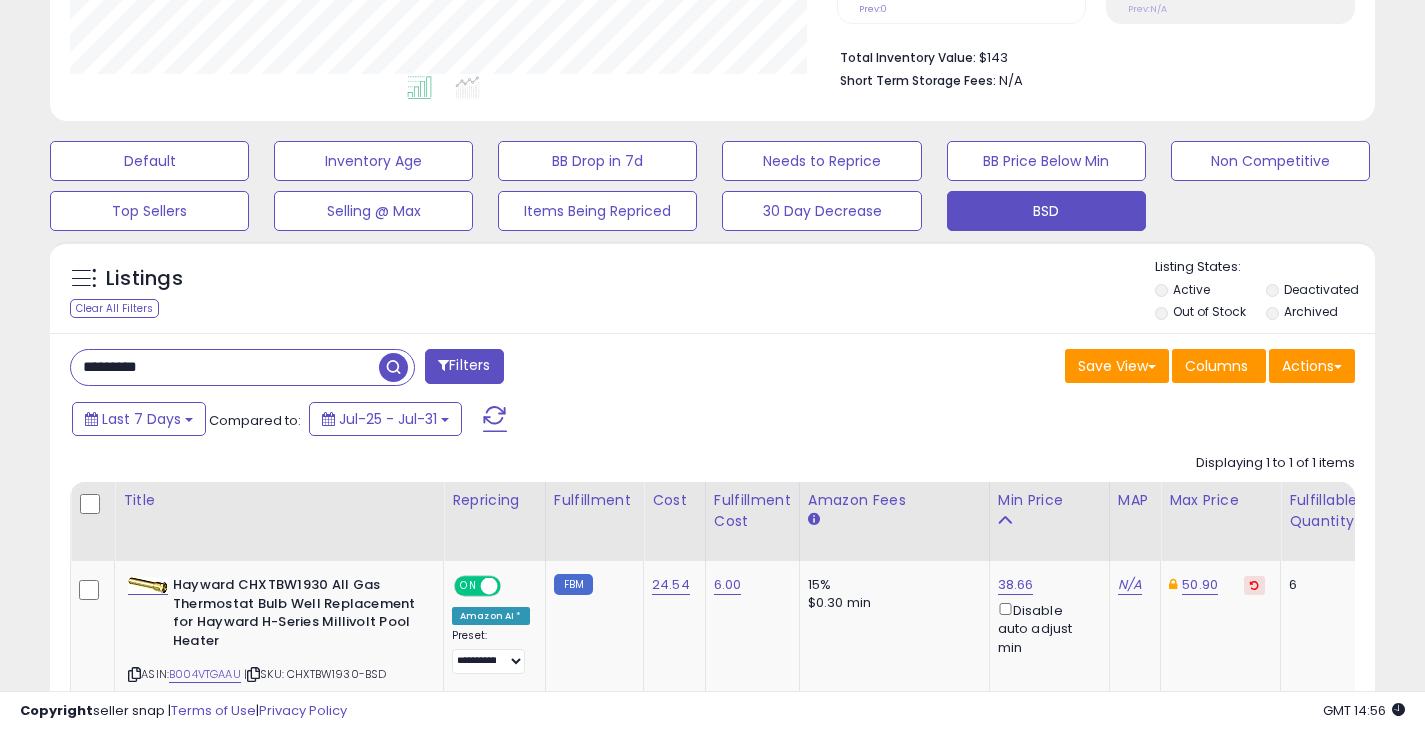 click at bounding box center [393, 367] 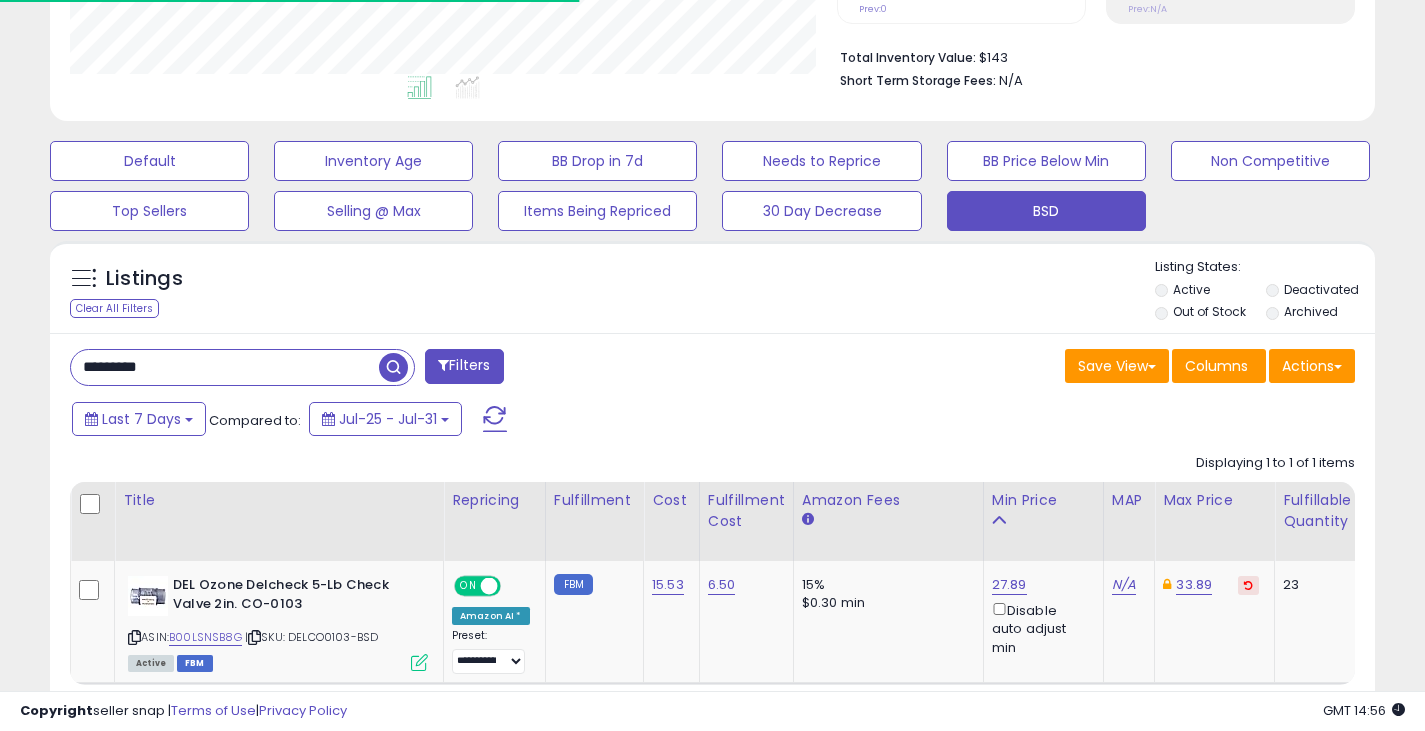 scroll, scrollTop: 410, scrollLeft: 767, axis: both 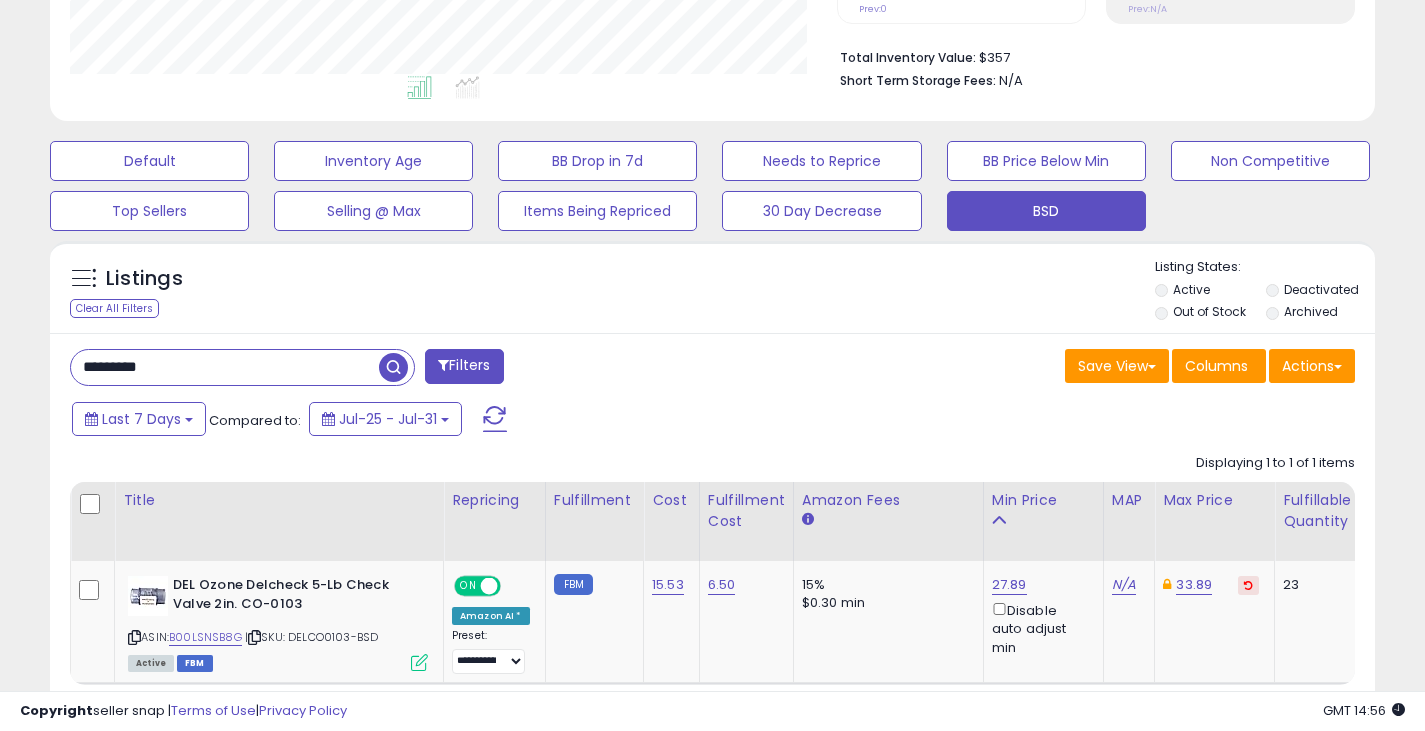 drag, startPoint x: 197, startPoint y: 367, endPoint x: 49, endPoint y: 366, distance: 148.00337 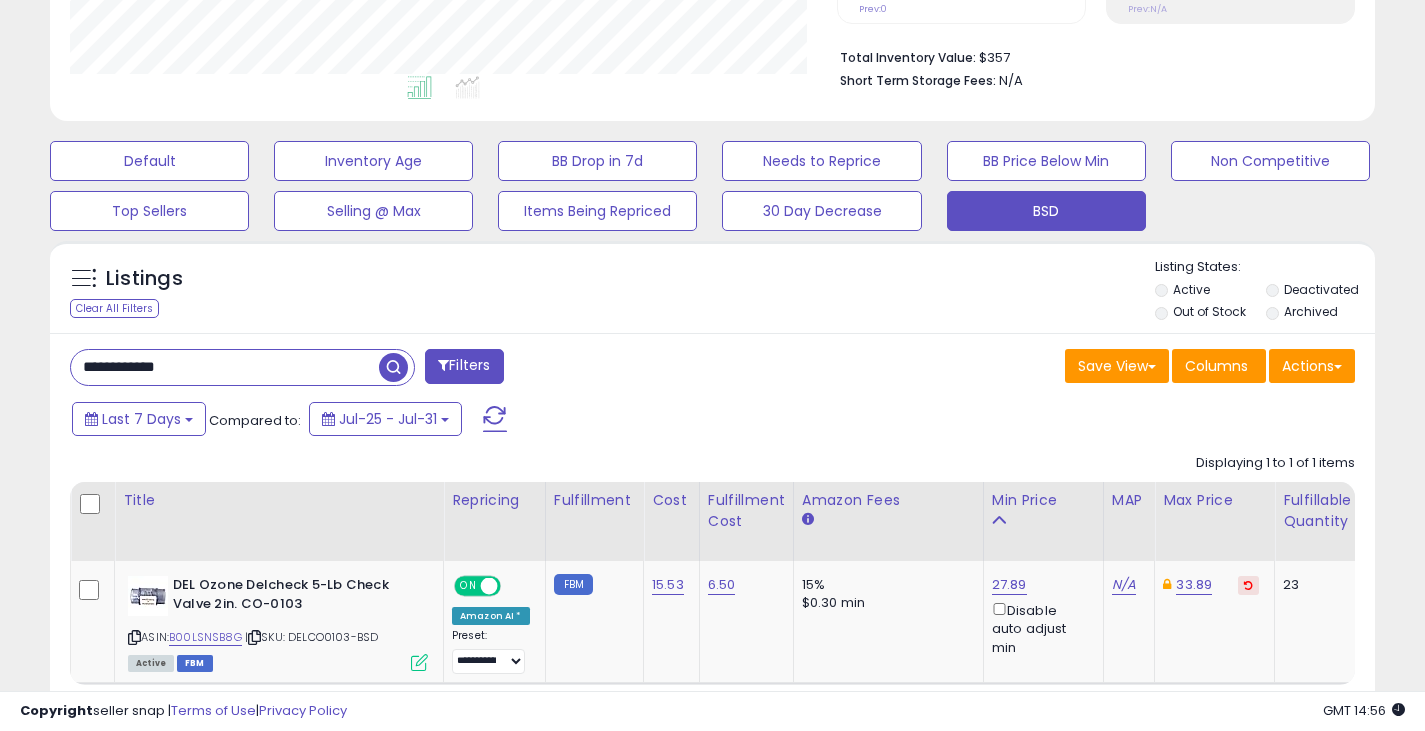 click at bounding box center (393, 367) 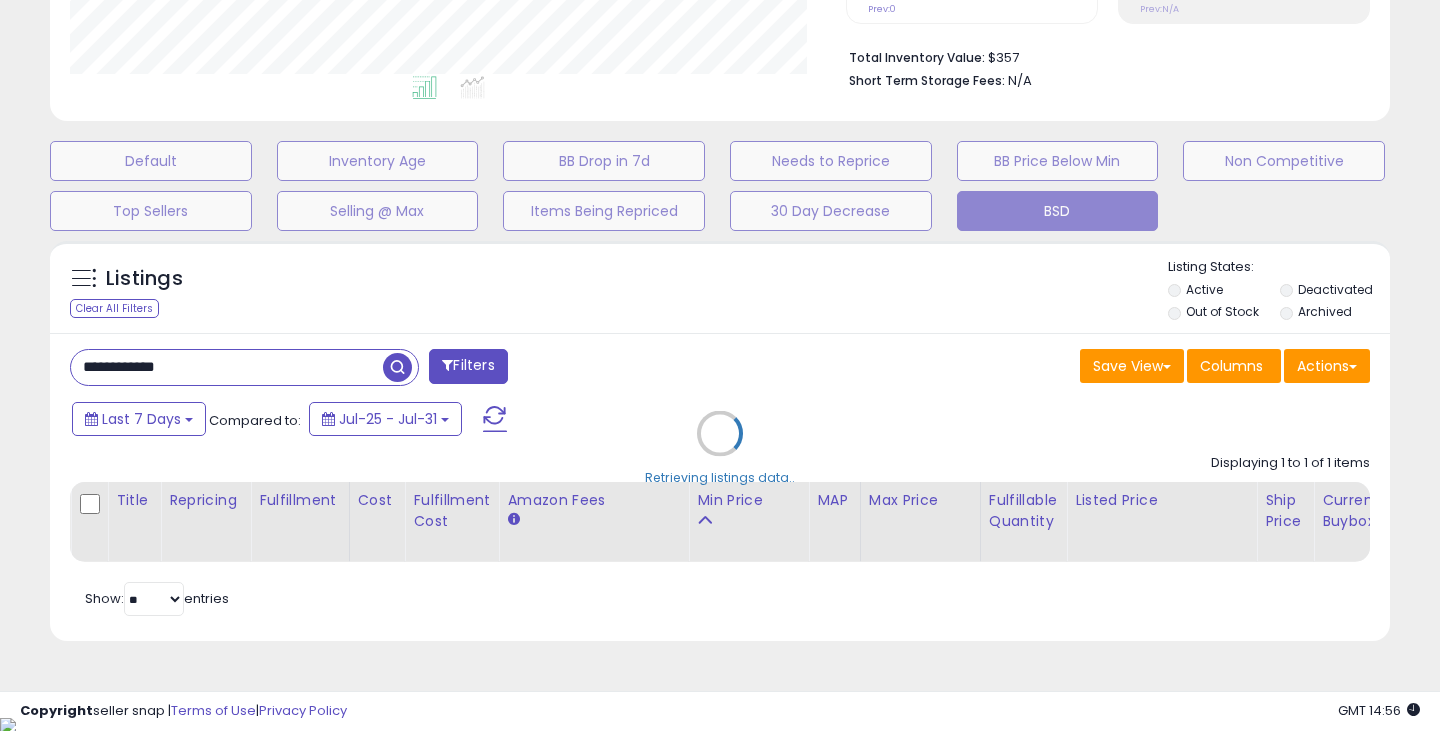 scroll, scrollTop: 999590, scrollLeft: 999224, axis: both 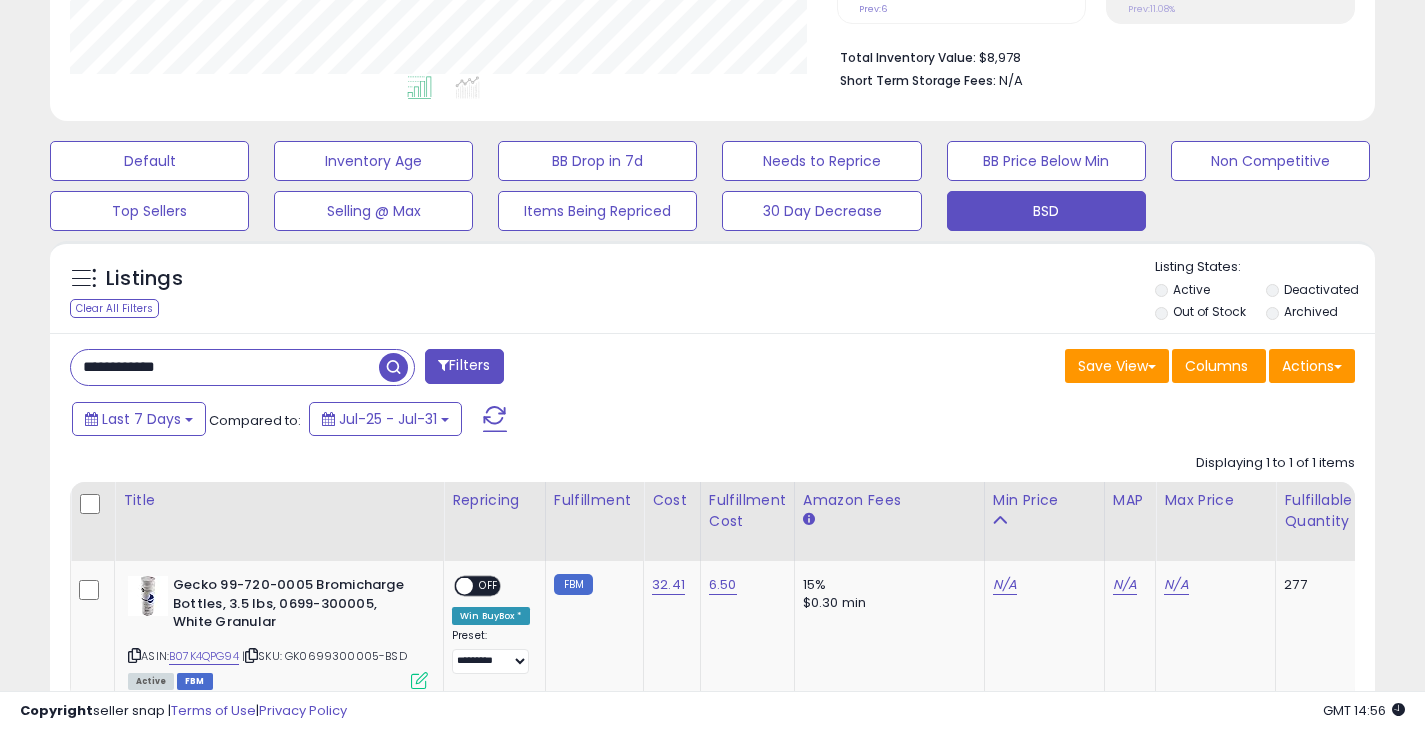 drag, startPoint x: 236, startPoint y: 360, endPoint x: 0, endPoint y: 356, distance: 236.03389 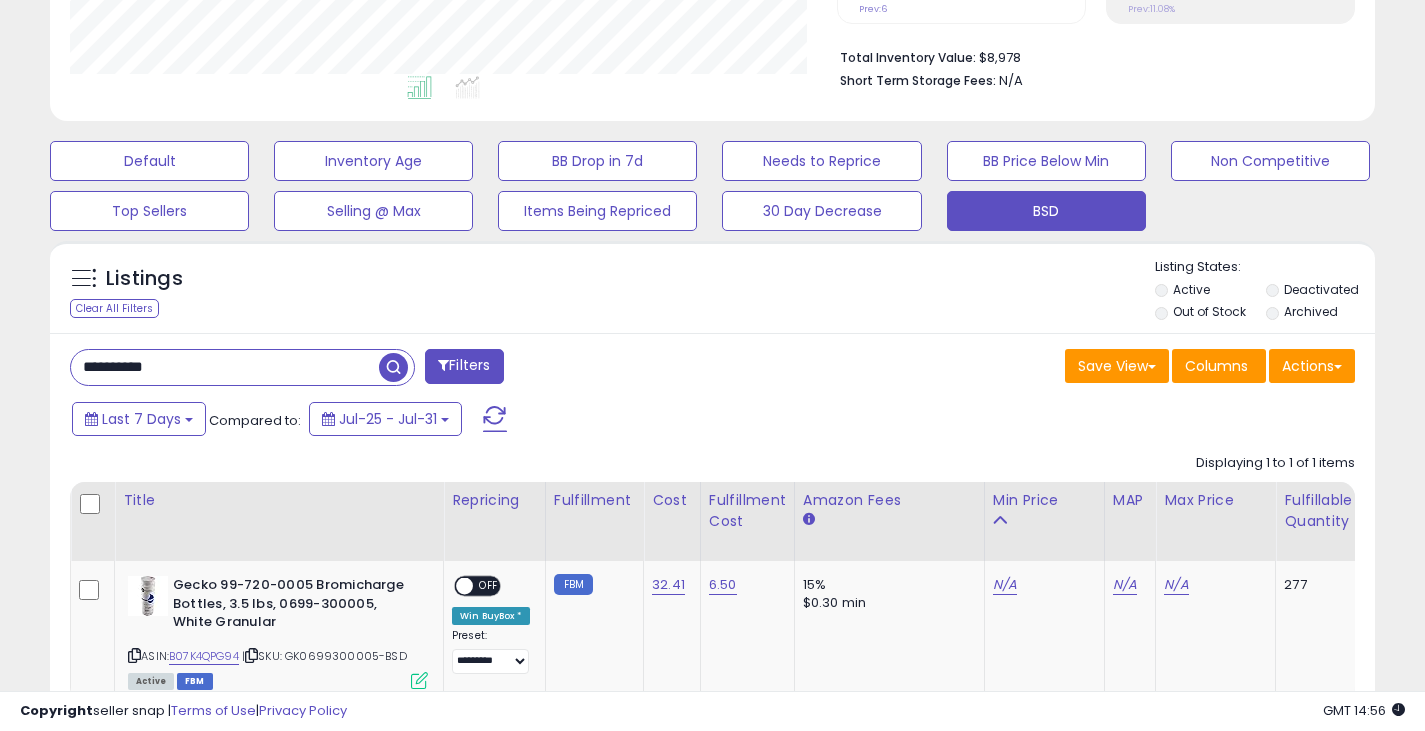 drag, startPoint x: 395, startPoint y: 370, endPoint x: 389, endPoint y: 360, distance: 11.661903 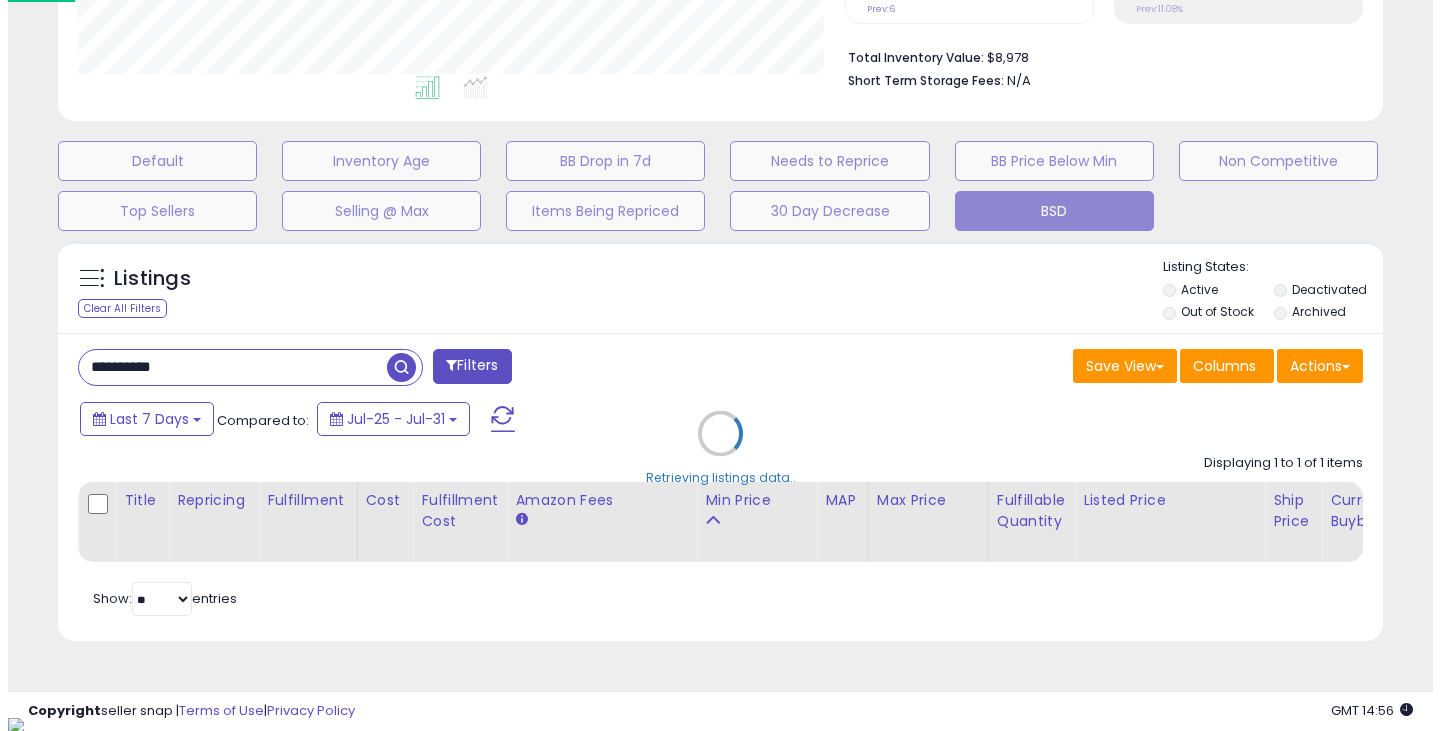 scroll, scrollTop: 999590, scrollLeft: 999224, axis: both 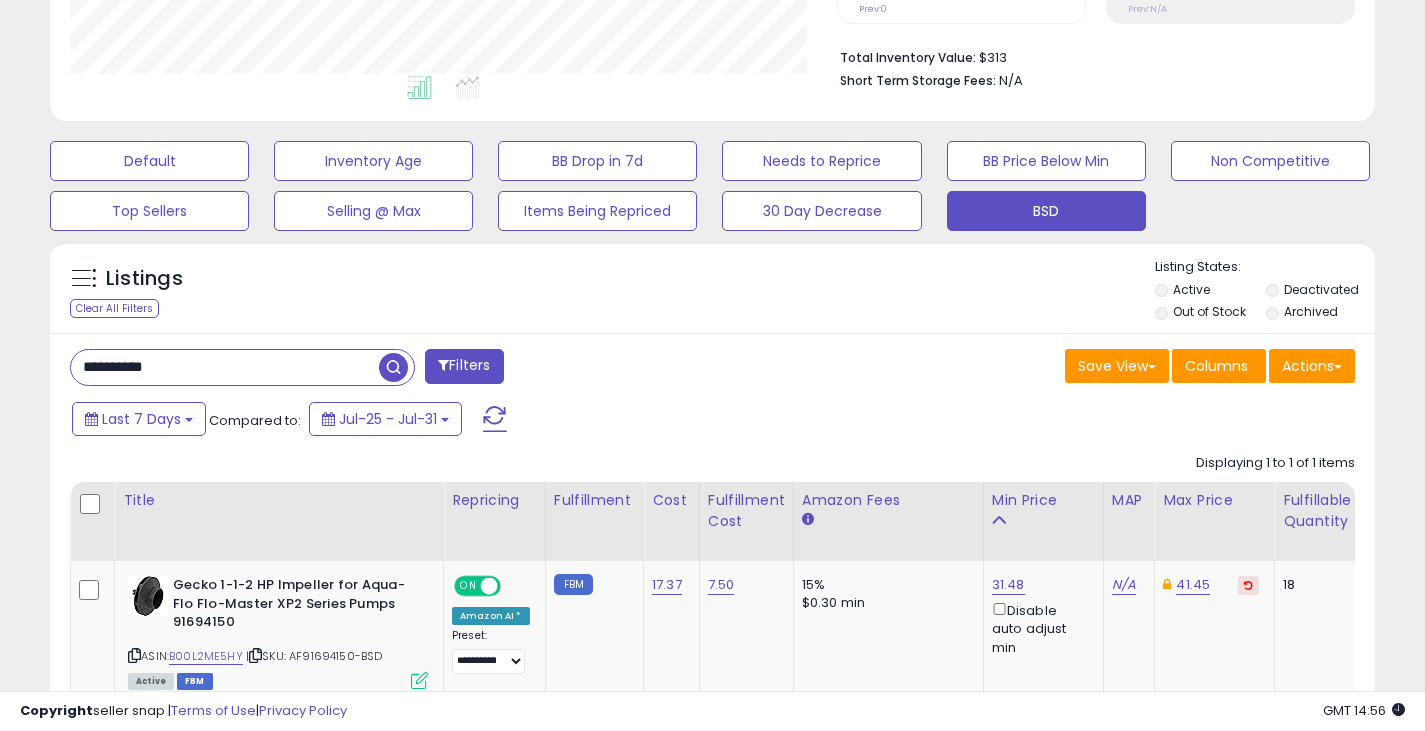 drag, startPoint x: 219, startPoint y: 380, endPoint x: 62, endPoint y: 385, distance: 157.0796 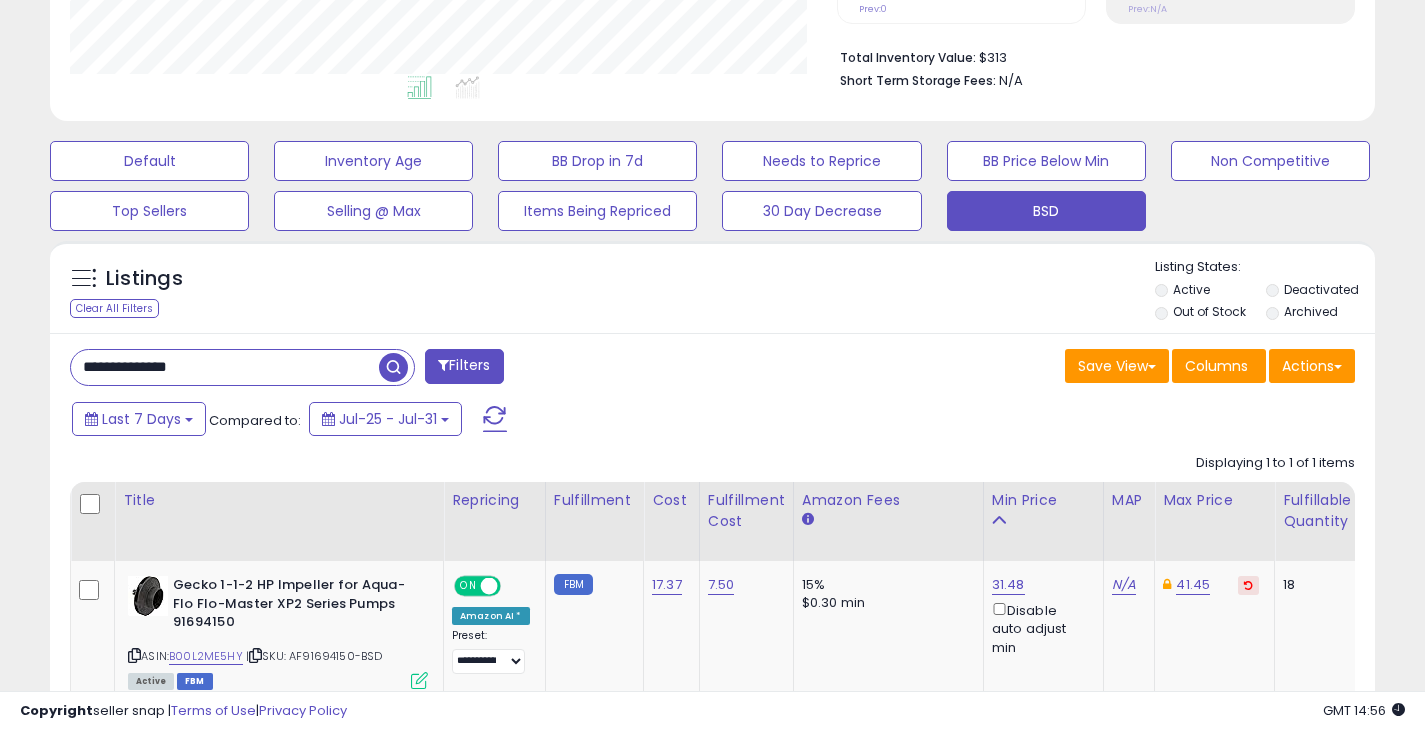 click at bounding box center (393, 367) 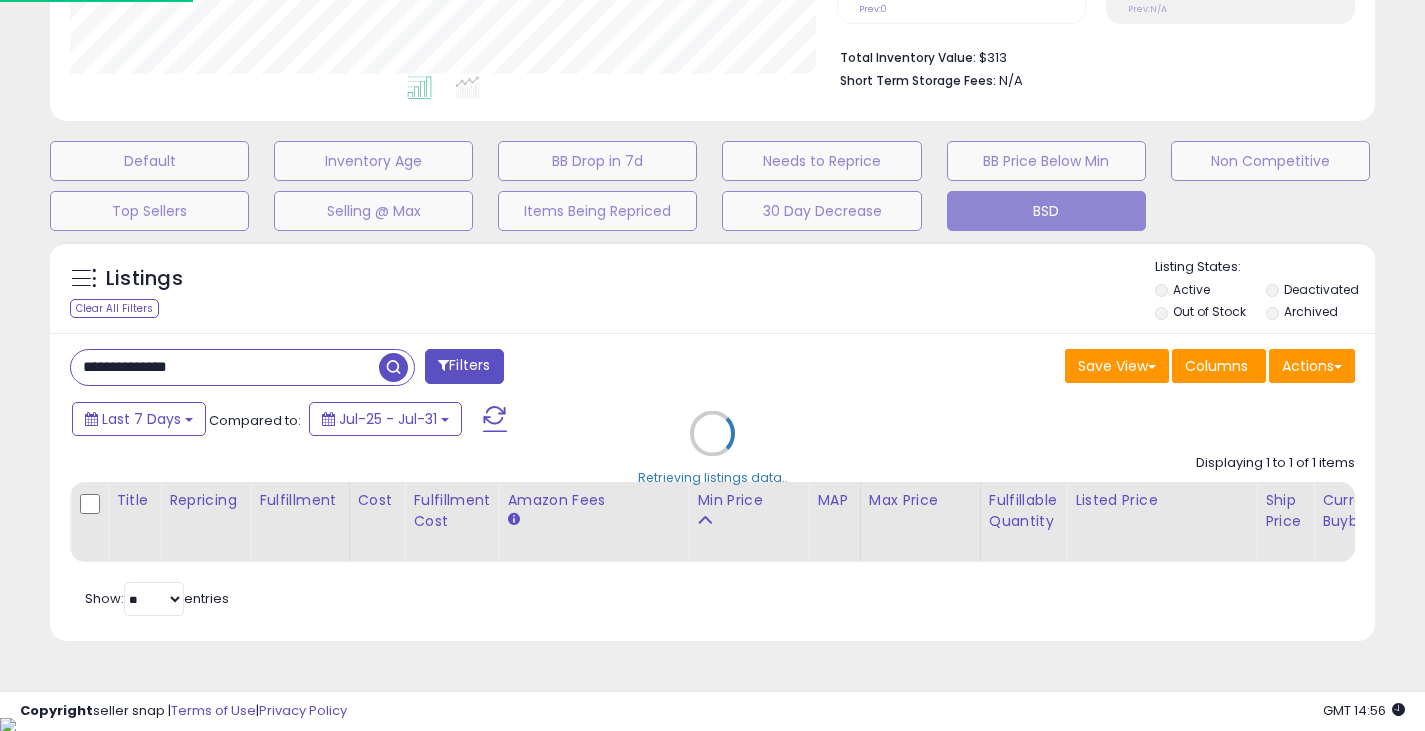 scroll, scrollTop: 999590, scrollLeft: 999224, axis: both 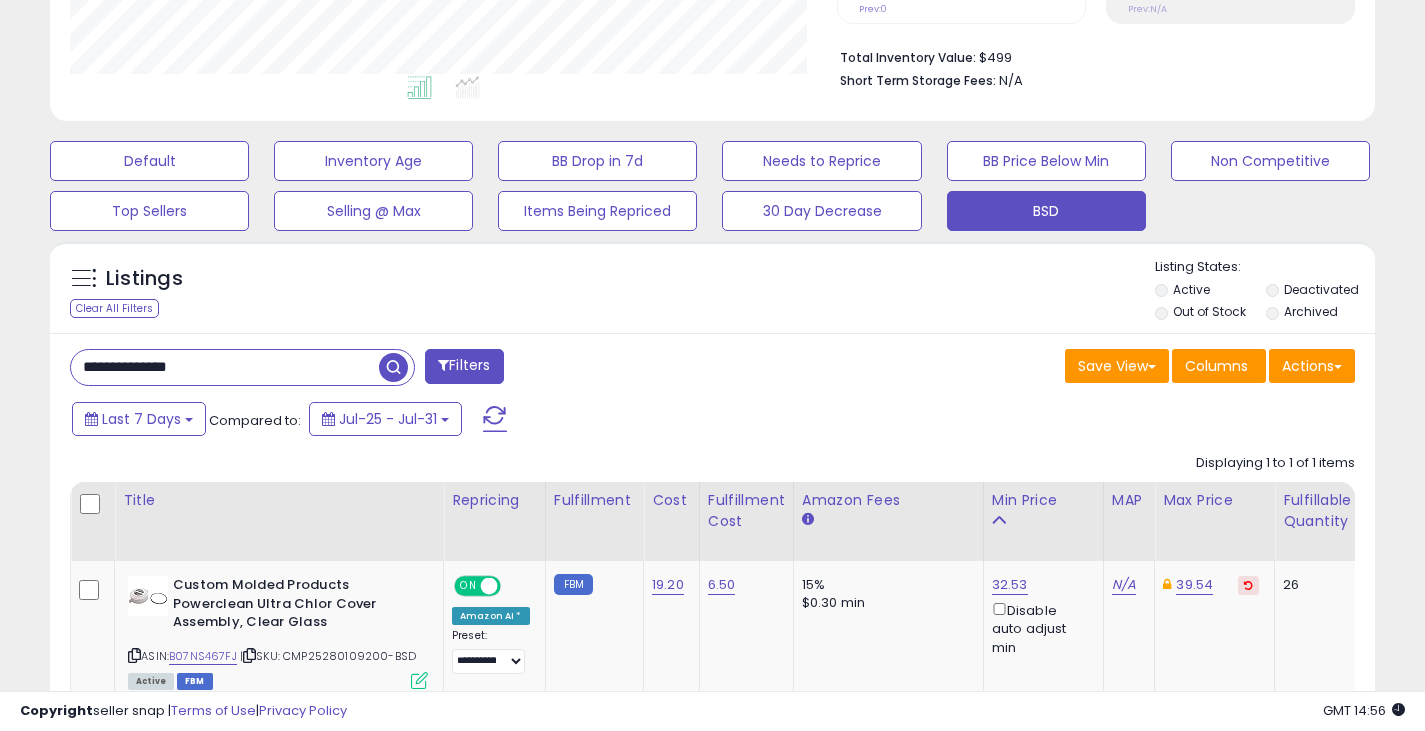 drag, startPoint x: 254, startPoint y: 361, endPoint x: 48, endPoint y: 372, distance: 206.29349 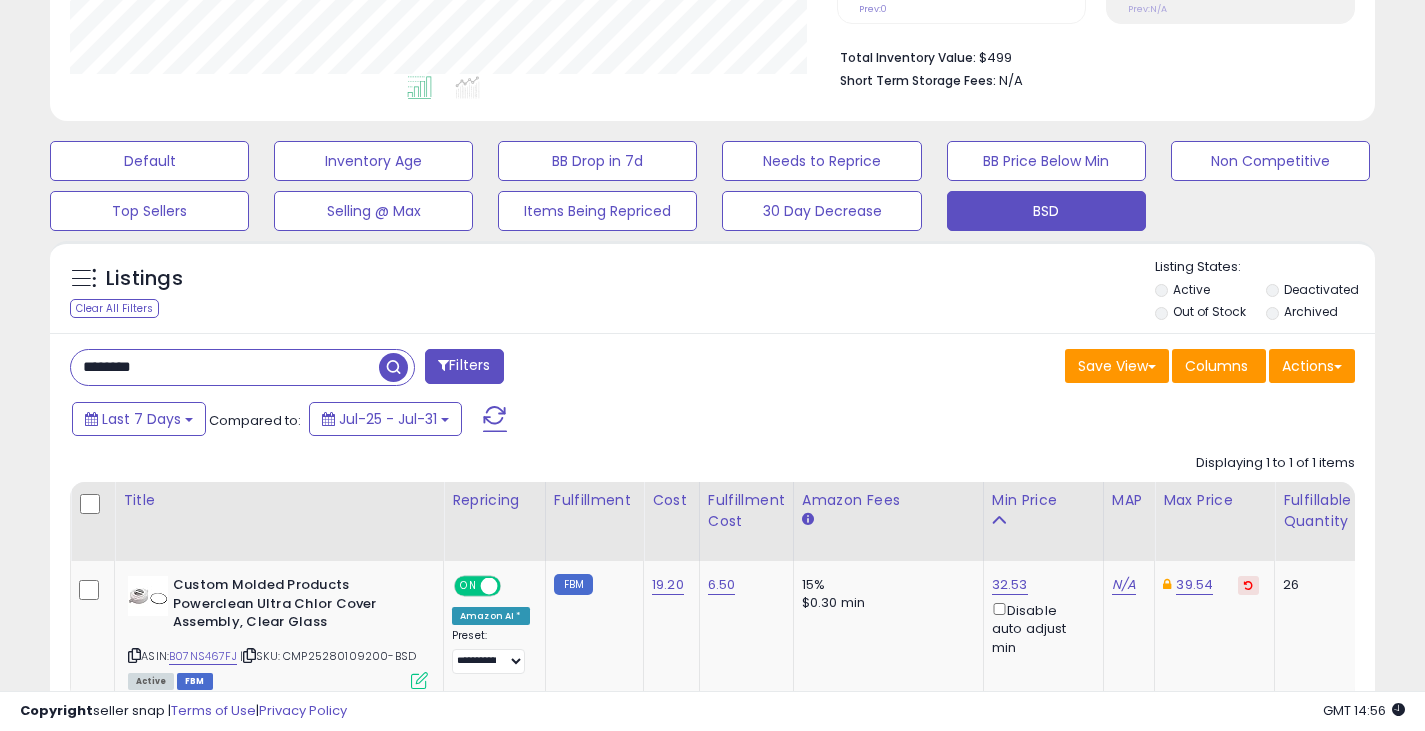 click at bounding box center [393, 367] 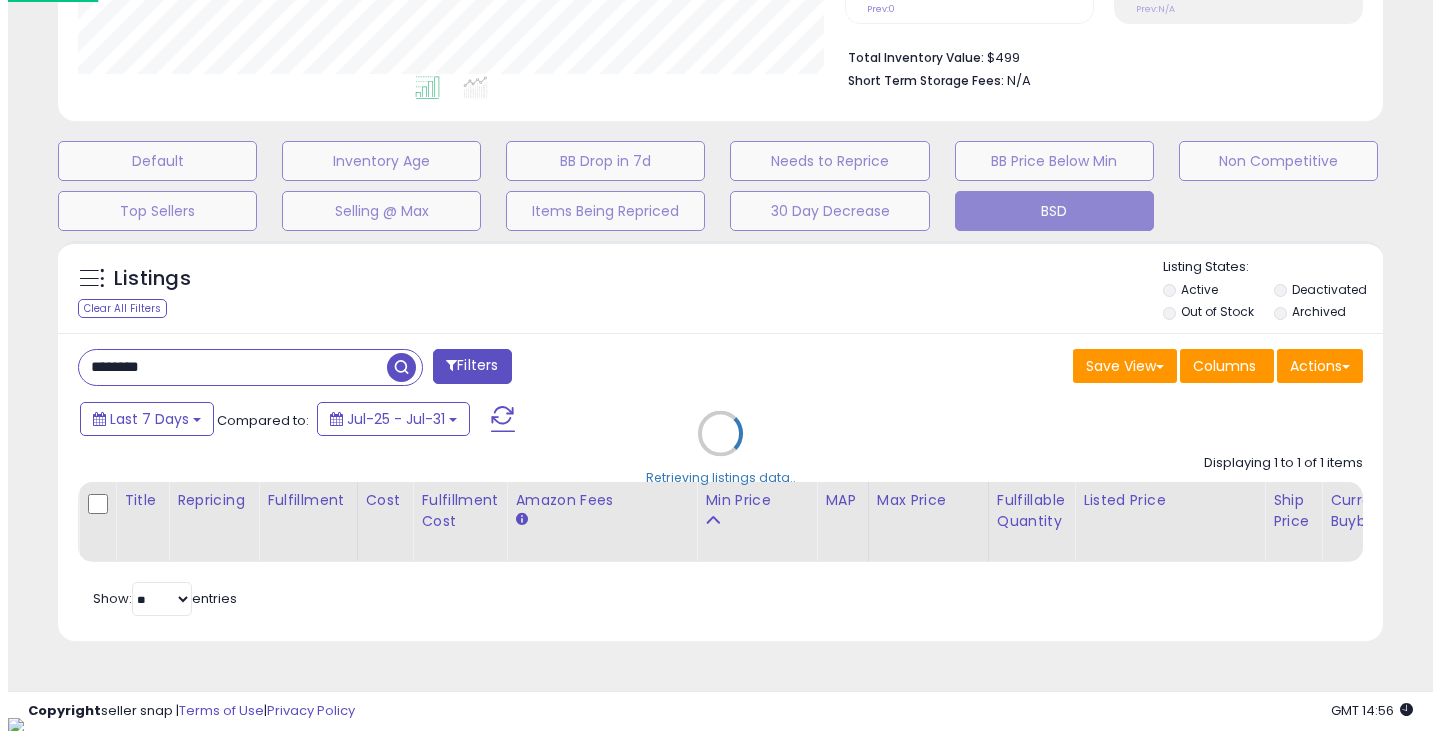 scroll, scrollTop: 999590, scrollLeft: 999224, axis: both 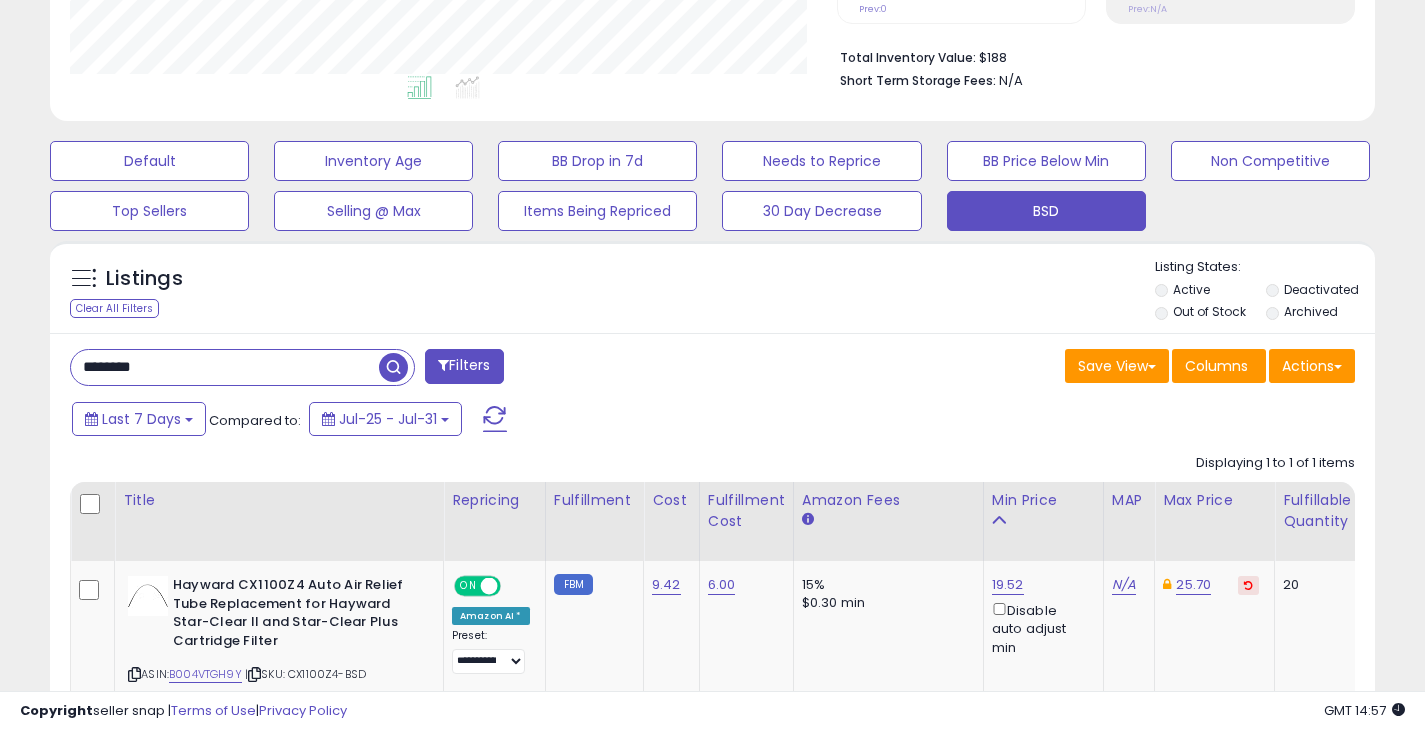 click at bounding box center [393, 367] 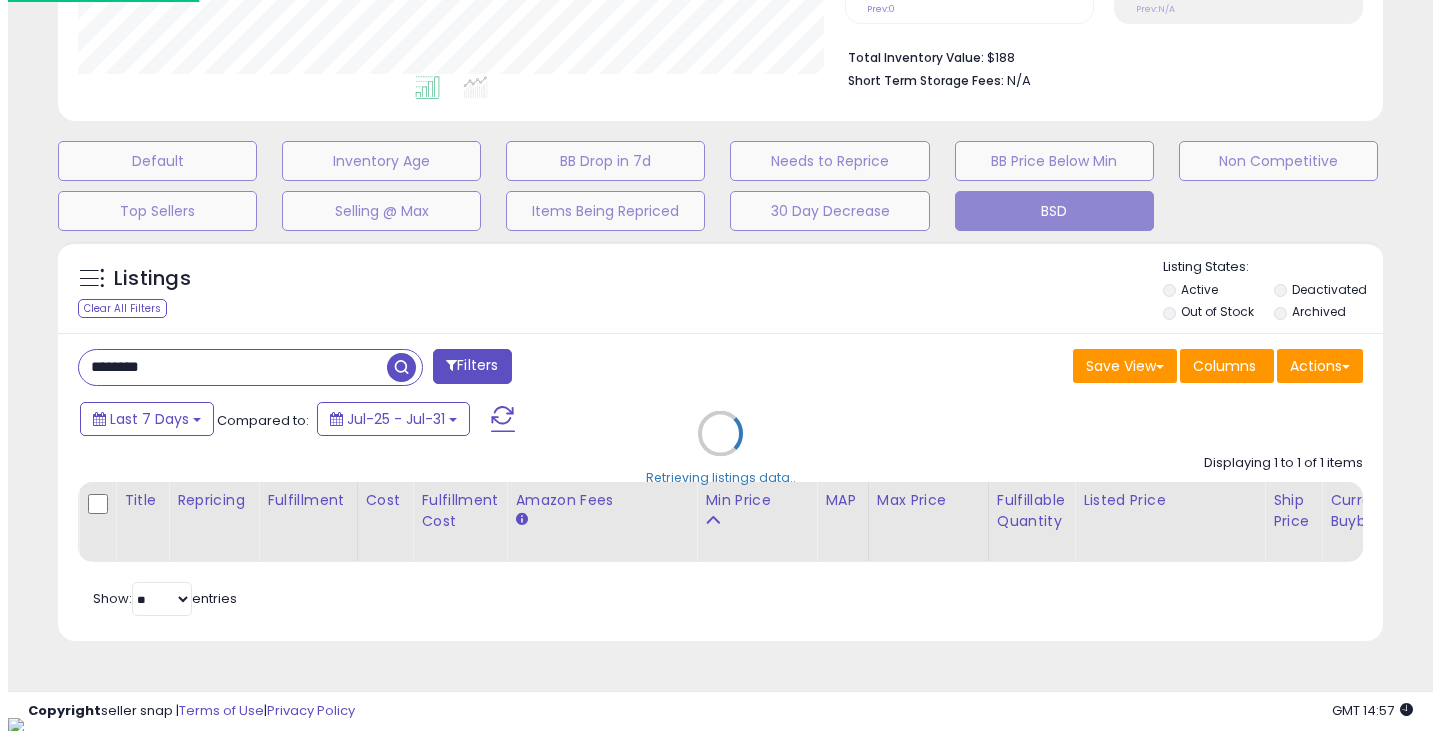 scroll, scrollTop: 999590, scrollLeft: 999224, axis: both 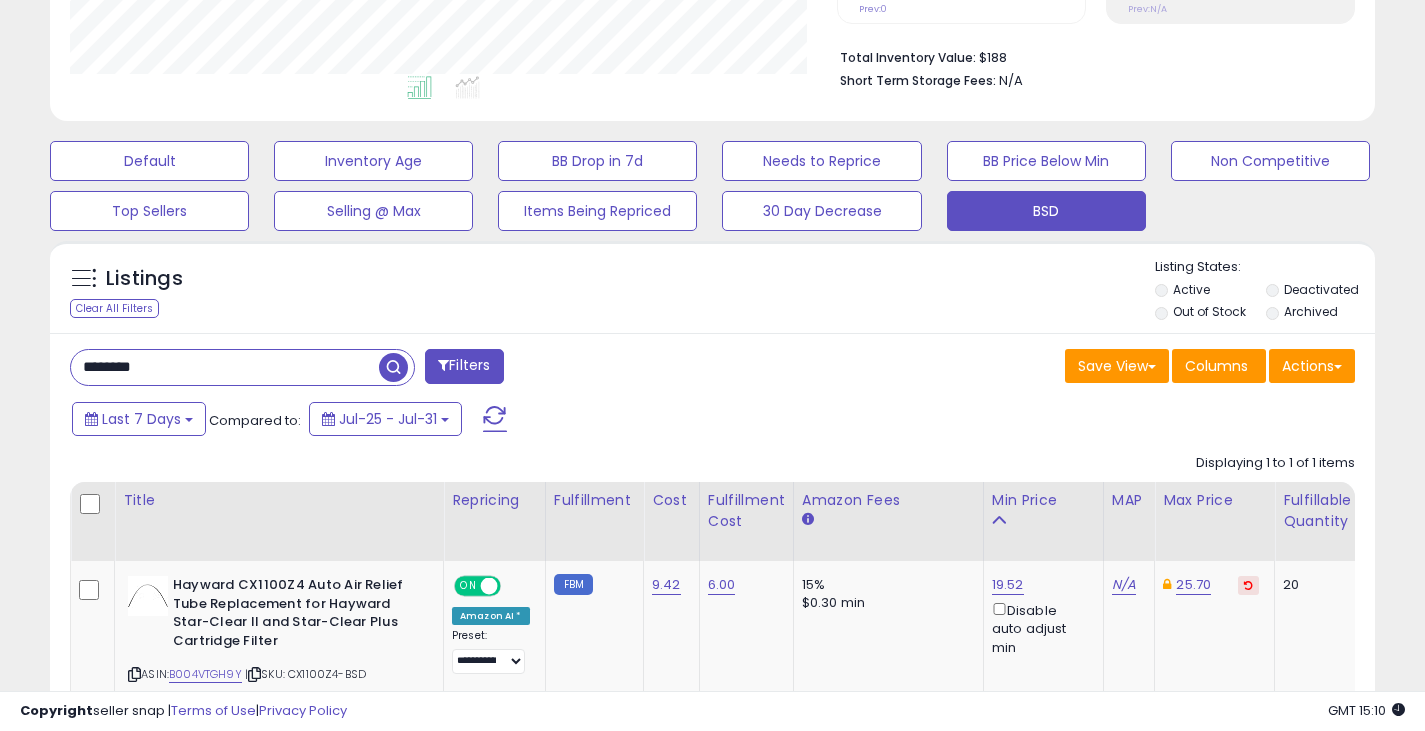 click on "********" at bounding box center [225, 367] 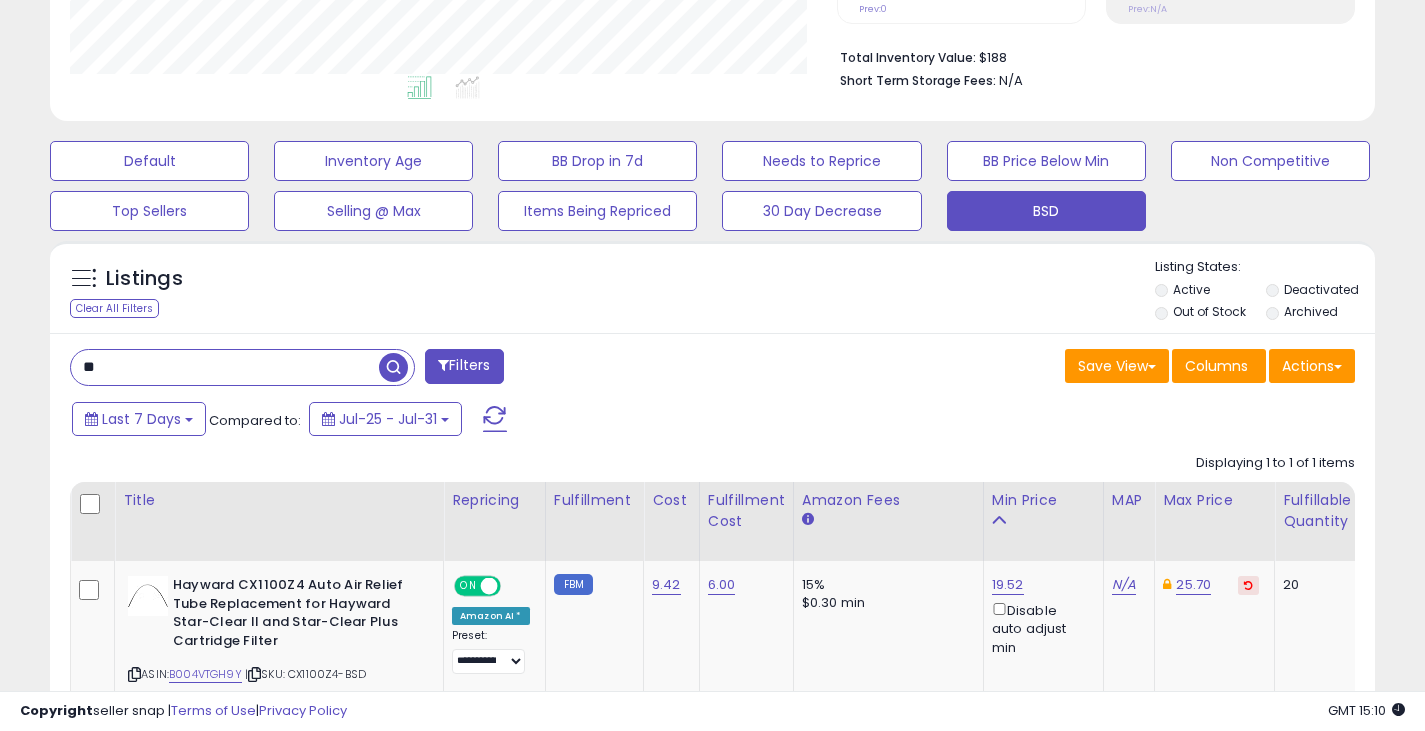 type on "*" 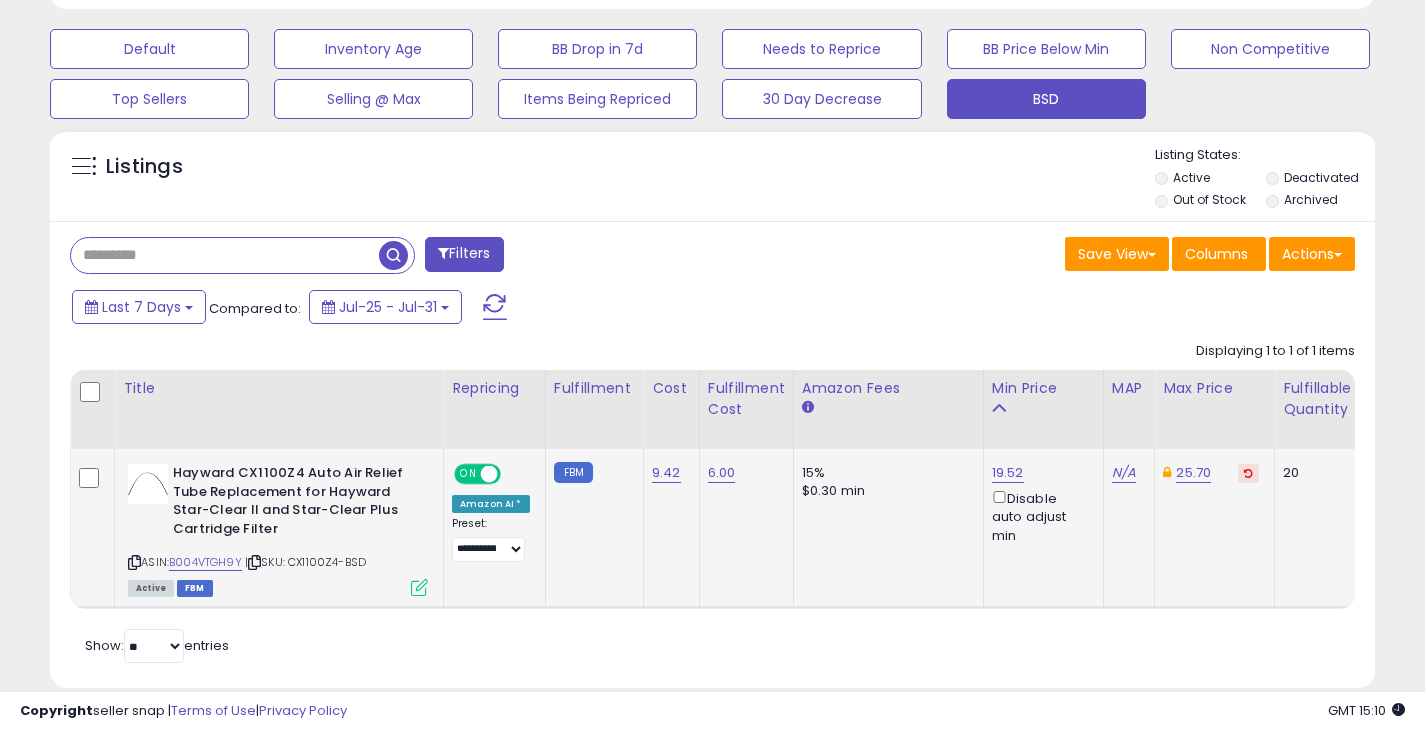 scroll, scrollTop: 648, scrollLeft: 0, axis: vertical 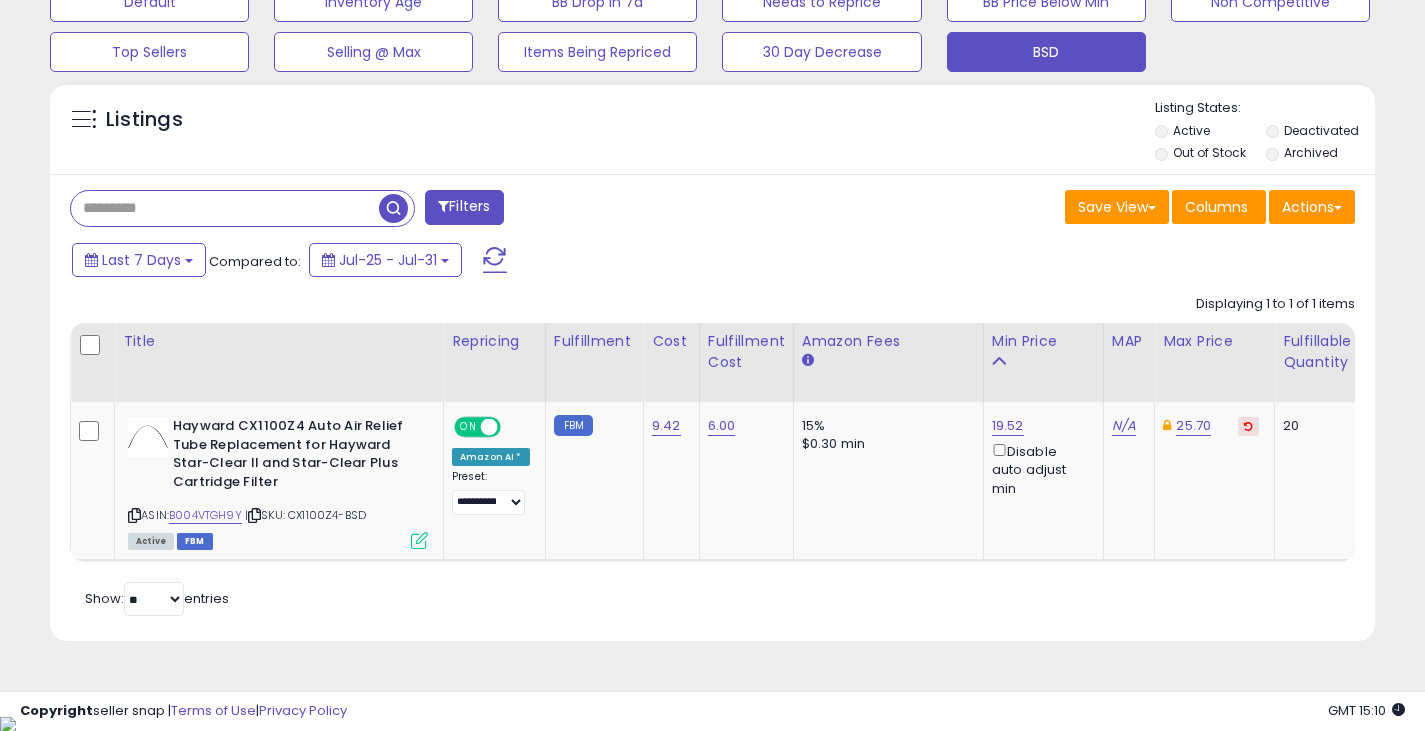 type 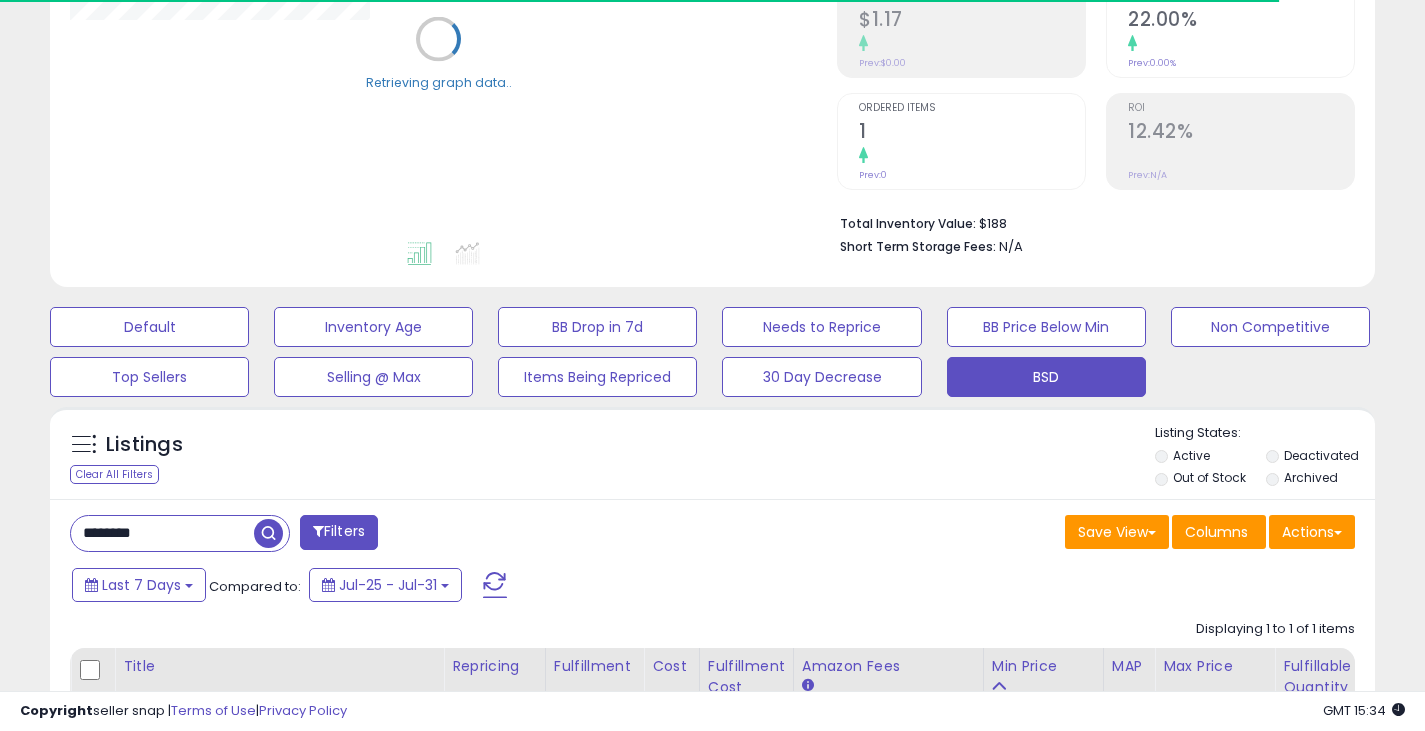 scroll, scrollTop: 500, scrollLeft: 0, axis: vertical 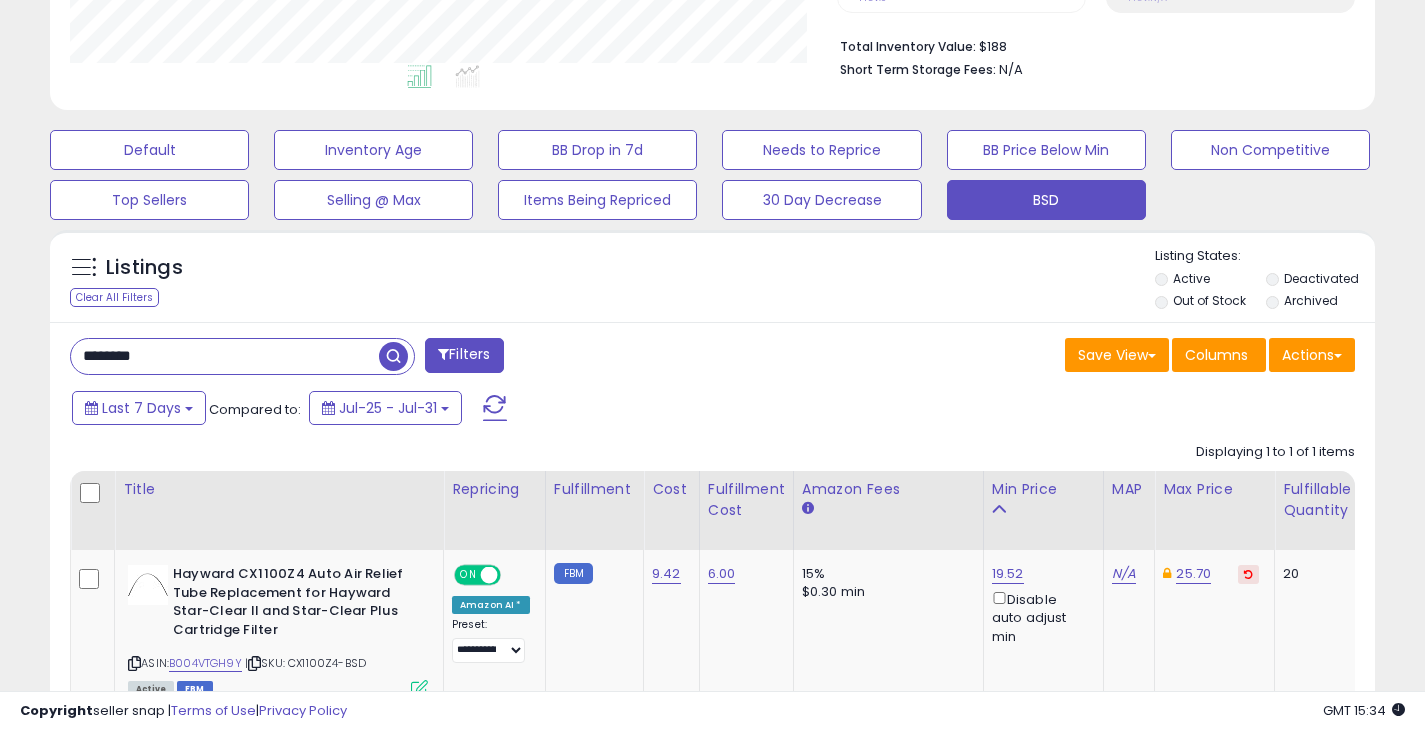 drag, startPoint x: 145, startPoint y: 360, endPoint x: 61, endPoint y: 360, distance: 84 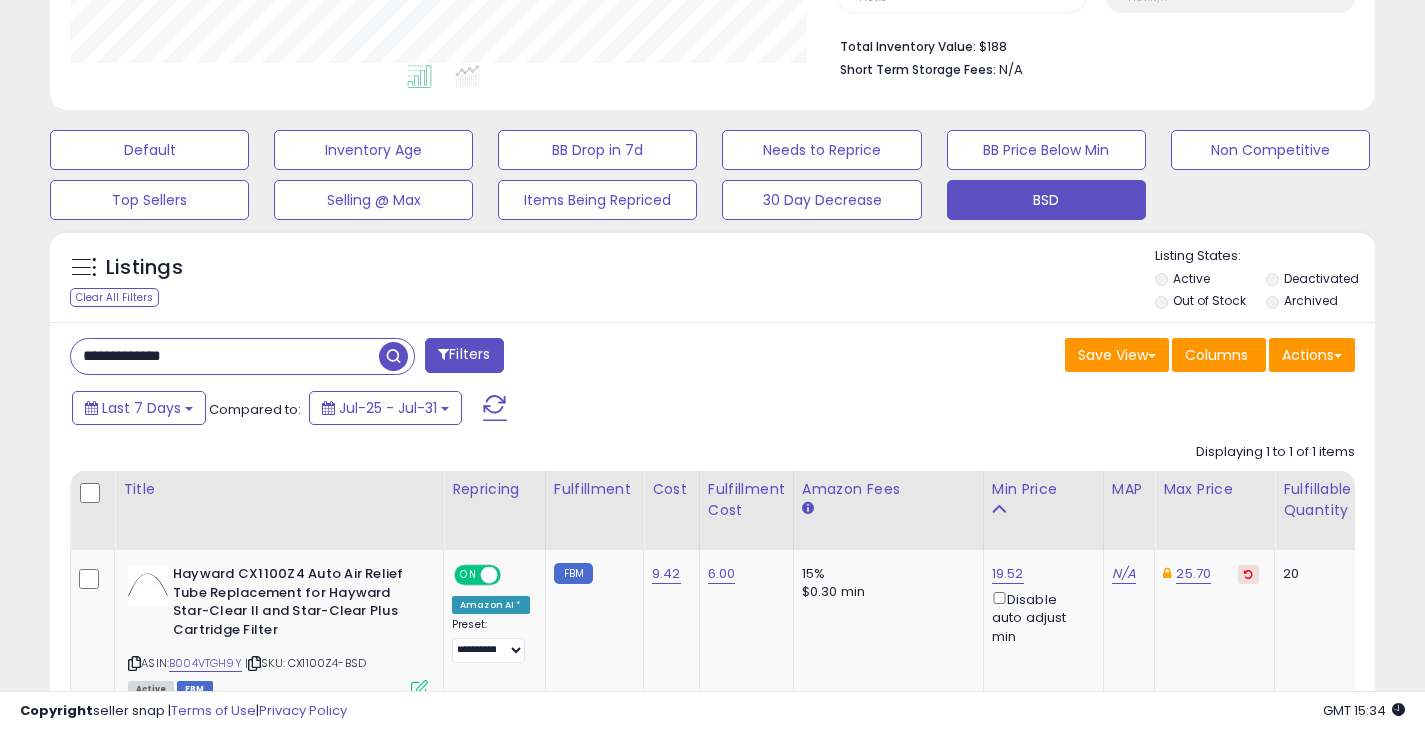 click at bounding box center [393, 356] 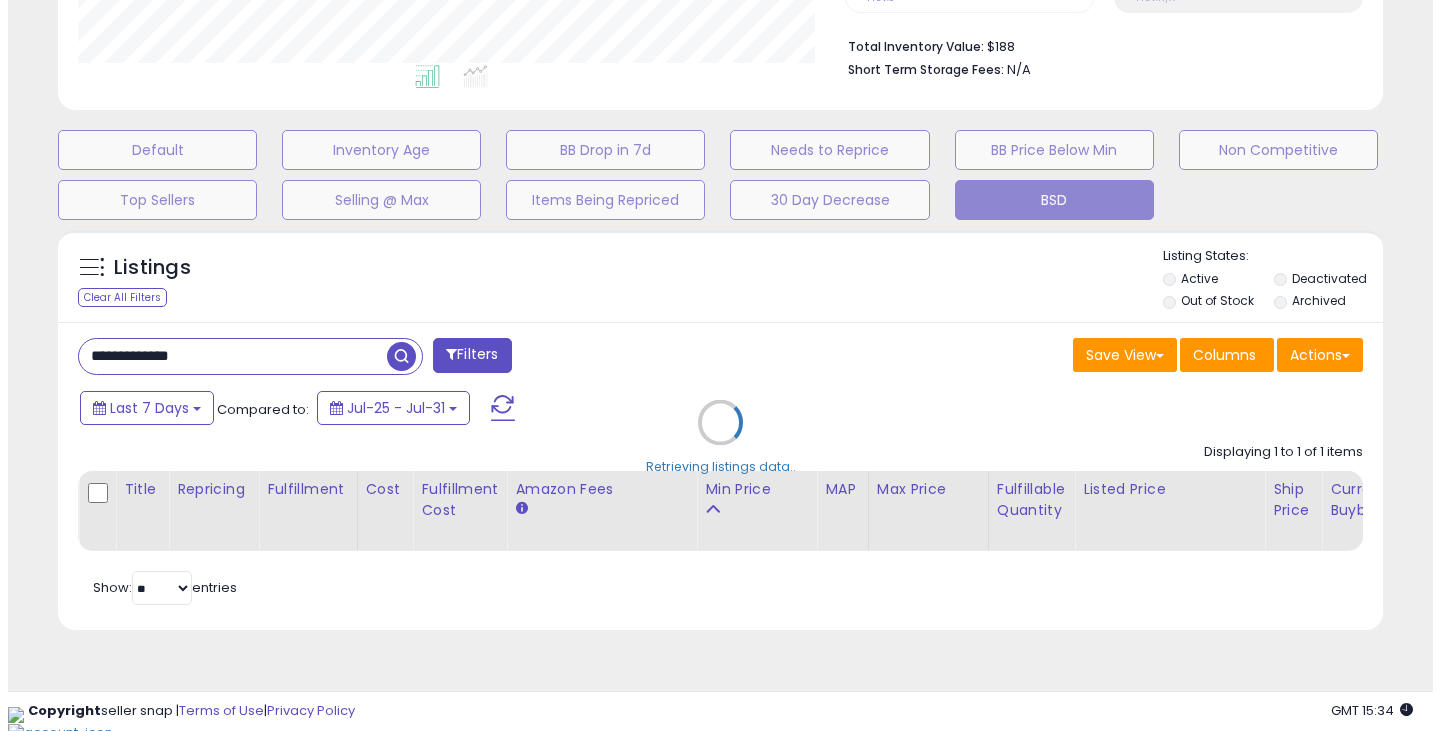 scroll, scrollTop: 489, scrollLeft: 0, axis: vertical 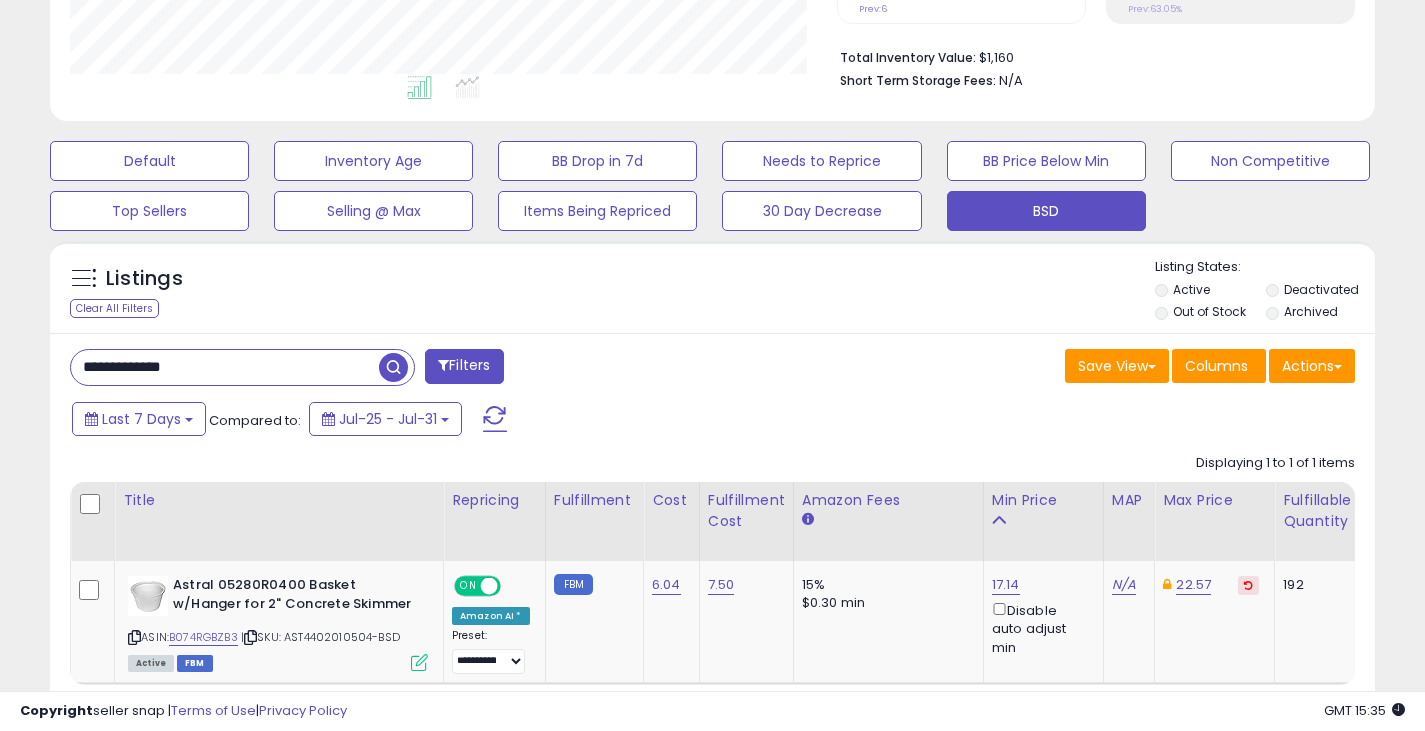 click at bounding box center (393, 367) 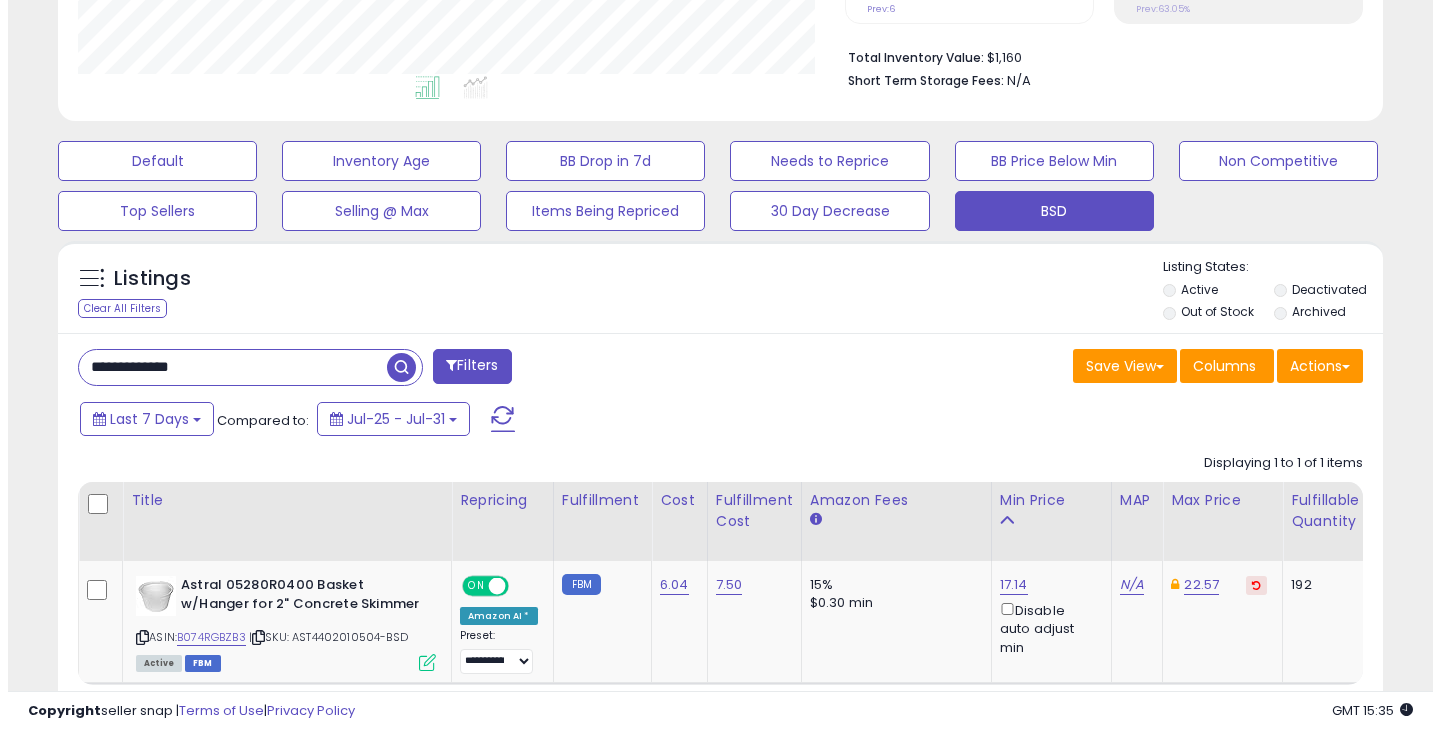 scroll, scrollTop: 999590, scrollLeft: 999224, axis: both 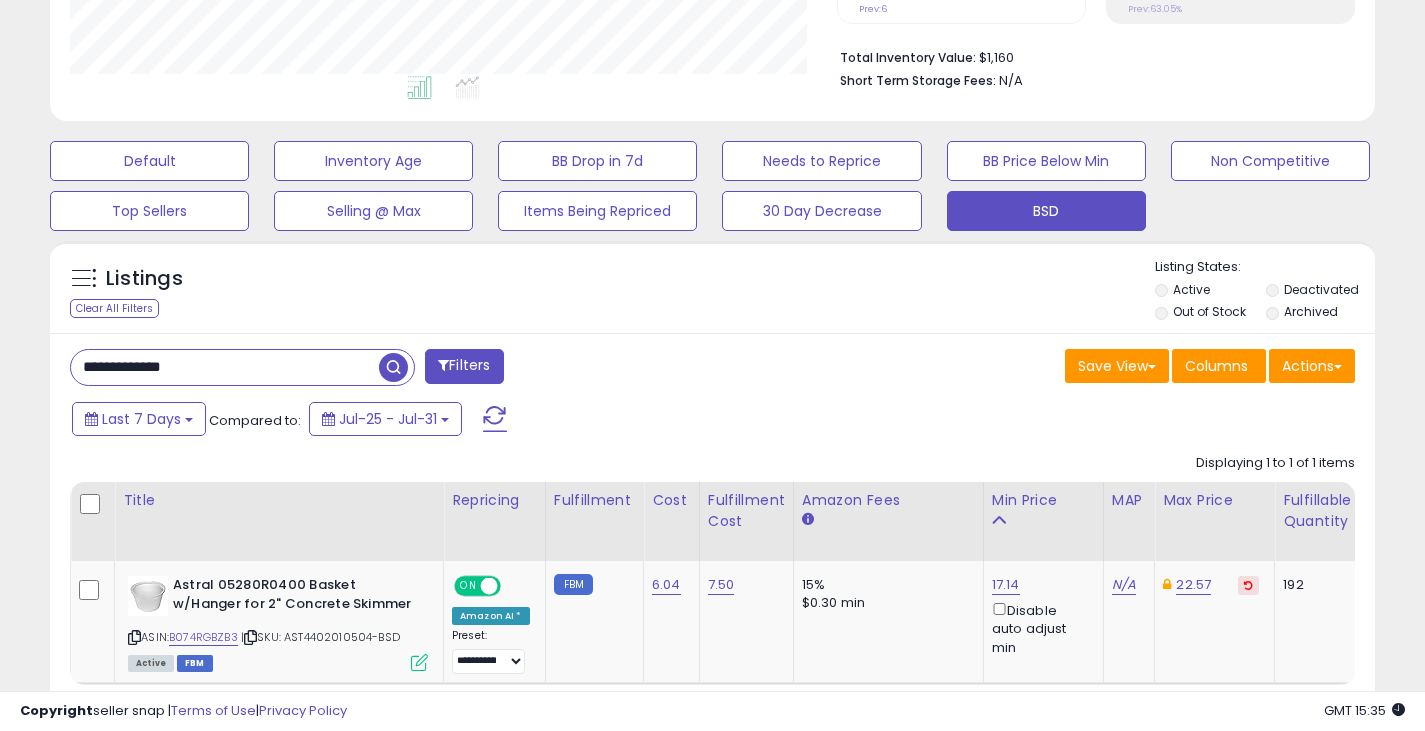 drag, startPoint x: 247, startPoint y: 380, endPoint x: 47, endPoint y: 376, distance: 200.04 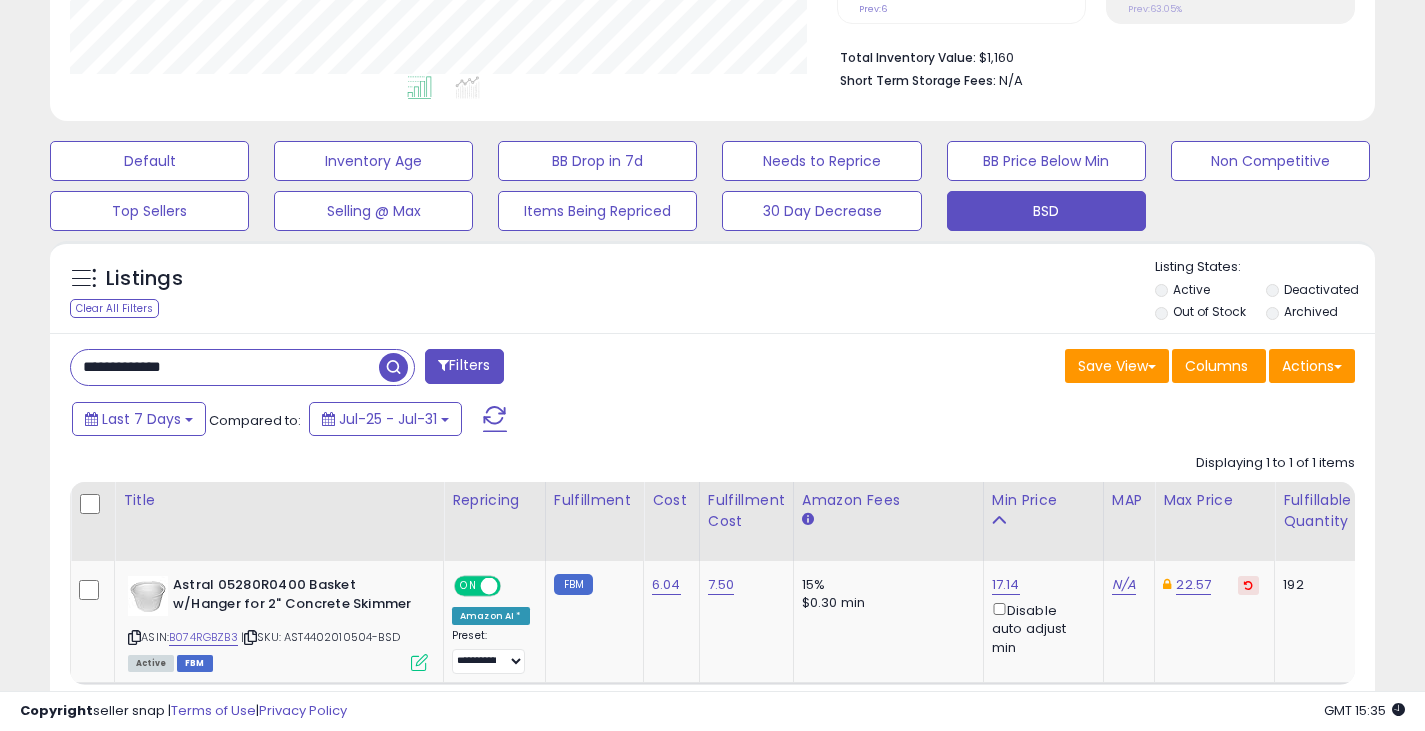 paste 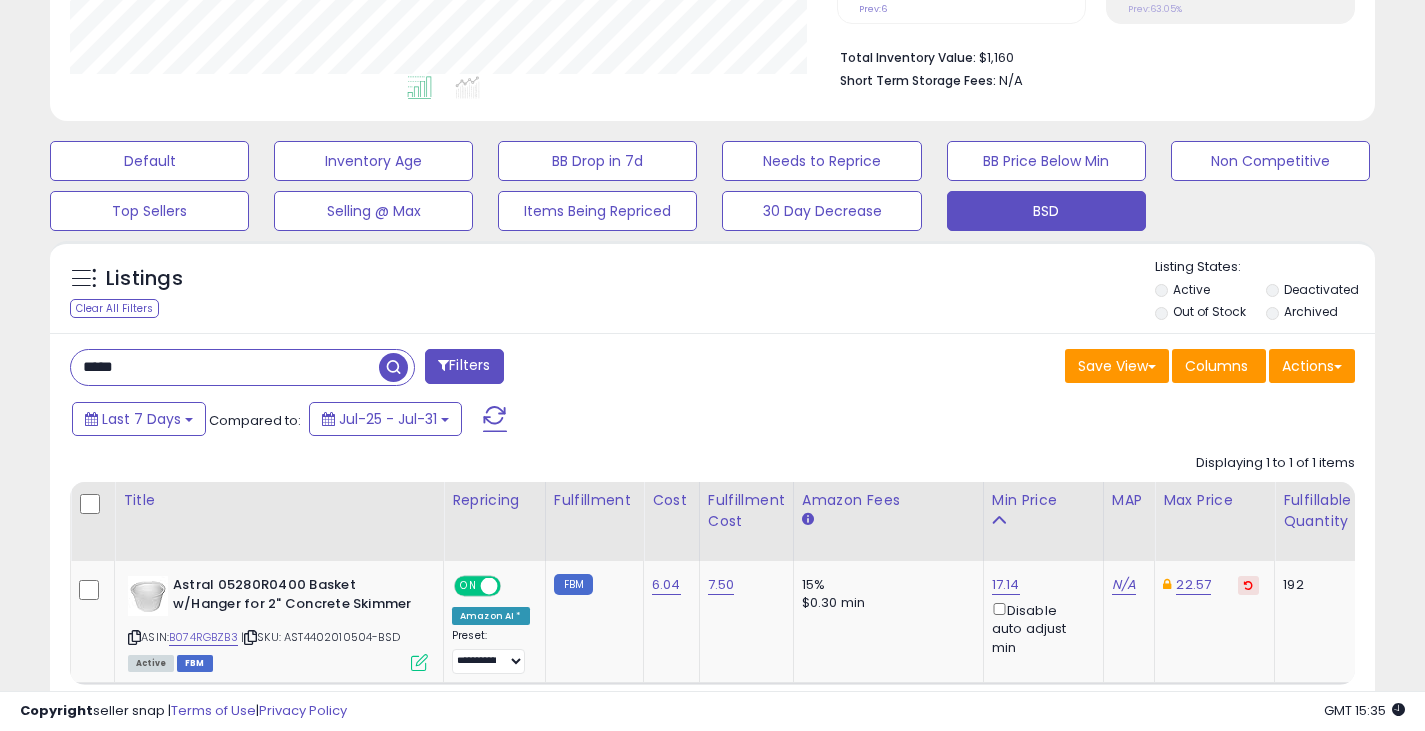 type on "*****" 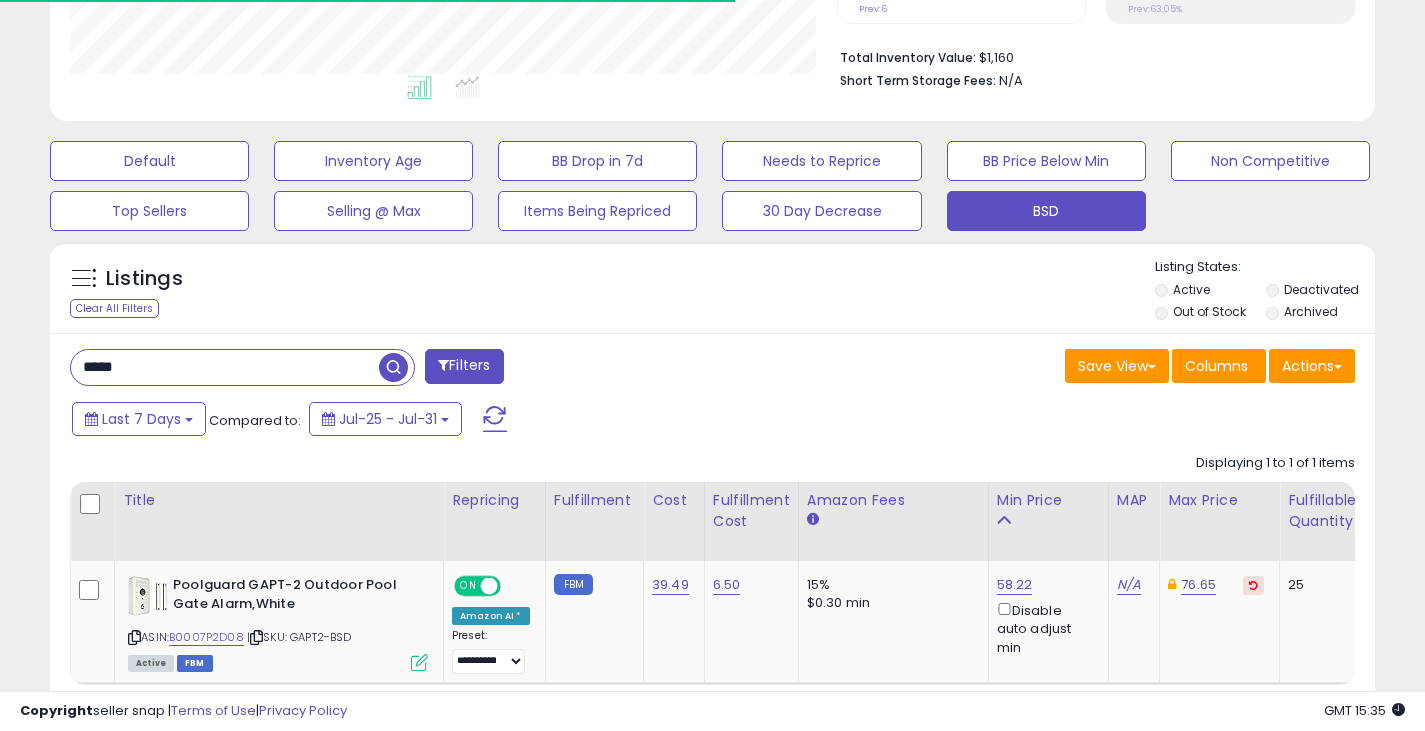 scroll, scrollTop: 410, scrollLeft: 767, axis: both 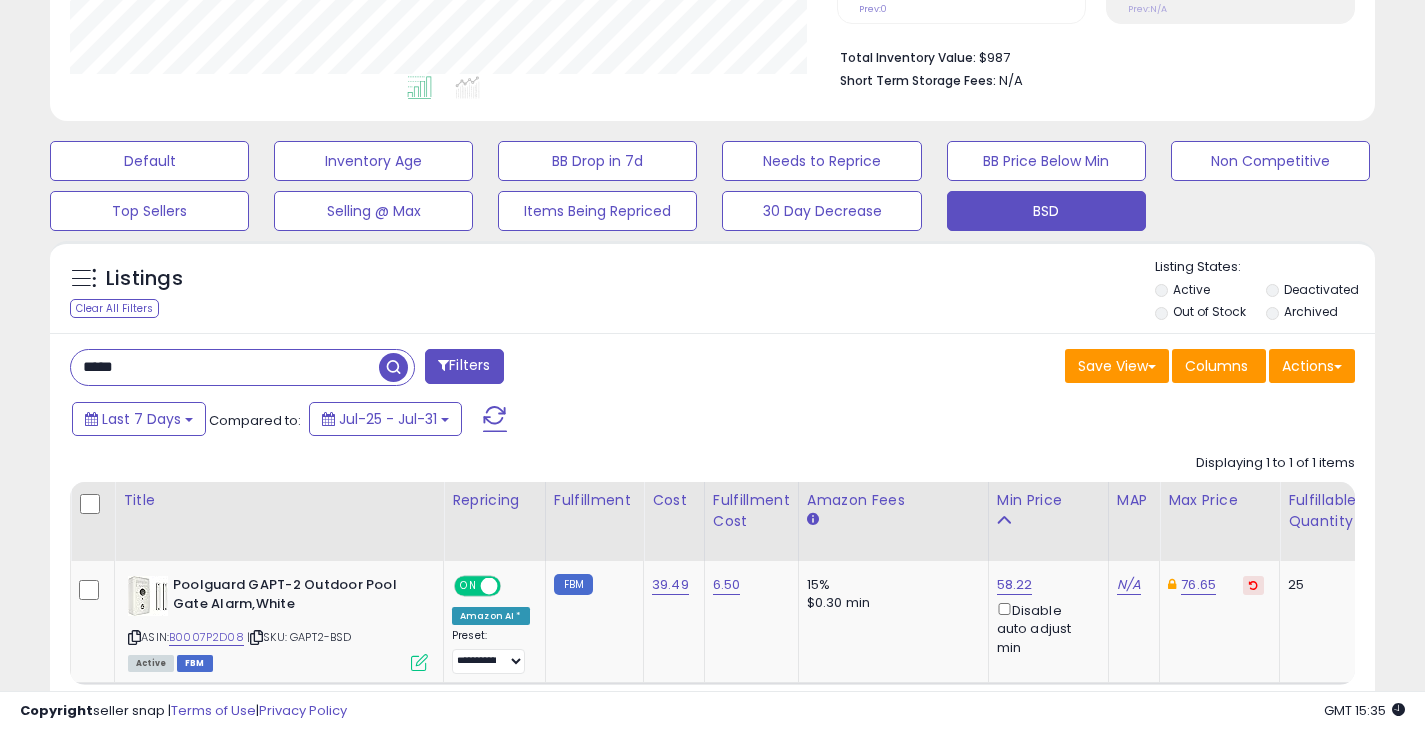 drag, startPoint x: 177, startPoint y: 367, endPoint x: 59, endPoint y: 371, distance: 118.06778 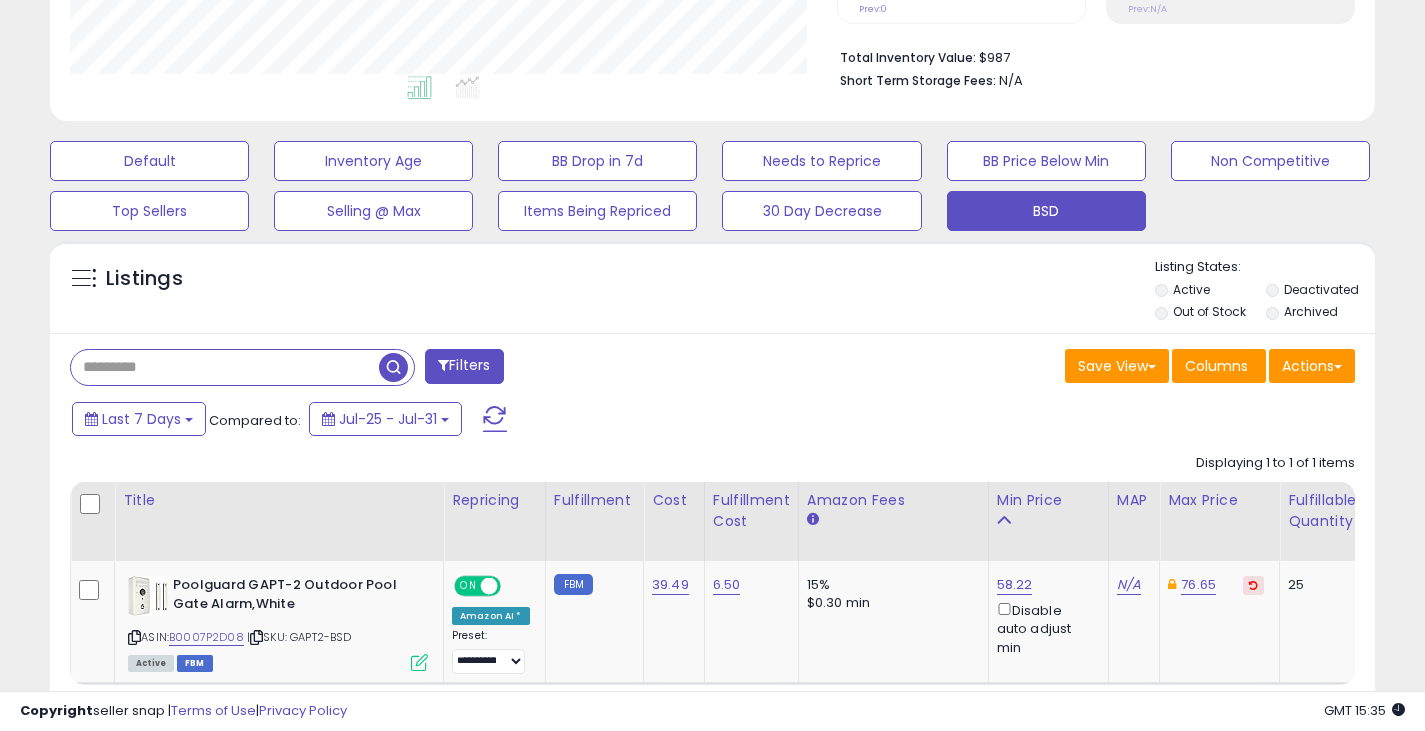 click at bounding box center [225, 367] 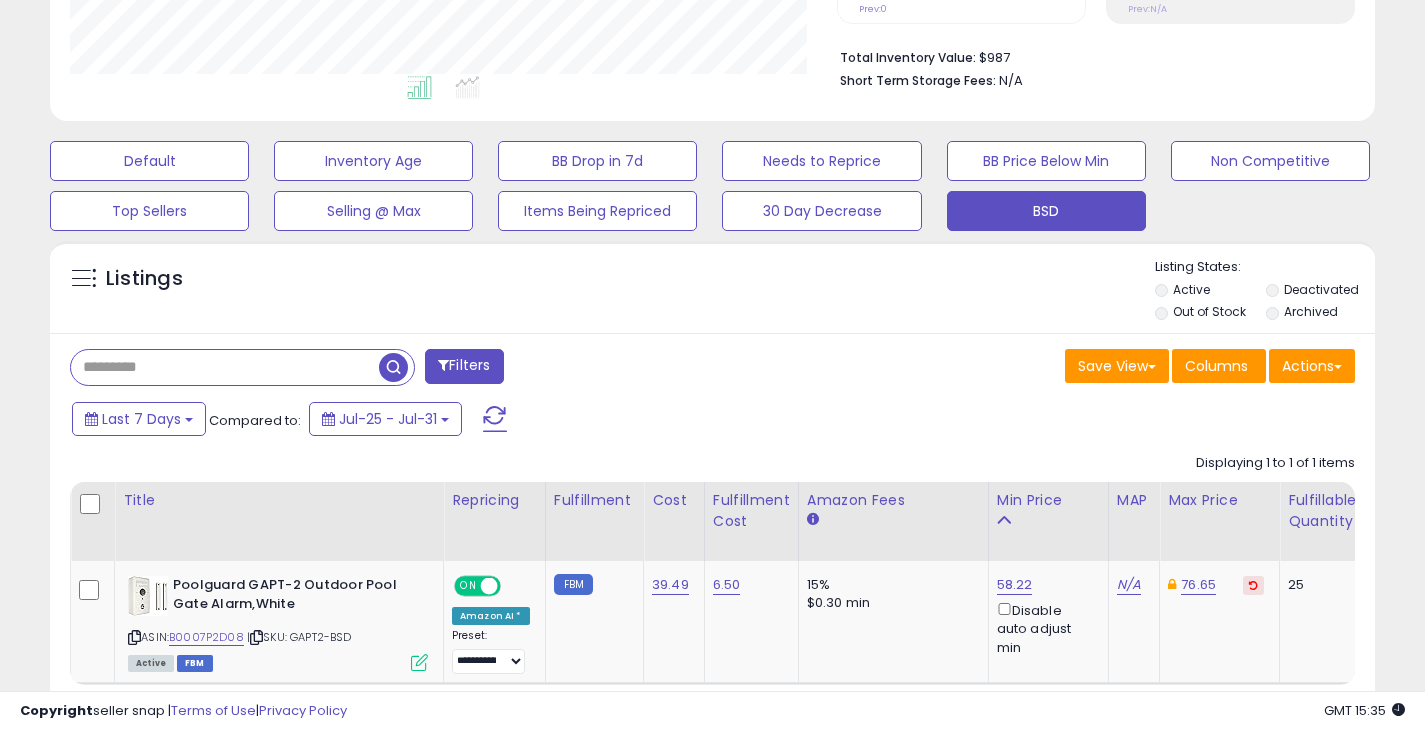 click at bounding box center (225, 367) 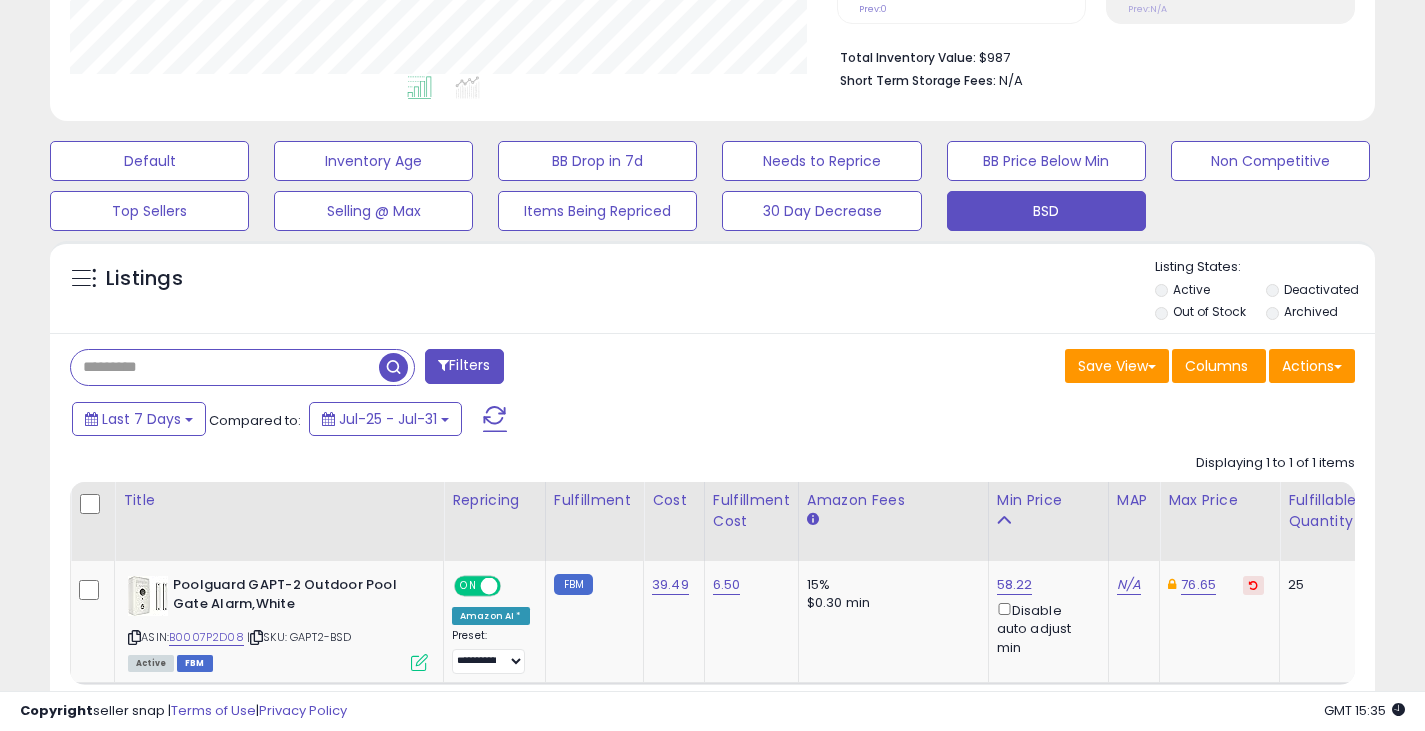 paste on "*******" 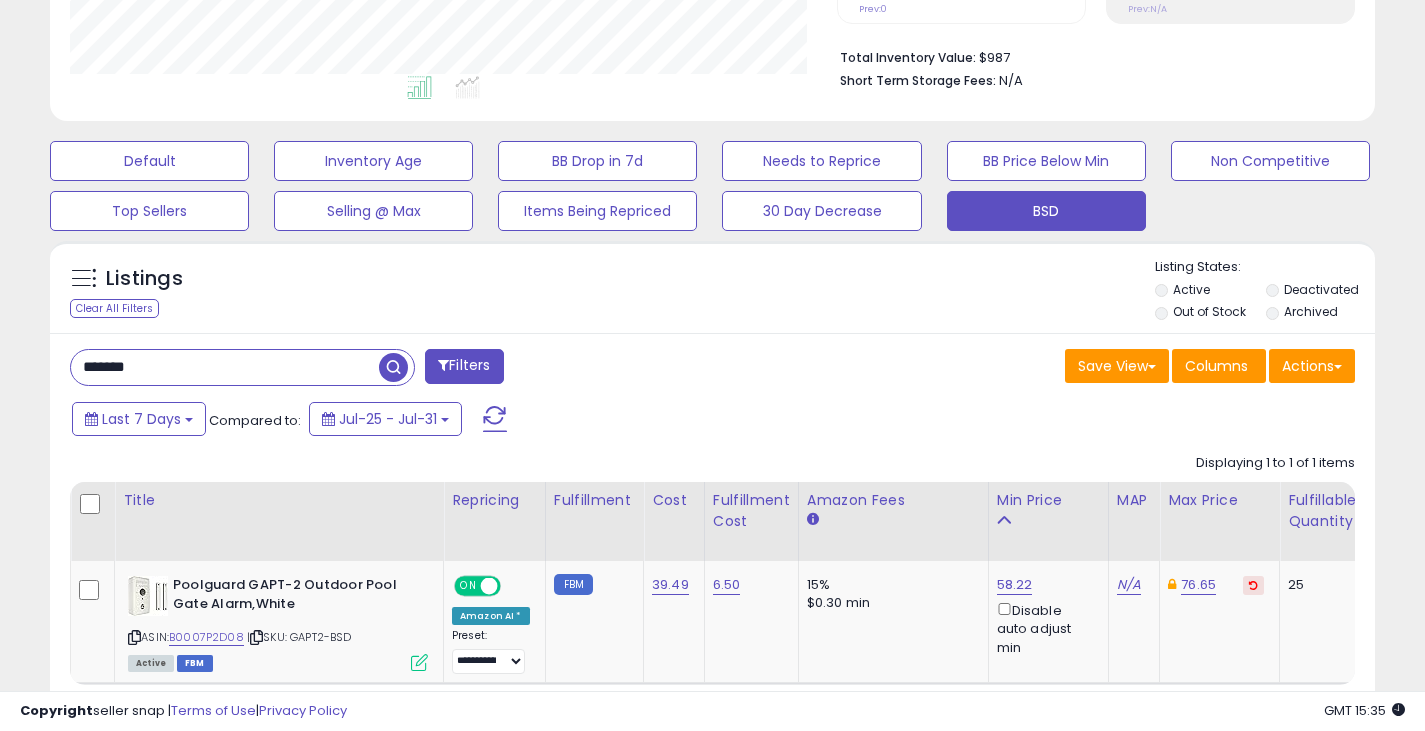 click at bounding box center (393, 367) 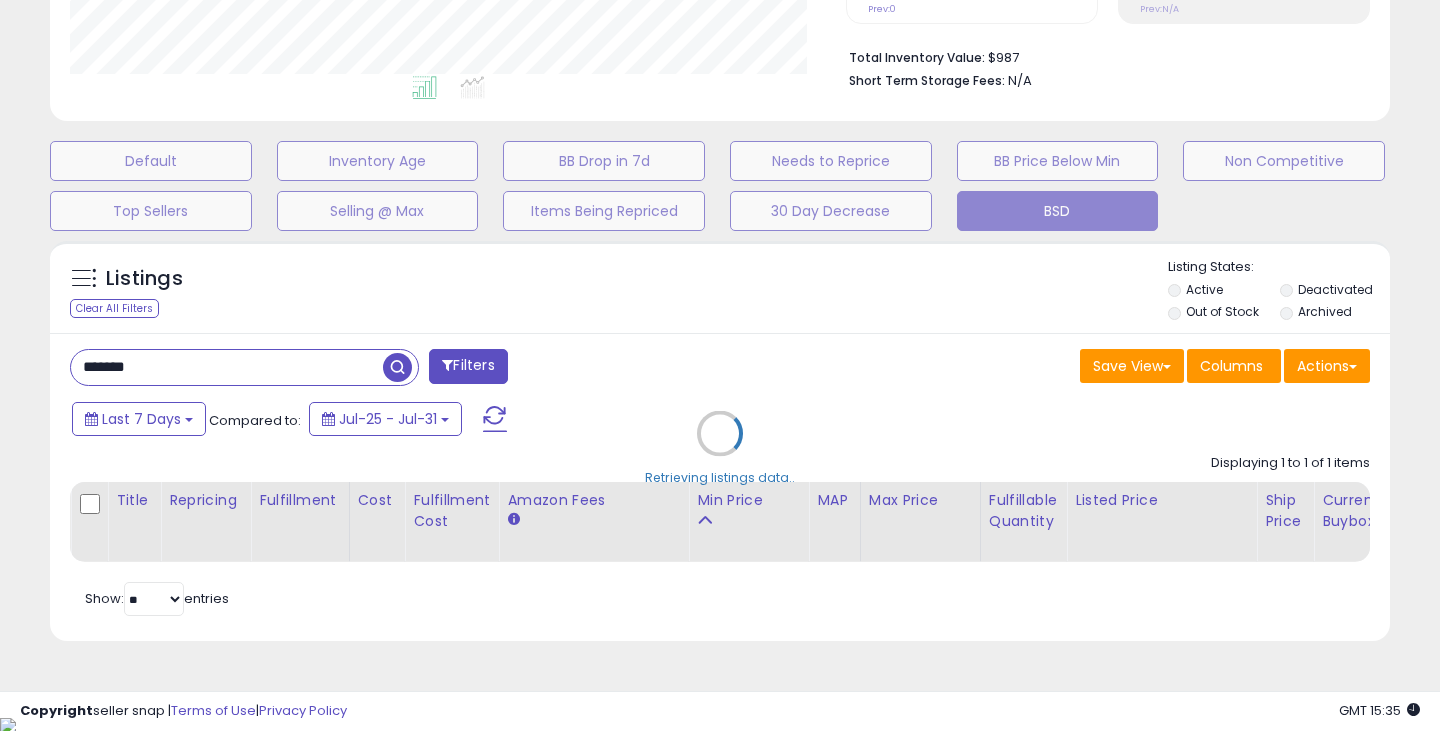 scroll, scrollTop: 999590, scrollLeft: 999224, axis: both 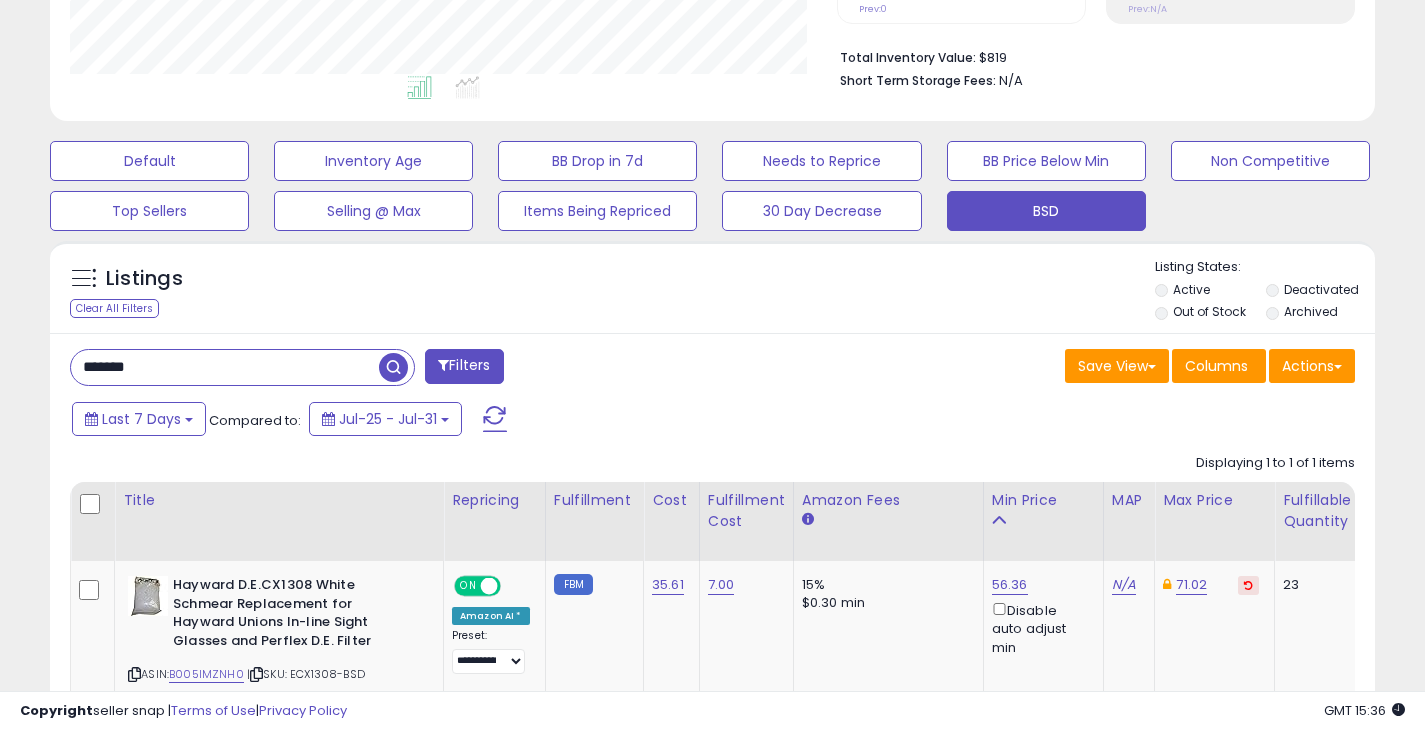 drag, startPoint x: 217, startPoint y: 378, endPoint x: 47, endPoint y: 380, distance: 170.01176 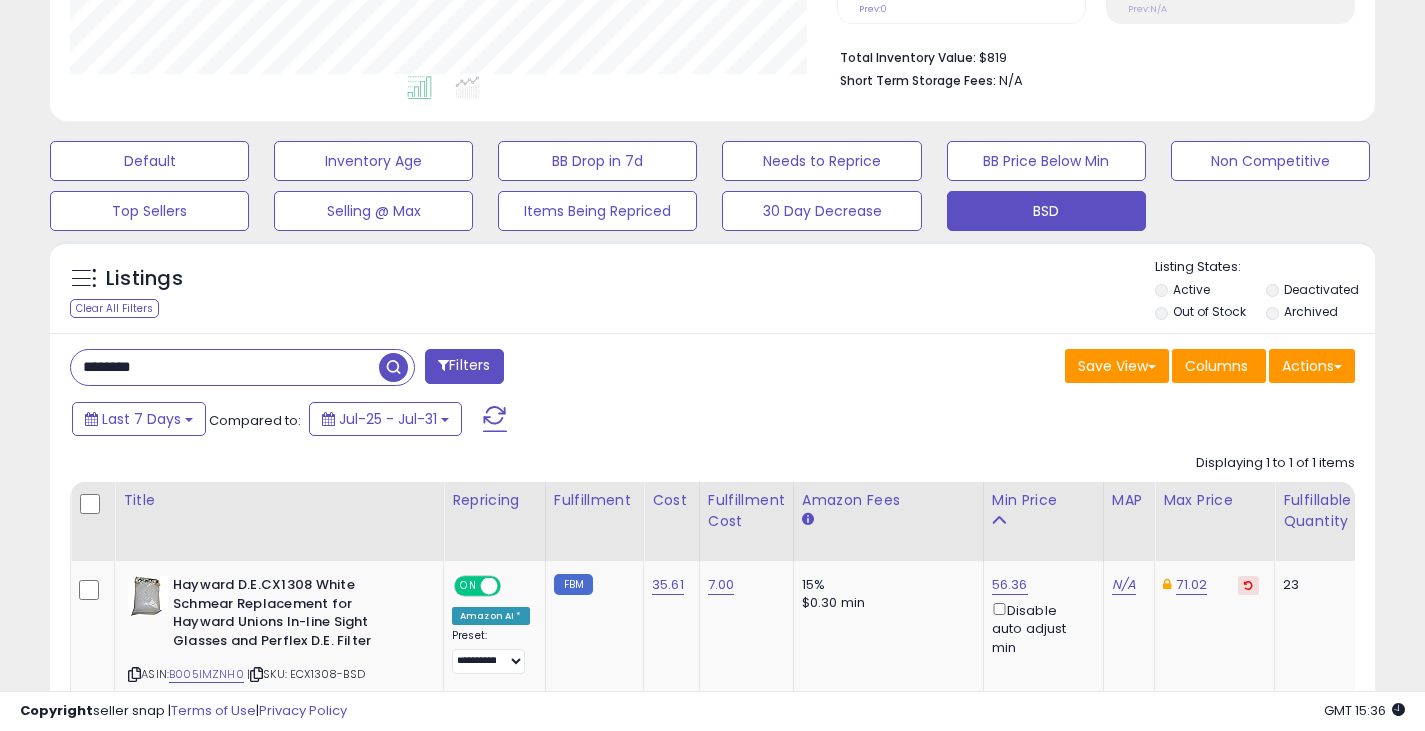 type on "********" 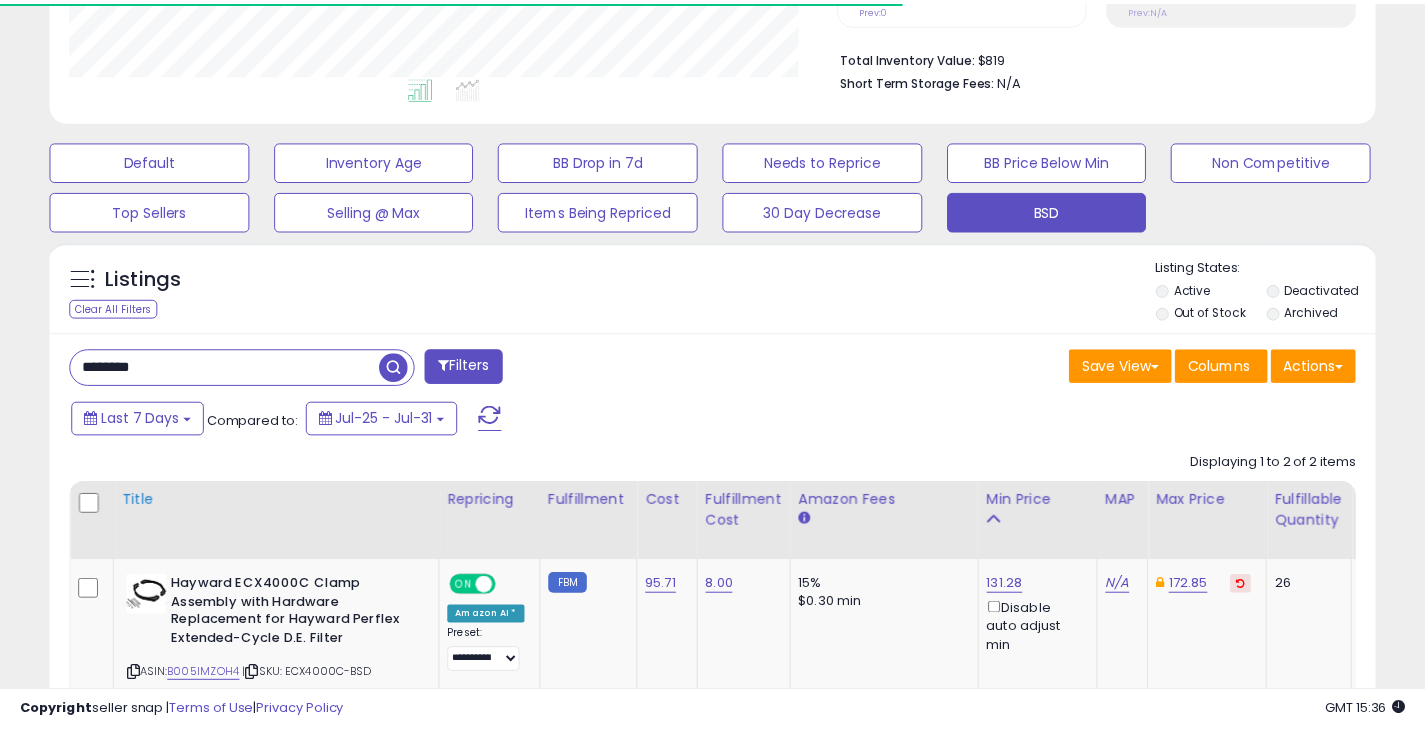scroll, scrollTop: 410, scrollLeft: 767, axis: both 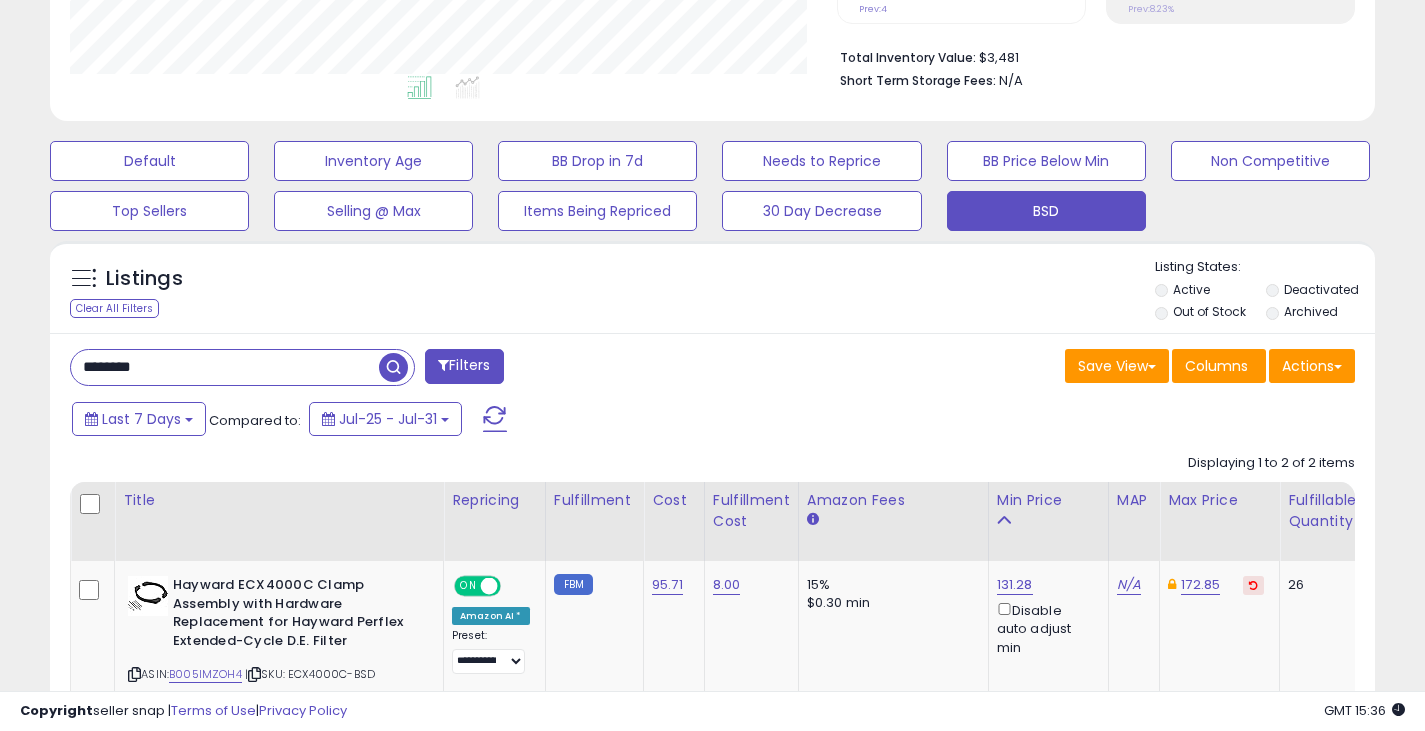 drag, startPoint x: 209, startPoint y: 367, endPoint x: -45, endPoint y: 377, distance: 254.19678 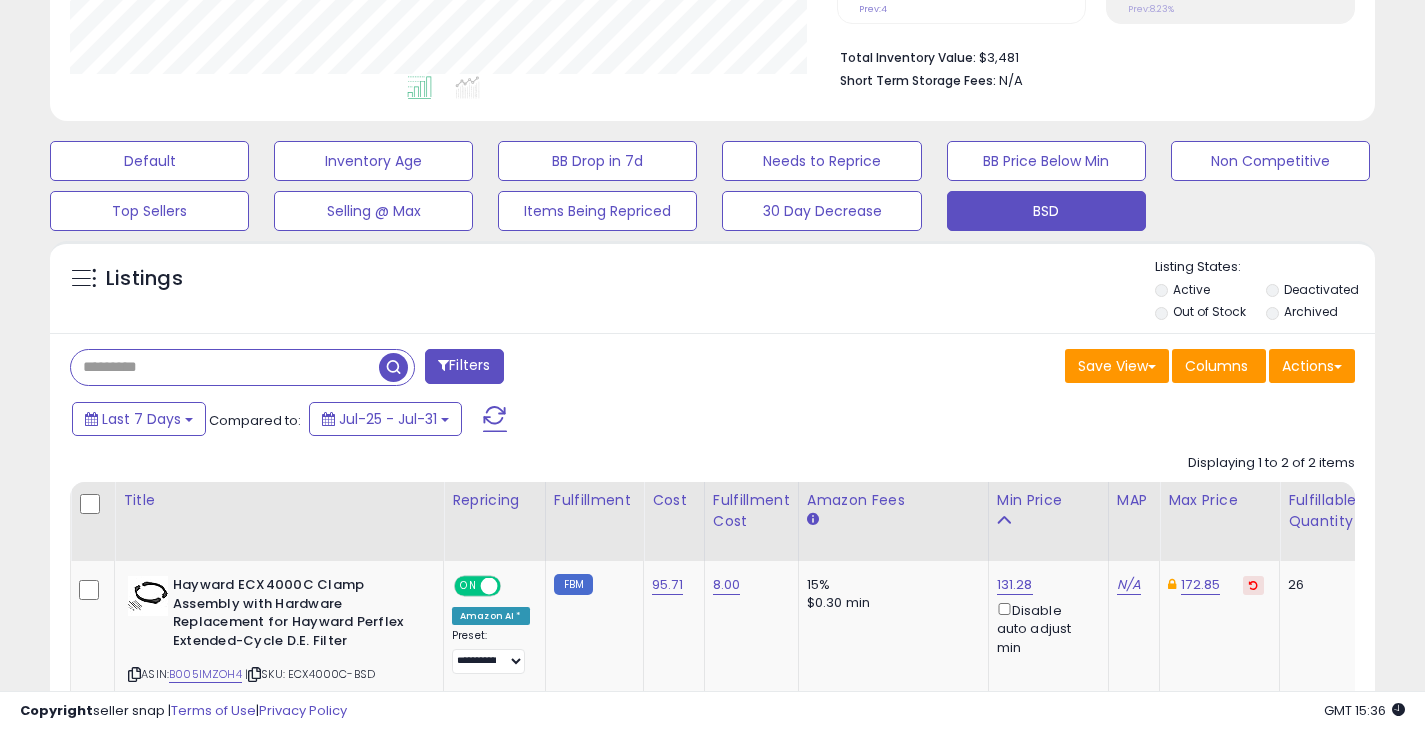 paste on "********" 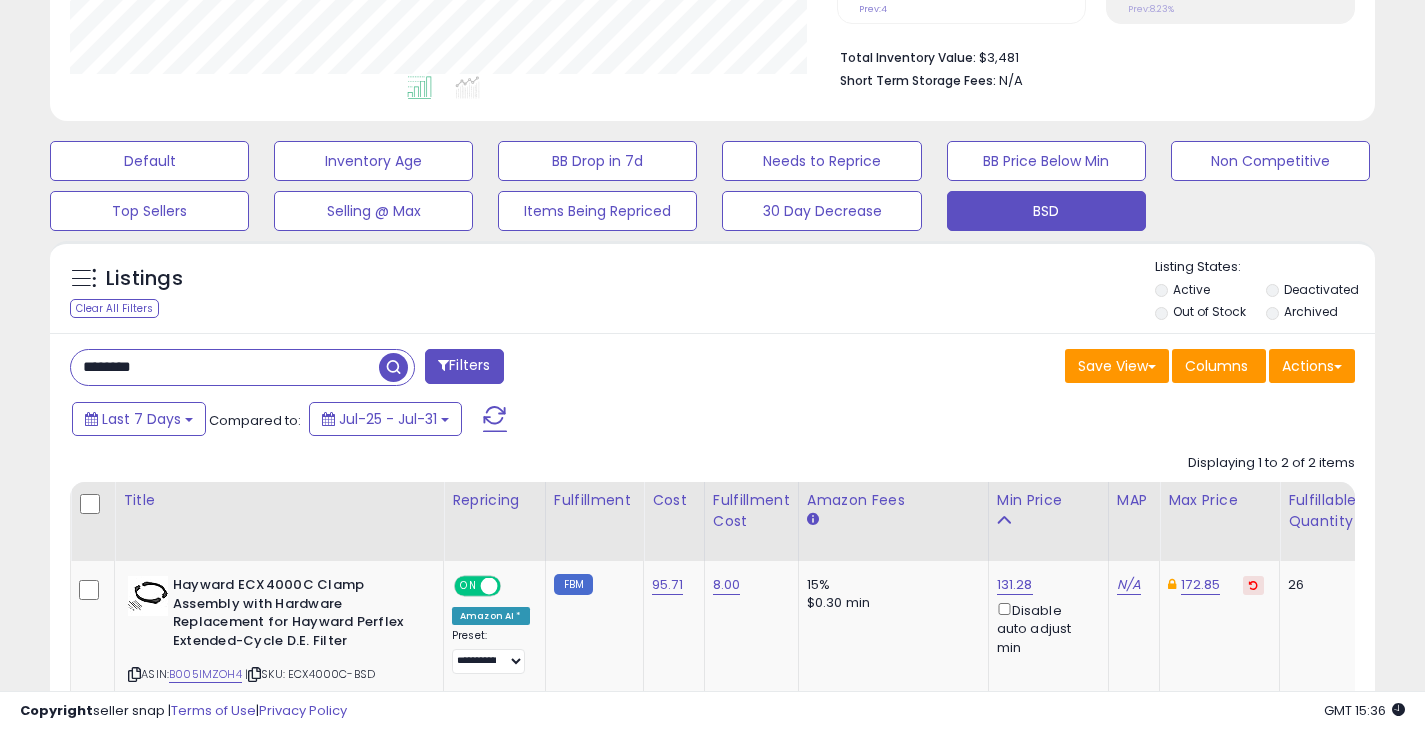 type on "********" 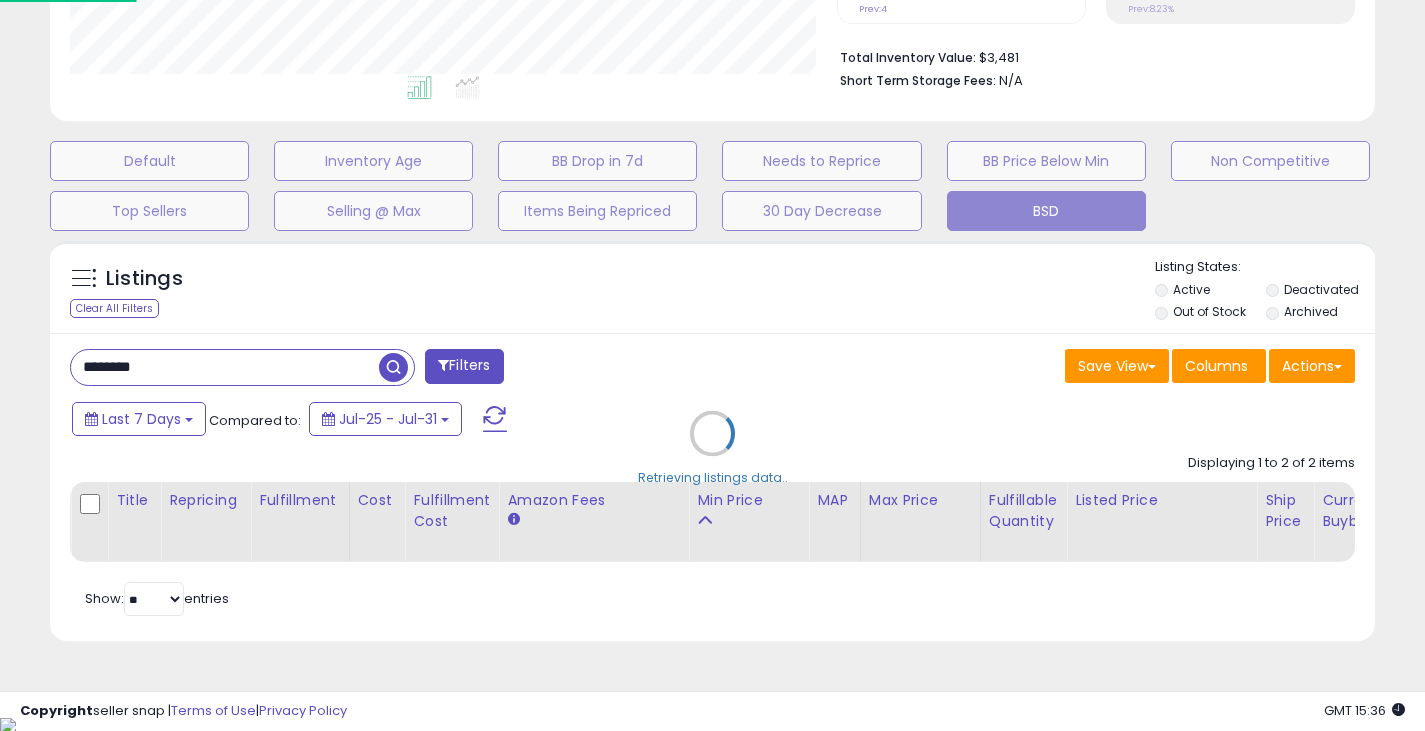 scroll, scrollTop: 999590, scrollLeft: 999224, axis: both 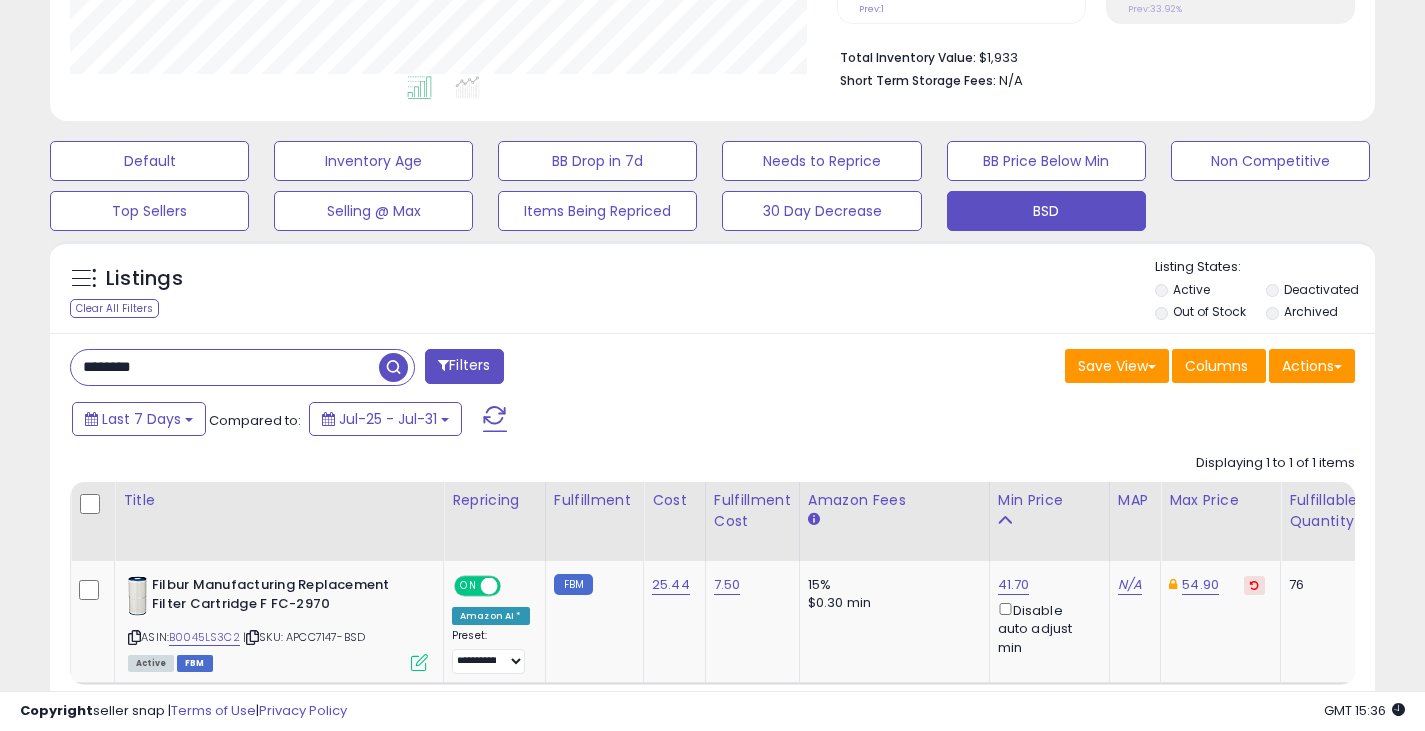 drag, startPoint x: 208, startPoint y: 378, endPoint x: 23, endPoint y: 400, distance: 186.30351 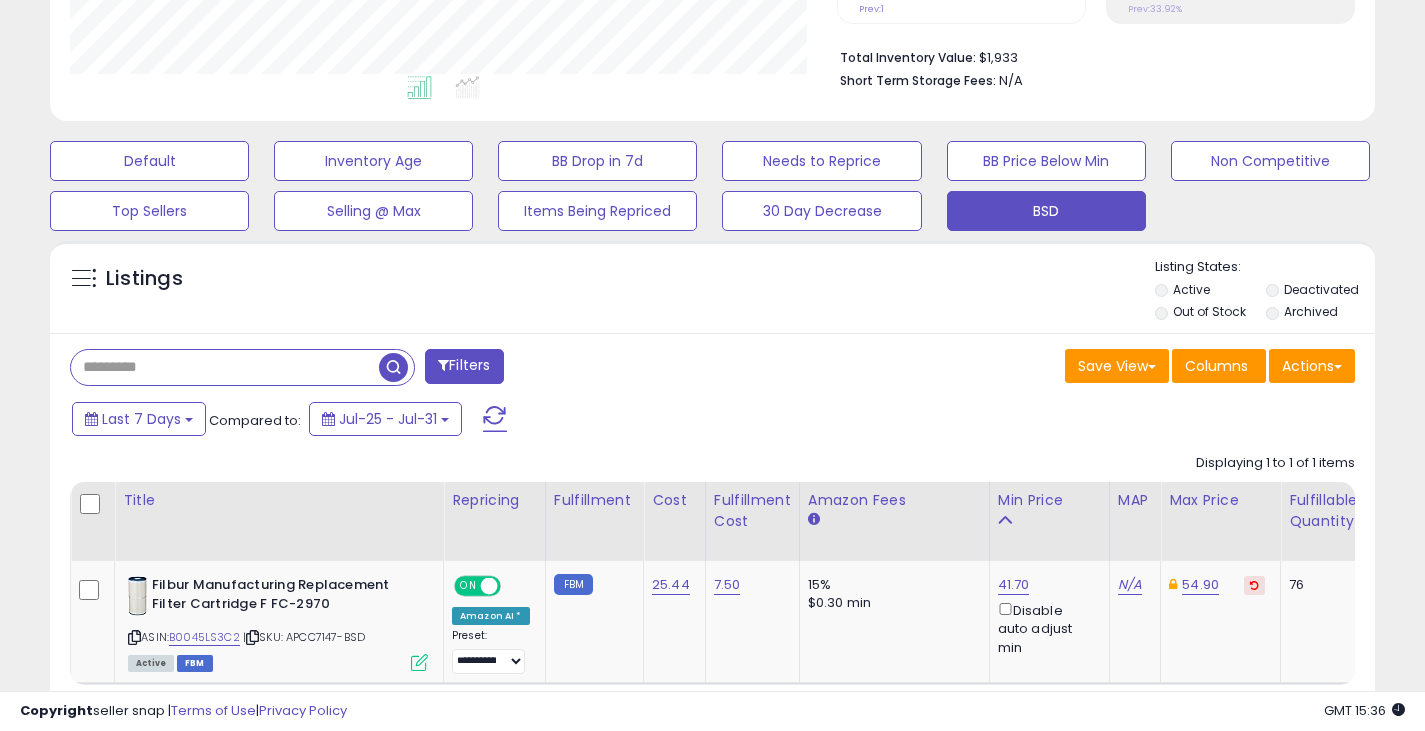 paste on "**********" 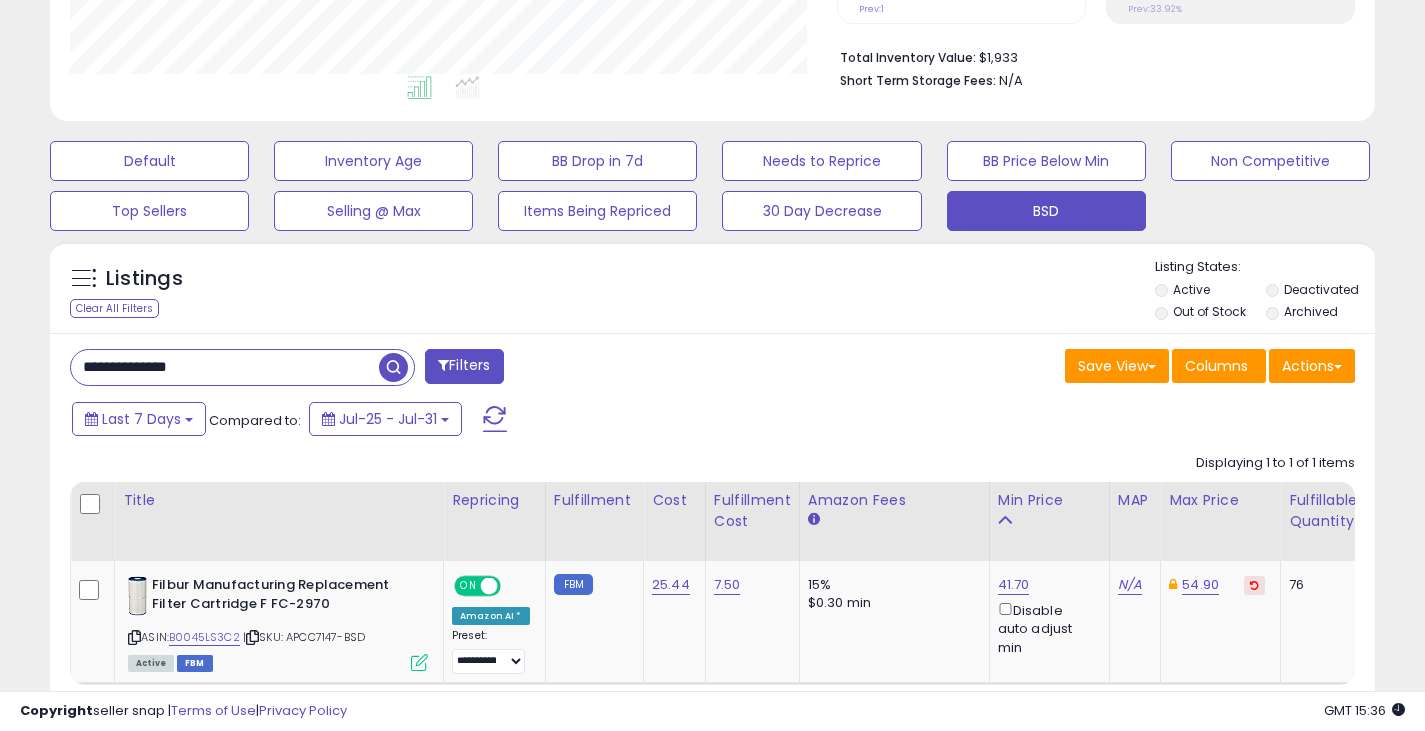 type on "**********" 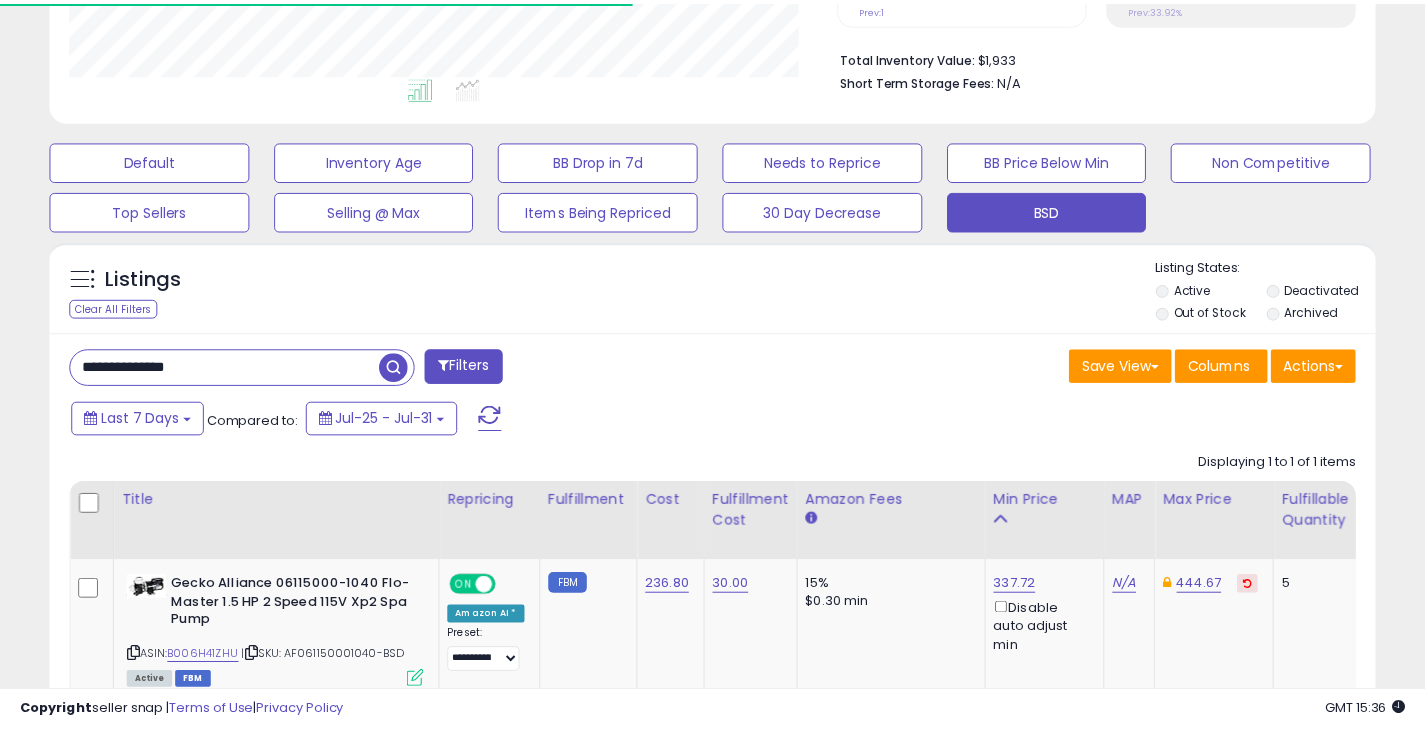 scroll, scrollTop: 410, scrollLeft: 767, axis: both 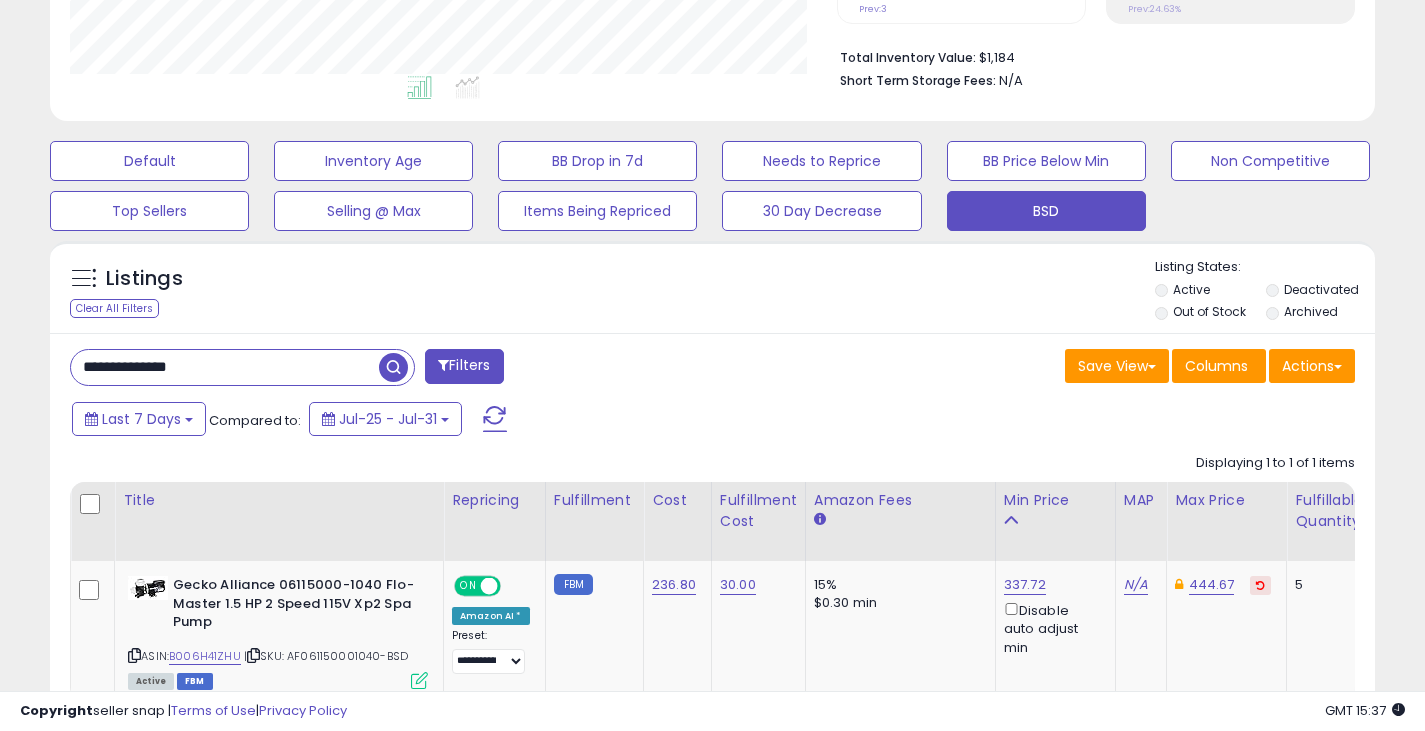 drag, startPoint x: 222, startPoint y: 368, endPoint x: 40, endPoint y: 392, distance: 183.57559 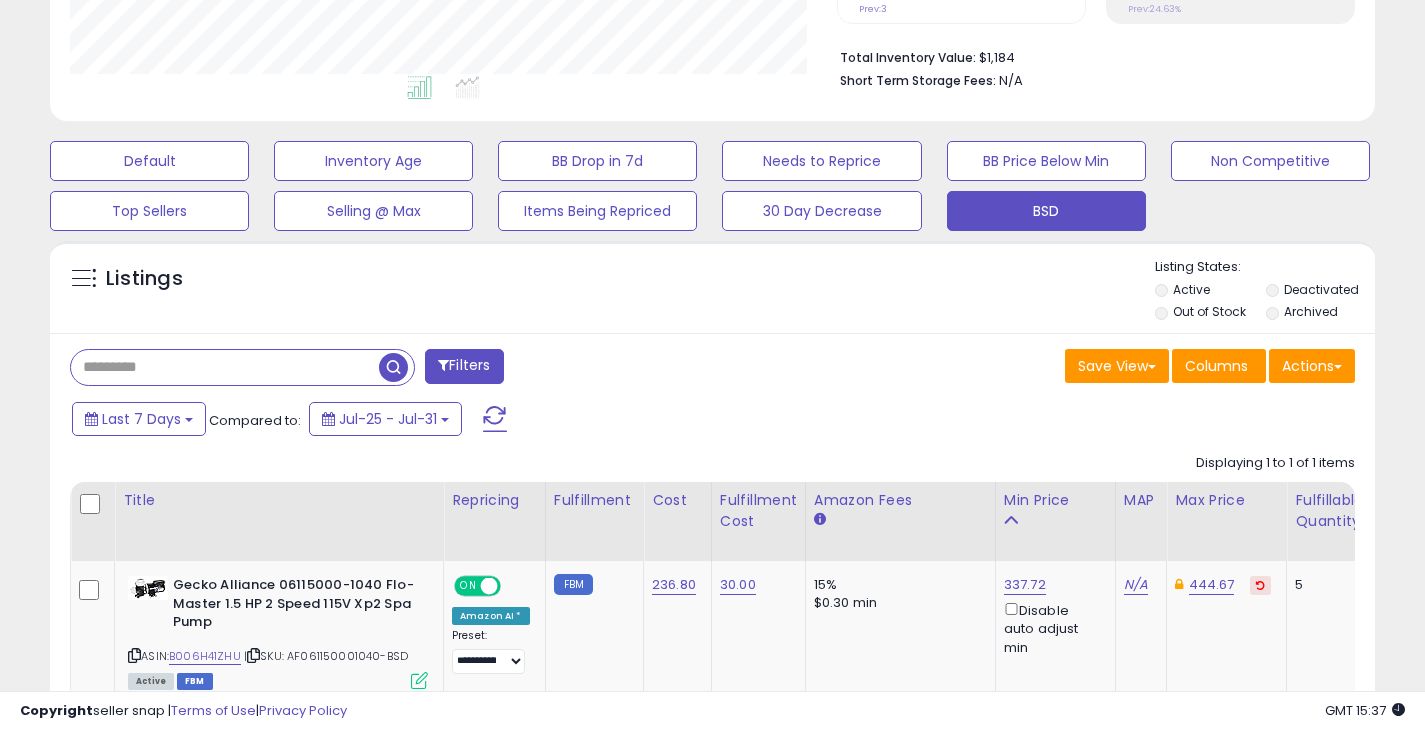 paste on "*******" 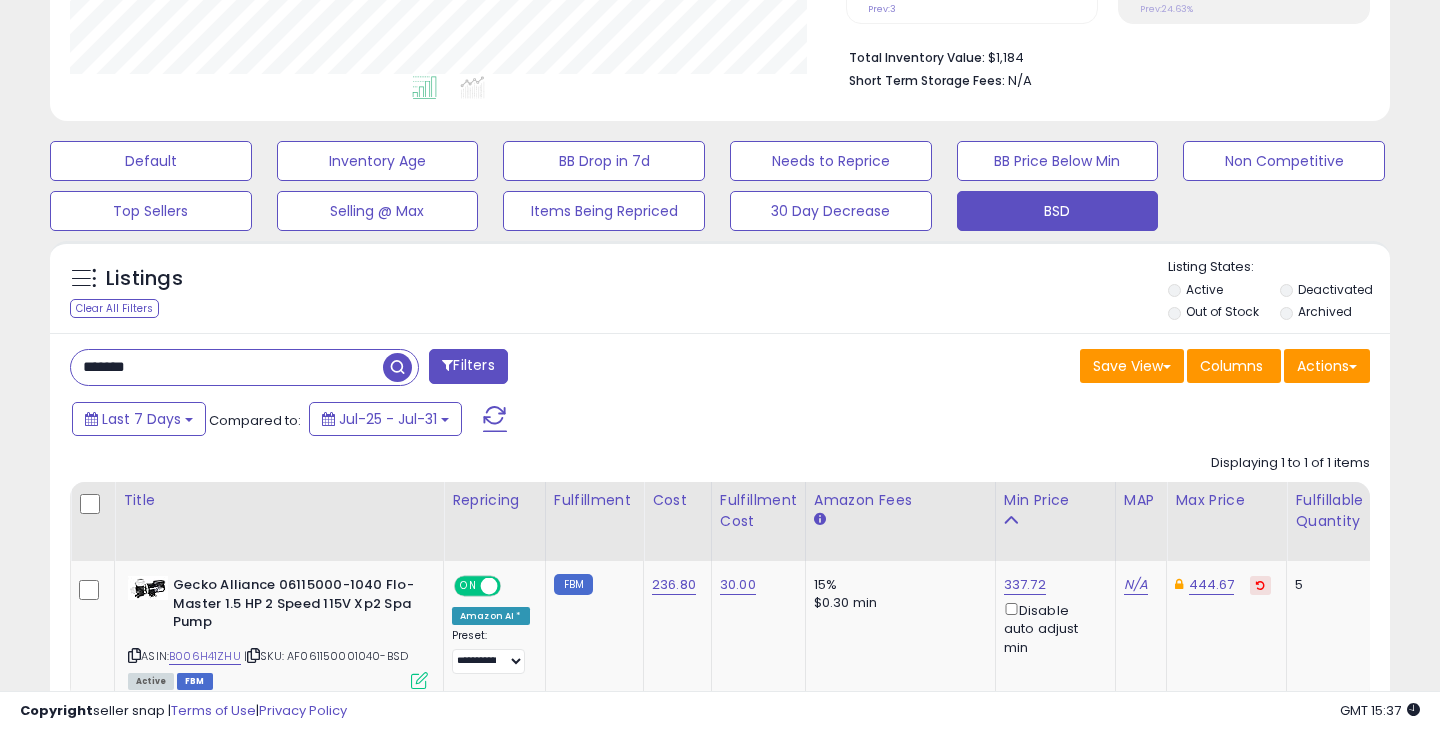 scroll, scrollTop: 999590, scrollLeft: 999224, axis: both 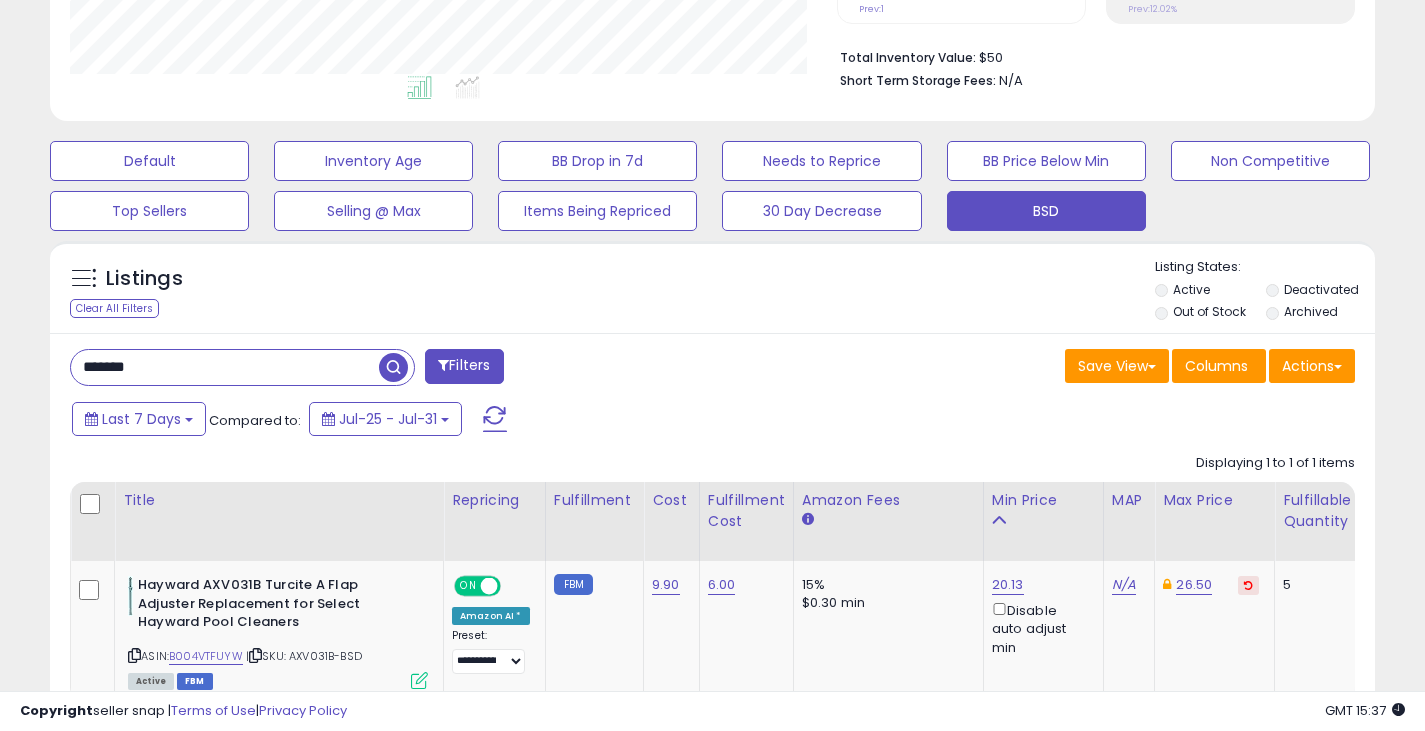 drag, startPoint x: 175, startPoint y: 370, endPoint x: 10, endPoint y: 370, distance: 165 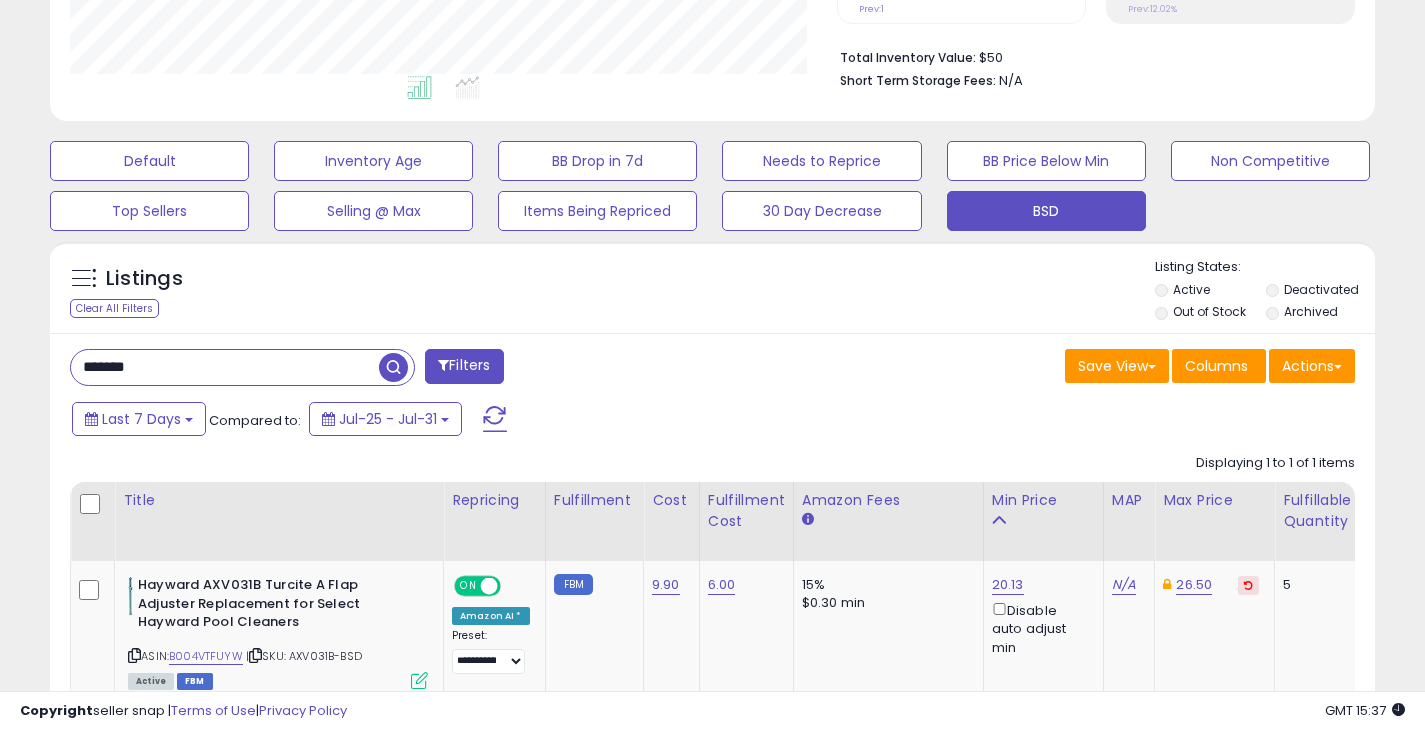 paste 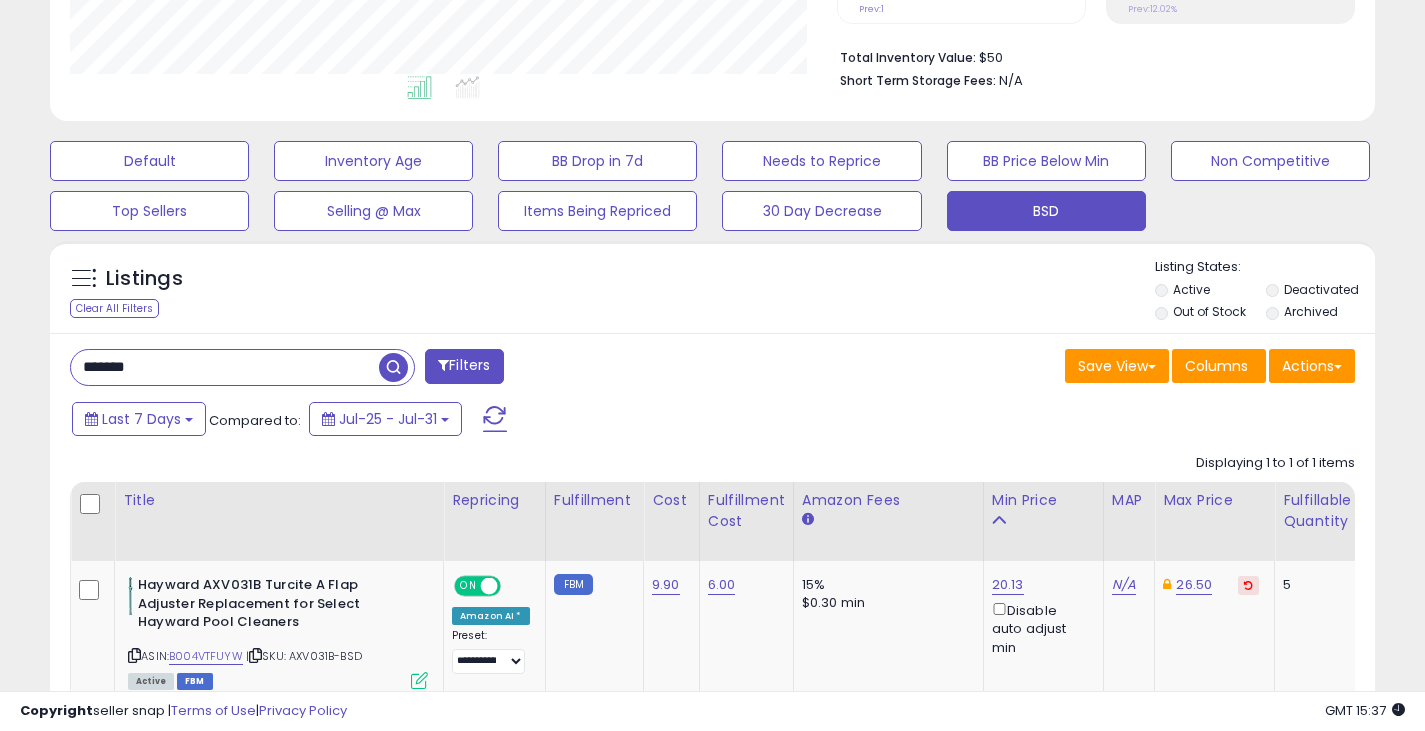 scroll, scrollTop: 999590, scrollLeft: 999224, axis: both 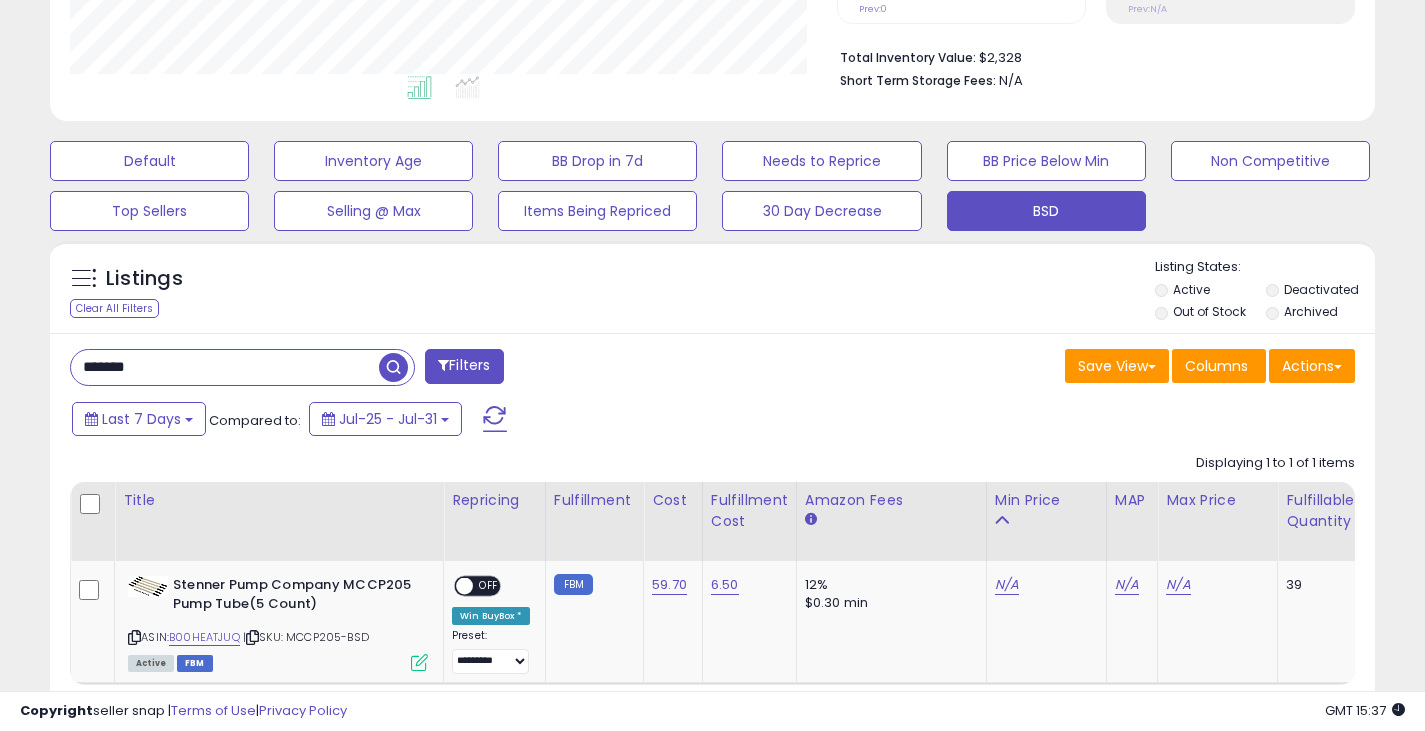 drag, startPoint x: 191, startPoint y: 371, endPoint x: 26, endPoint y: 380, distance: 165.24527 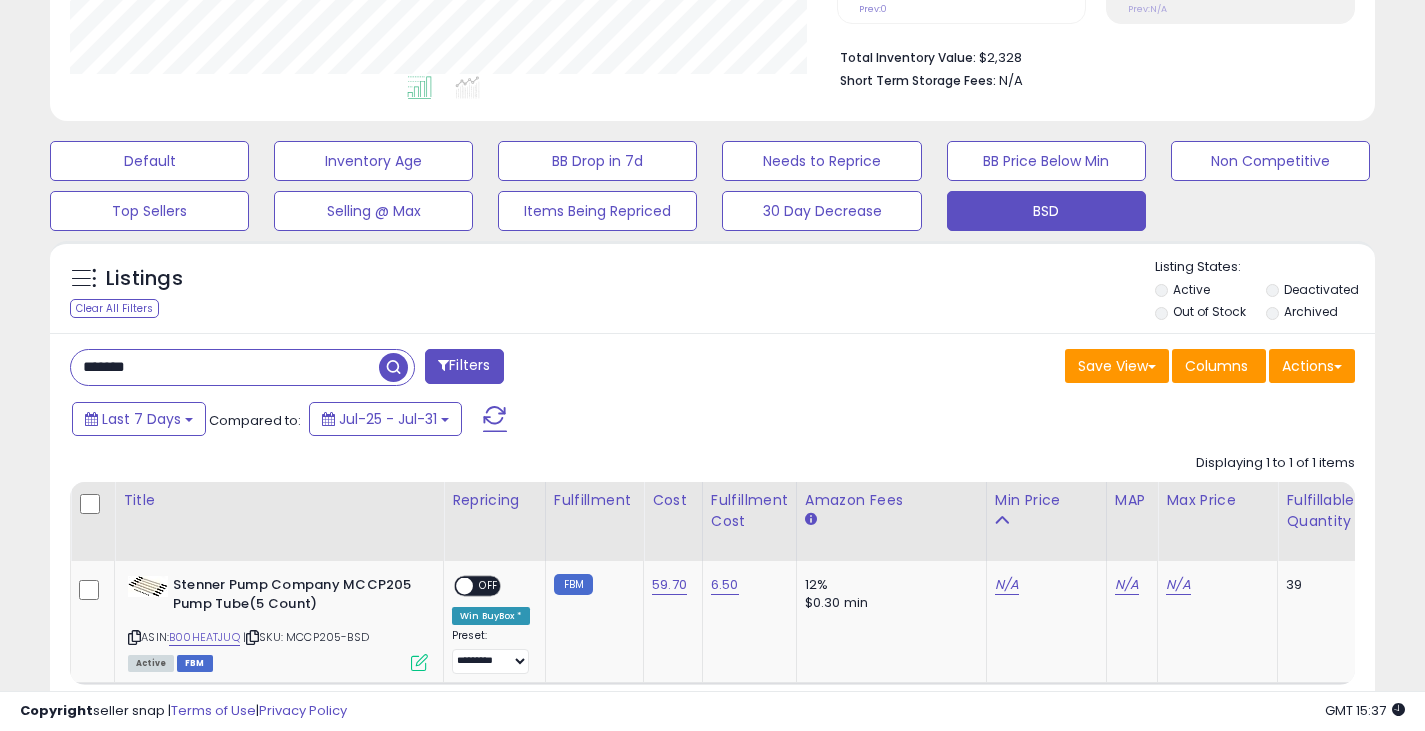 paste on "*******" 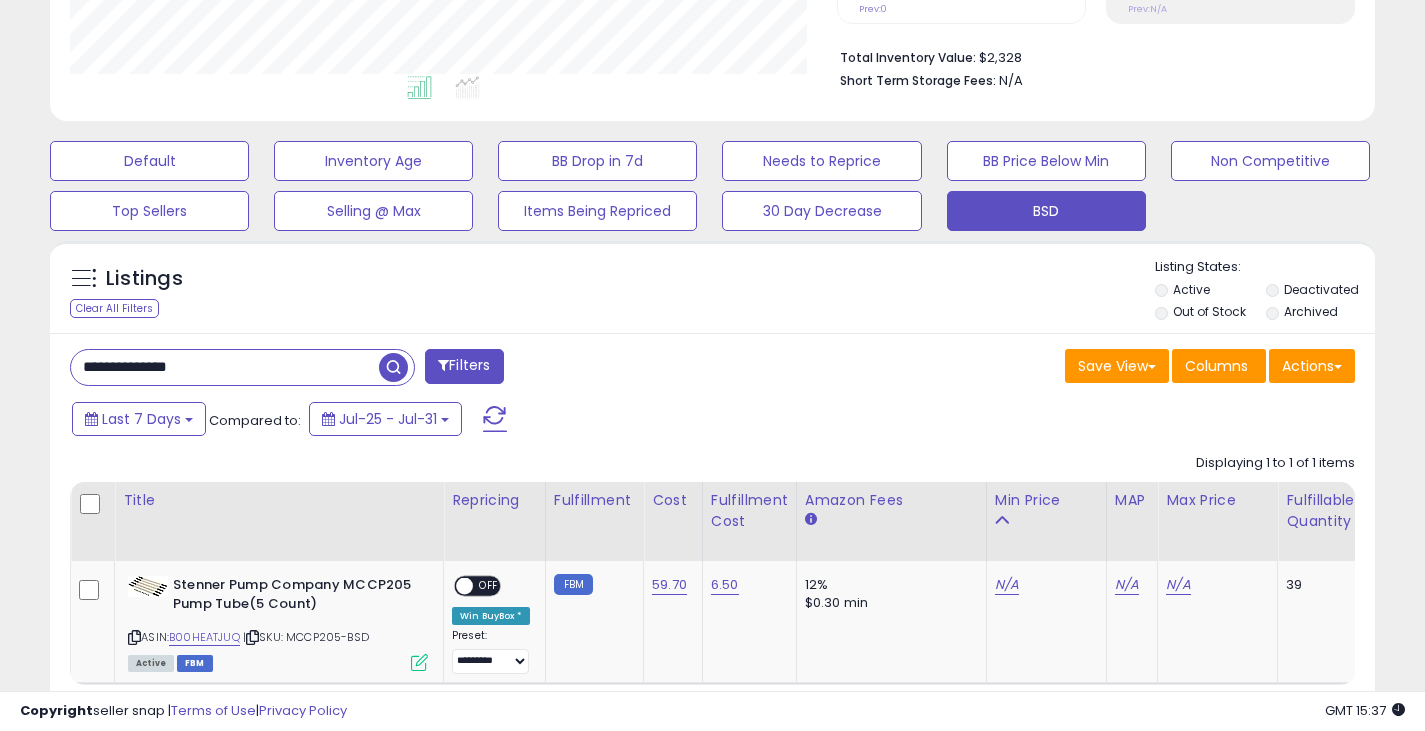 scroll, scrollTop: 999590, scrollLeft: 999224, axis: both 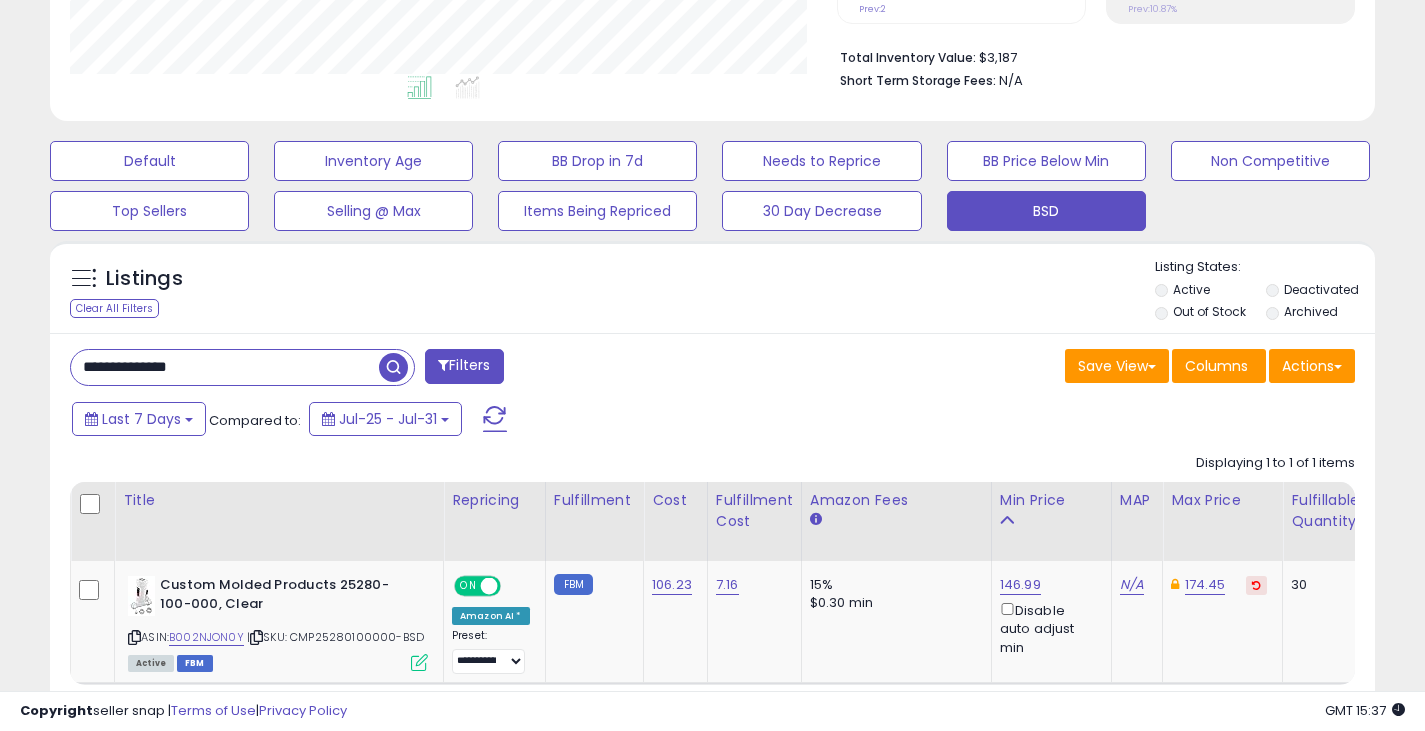 drag, startPoint x: 225, startPoint y: 374, endPoint x: 29, endPoint y: 369, distance: 196.06377 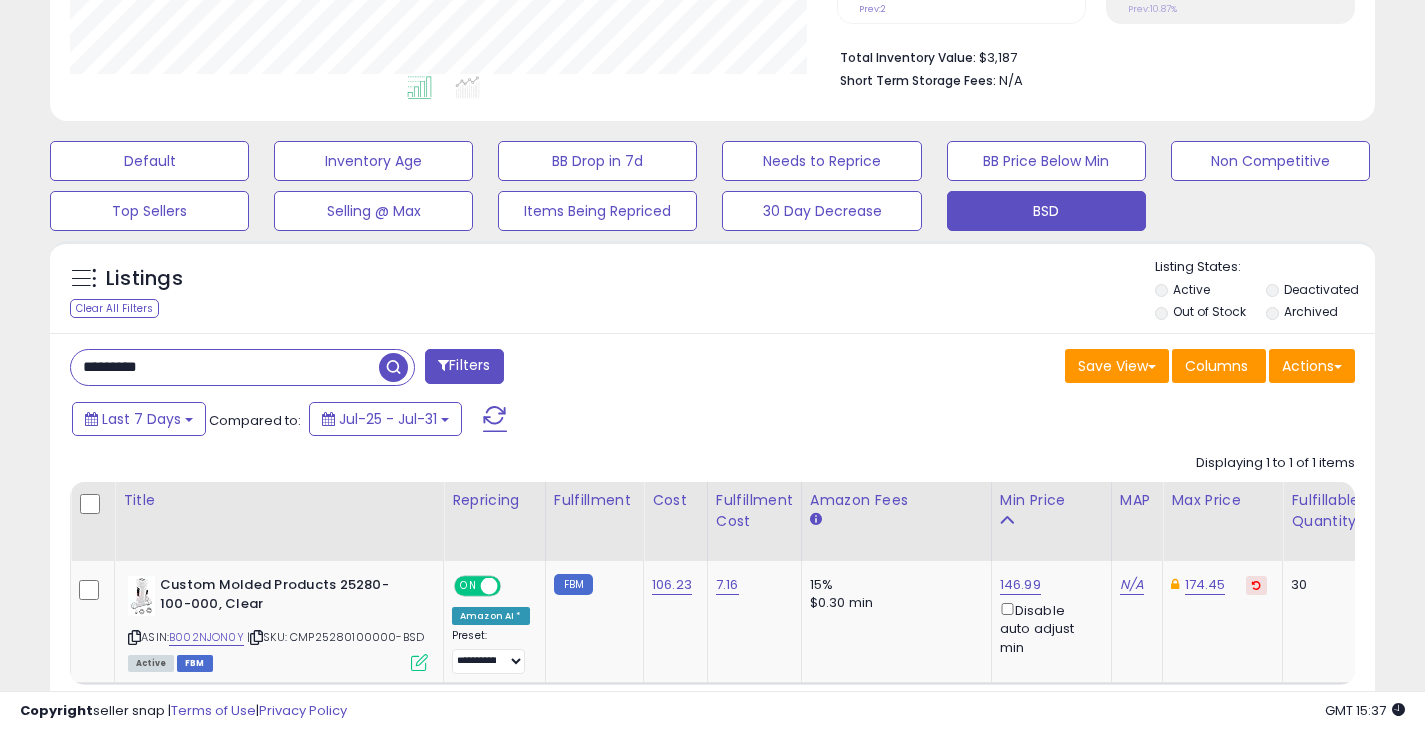 scroll, scrollTop: 999590, scrollLeft: 999224, axis: both 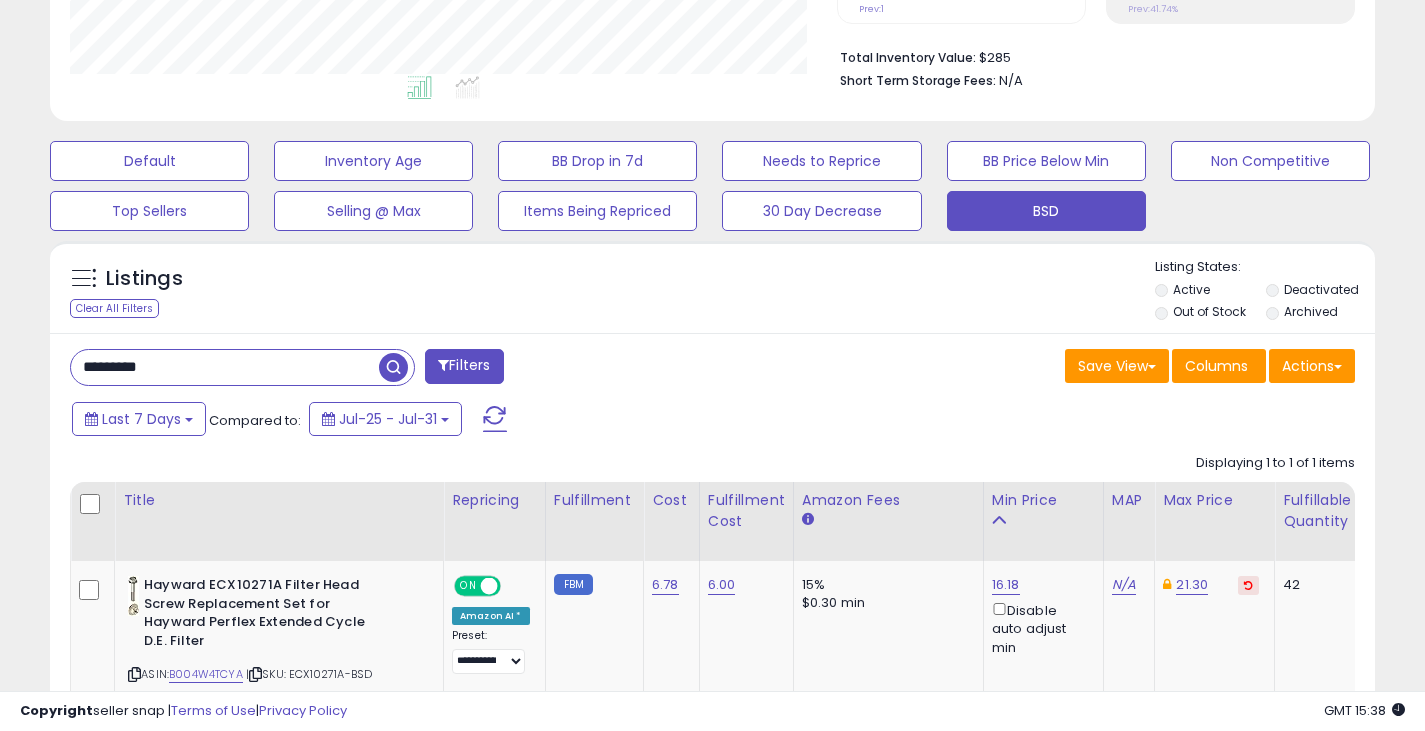 click at bounding box center (393, 367) 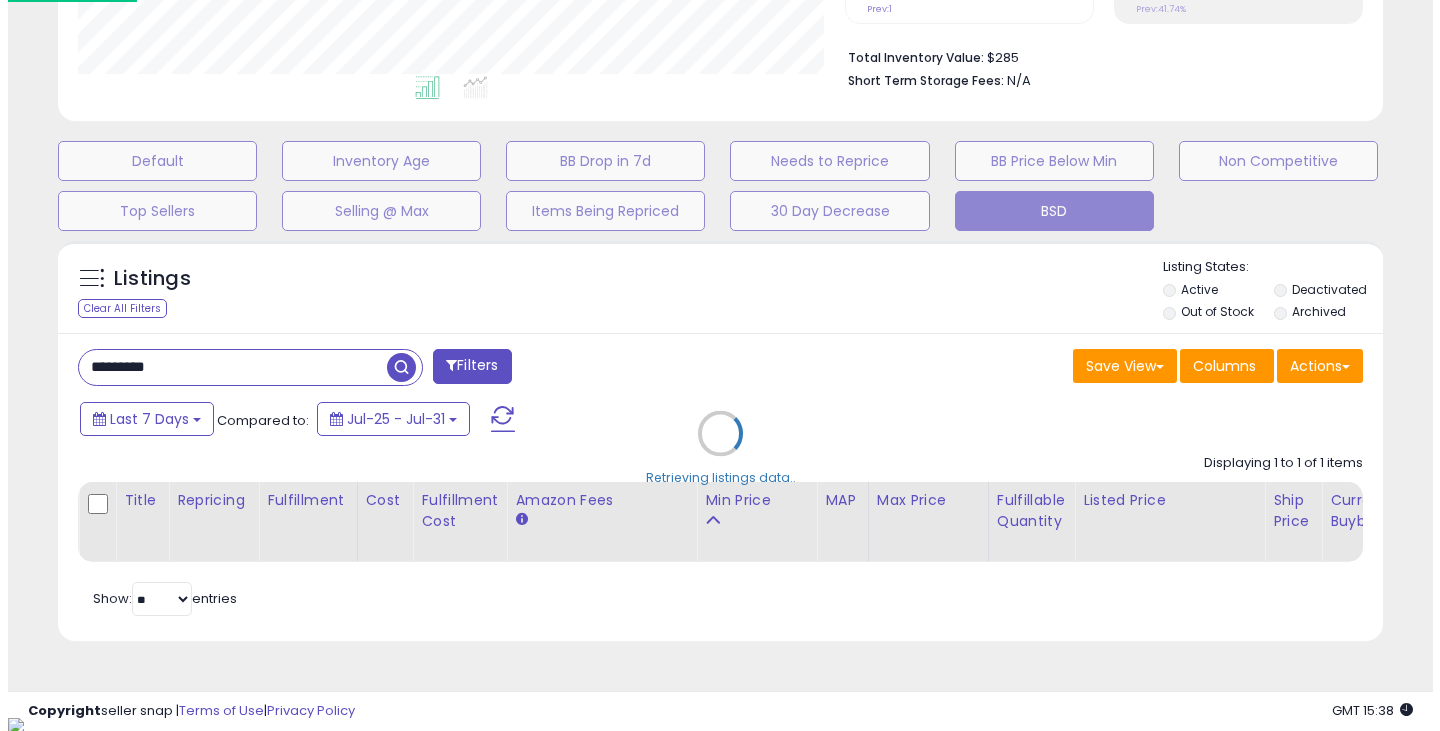 scroll, scrollTop: 999590, scrollLeft: 999224, axis: both 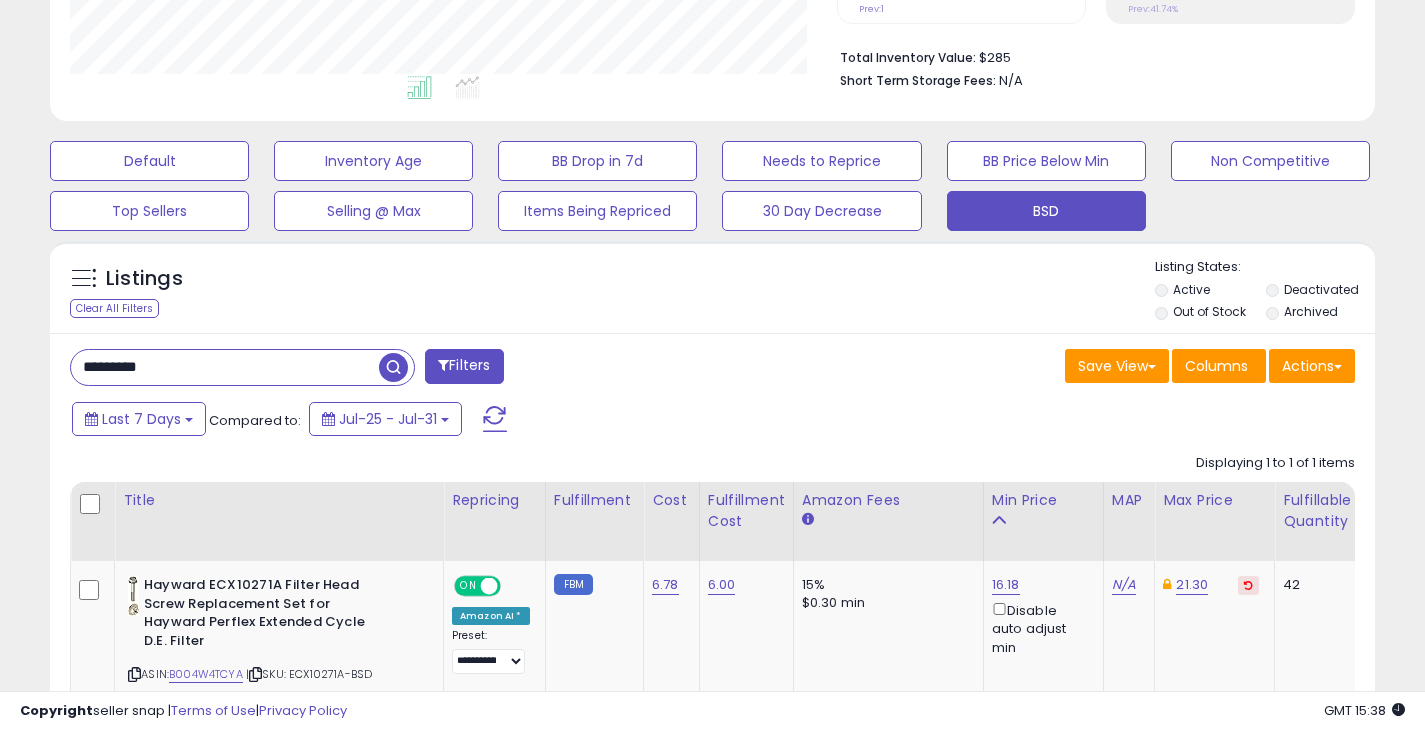 drag, startPoint x: 187, startPoint y: 359, endPoint x: 50, endPoint y: 351, distance: 137.23338 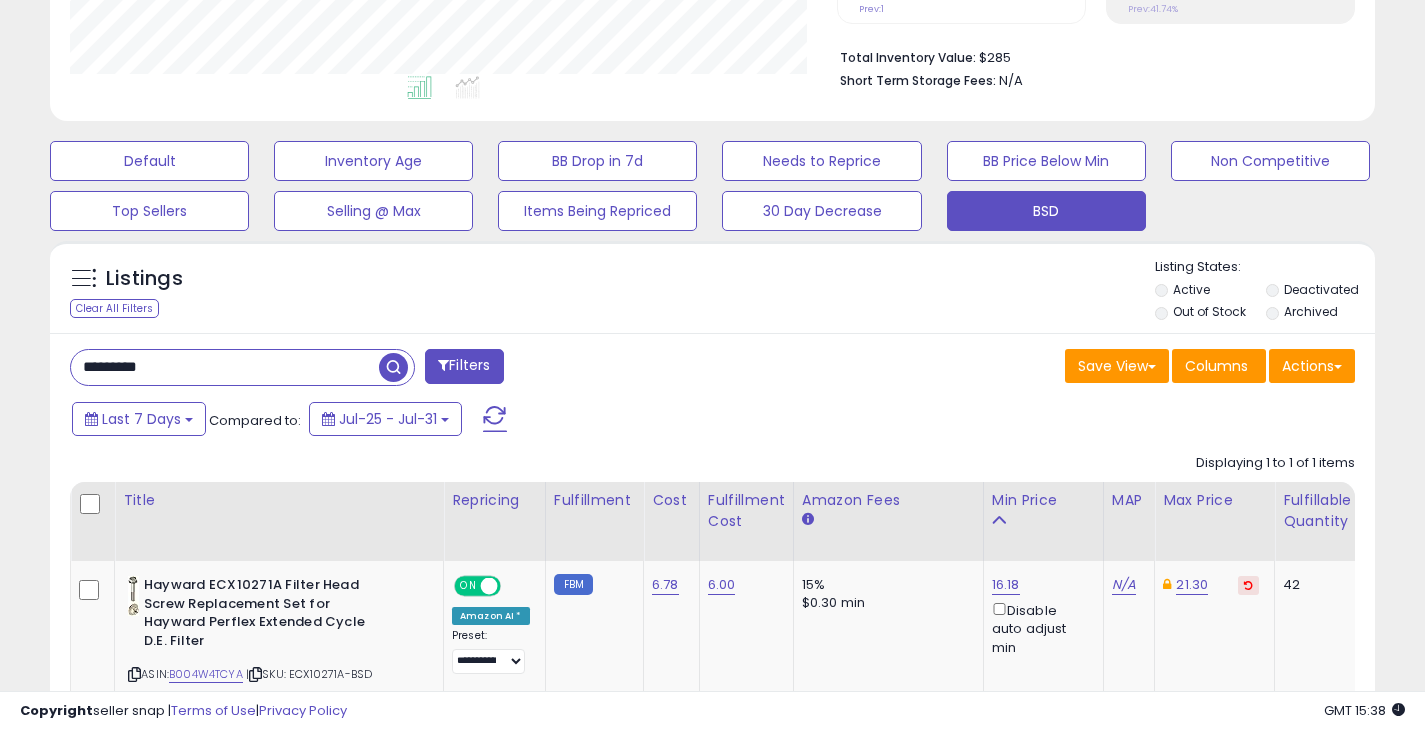 paste on "*" 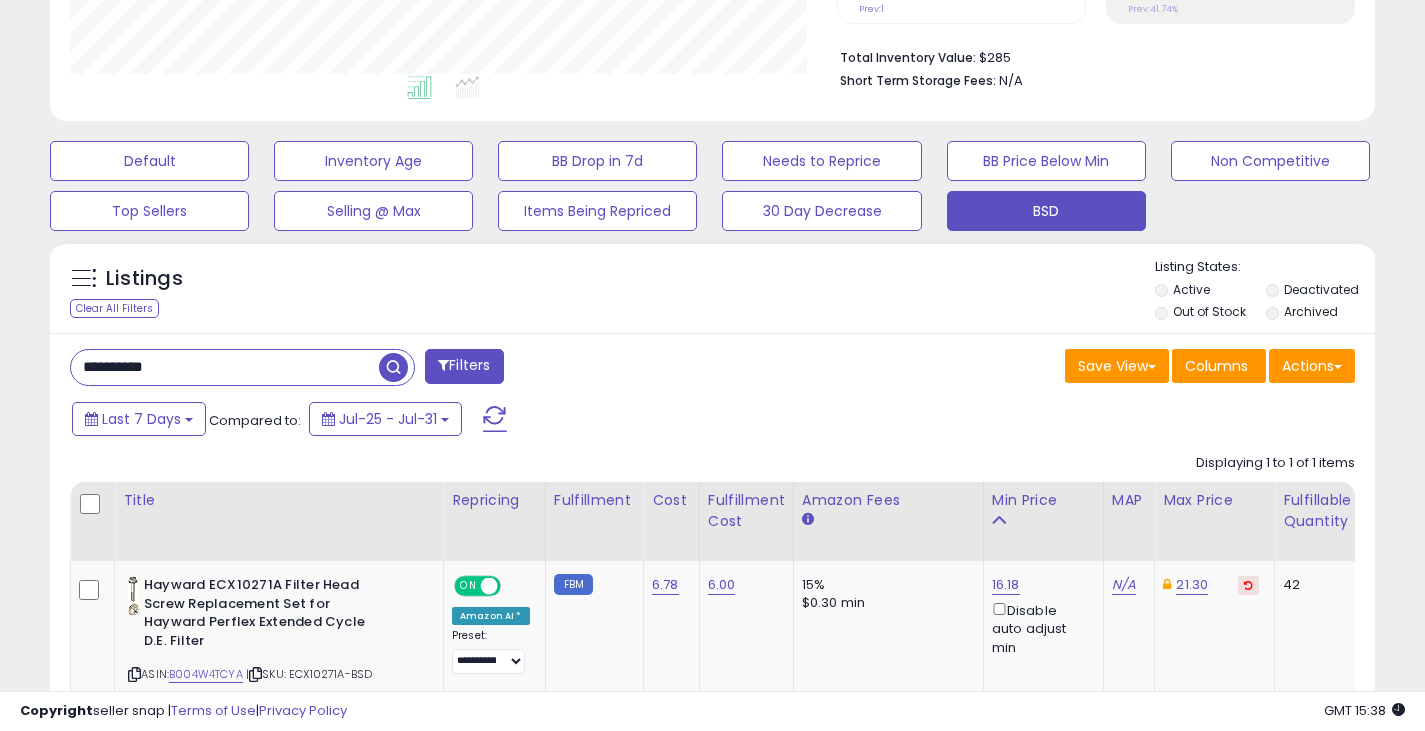 click at bounding box center (393, 367) 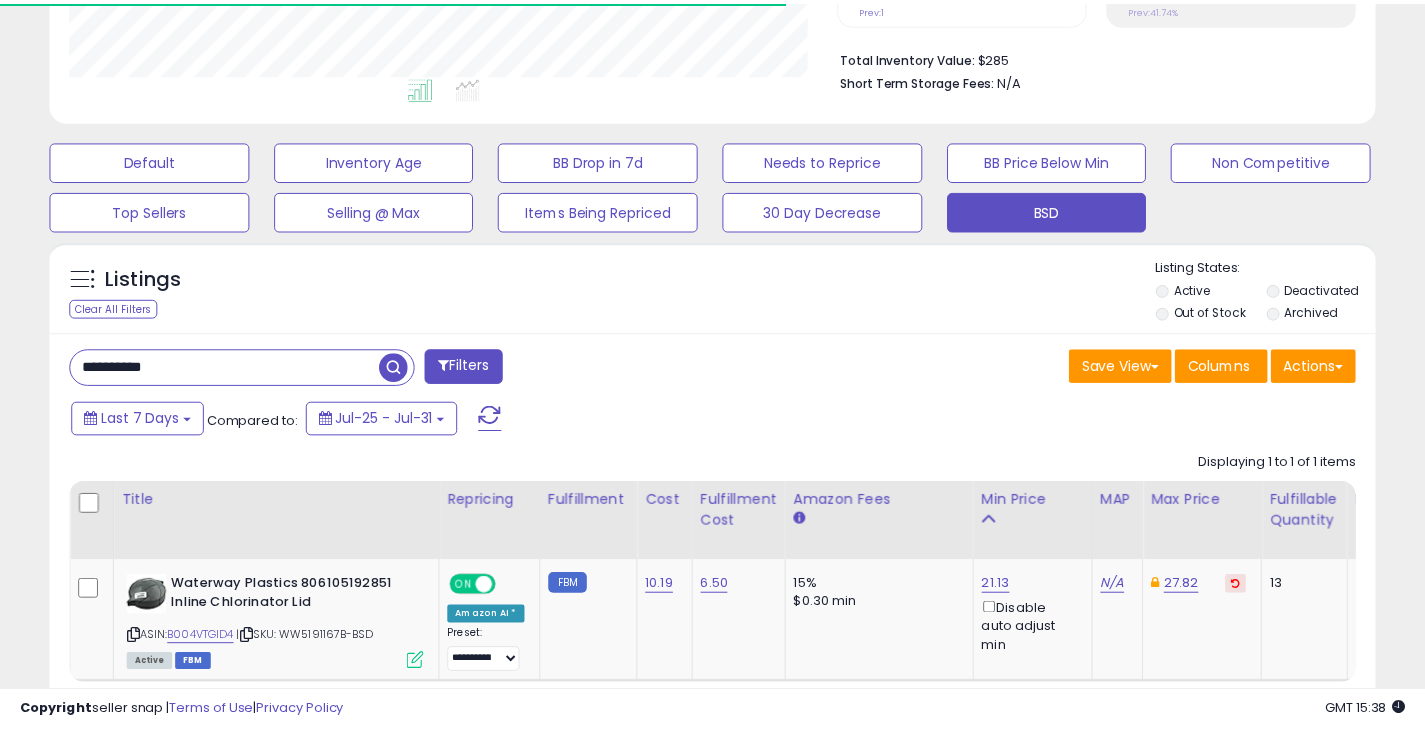 scroll, scrollTop: 410, scrollLeft: 767, axis: both 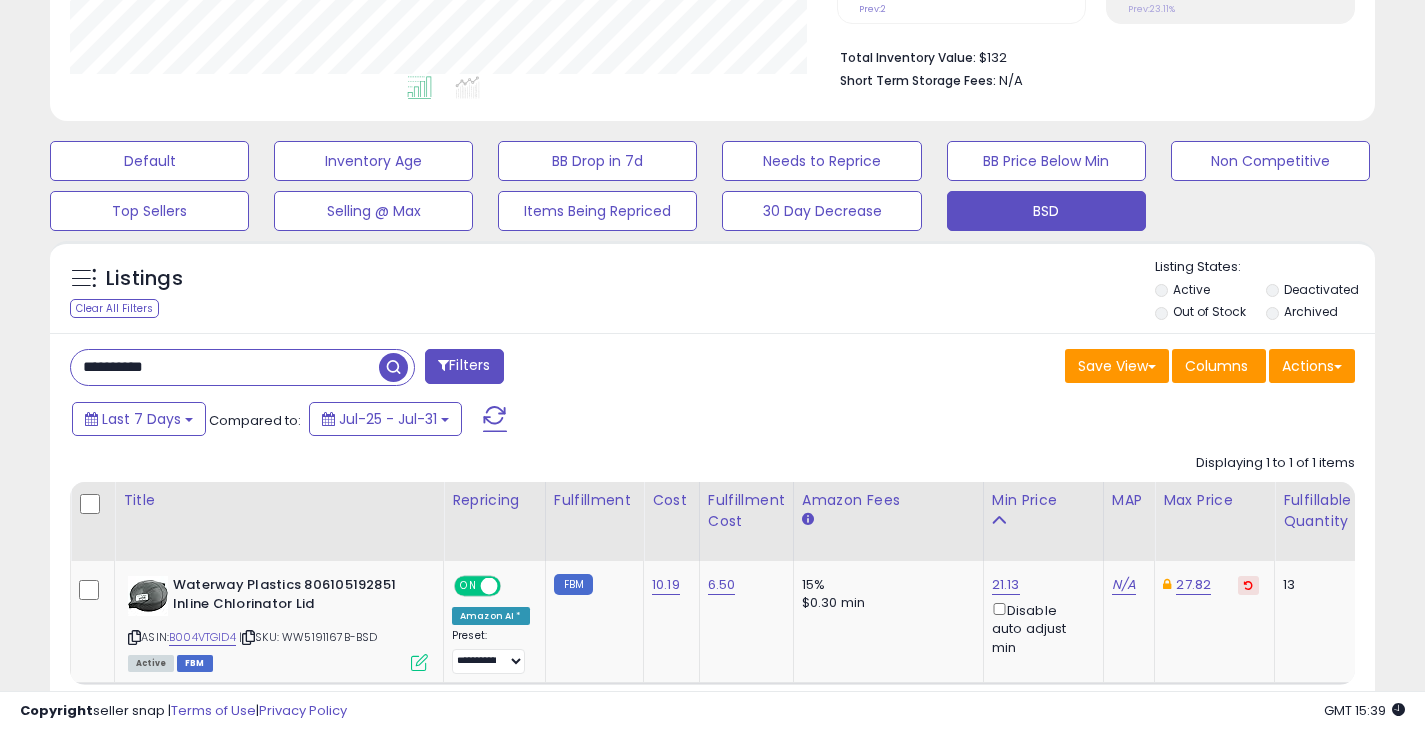 drag, startPoint x: 219, startPoint y: 360, endPoint x: 40, endPoint y: 347, distance: 179.47145 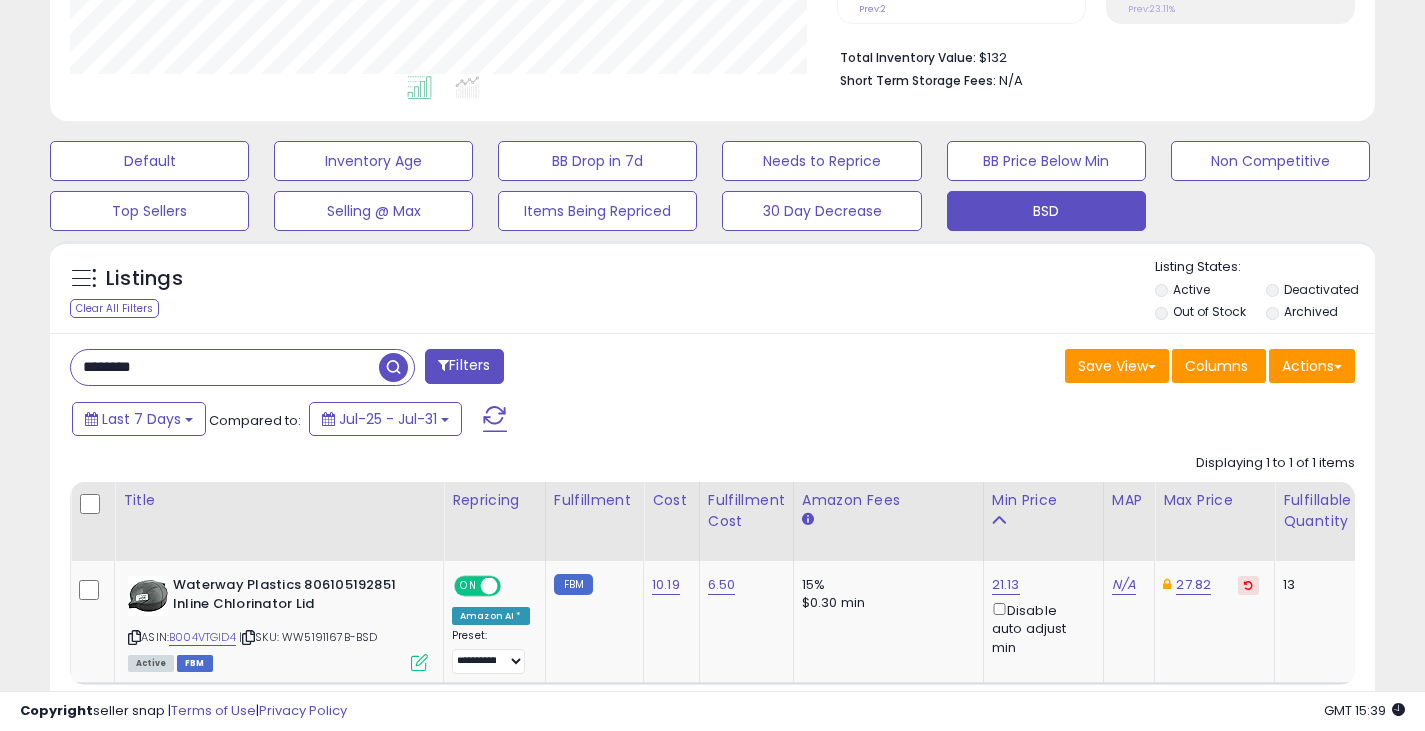 click at bounding box center (393, 367) 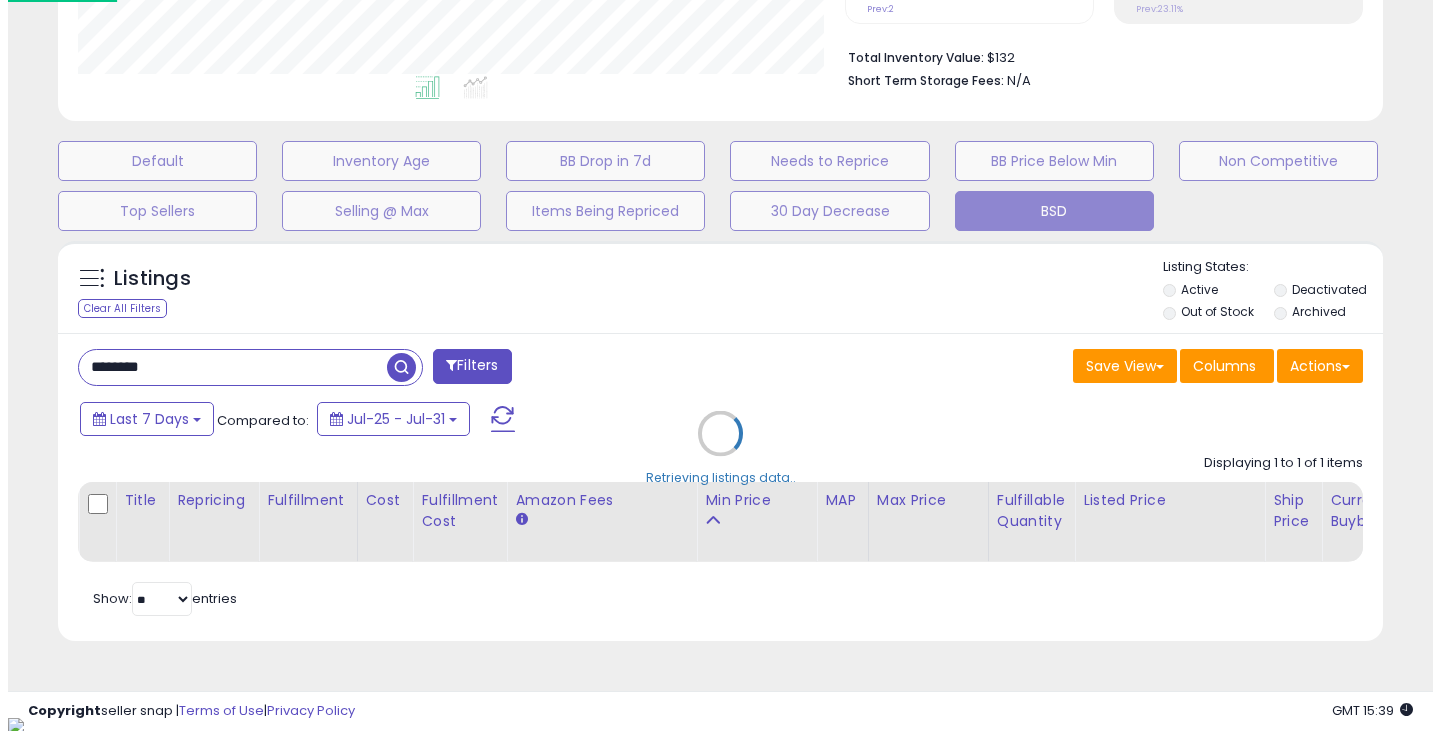 scroll, scrollTop: 999590, scrollLeft: 999224, axis: both 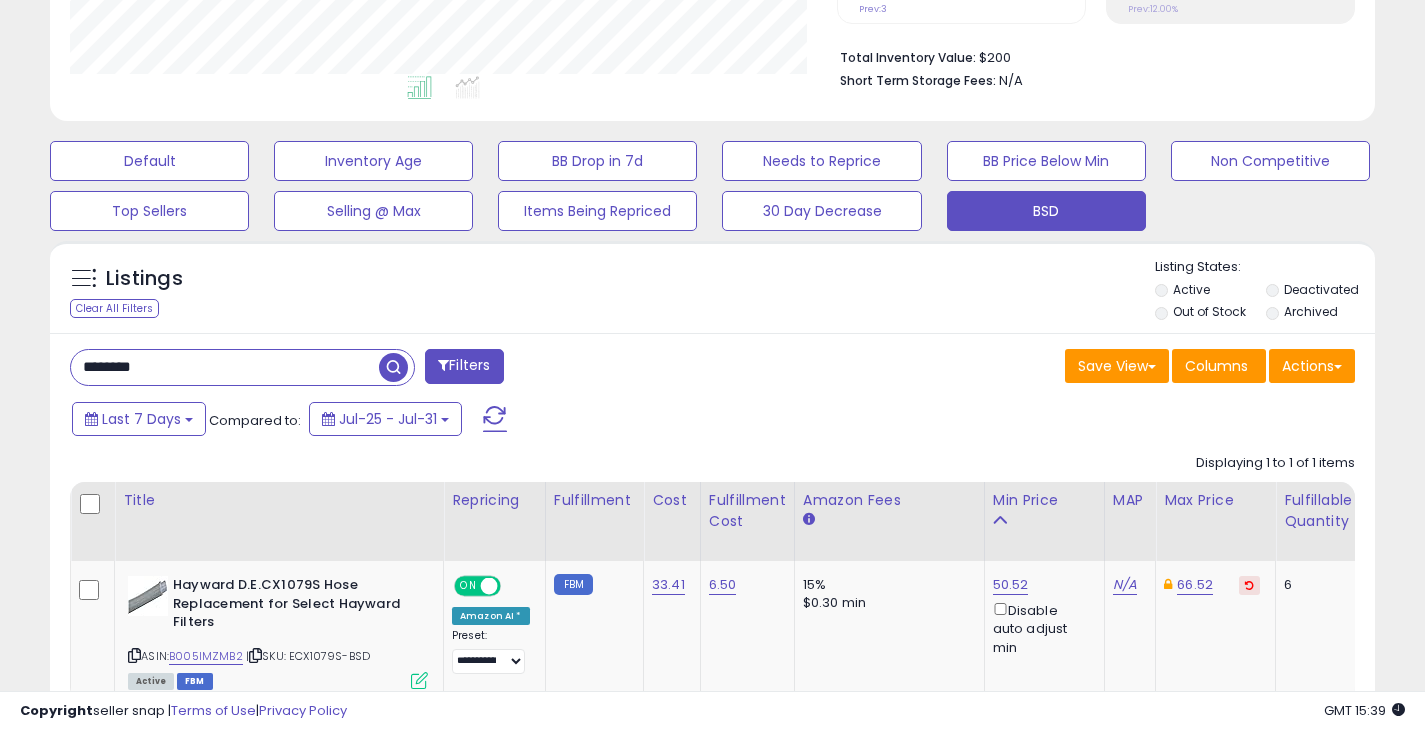 drag, startPoint x: 223, startPoint y: 366, endPoint x: 52, endPoint y: 361, distance: 171.07309 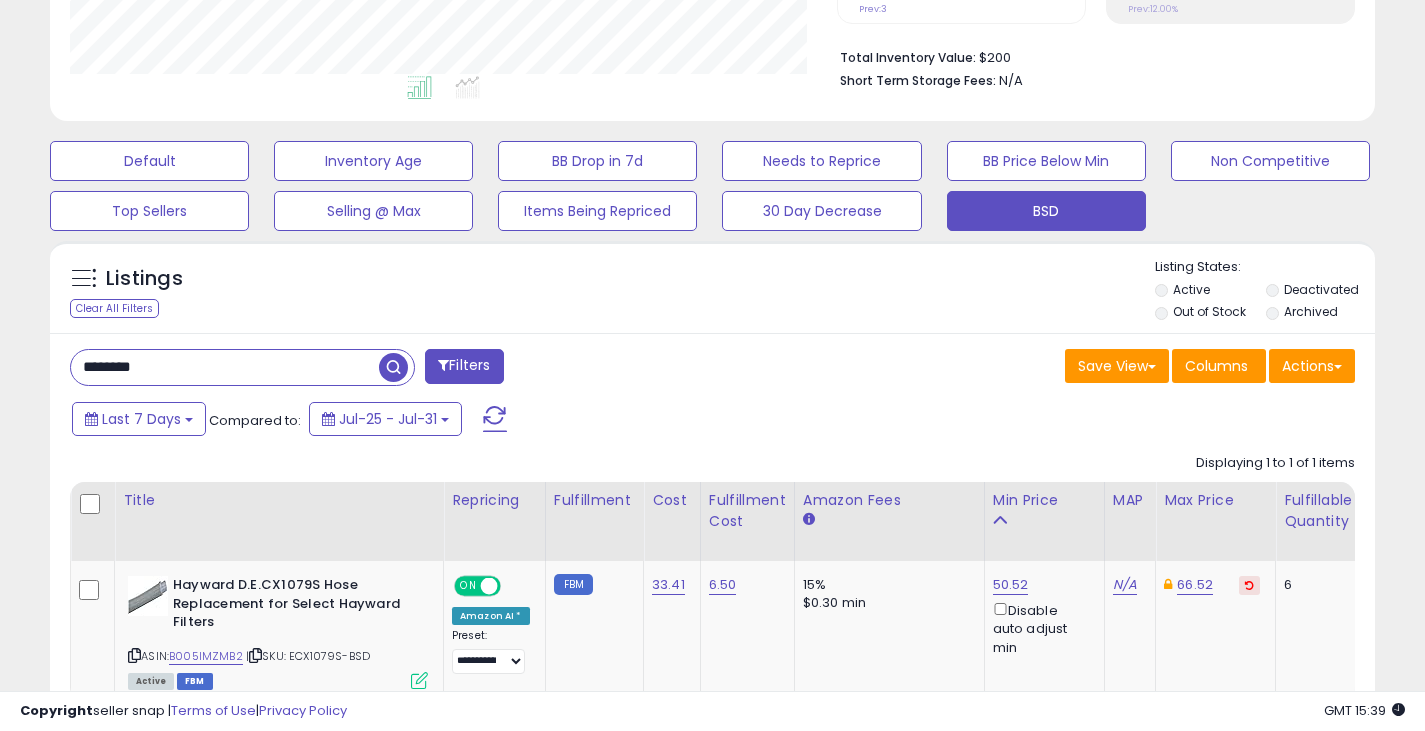 paste 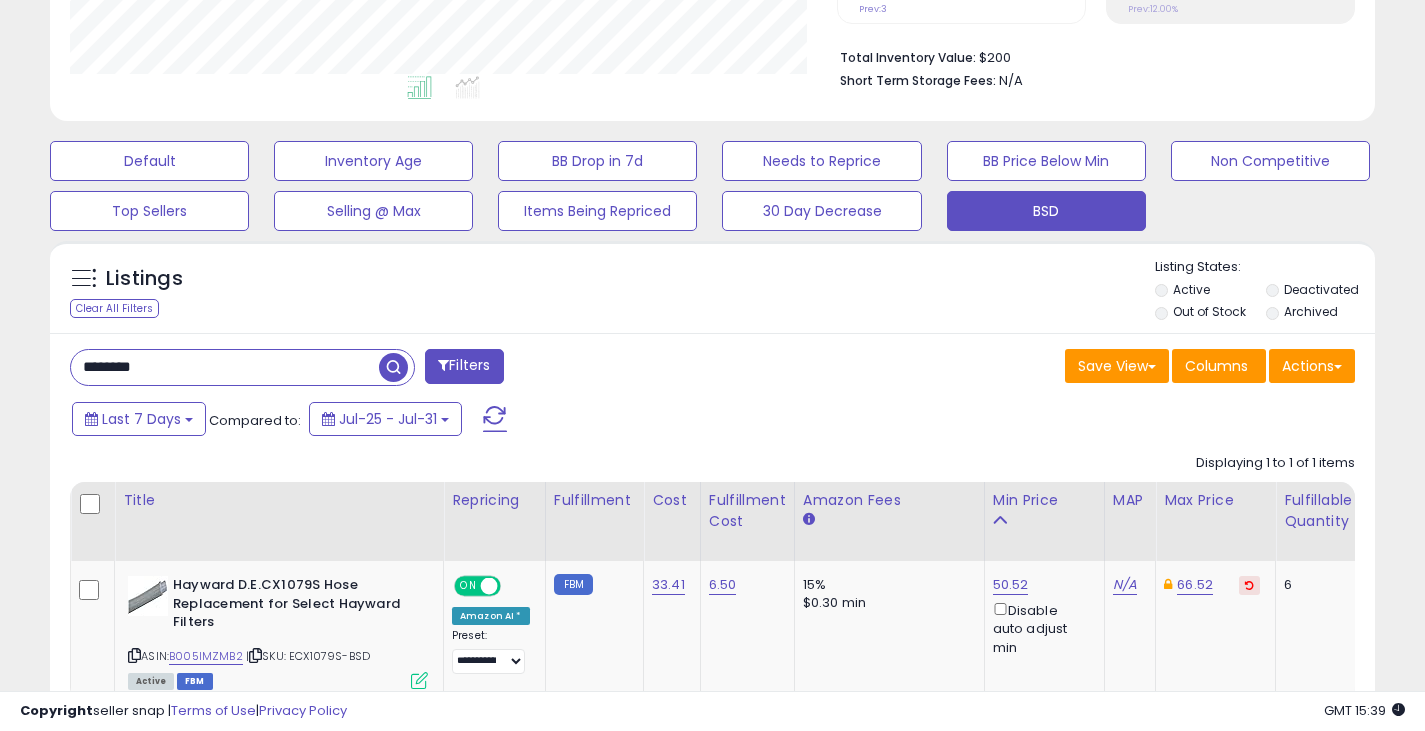 click at bounding box center (393, 367) 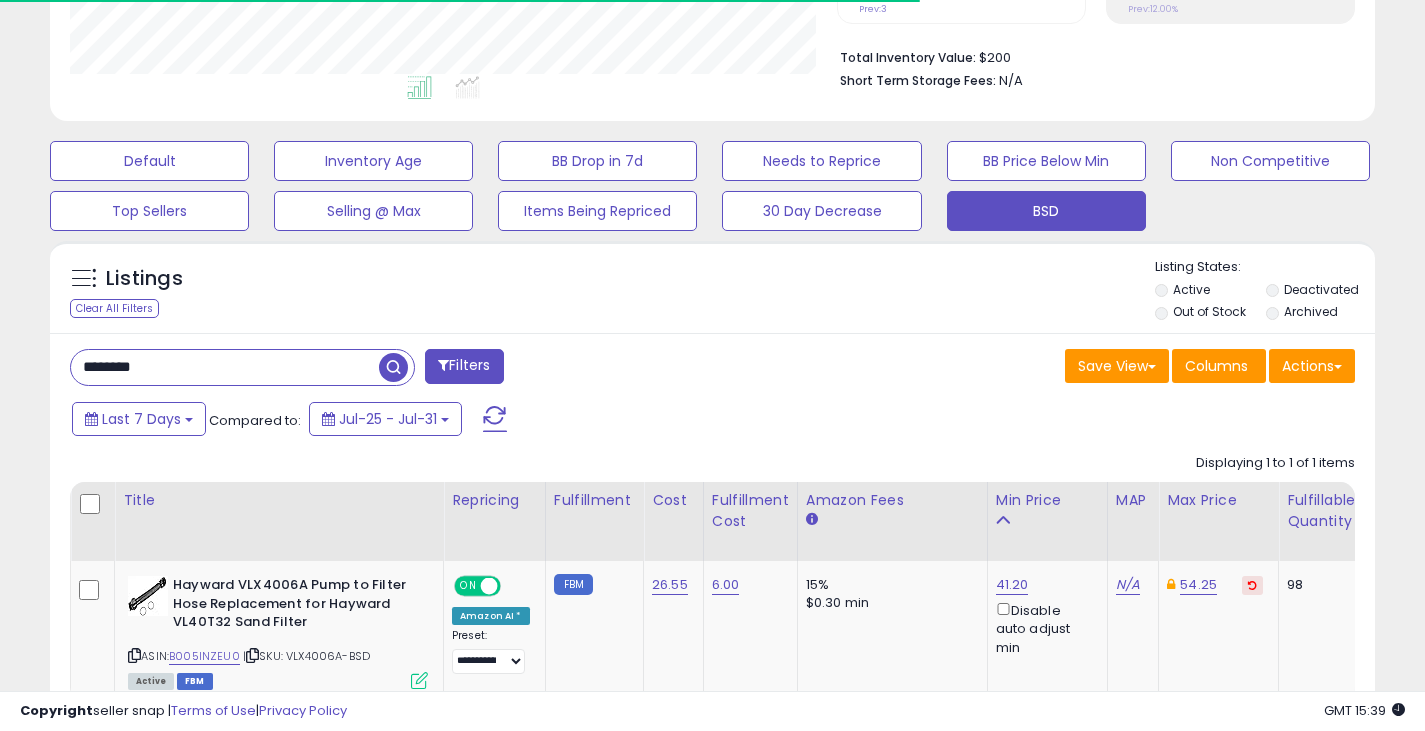 scroll, scrollTop: 410, scrollLeft: 767, axis: both 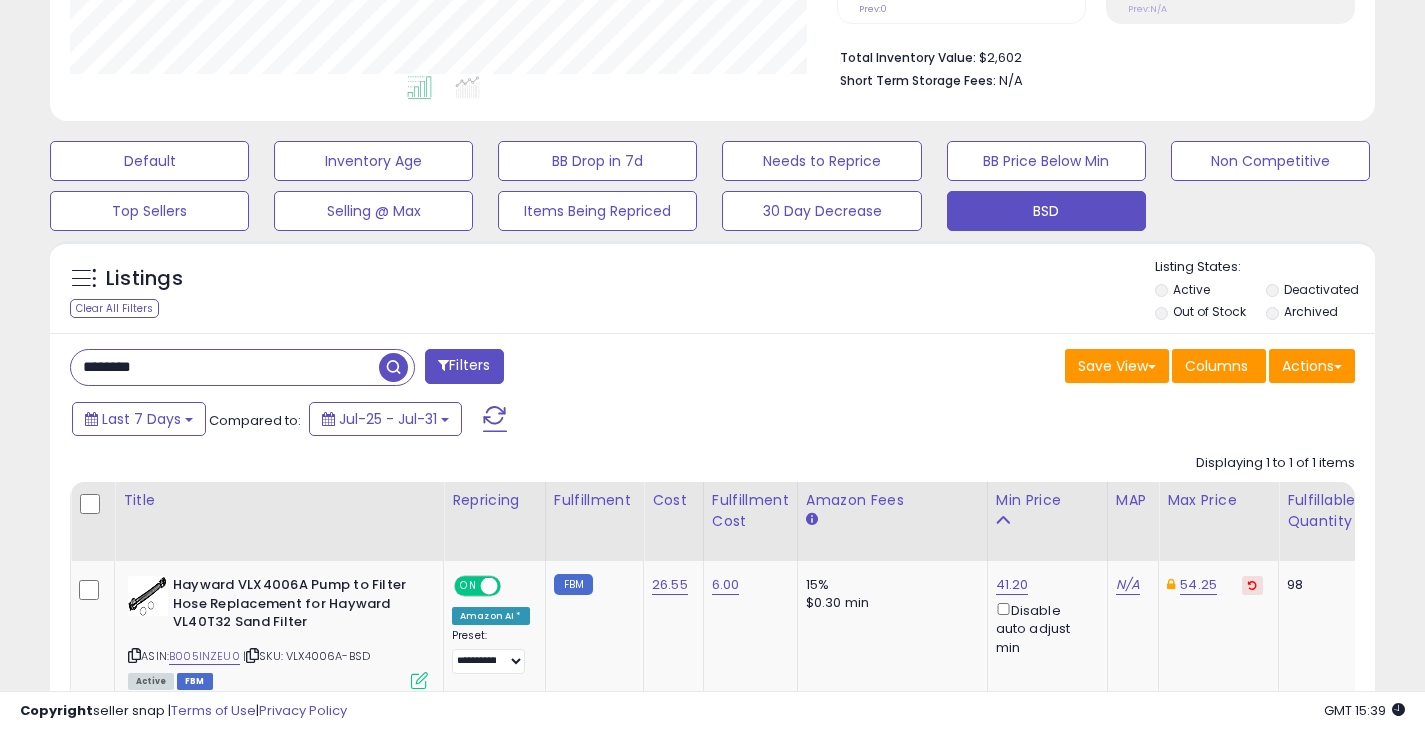 drag, startPoint x: 236, startPoint y: 368, endPoint x: 44, endPoint y: 368, distance: 192 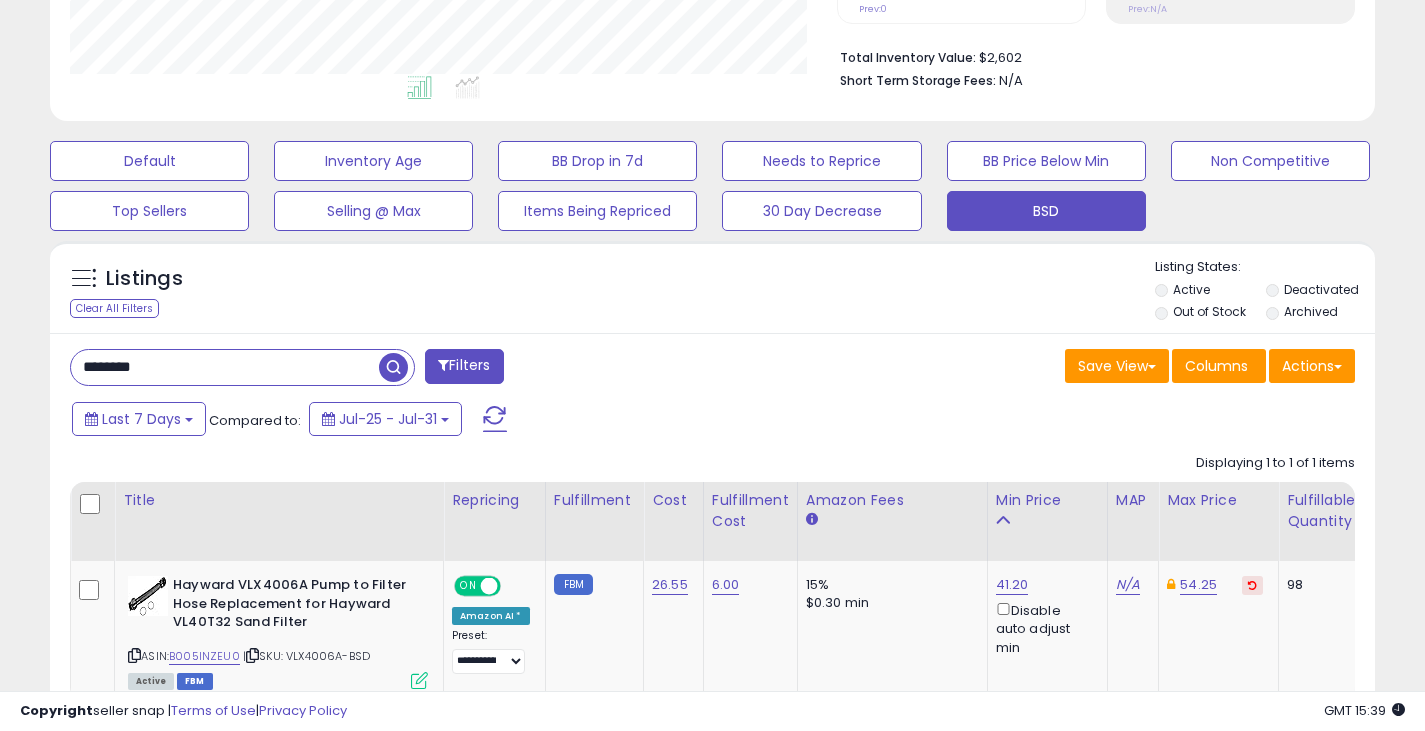paste 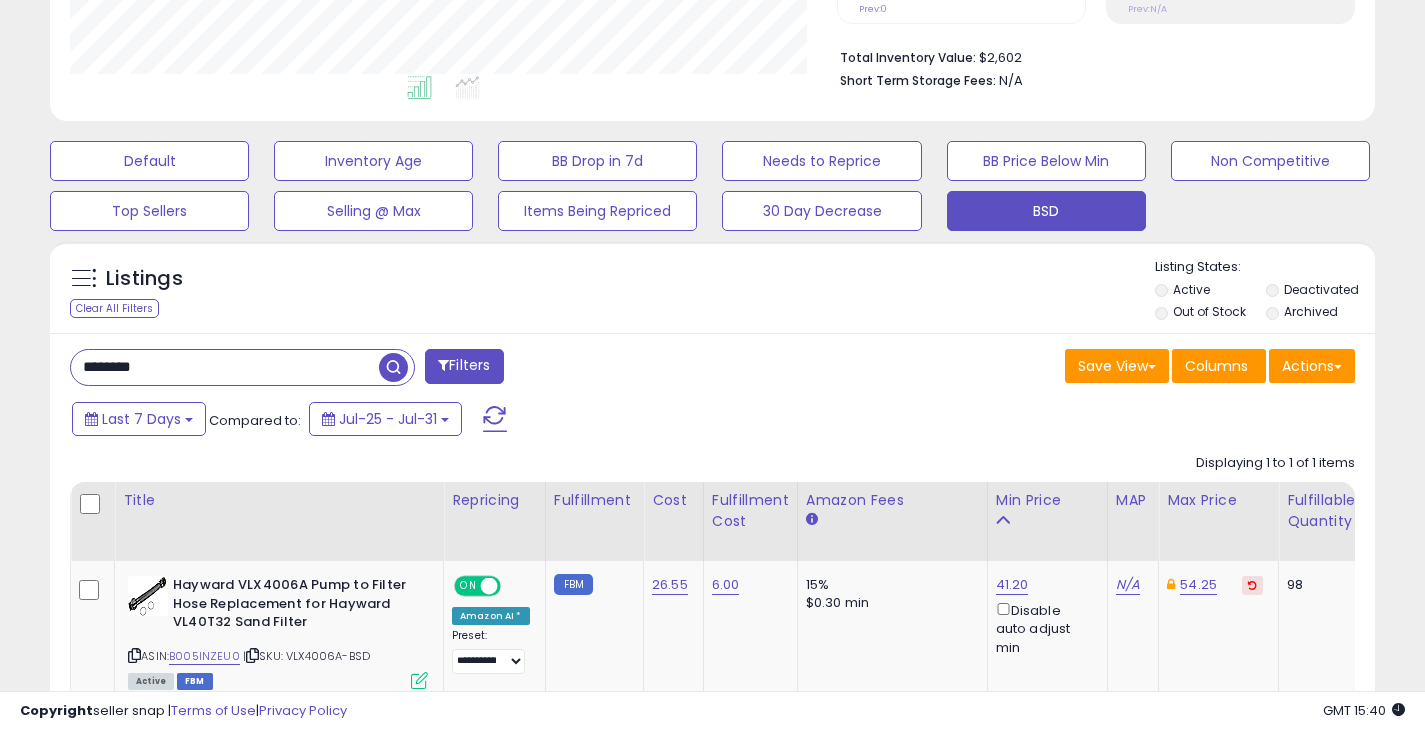 click at bounding box center [393, 367] 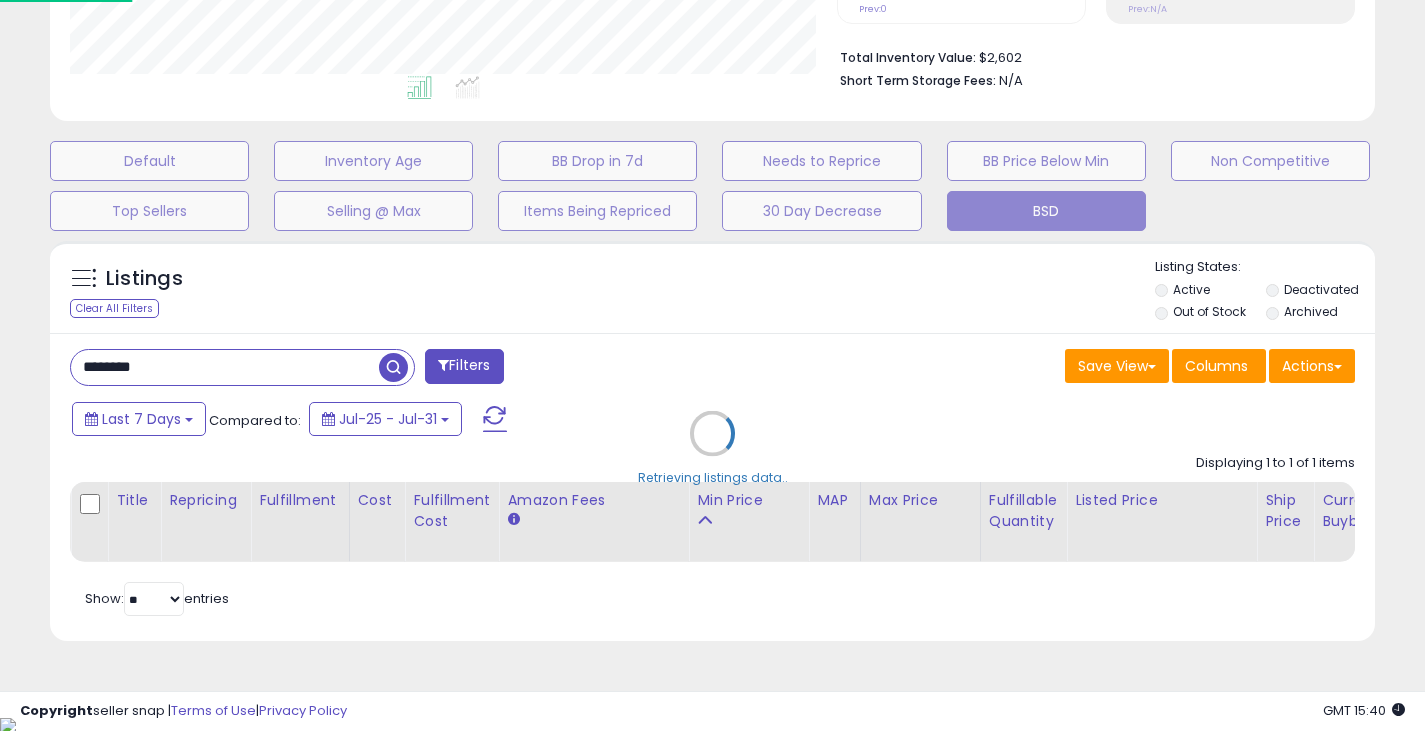 scroll, scrollTop: 999590, scrollLeft: 999224, axis: both 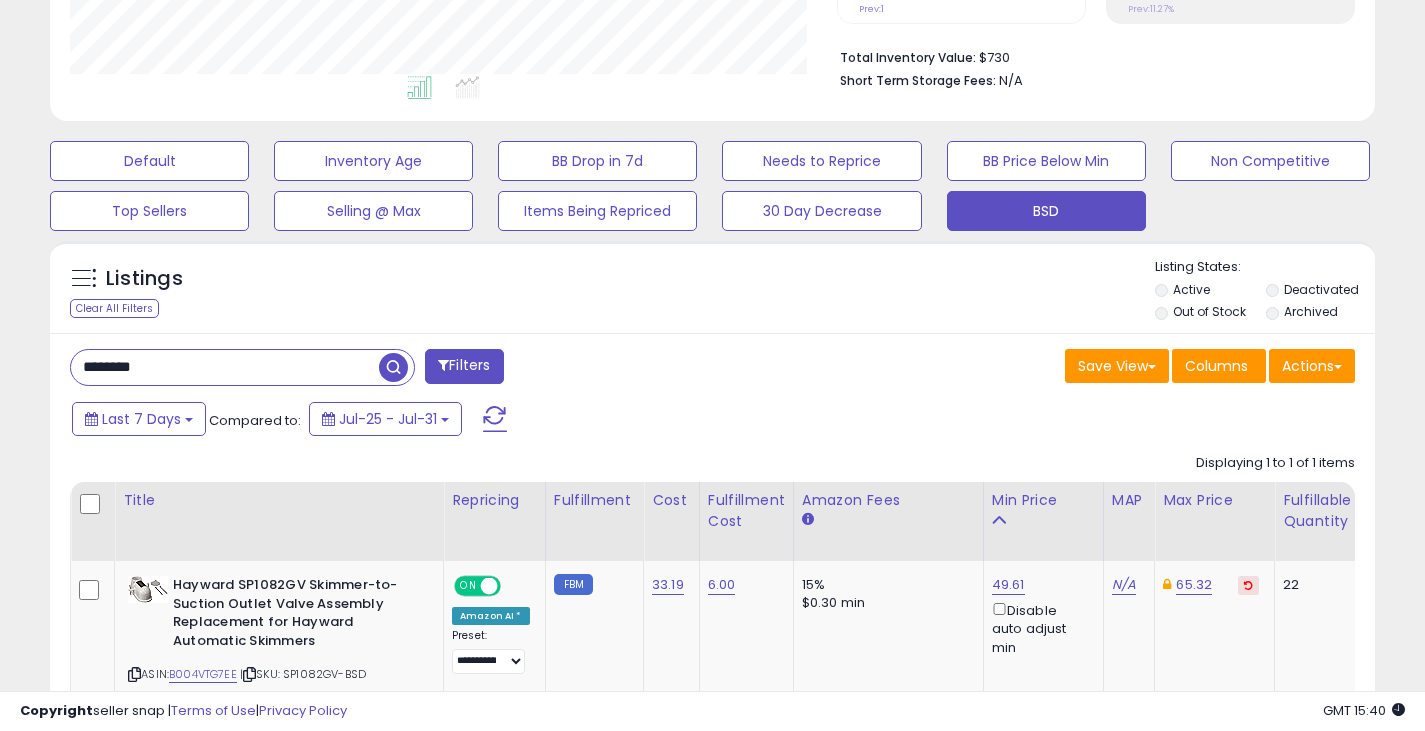 drag, startPoint x: 260, startPoint y: 364, endPoint x: 40, endPoint y: 359, distance: 220.05681 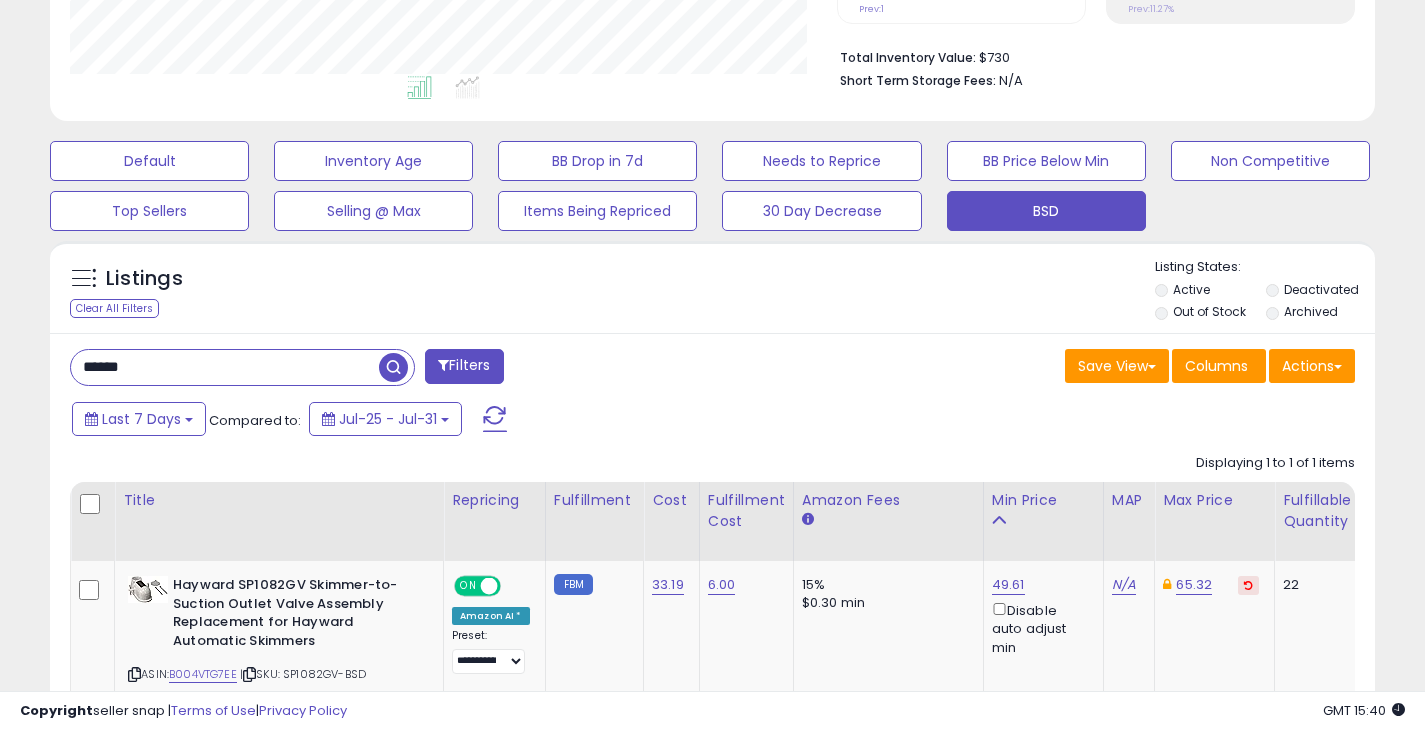 click at bounding box center (393, 367) 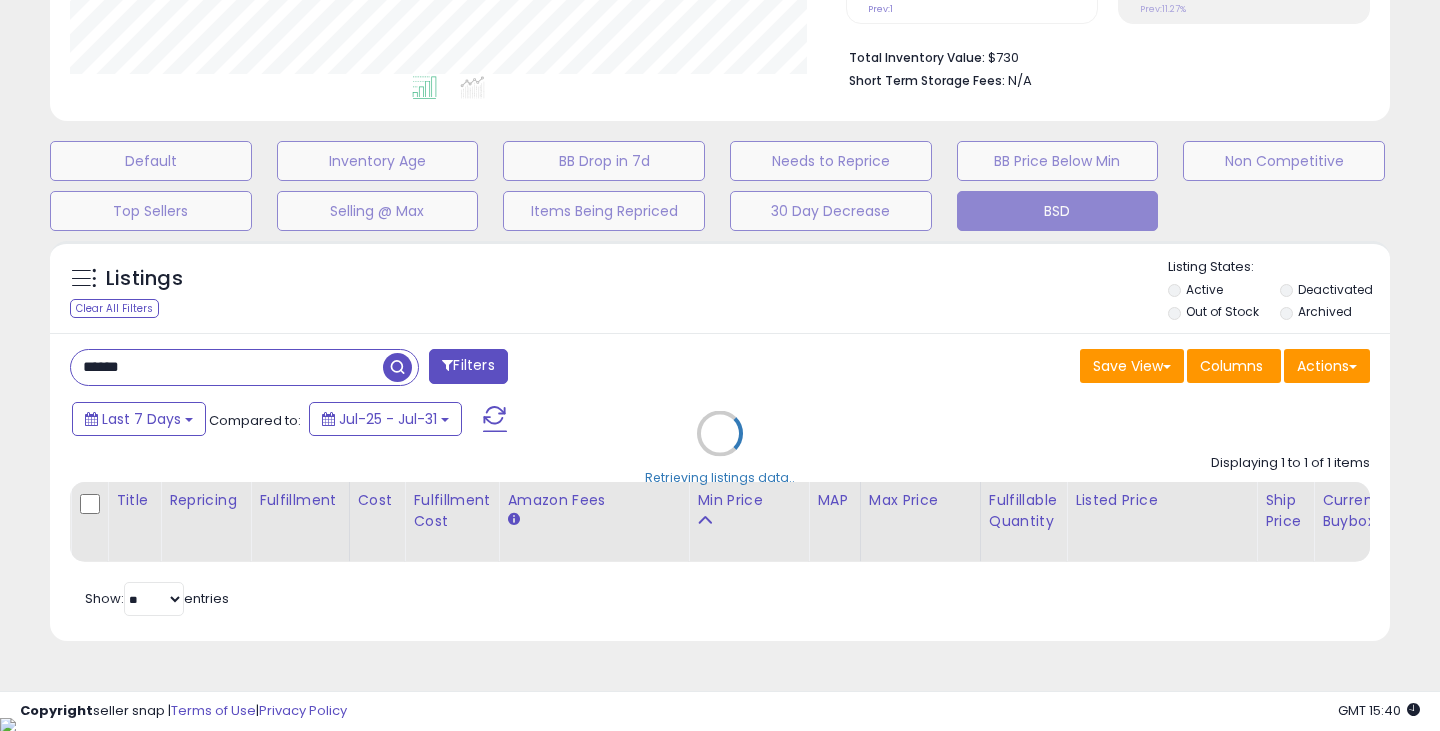 scroll, scrollTop: 999590, scrollLeft: 999224, axis: both 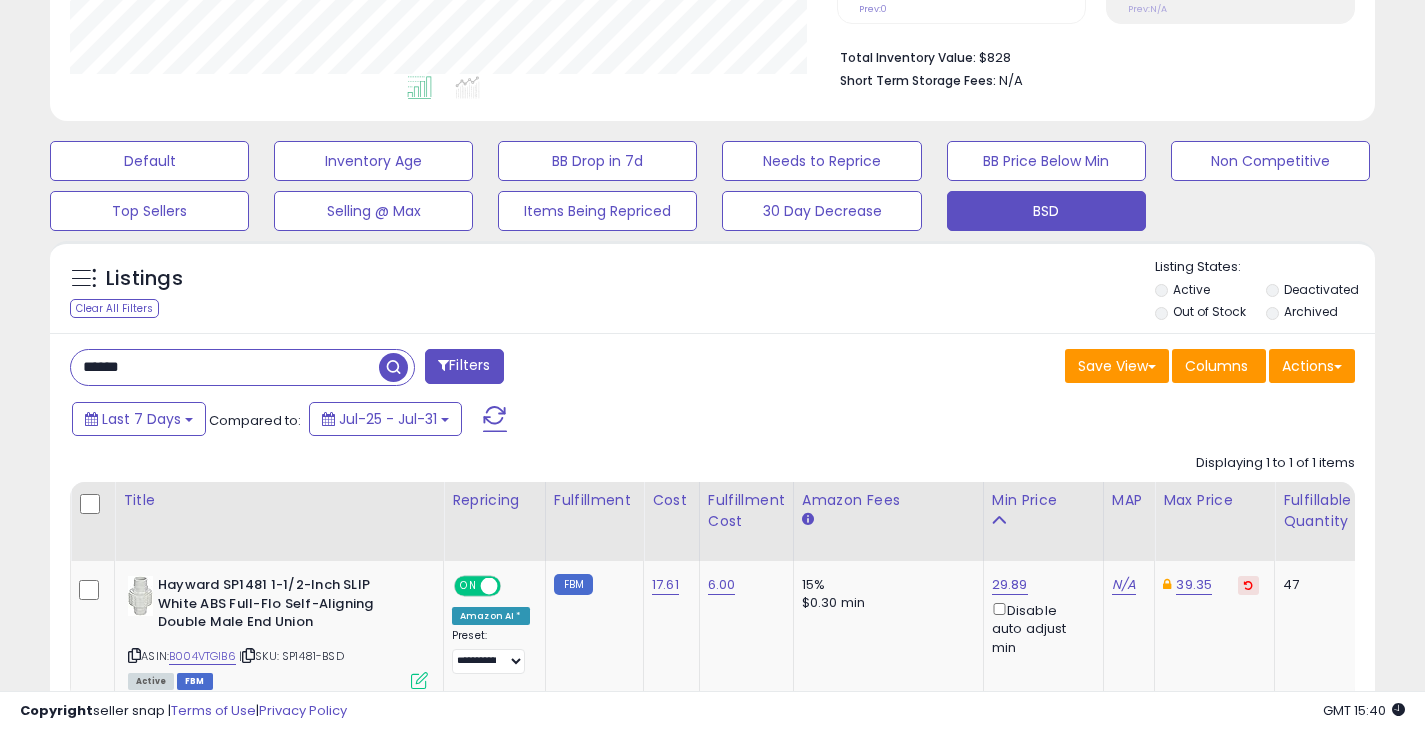 drag, startPoint x: 316, startPoint y: 361, endPoint x: 54, endPoint y: 360, distance: 262.00192 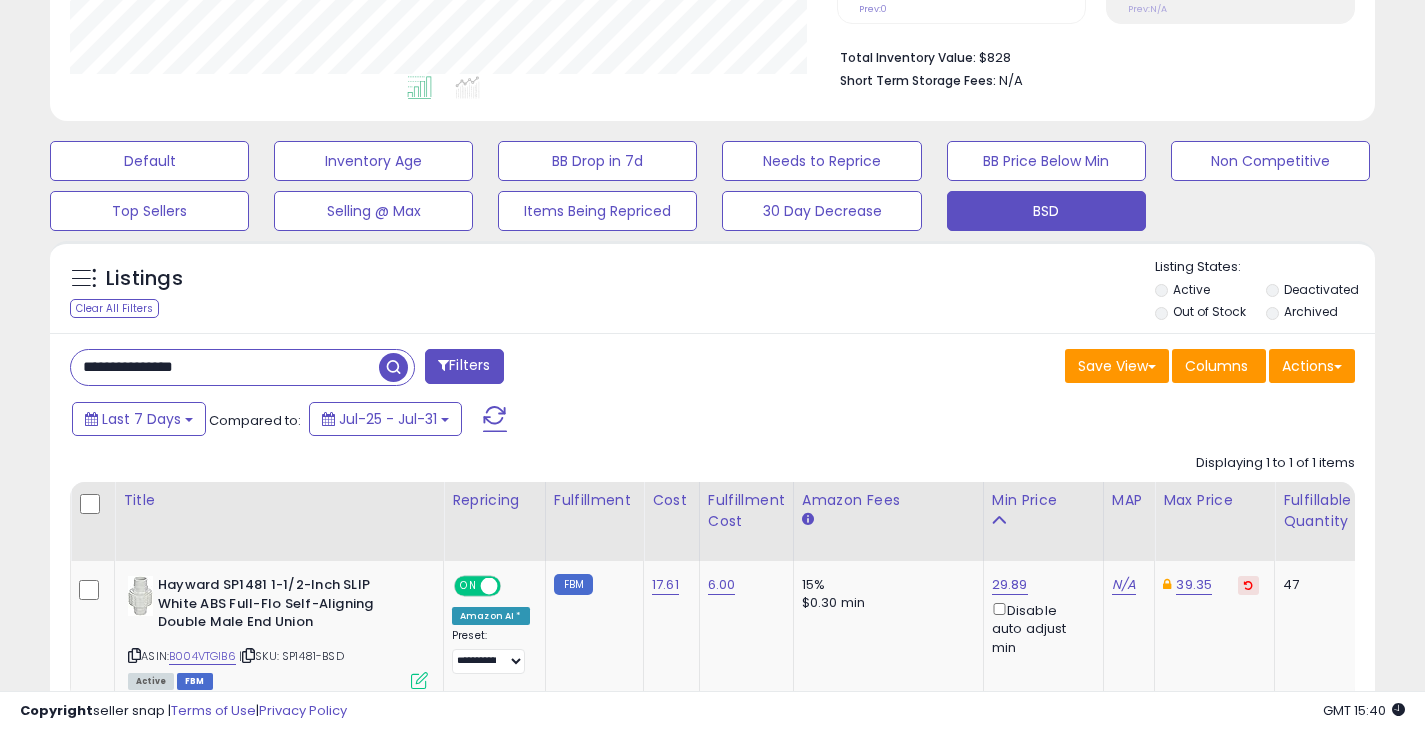 click at bounding box center [393, 367] 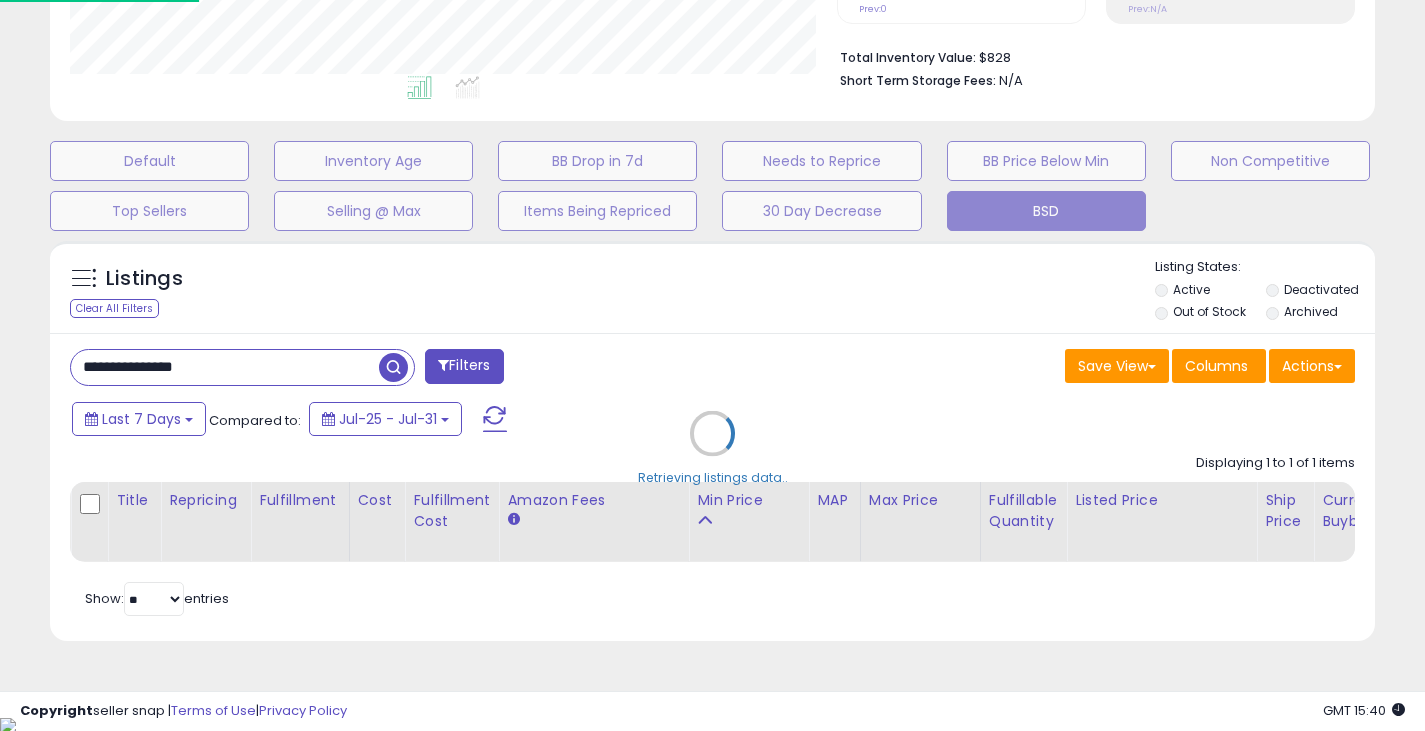 scroll, scrollTop: 999590, scrollLeft: 999224, axis: both 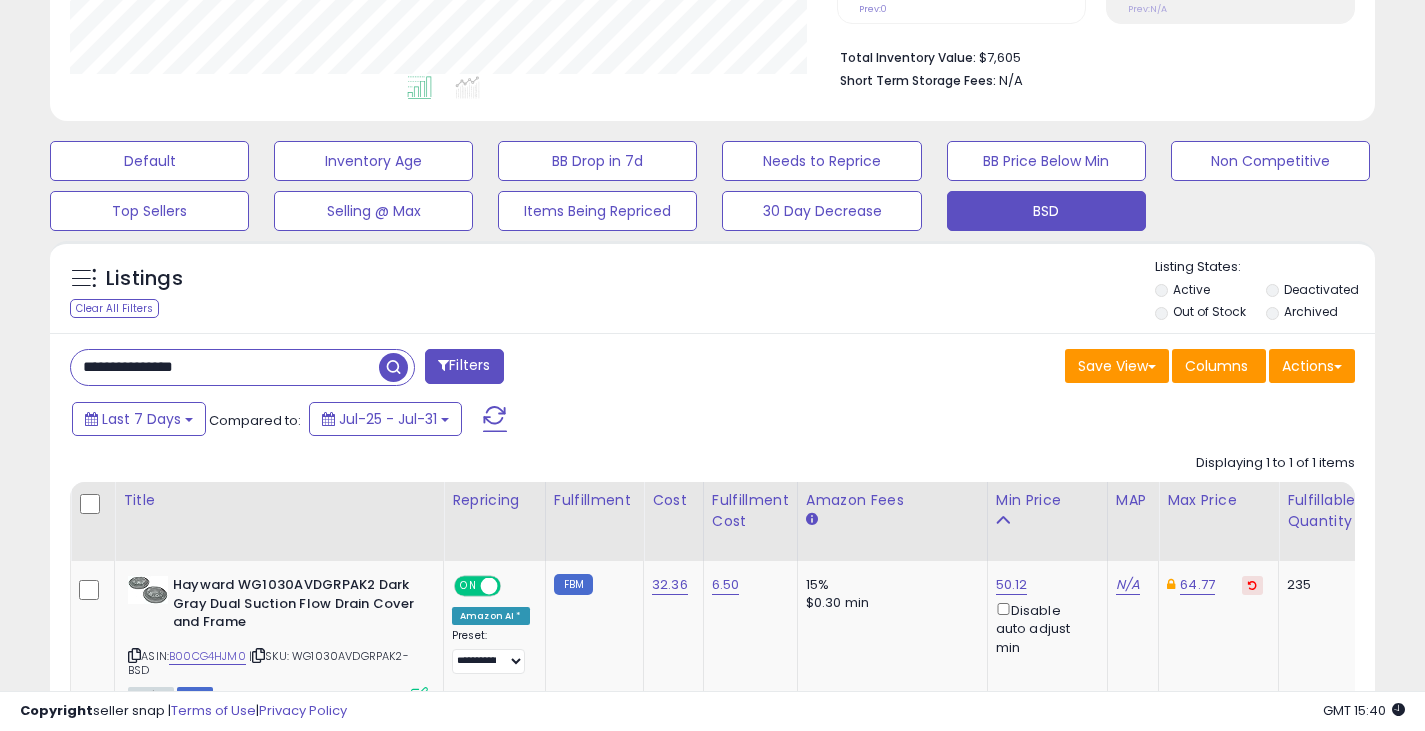 drag, startPoint x: 265, startPoint y: 373, endPoint x: -15, endPoint y: 372, distance: 280.0018 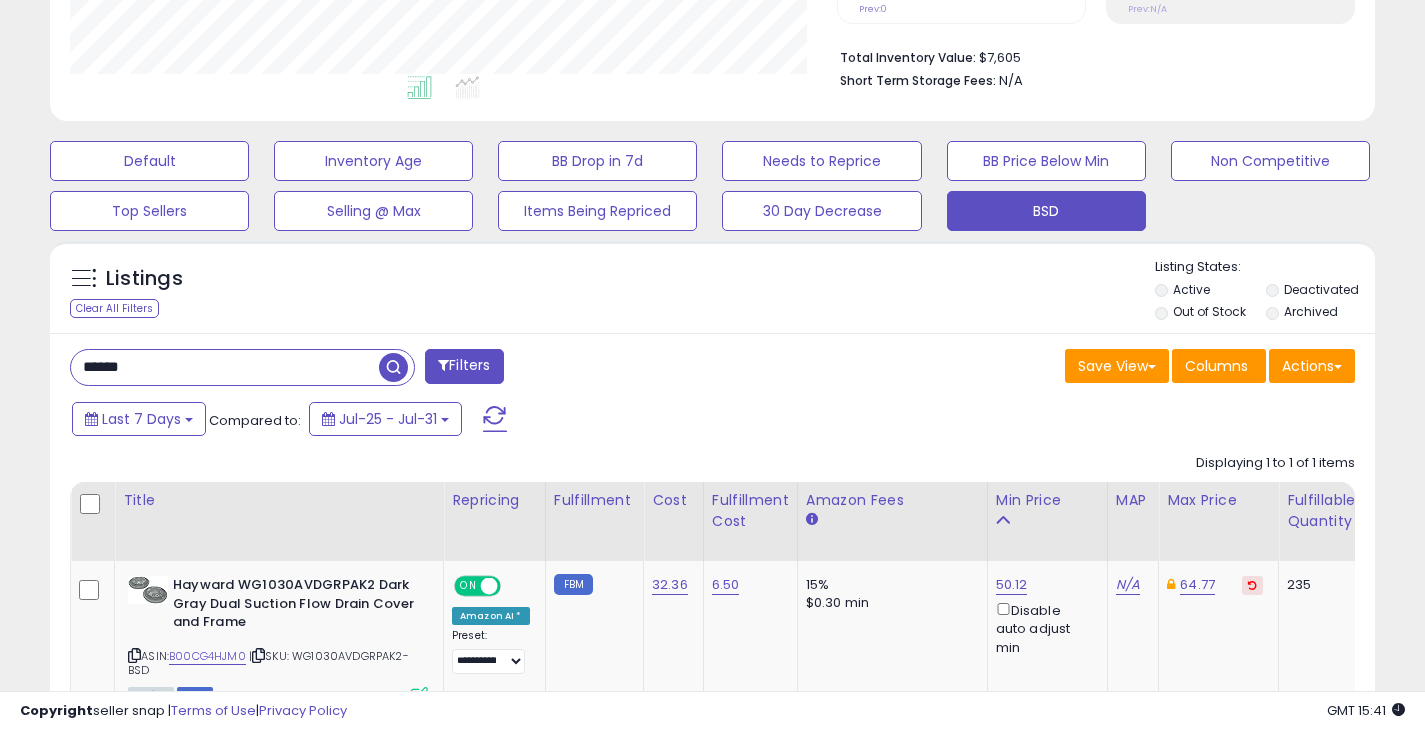 click at bounding box center [393, 367] 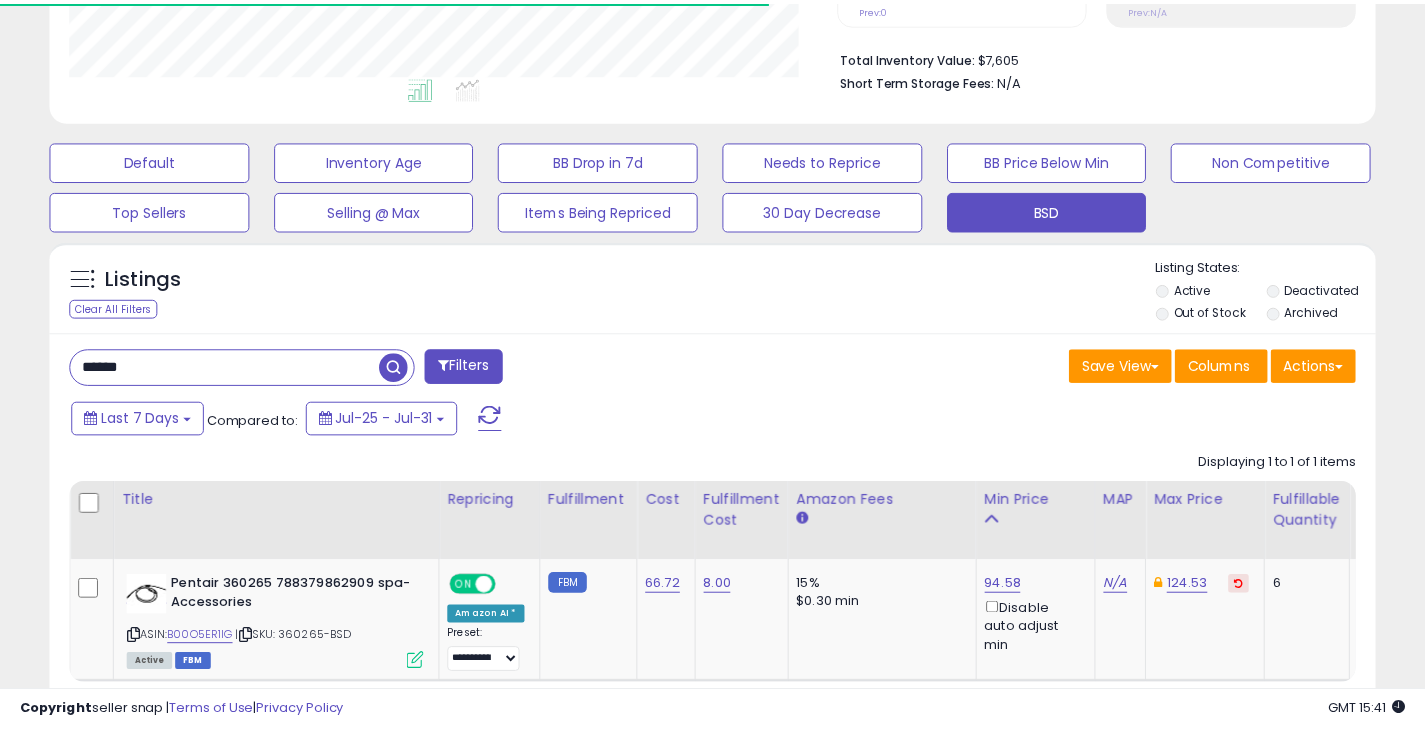 scroll, scrollTop: 410, scrollLeft: 767, axis: both 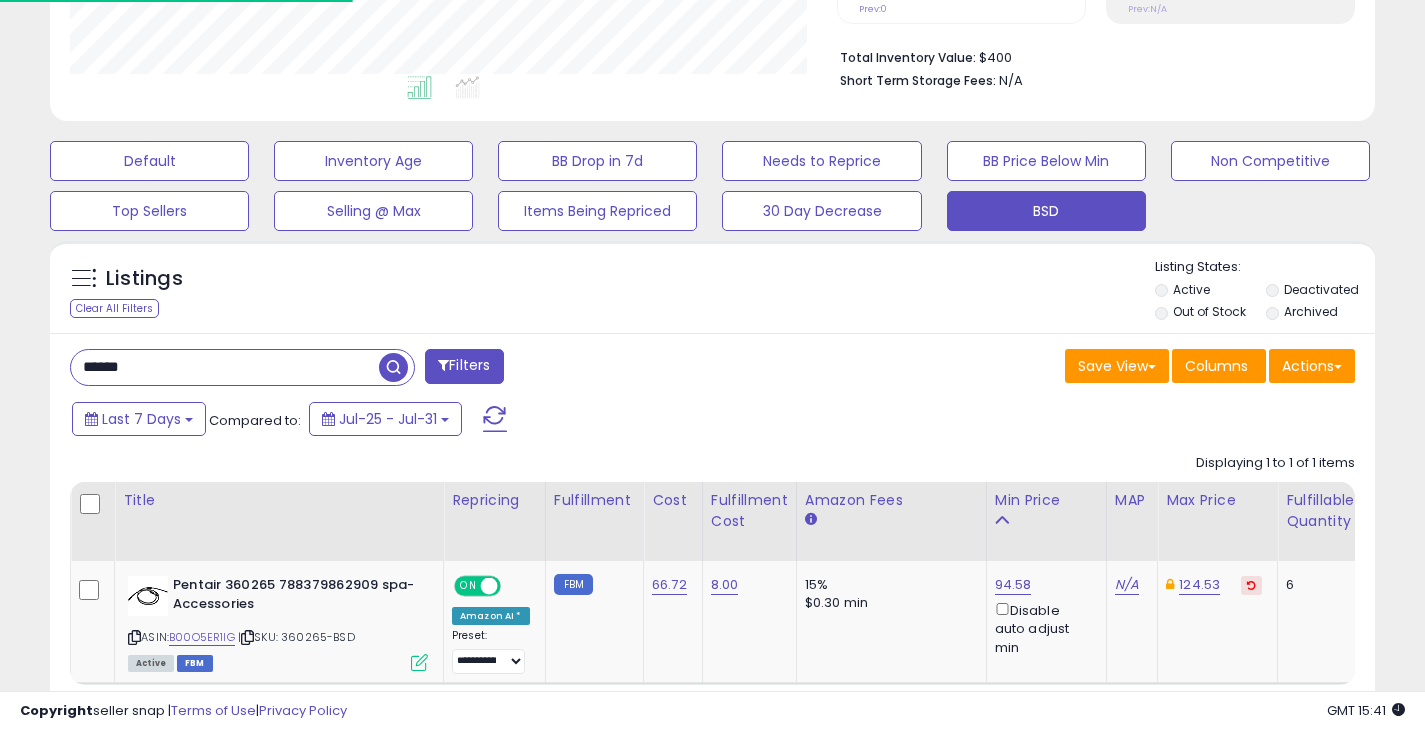 drag, startPoint x: 206, startPoint y: 369, endPoint x: 61, endPoint y: 378, distance: 145.27904 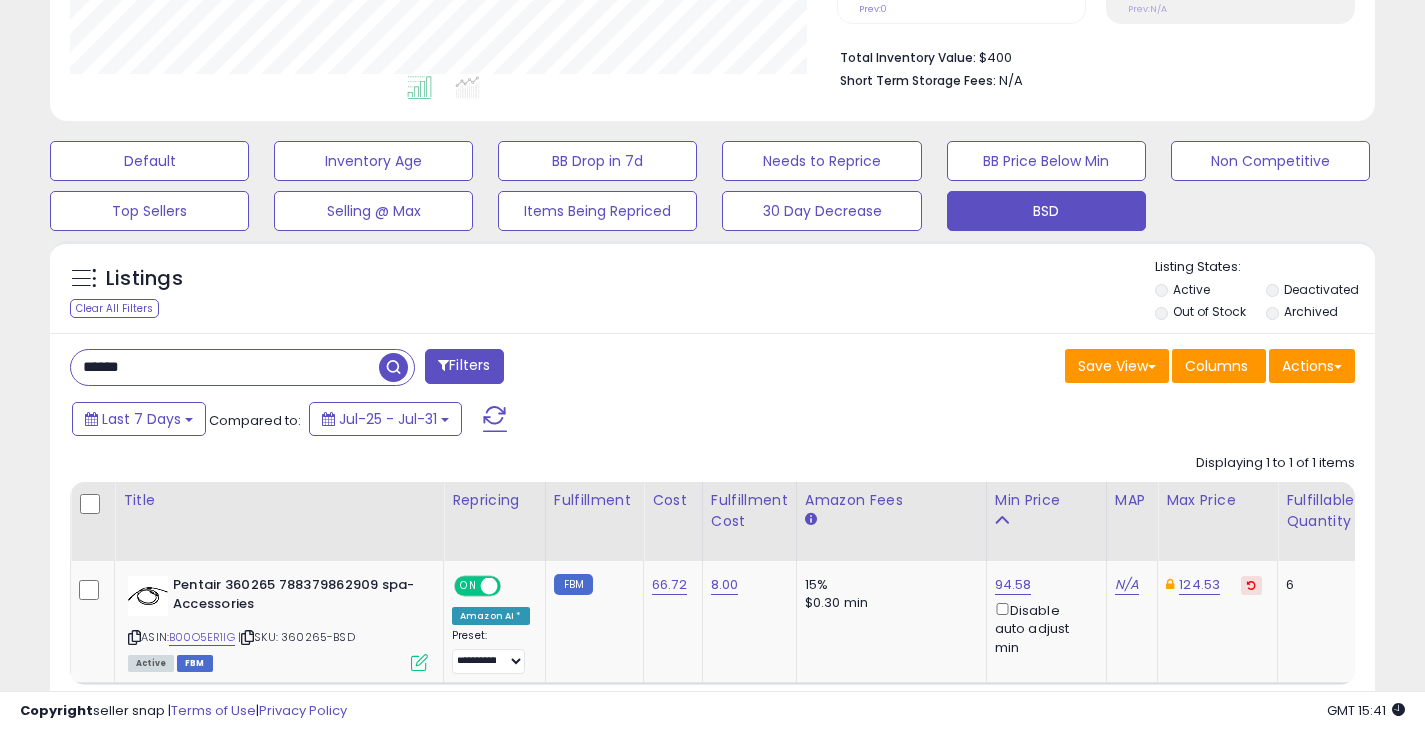 paste on "*****" 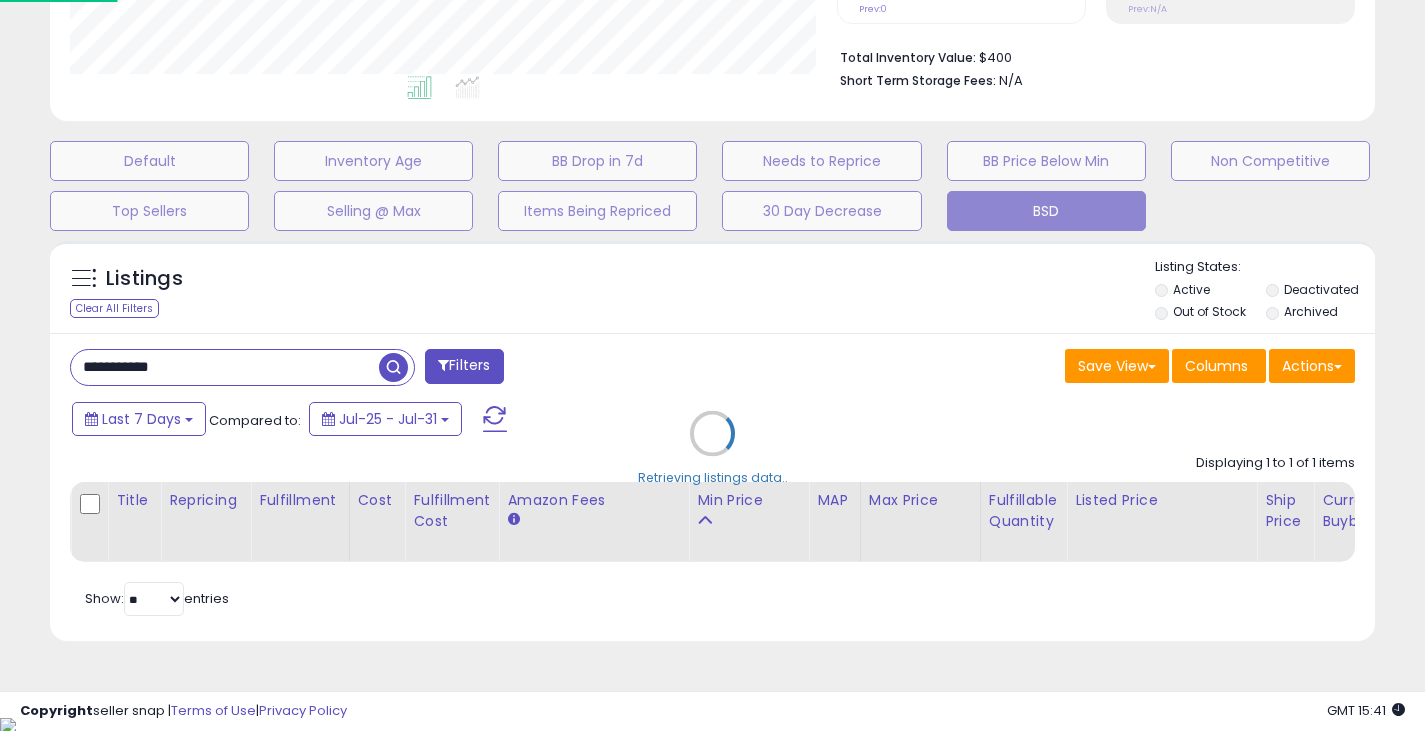 scroll, scrollTop: 999590, scrollLeft: 999224, axis: both 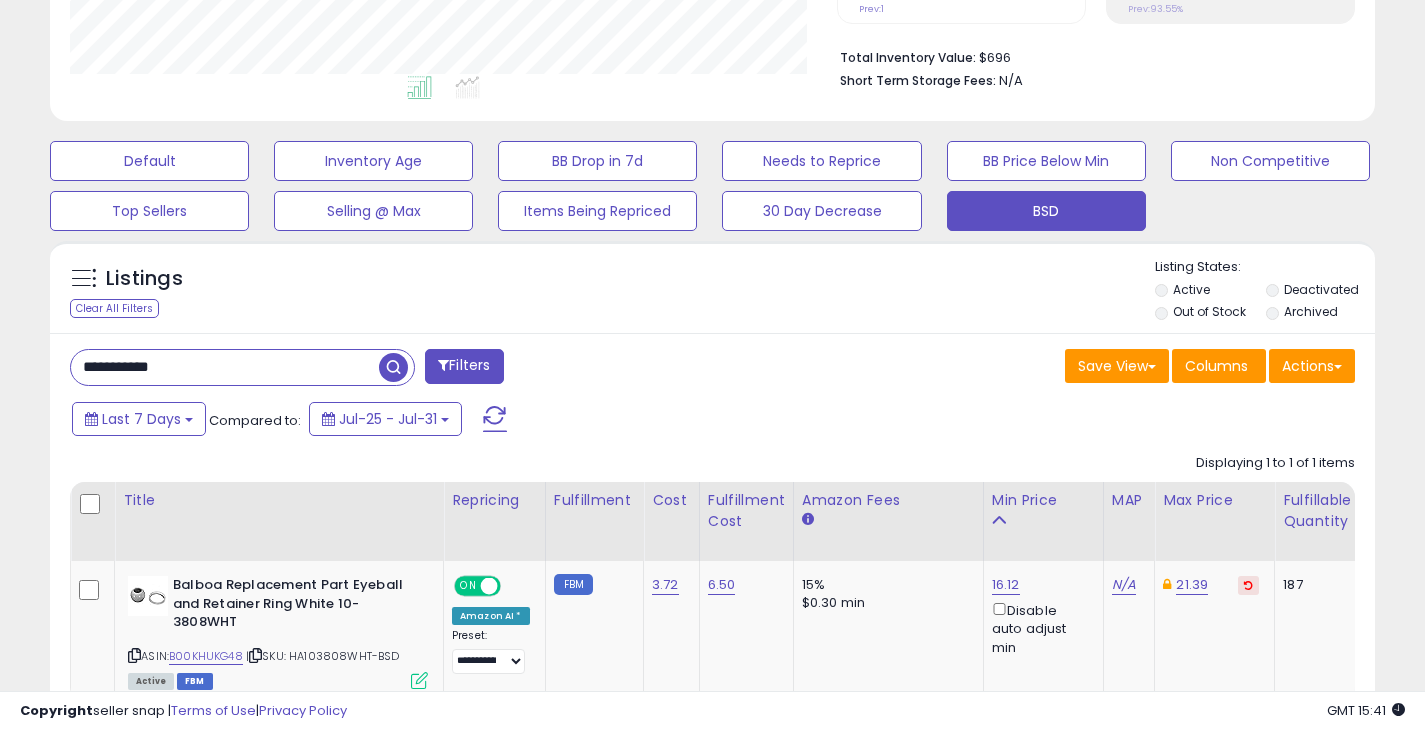 drag, startPoint x: 218, startPoint y: 358, endPoint x: 49, endPoint y: 368, distance: 169.2956 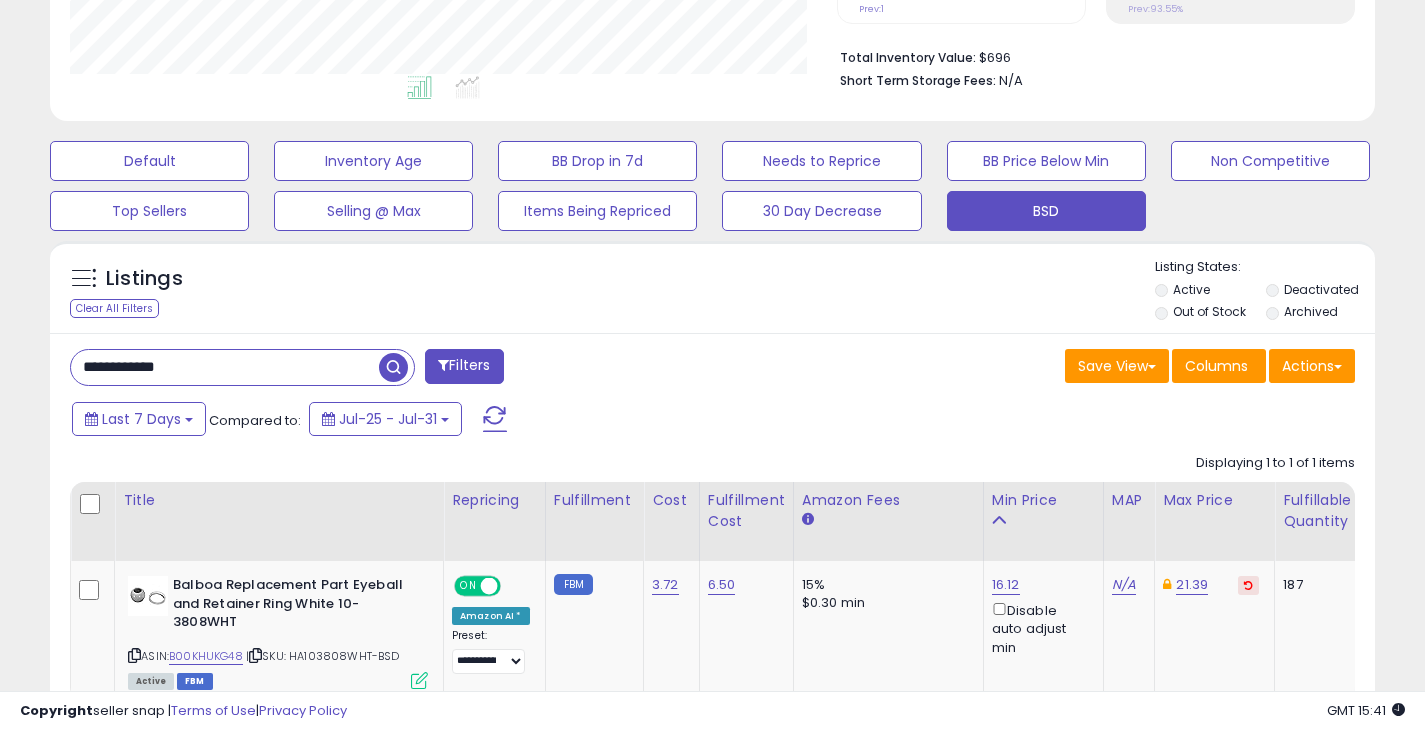 click at bounding box center [393, 367] 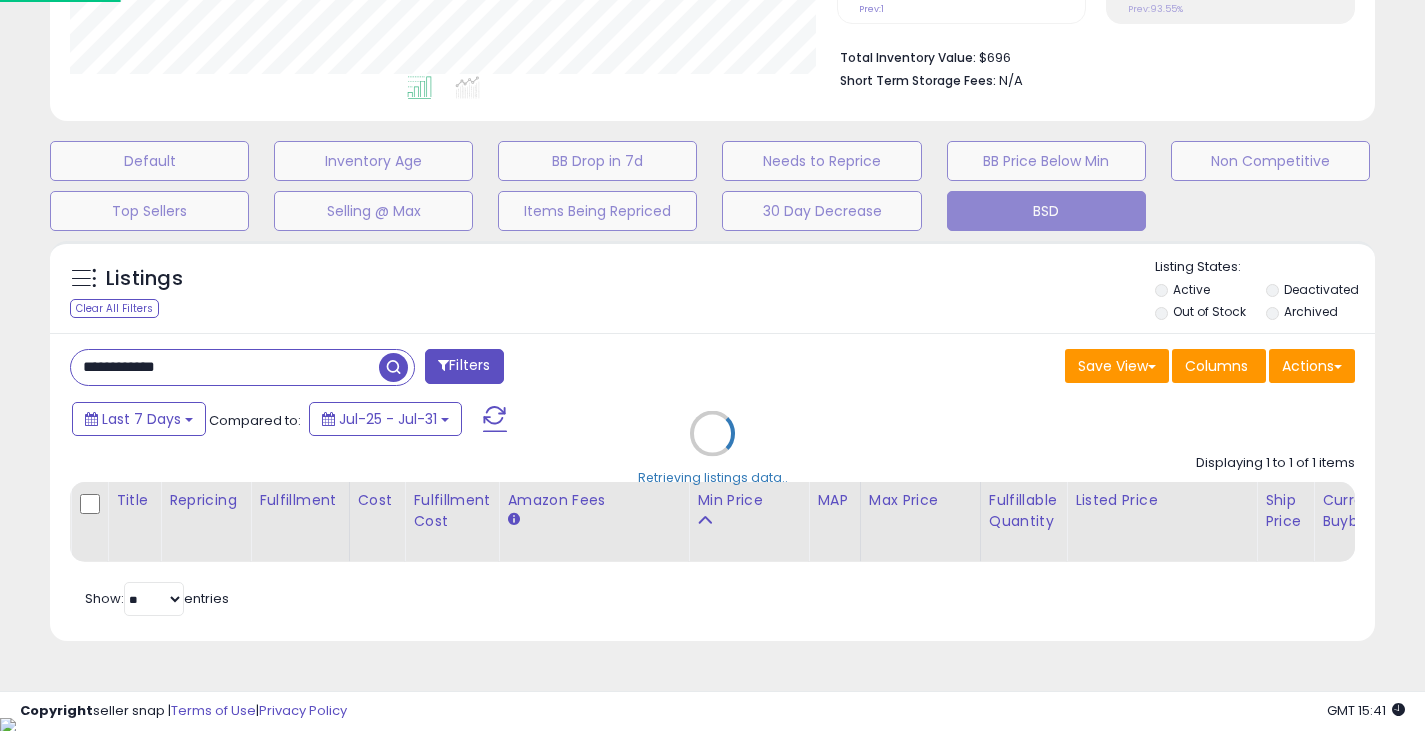 scroll, scrollTop: 999590, scrollLeft: 999224, axis: both 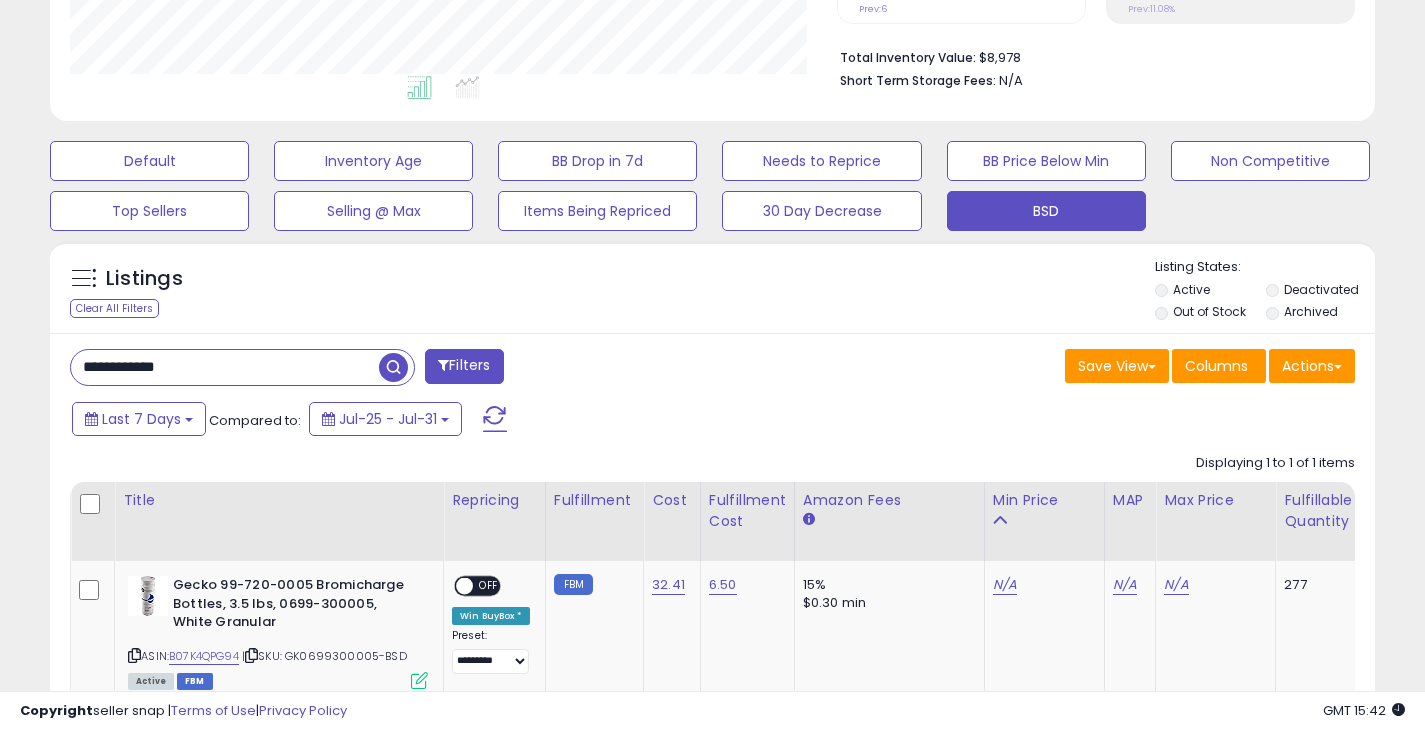 drag, startPoint x: 223, startPoint y: 372, endPoint x: 37, endPoint y: 376, distance: 186.043 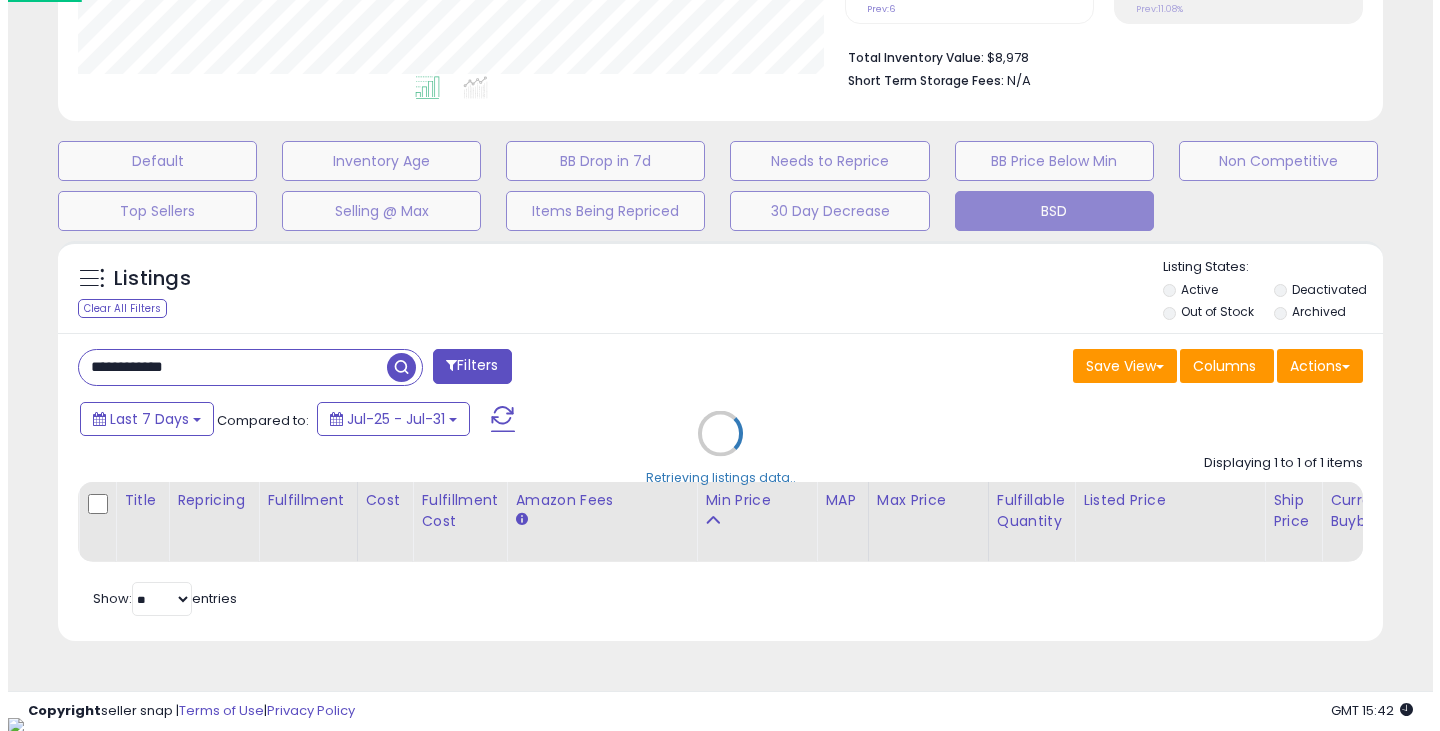 scroll, scrollTop: 999590, scrollLeft: 999224, axis: both 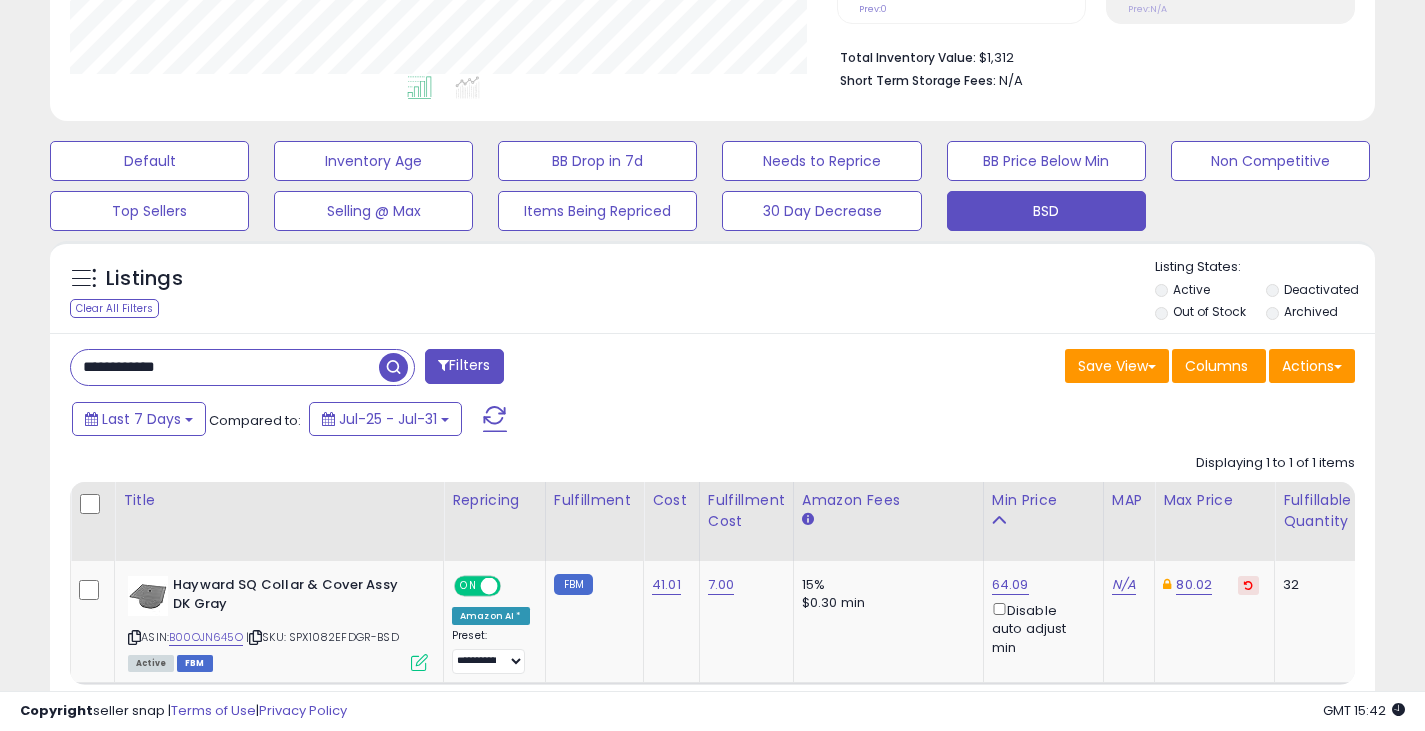 drag, startPoint x: 193, startPoint y: 372, endPoint x: 37, endPoint y: 390, distance: 157.03503 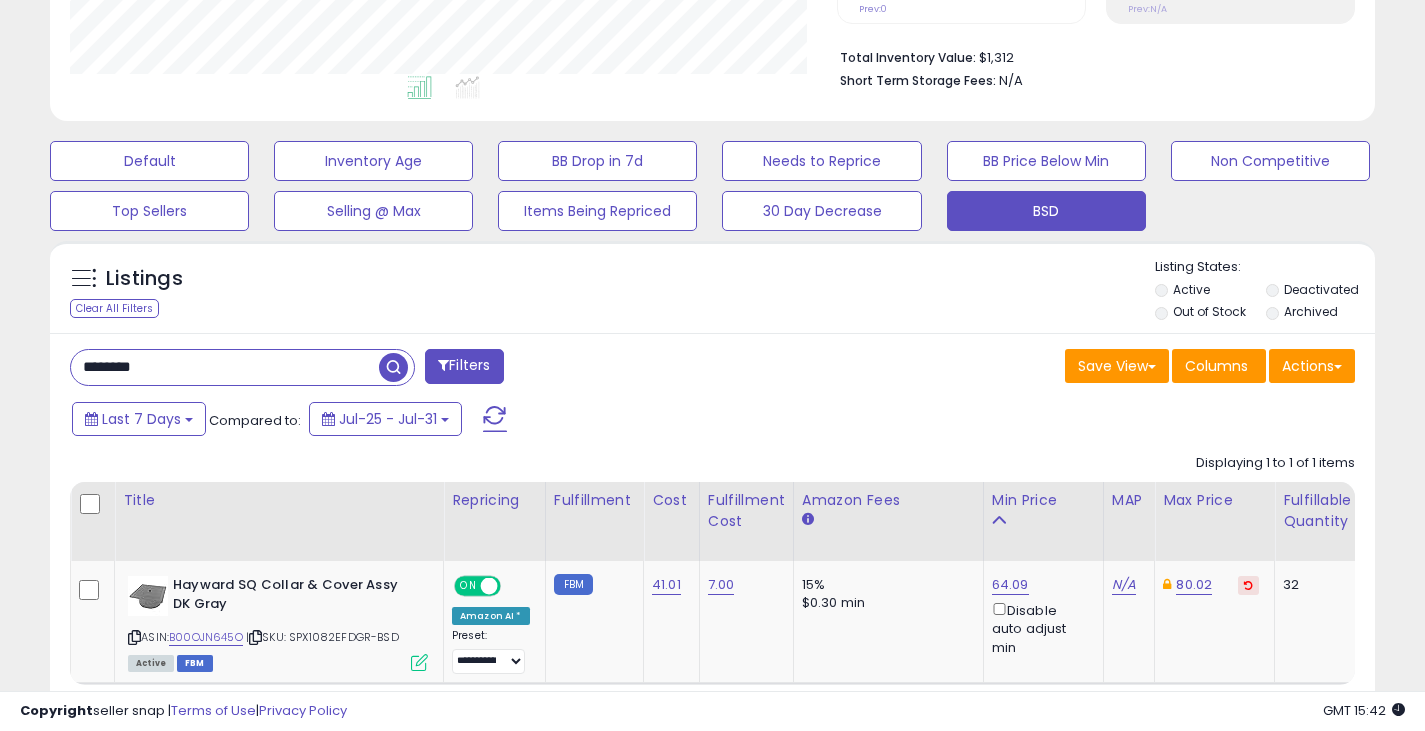 click at bounding box center (393, 367) 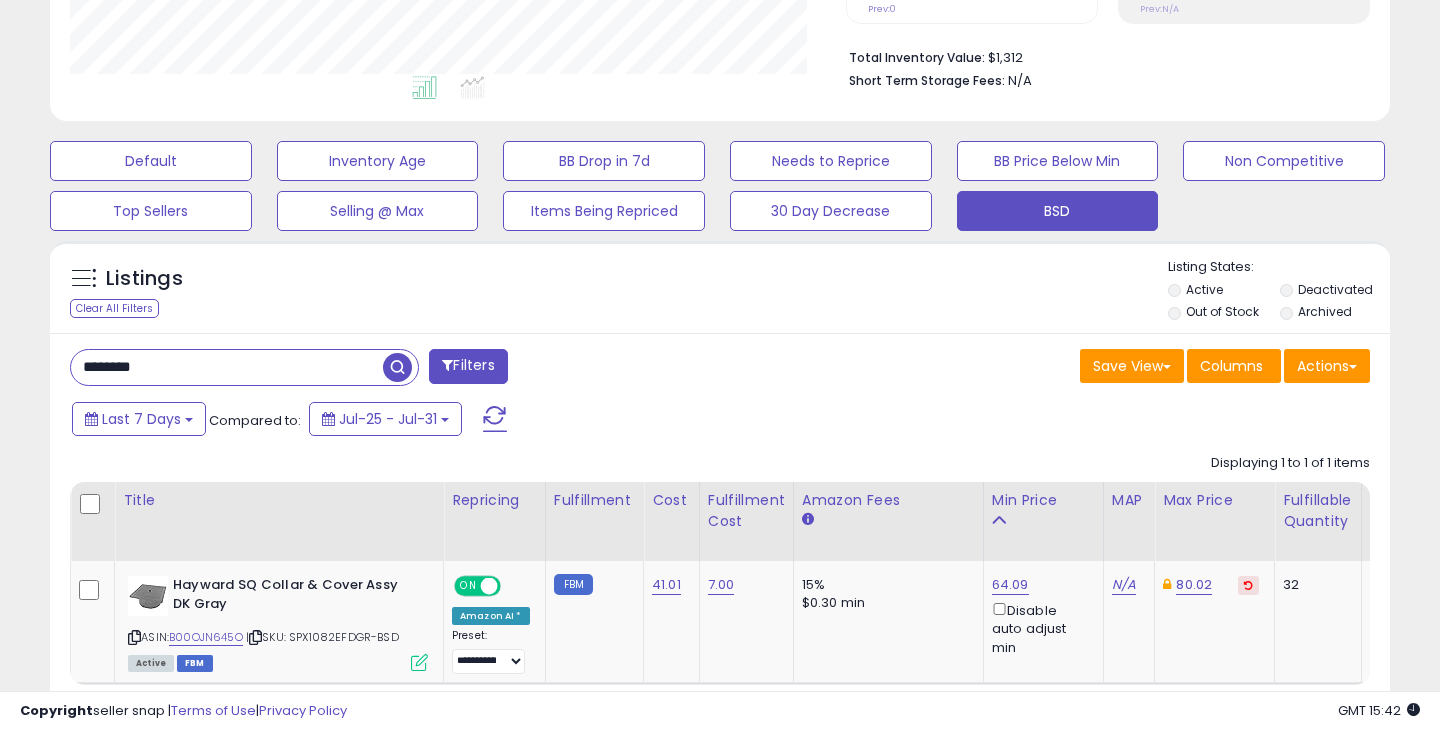 scroll, scrollTop: 999590, scrollLeft: 999224, axis: both 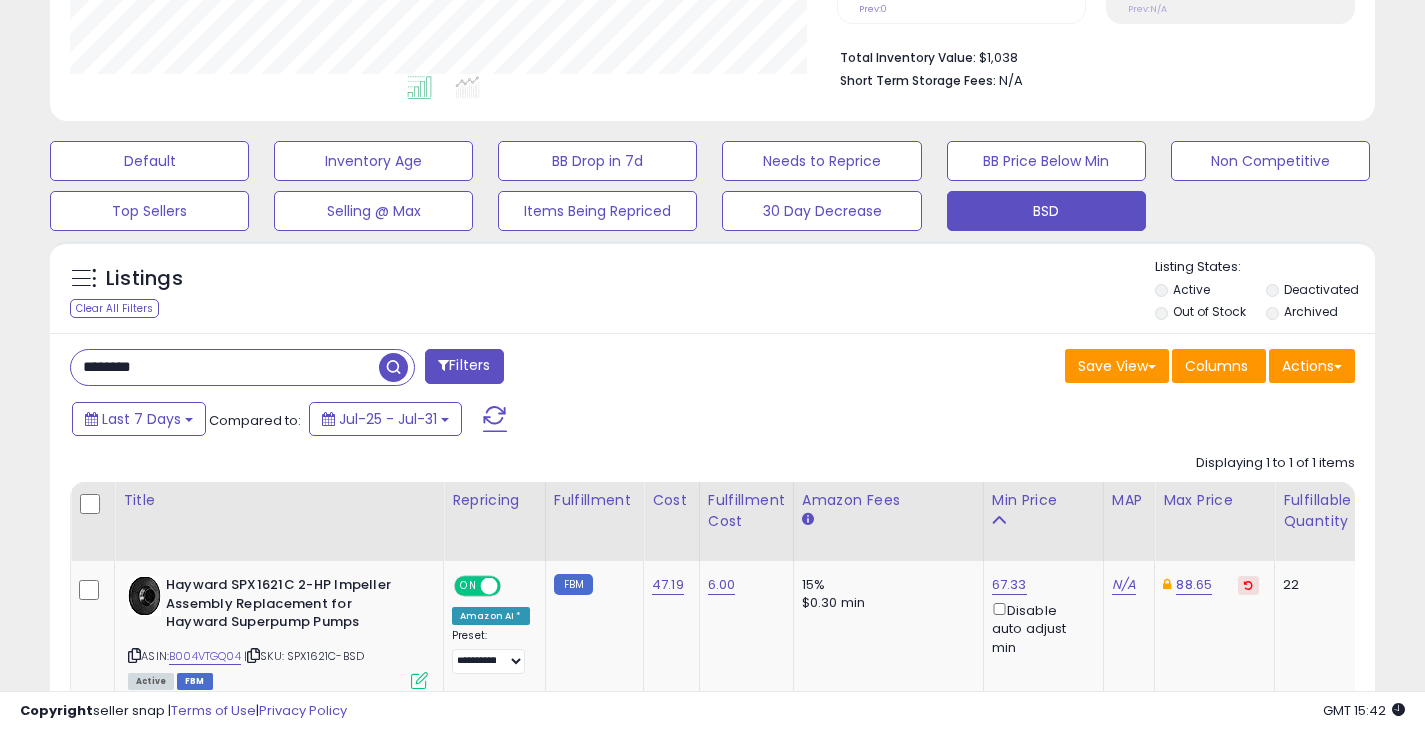 click on "********" at bounding box center [225, 367] 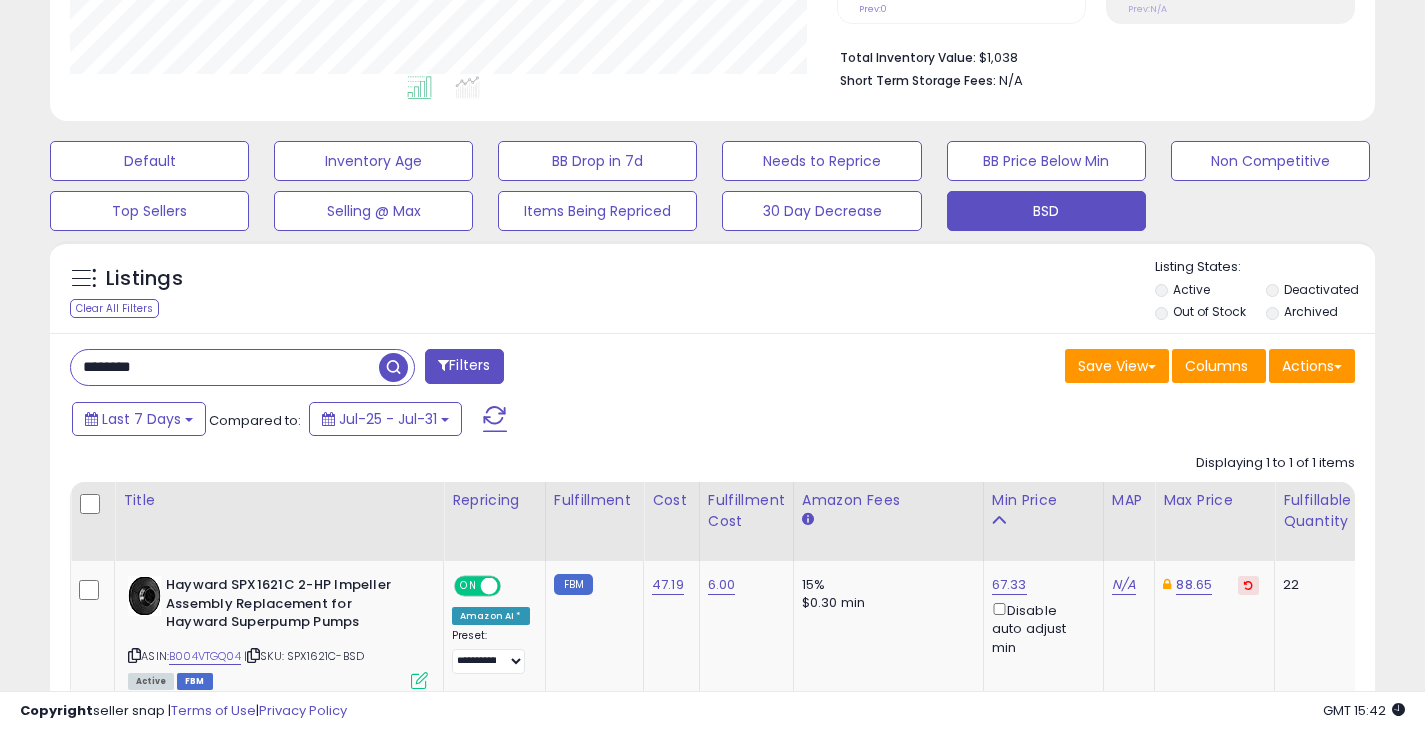 click at bounding box center [393, 367] 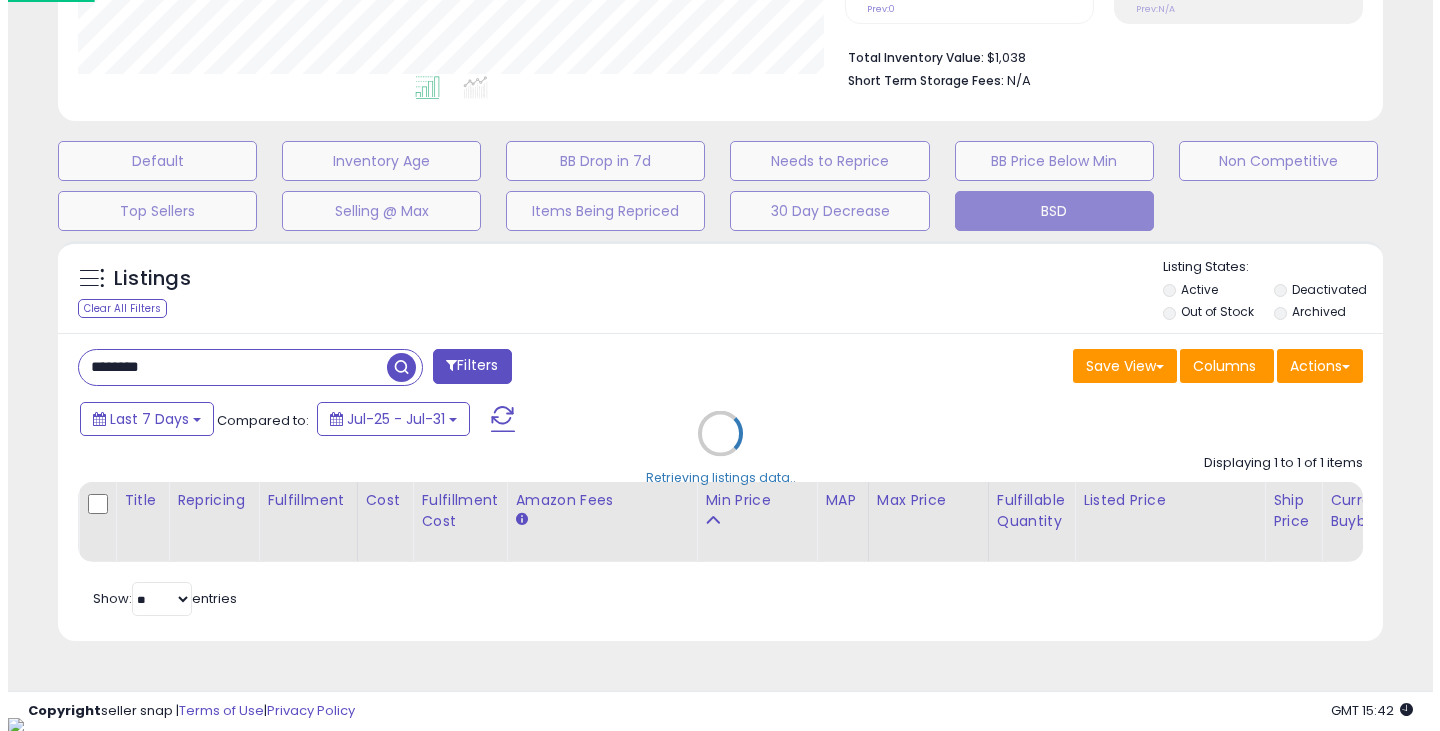 scroll, scrollTop: 999590, scrollLeft: 999224, axis: both 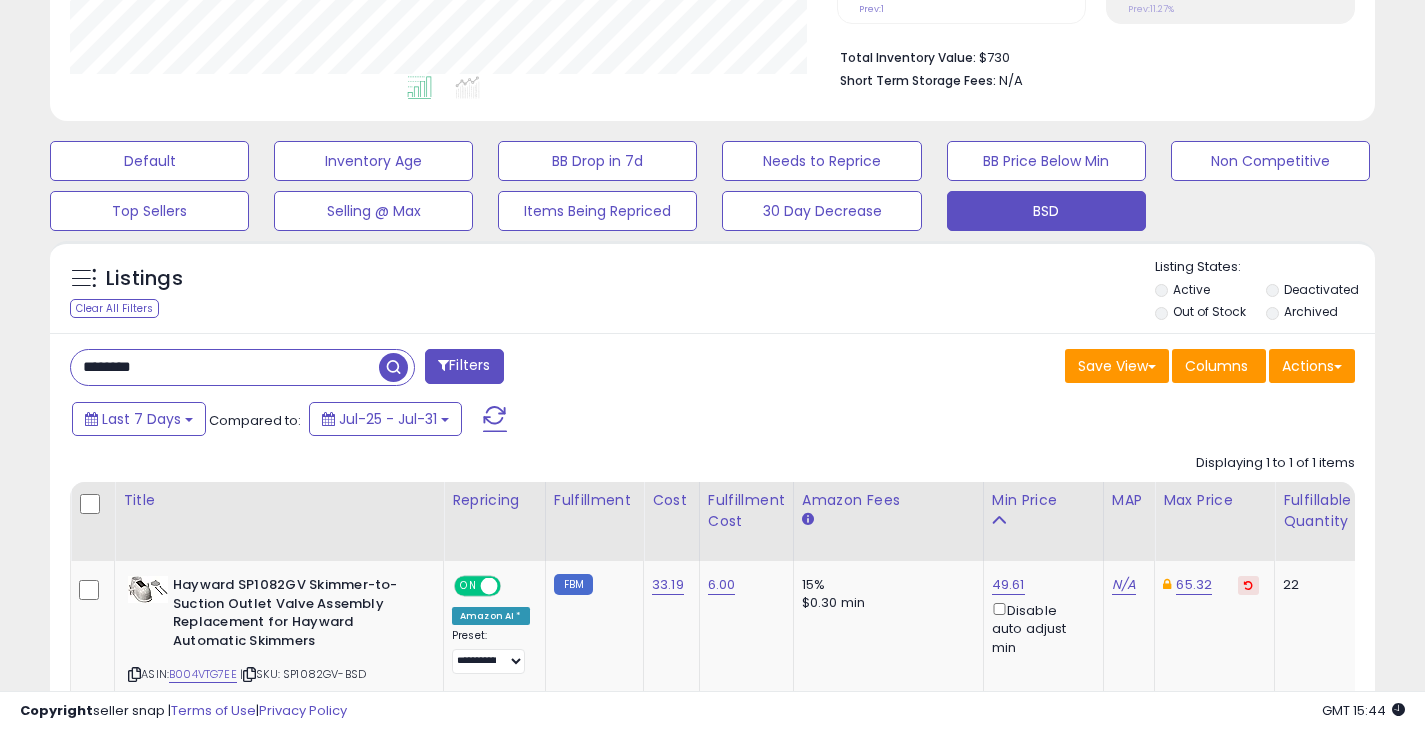 drag, startPoint x: 143, startPoint y: 364, endPoint x: 41, endPoint y: 364, distance: 102 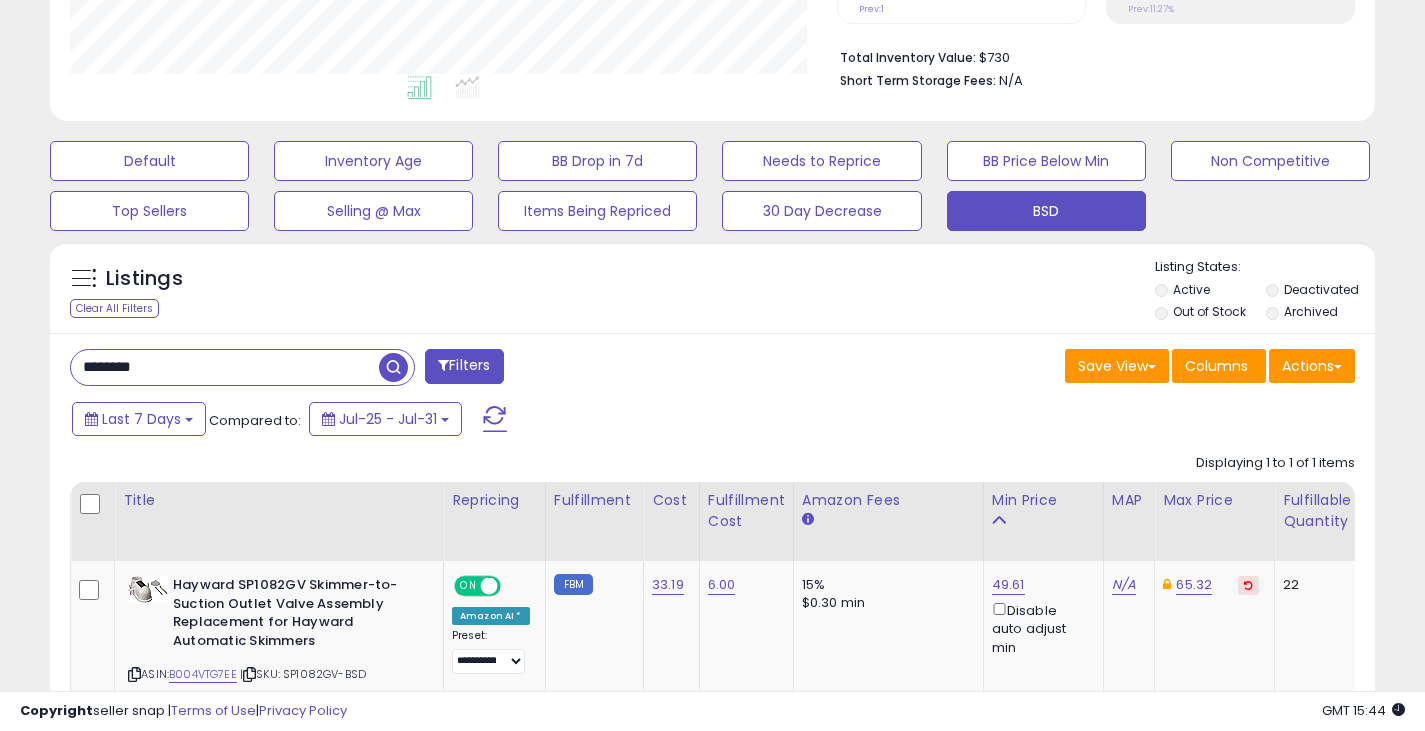 paste on "**" 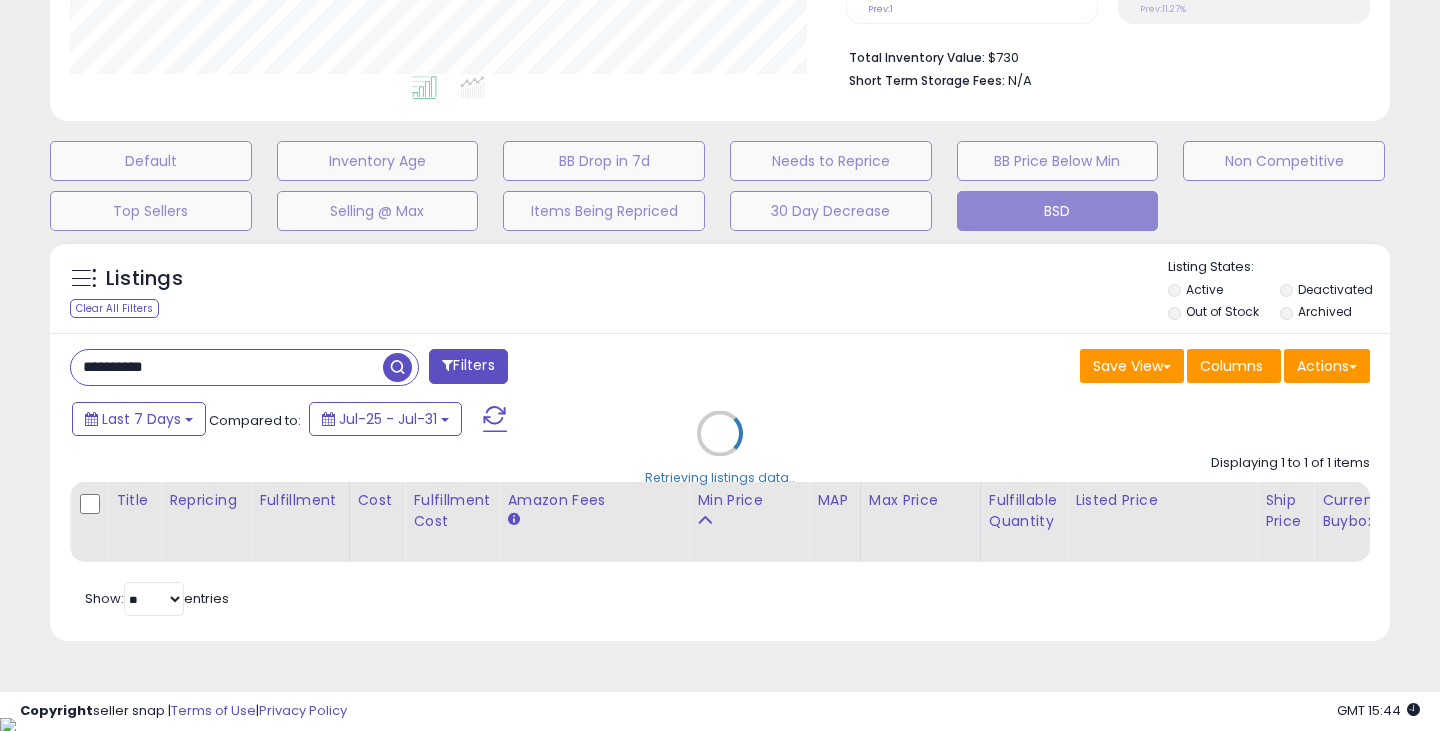 scroll, scrollTop: 999590, scrollLeft: 999224, axis: both 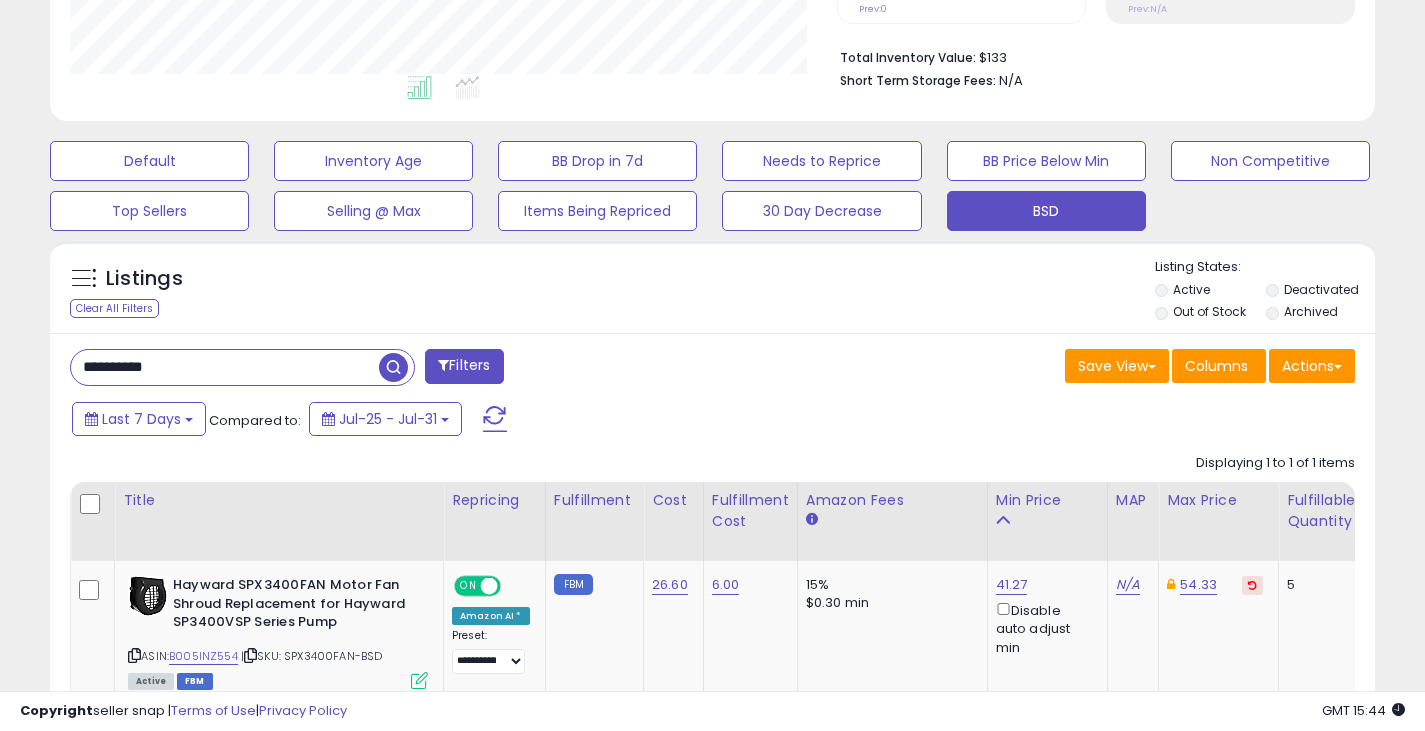 drag, startPoint x: 221, startPoint y: 384, endPoint x: 54, endPoint y: 375, distance: 167.24234 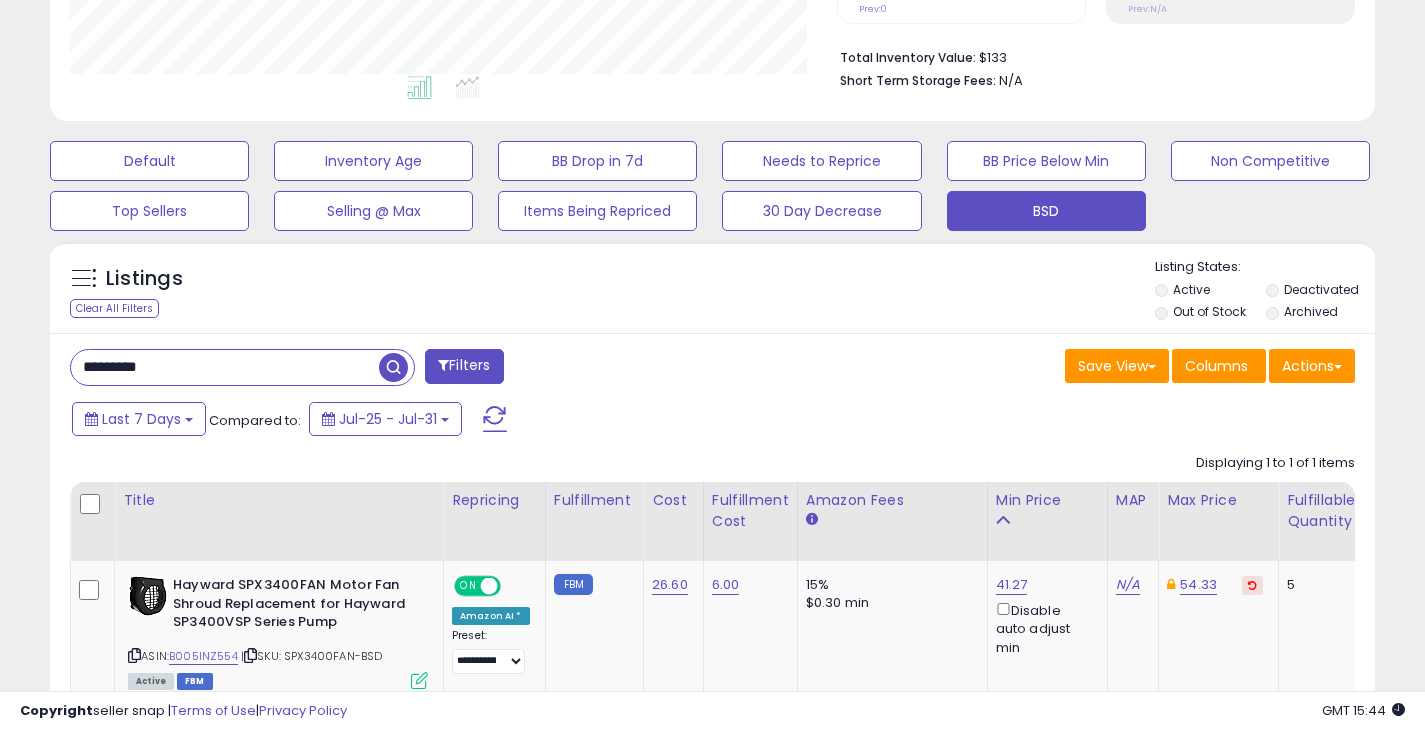 click at bounding box center [393, 367] 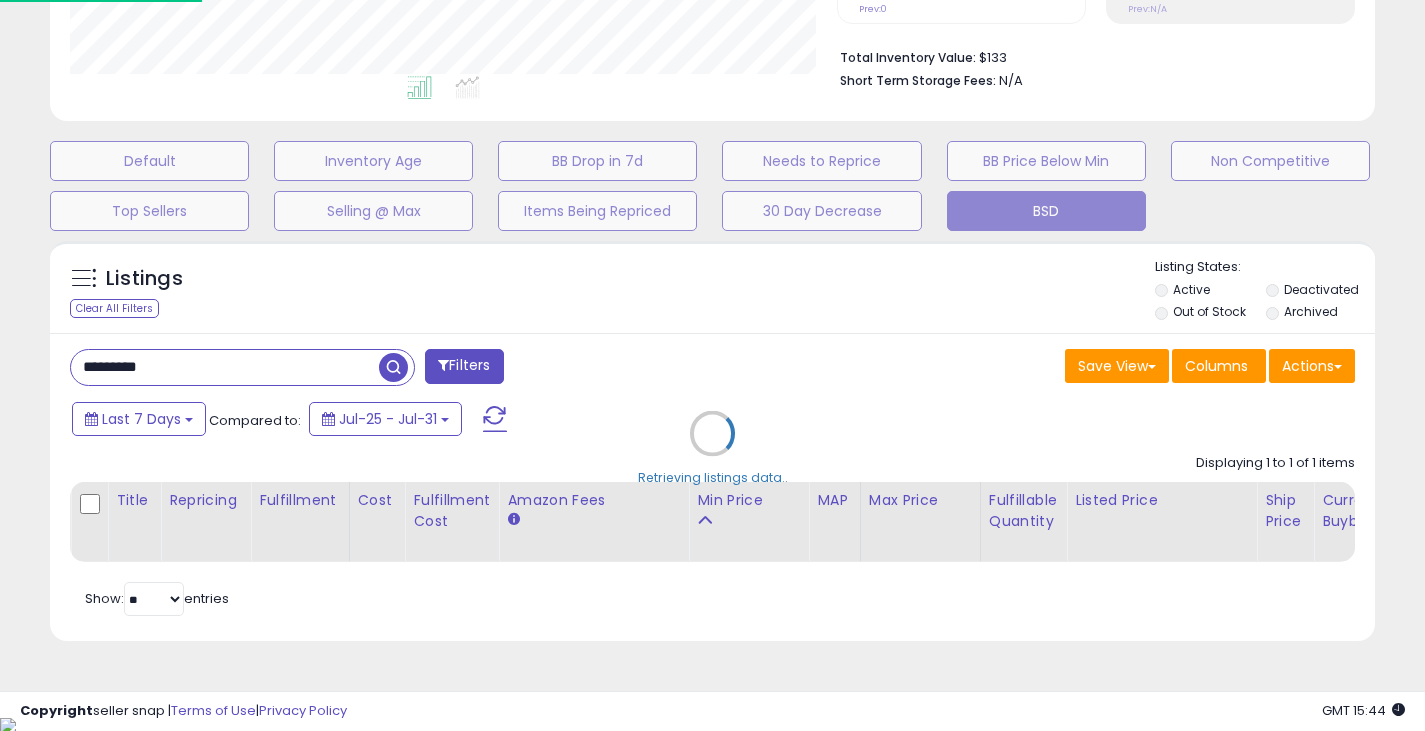 scroll, scrollTop: 999590, scrollLeft: 999224, axis: both 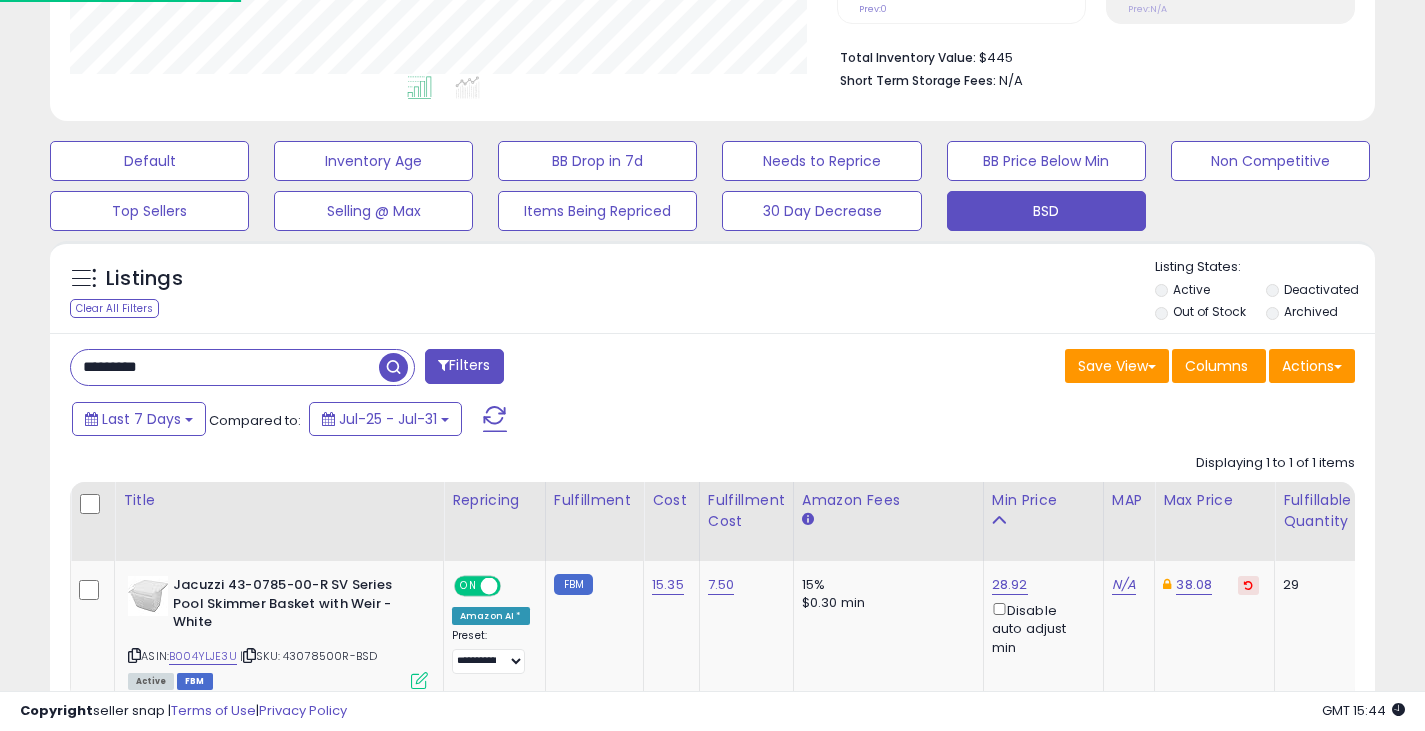 drag, startPoint x: 192, startPoint y: 375, endPoint x: 51, endPoint y: 380, distance: 141.08862 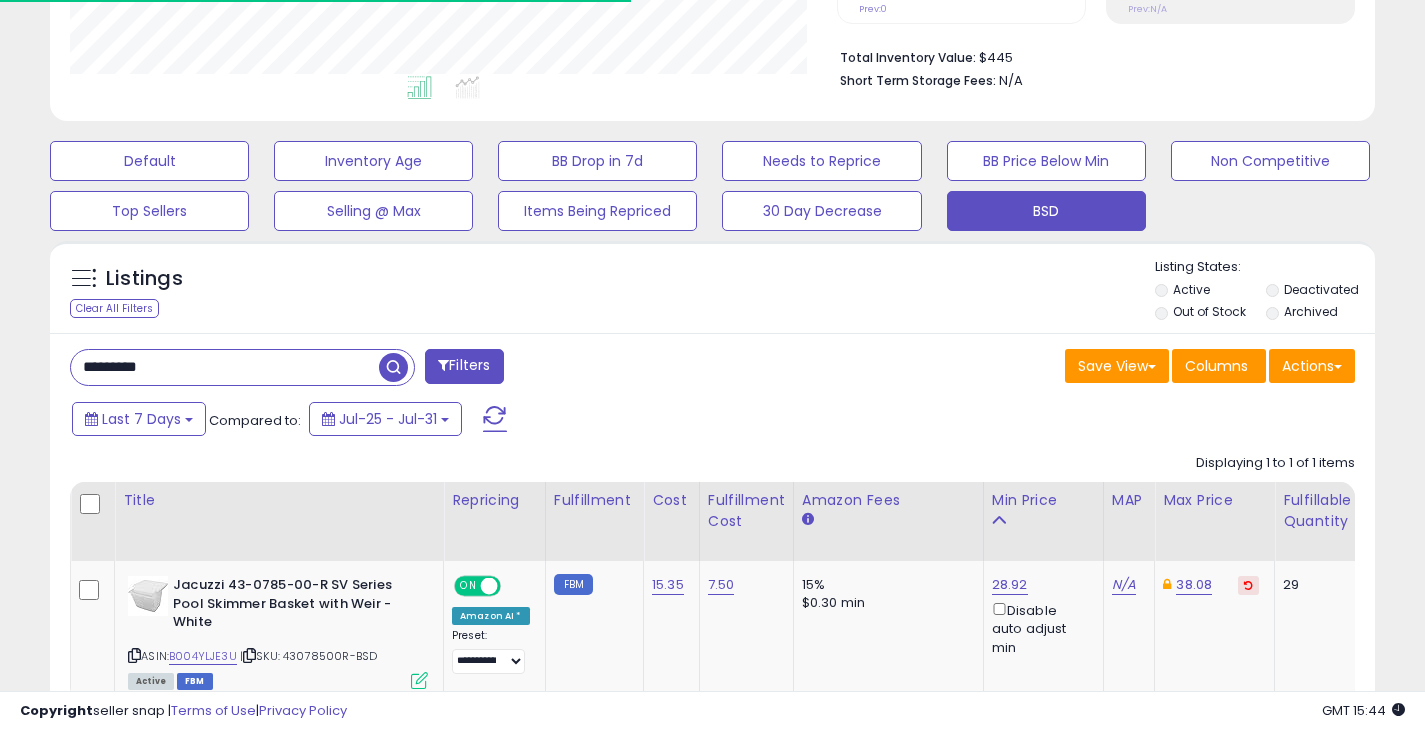 paste 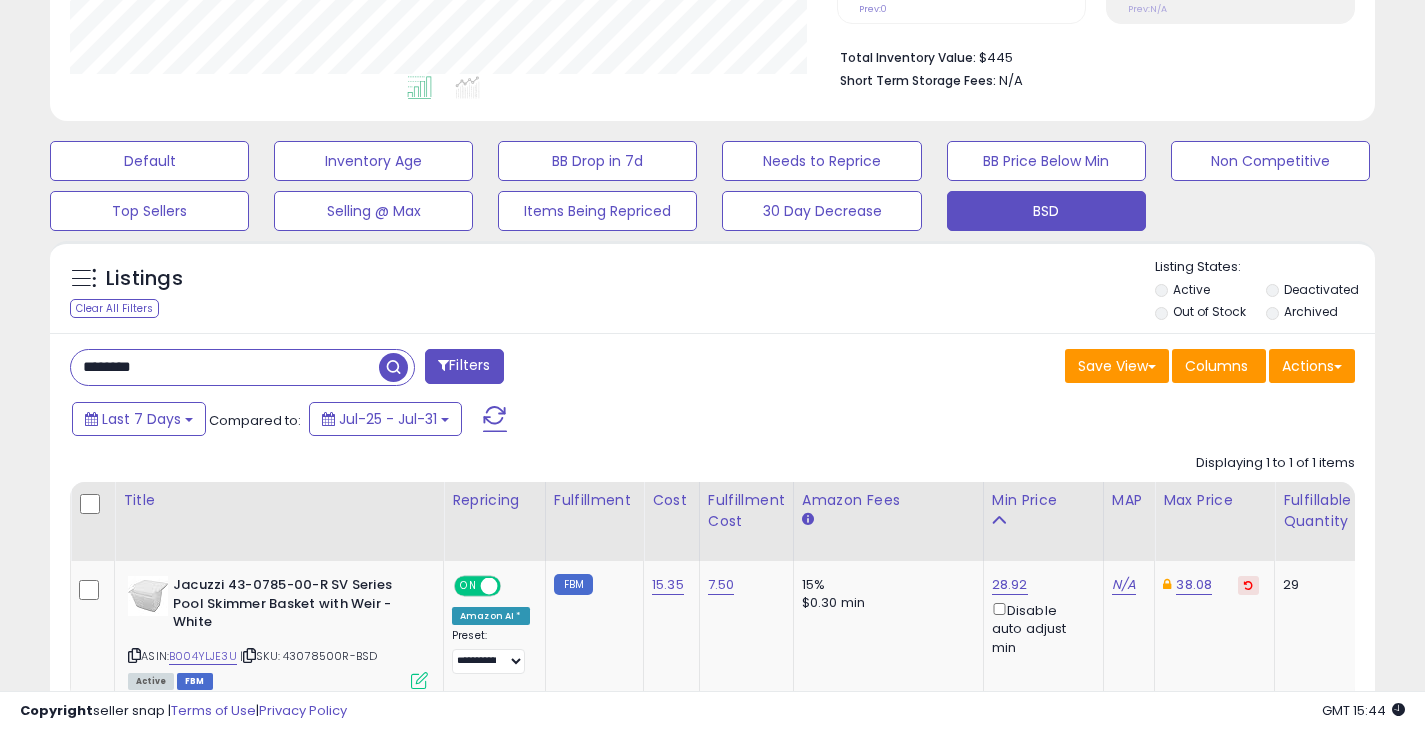 type on "********" 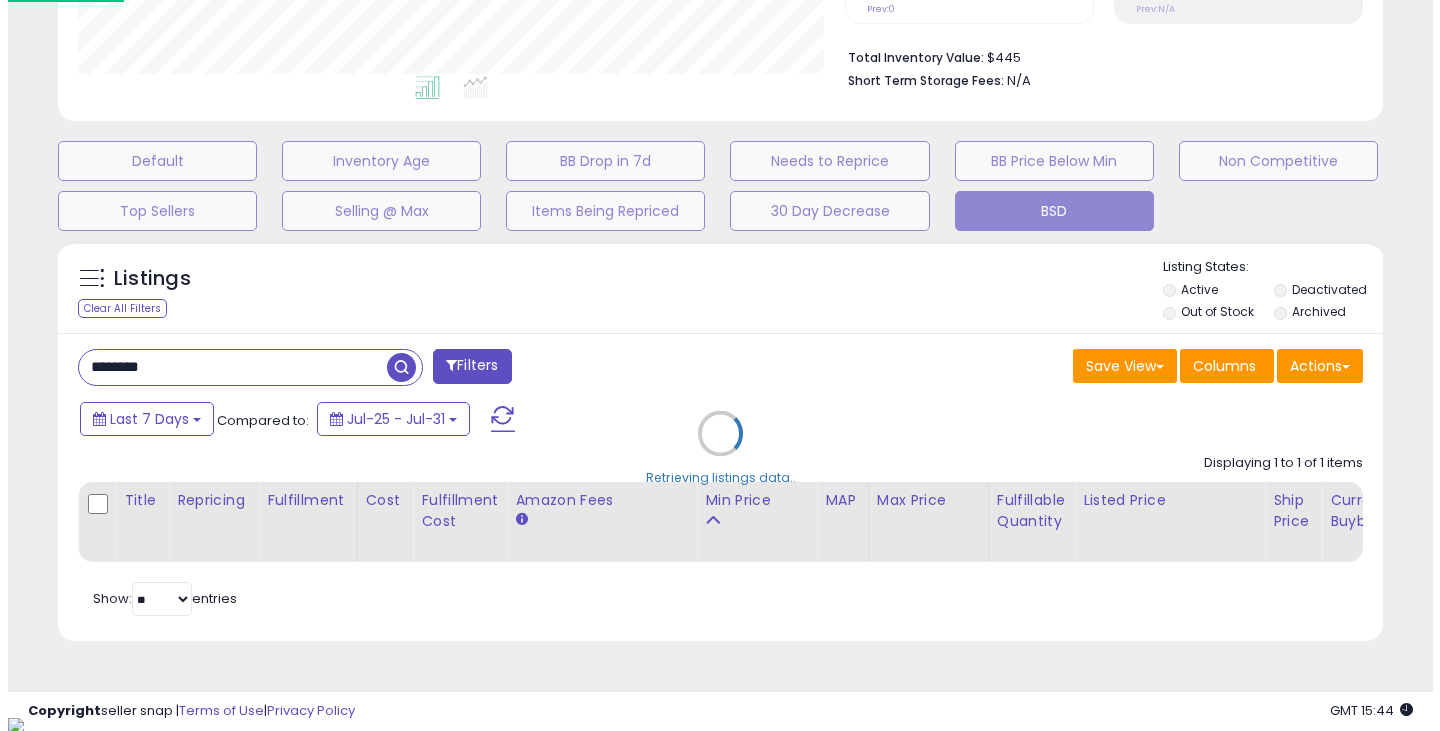 scroll, scrollTop: 999590, scrollLeft: 999224, axis: both 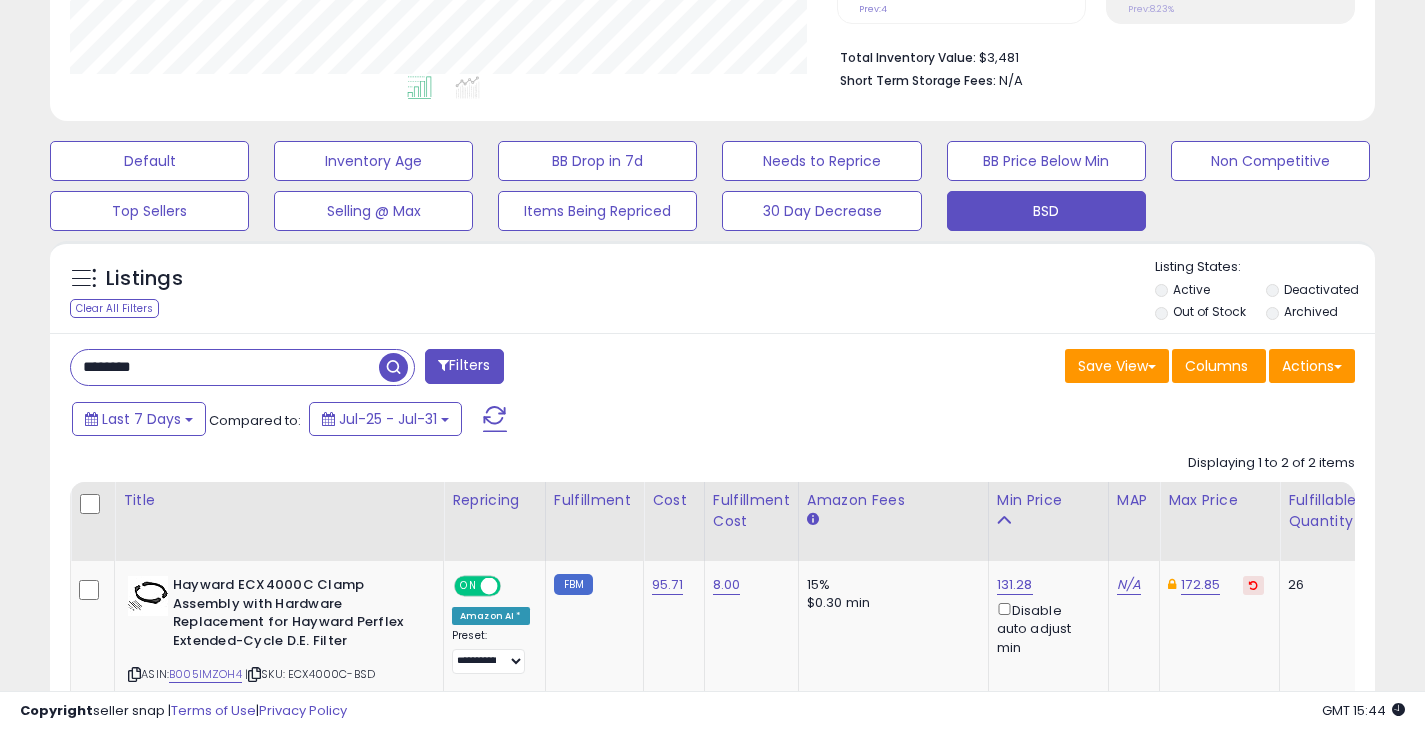 drag, startPoint x: 191, startPoint y: 368, endPoint x: 39, endPoint y: 373, distance: 152.08221 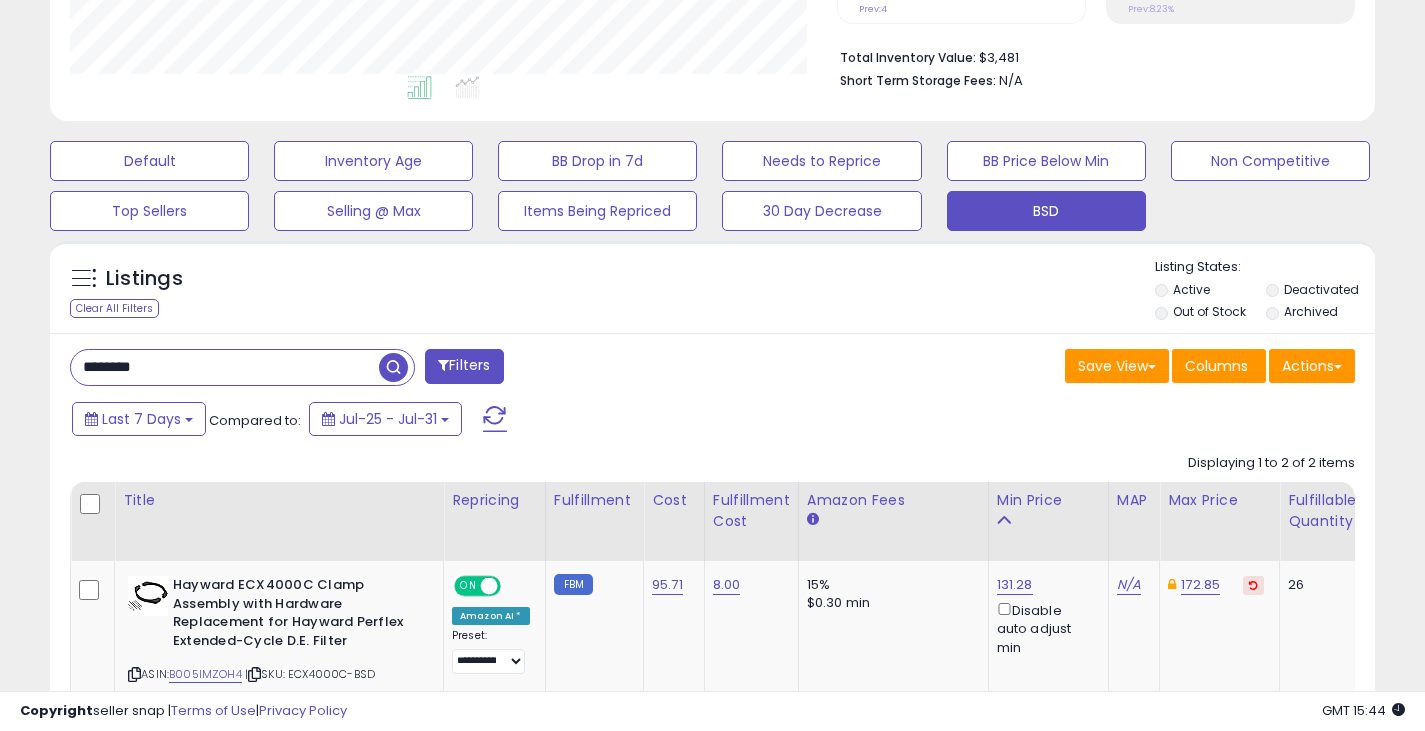 click at bounding box center [393, 367] 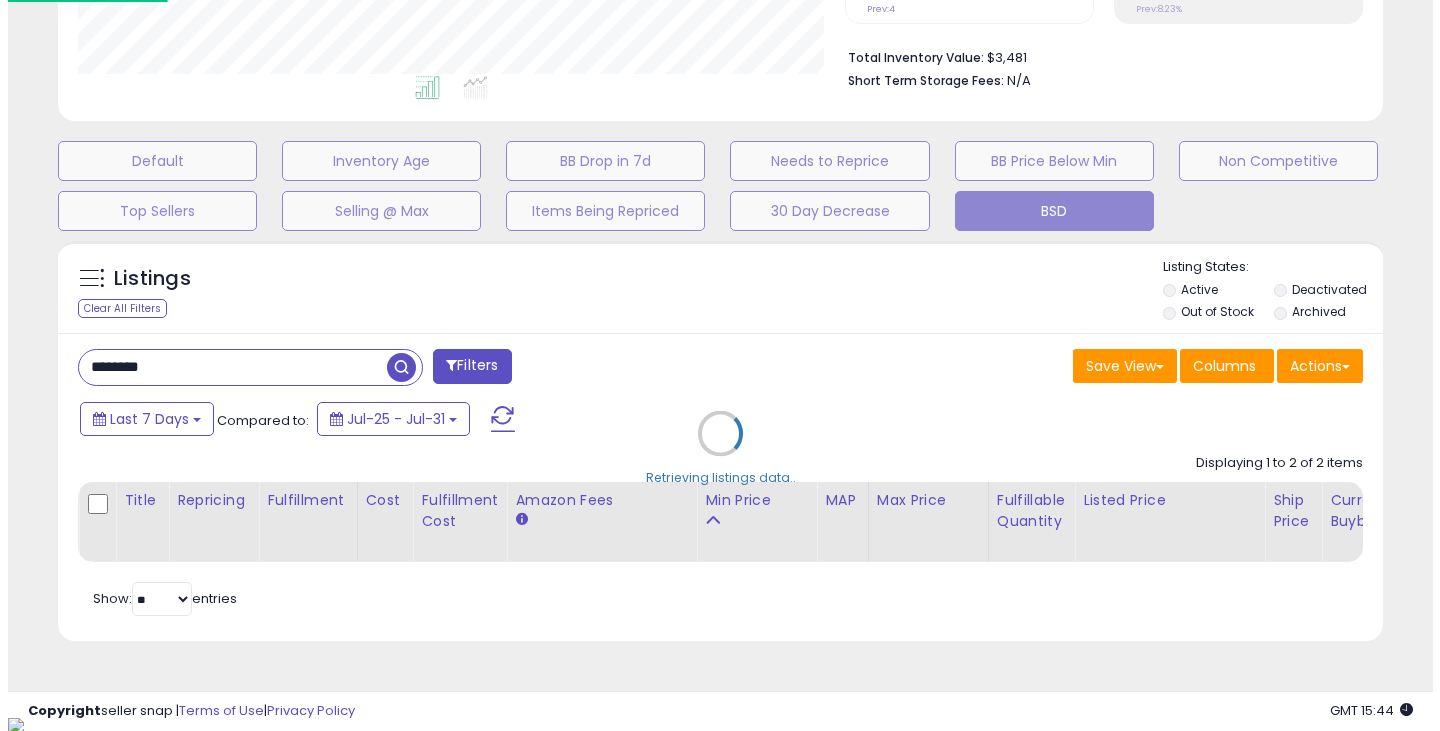 scroll, scrollTop: 999590, scrollLeft: 999224, axis: both 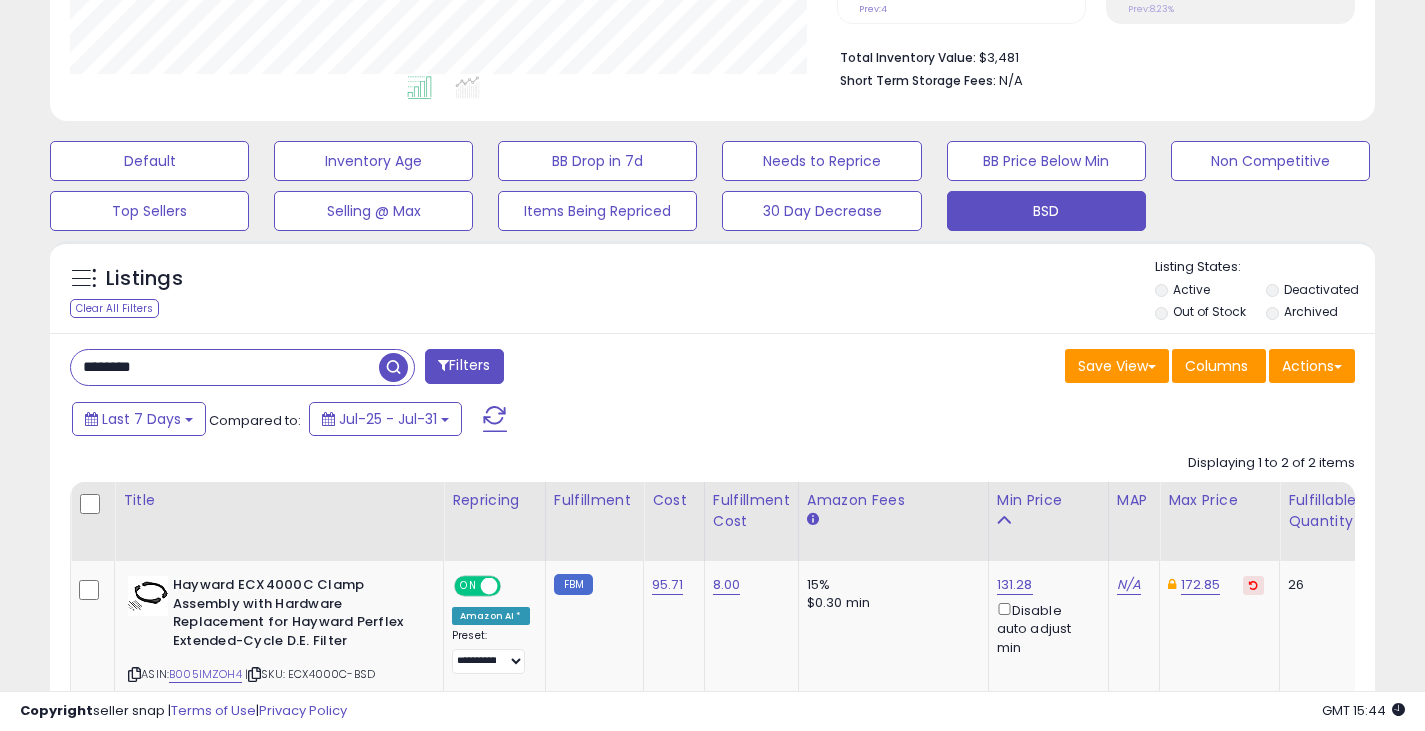 type 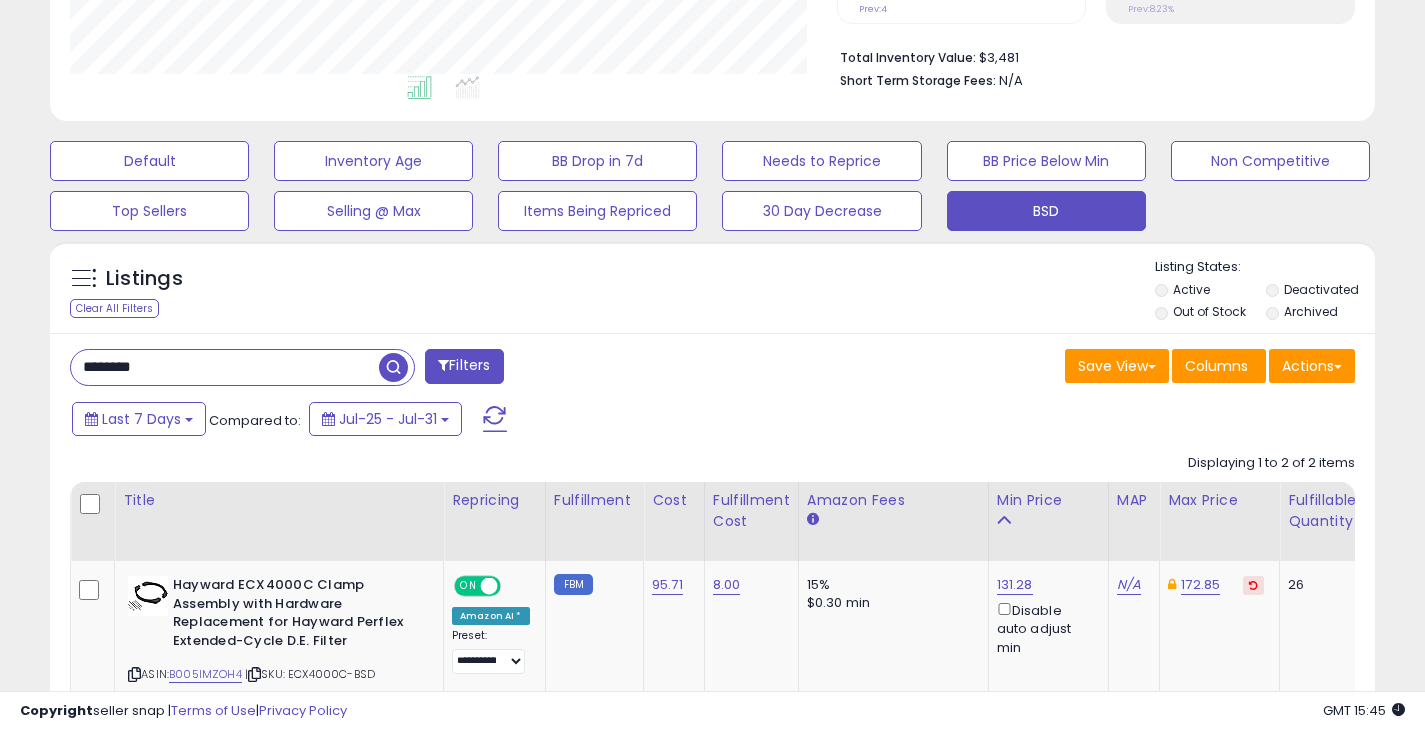 click on "********" at bounding box center [225, 367] 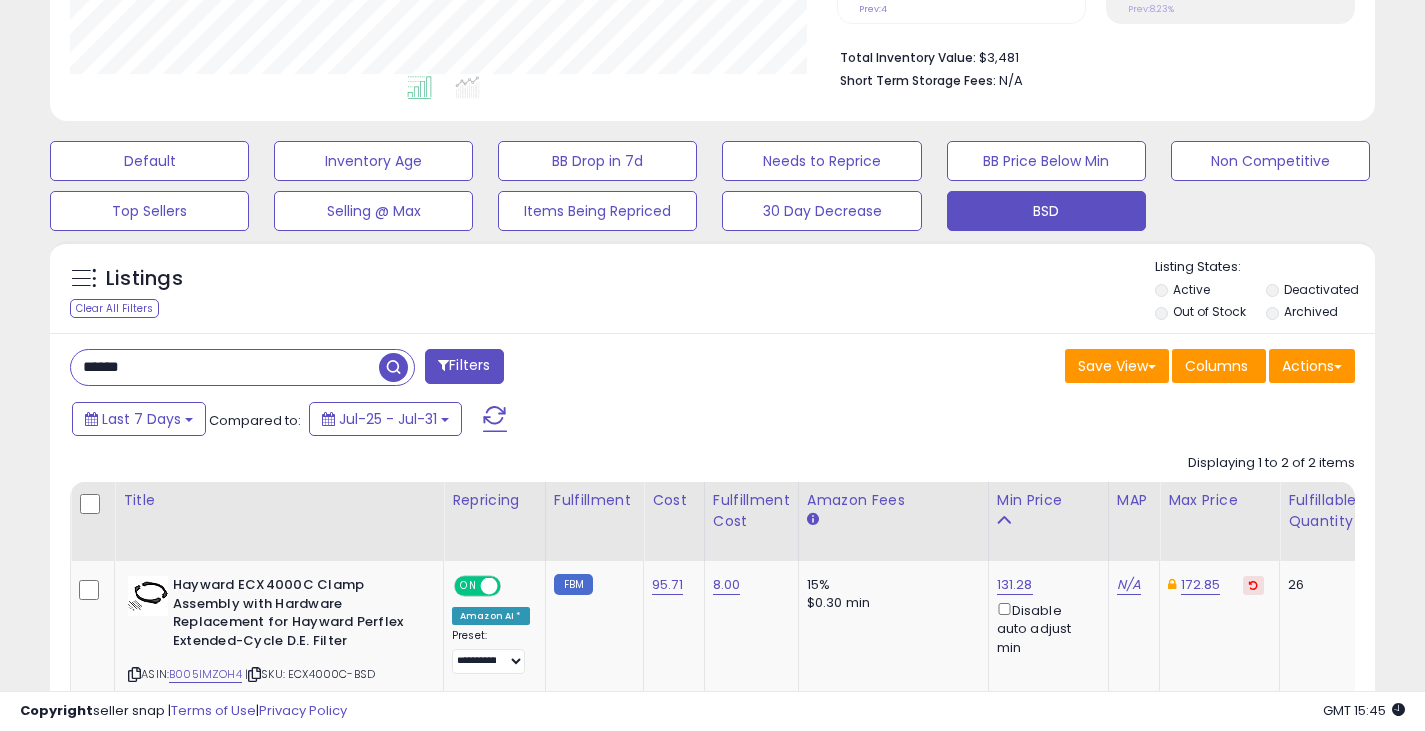 click at bounding box center (393, 367) 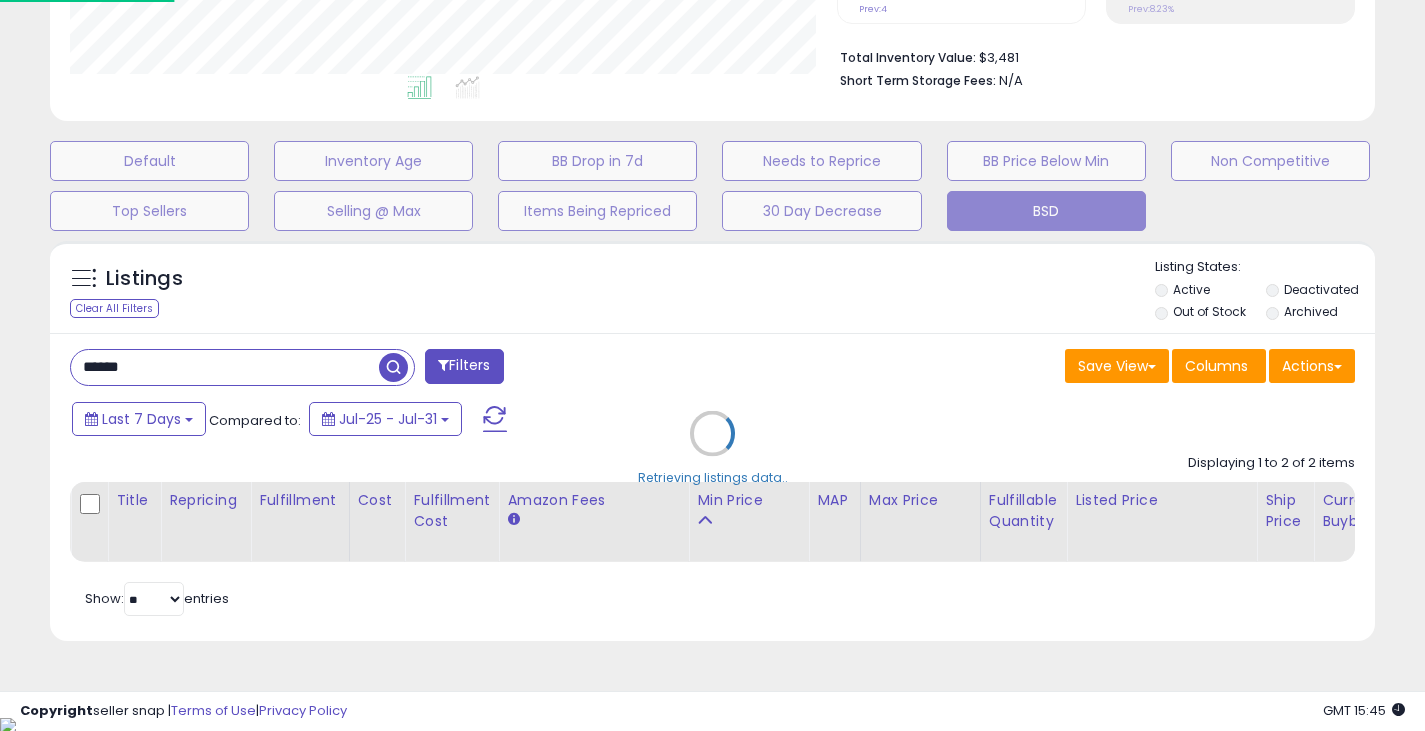 scroll, scrollTop: 999590, scrollLeft: 999224, axis: both 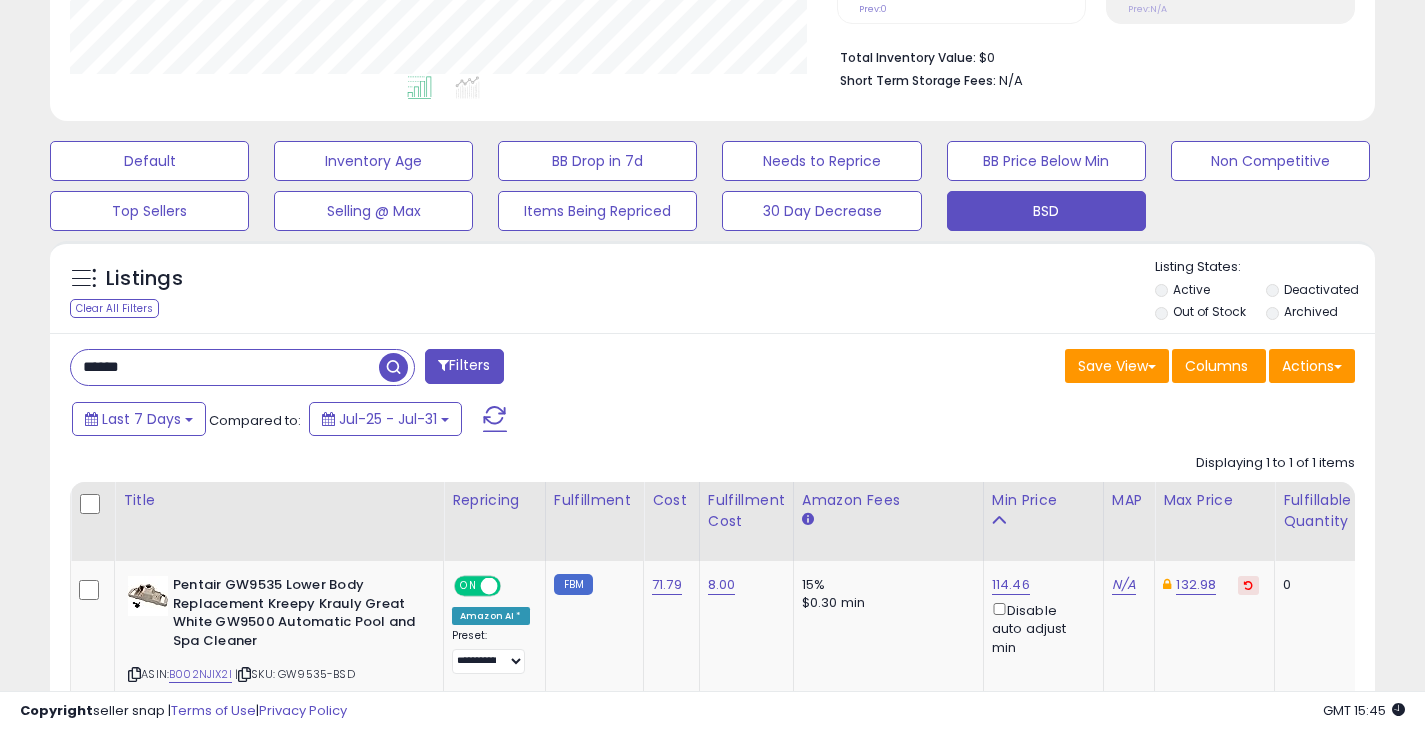 drag, startPoint x: 197, startPoint y: 373, endPoint x: 57, endPoint y: 369, distance: 140.05713 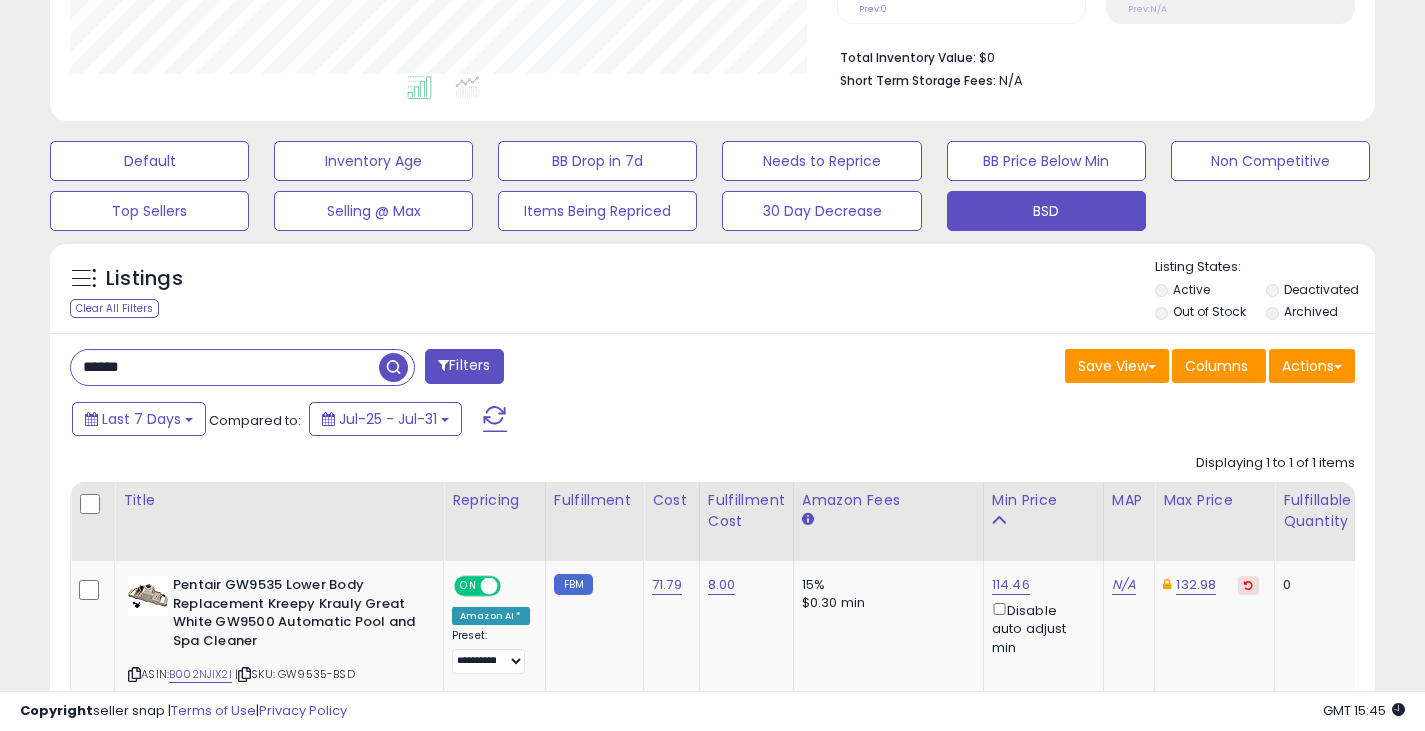 click at bounding box center (393, 367) 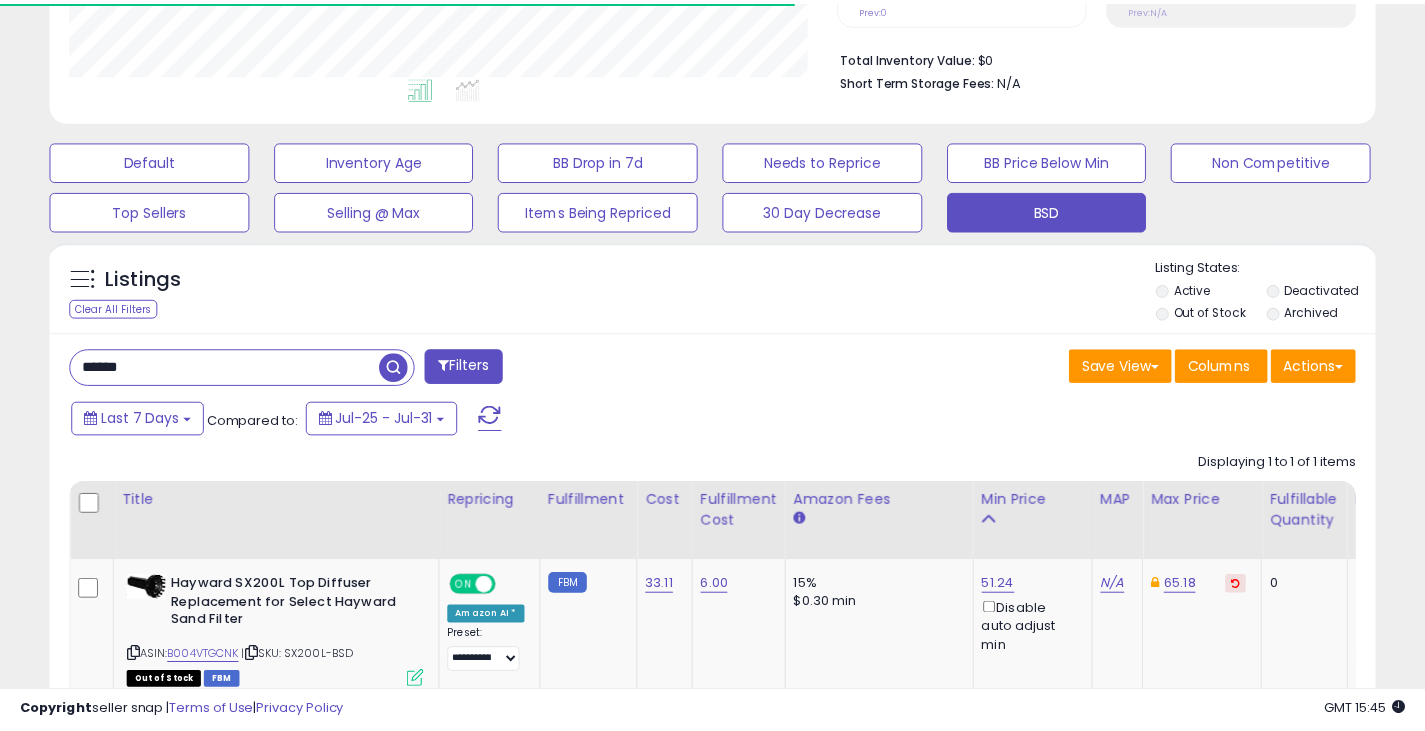 scroll, scrollTop: 410, scrollLeft: 767, axis: both 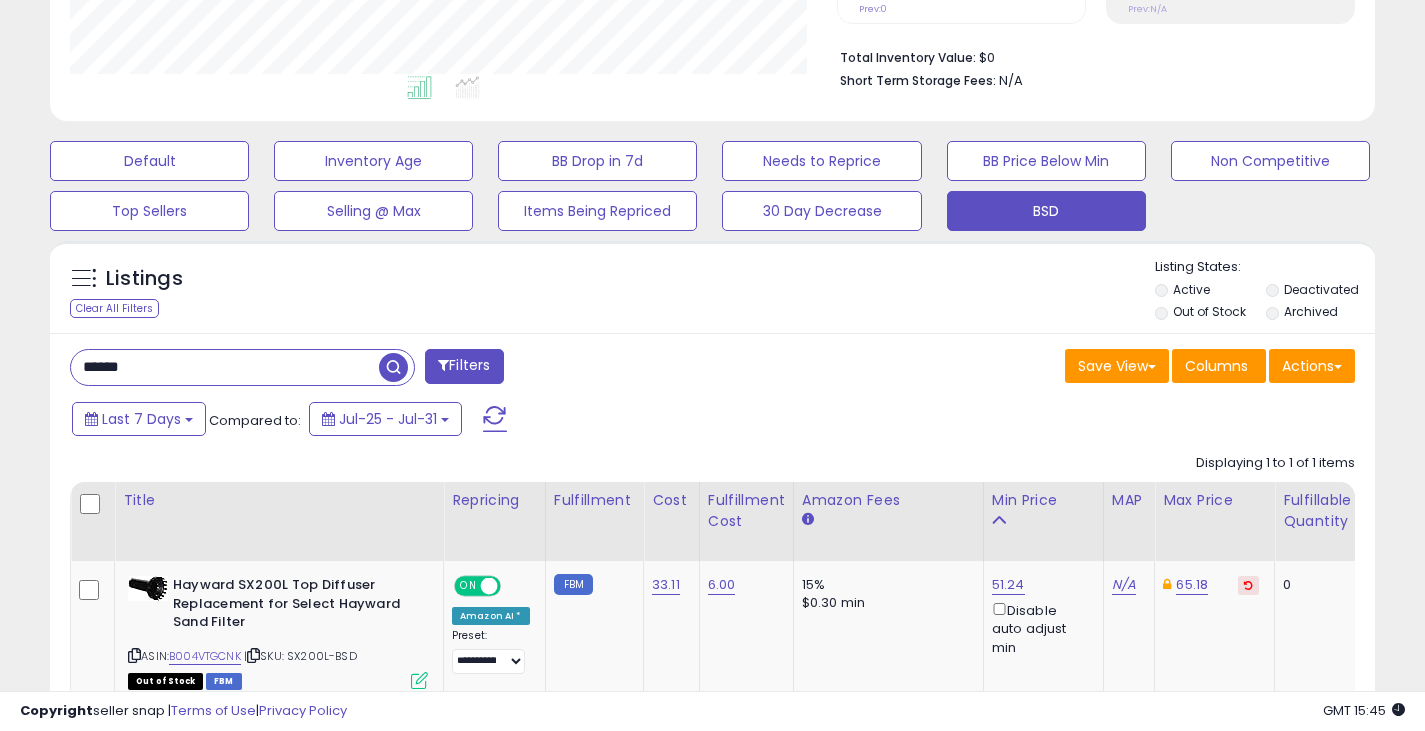 drag, startPoint x: 204, startPoint y: 367, endPoint x: 33, endPoint y: 366, distance: 171.00293 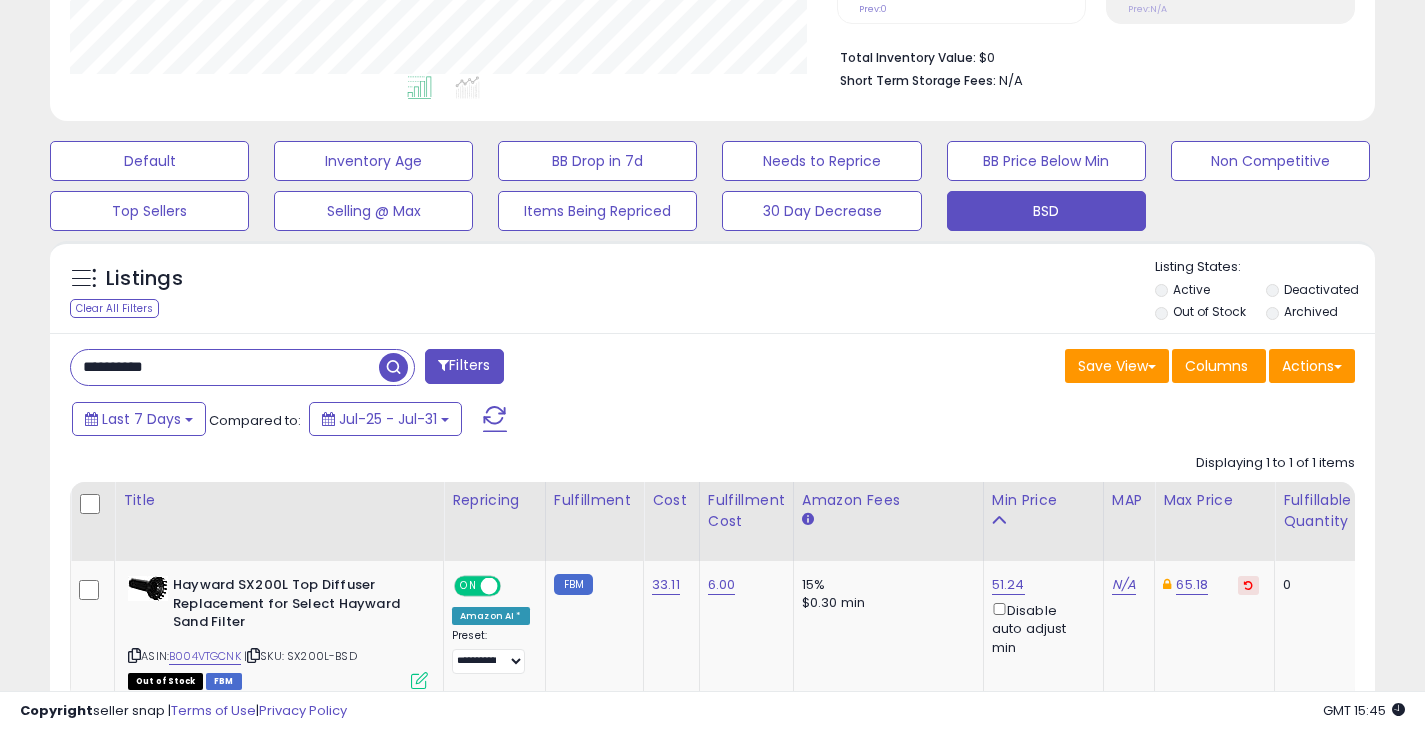 click at bounding box center (393, 367) 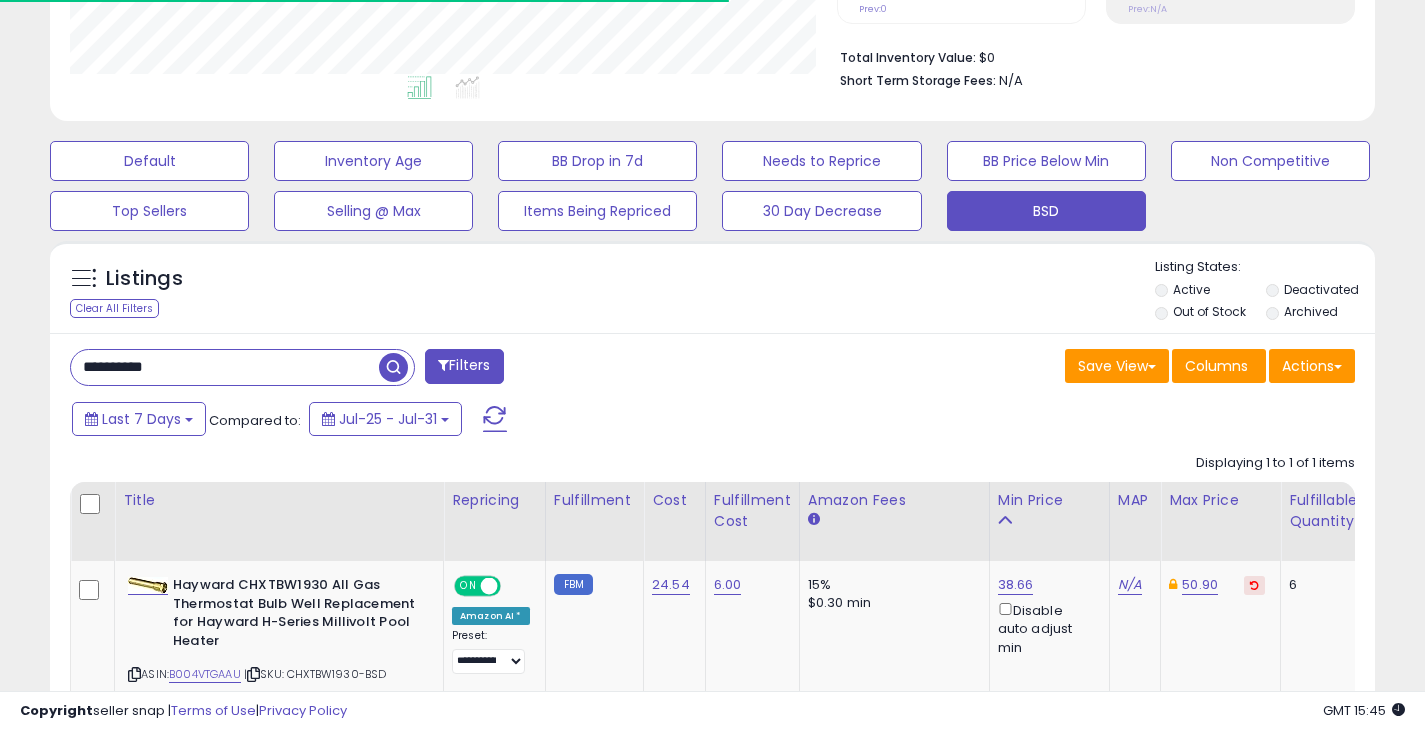scroll, scrollTop: 410, scrollLeft: 767, axis: both 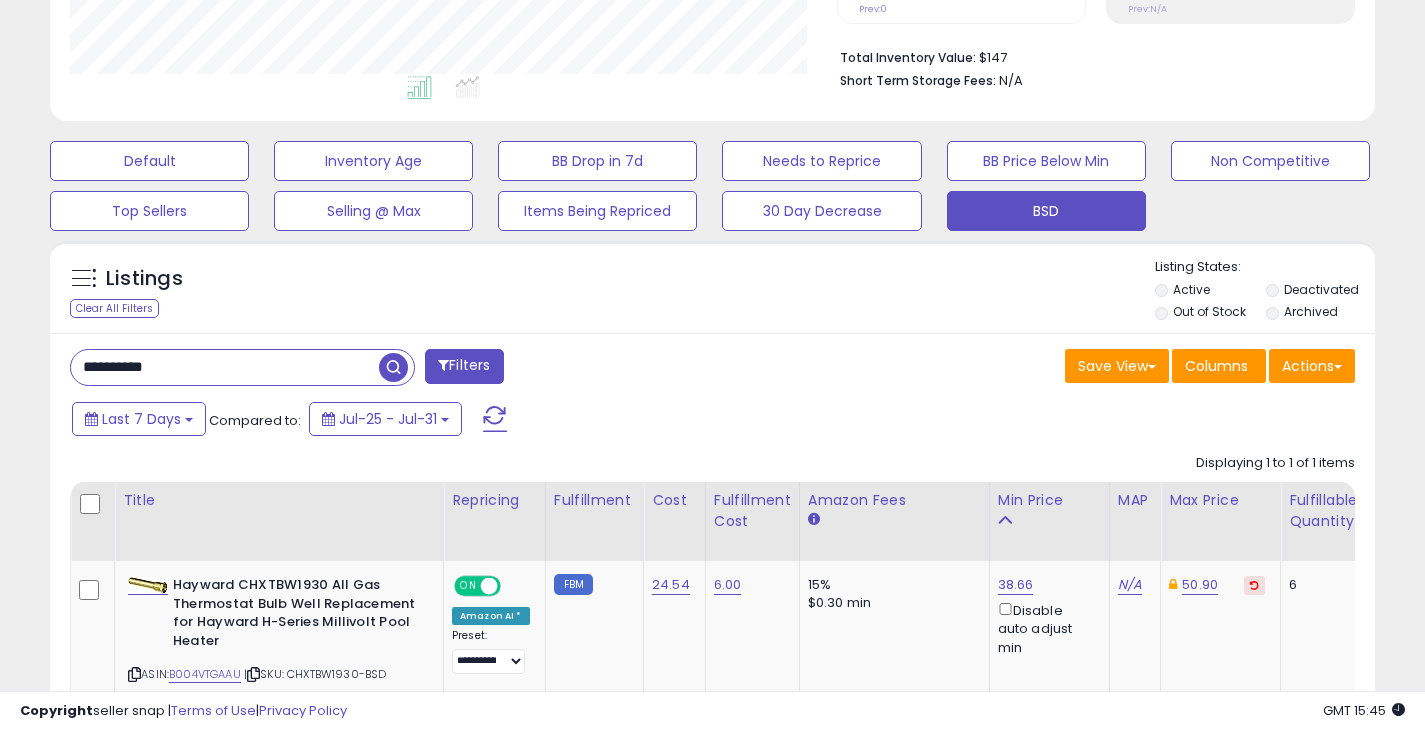 drag, startPoint x: 219, startPoint y: 375, endPoint x: 3, endPoint y: 381, distance: 216.08331 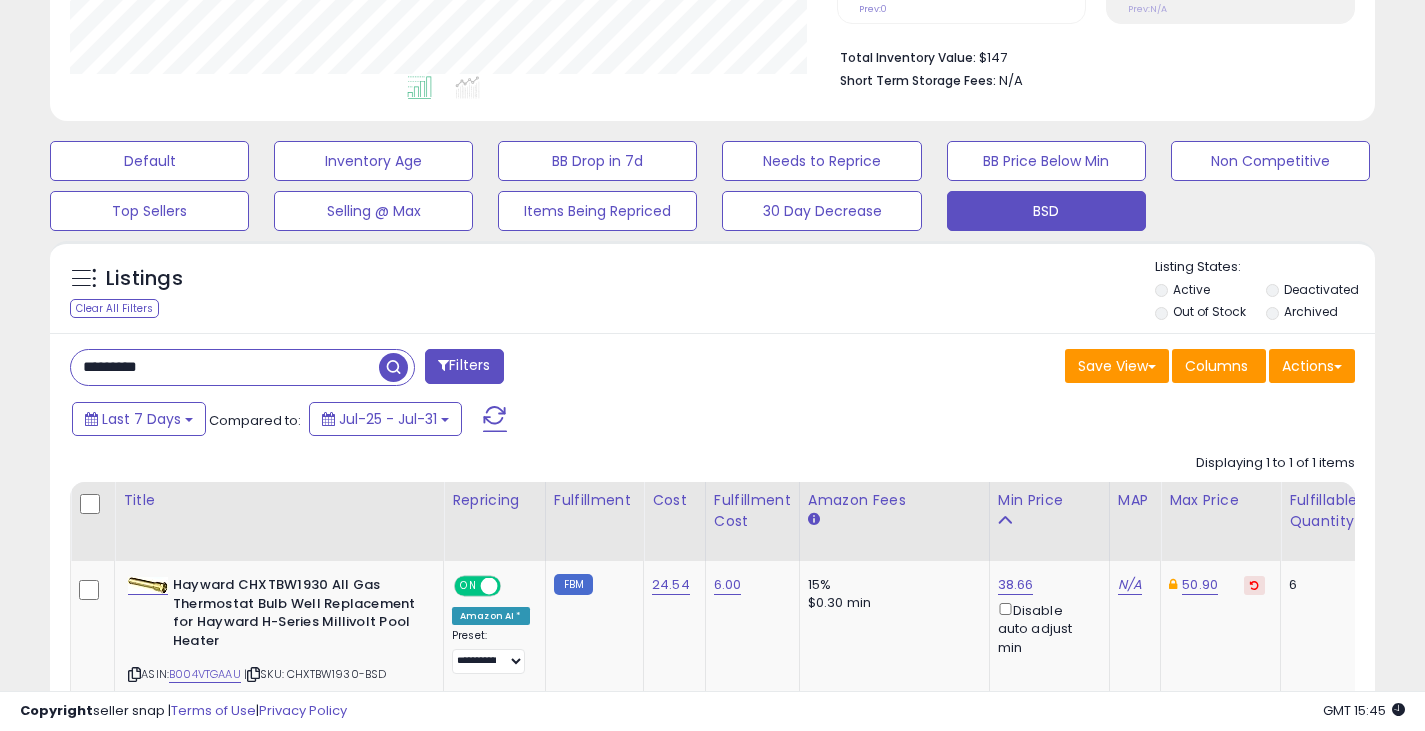 click at bounding box center (393, 367) 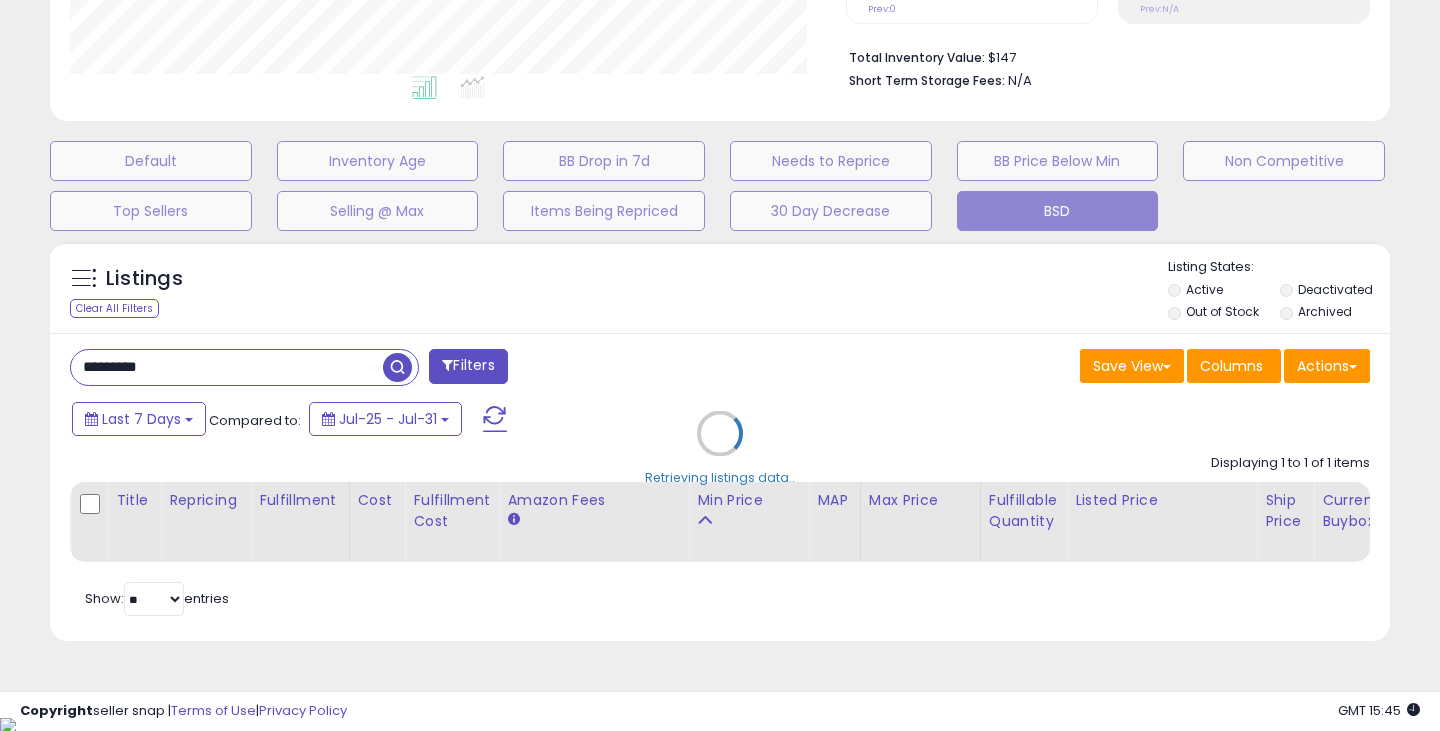 scroll, scrollTop: 999590, scrollLeft: 999224, axis: both 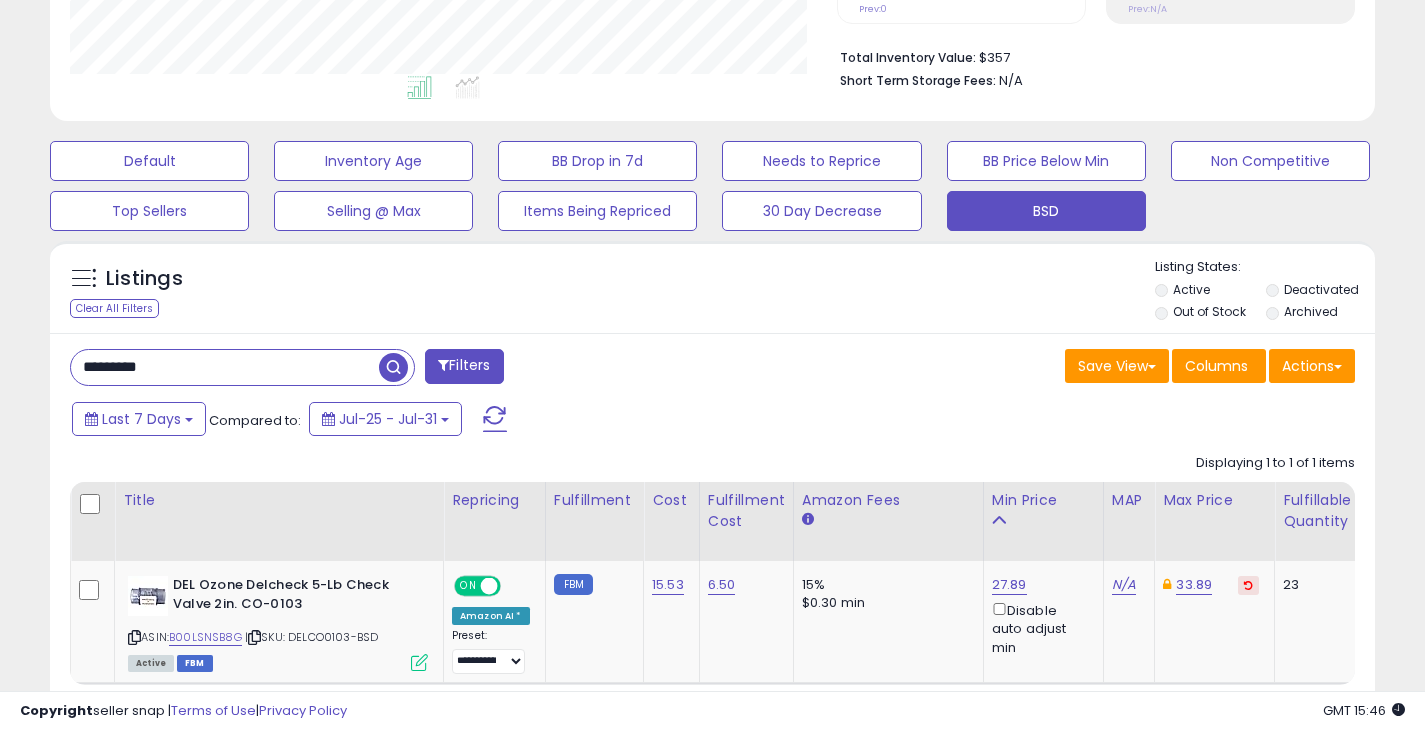drag, startPoint x: 151, startPoint y: 375, endPoint x: 57, endPoint y: 374, distance: 94.00532 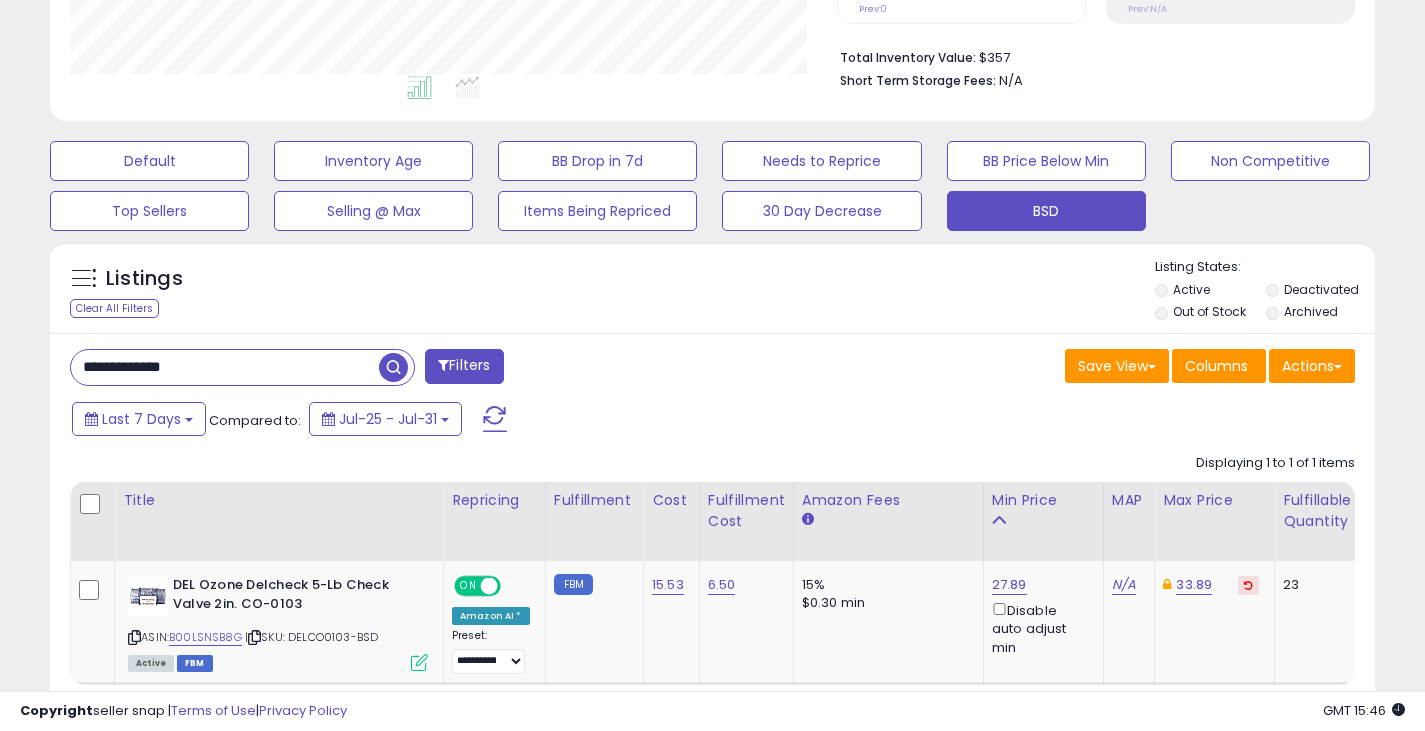 scroll, scrollTop: 999590, scrollLeft: 999224, axis: both 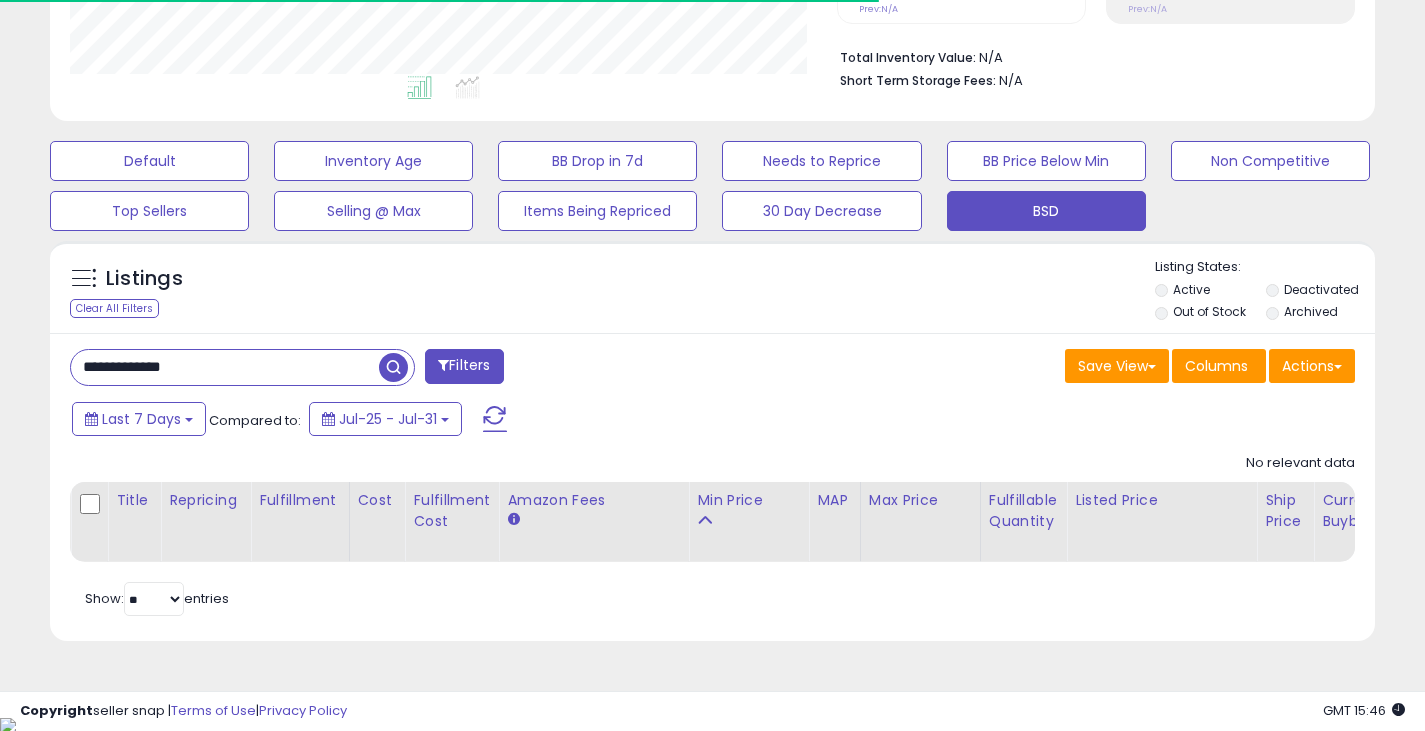 click on "**********" at bounding box center [225, 367] 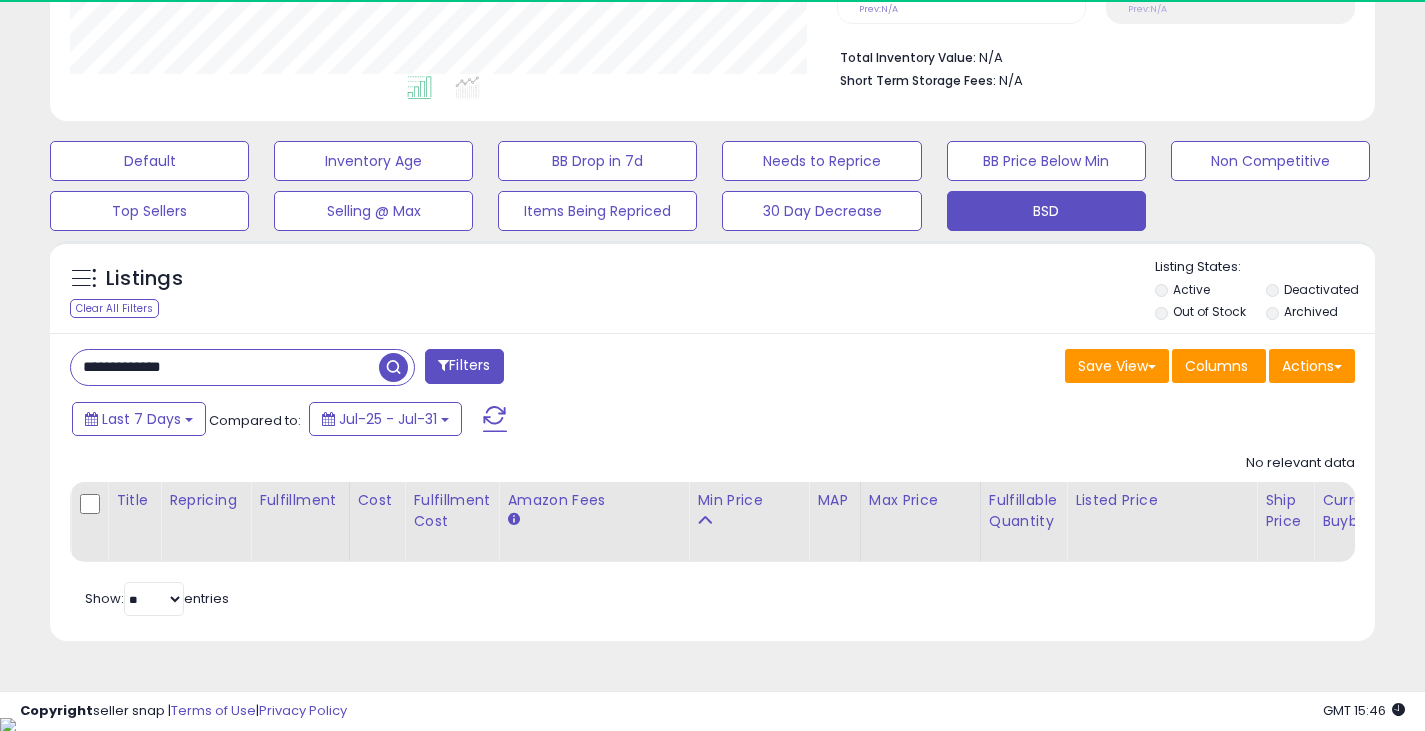 scroll, scrollTop: 999590, scrollLeft: 999233, axis: both 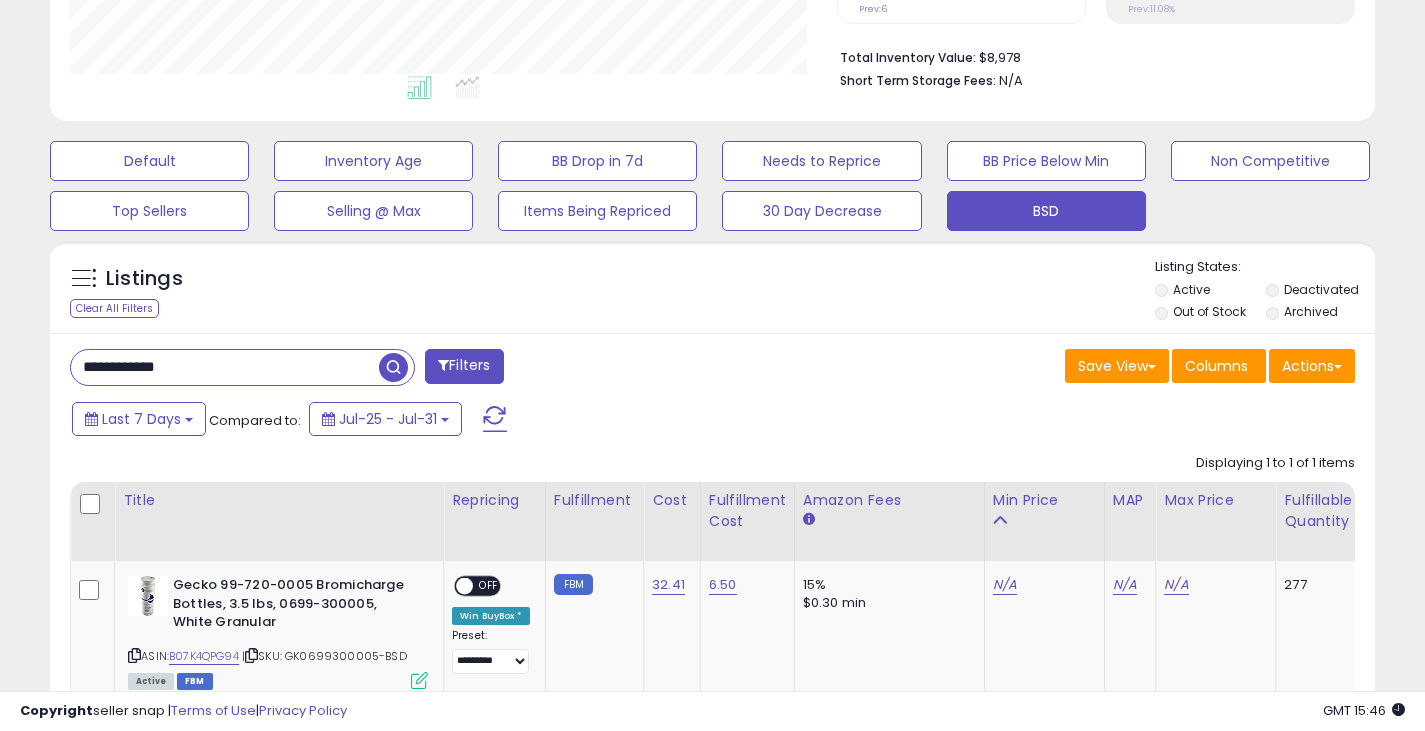 drag, startPoint x: 219, startPoint y: 370, endPoint x: -14, endPoint y: 372, distance: 233.00859 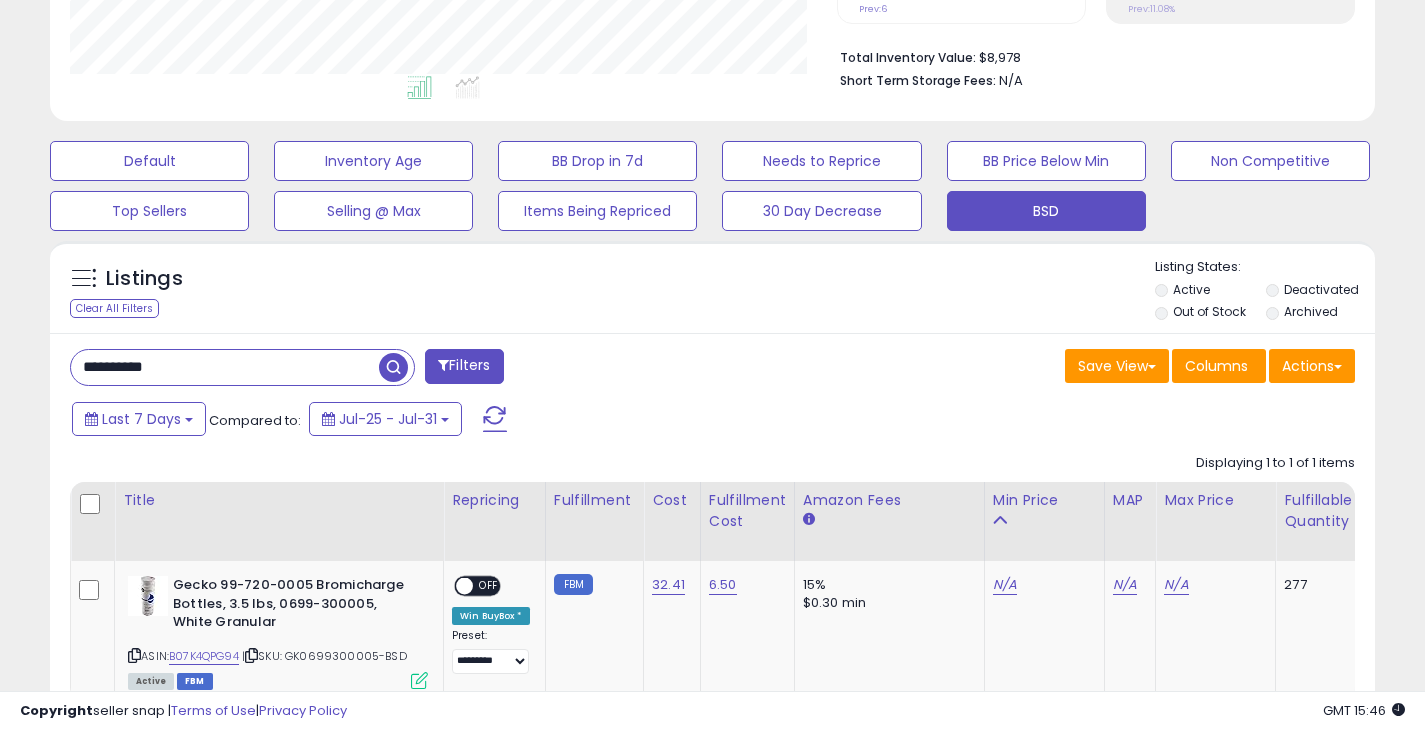click at bounding box center (393, 367) 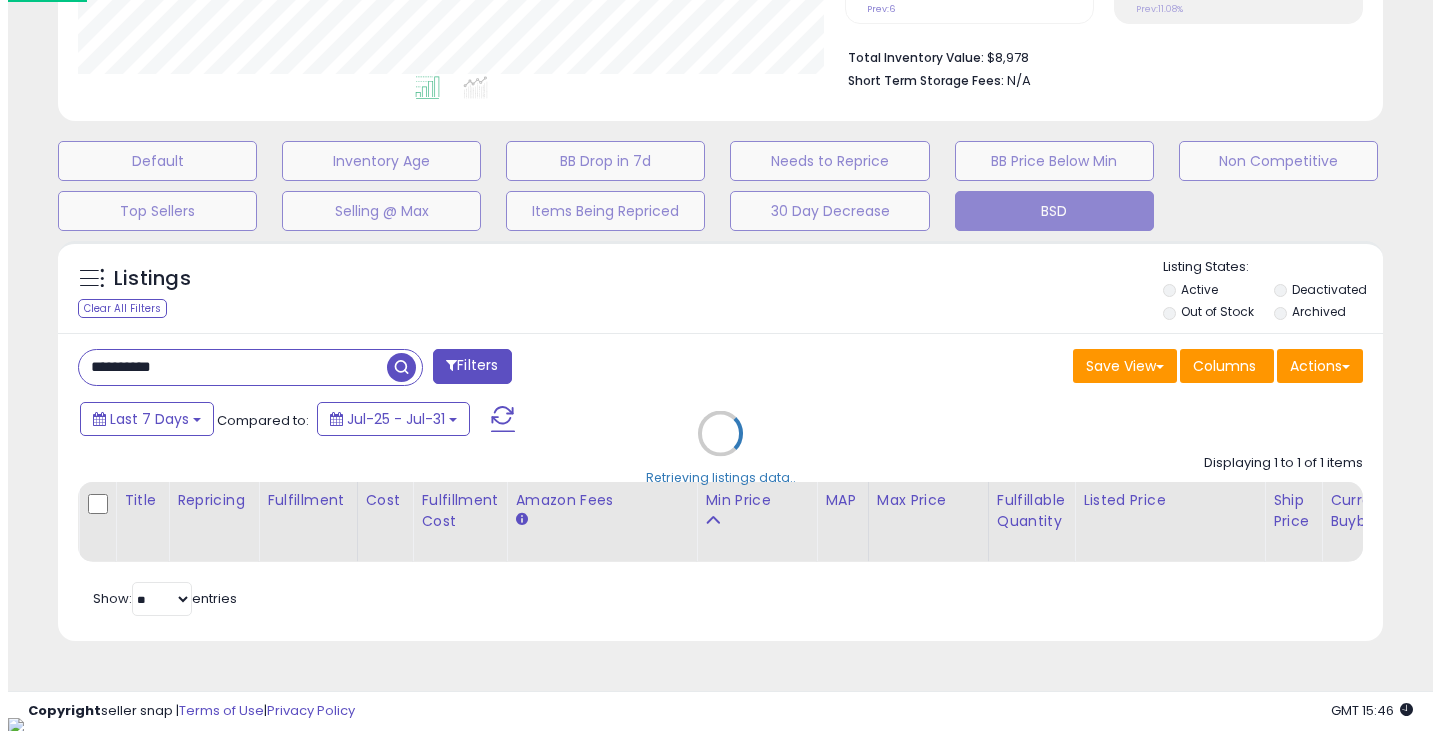 scroll, scrollTop: 999590, scrollLeft: 999224, axis: both 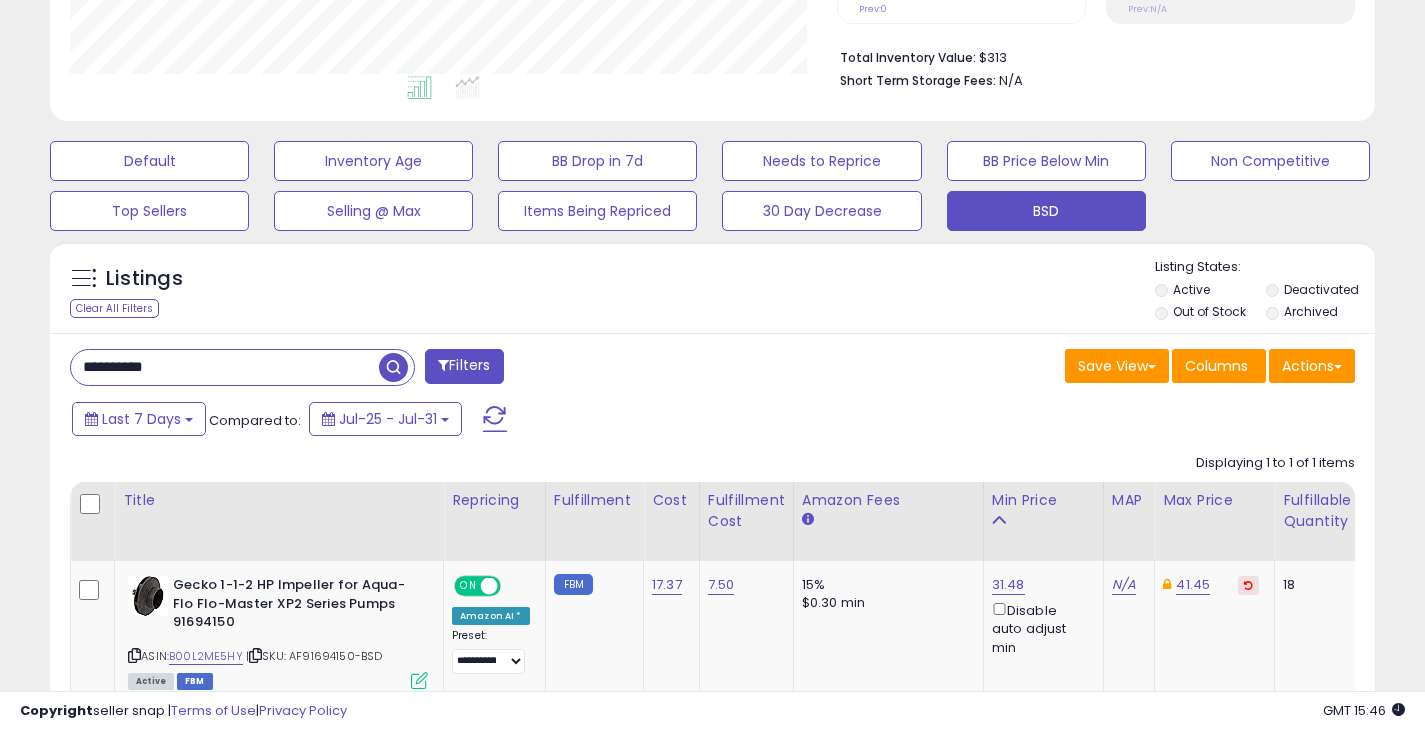 drag, startPoint x: 223, startPoint y: 379, endPoint x: 40, endPoint y: 365, distance: 183.53474 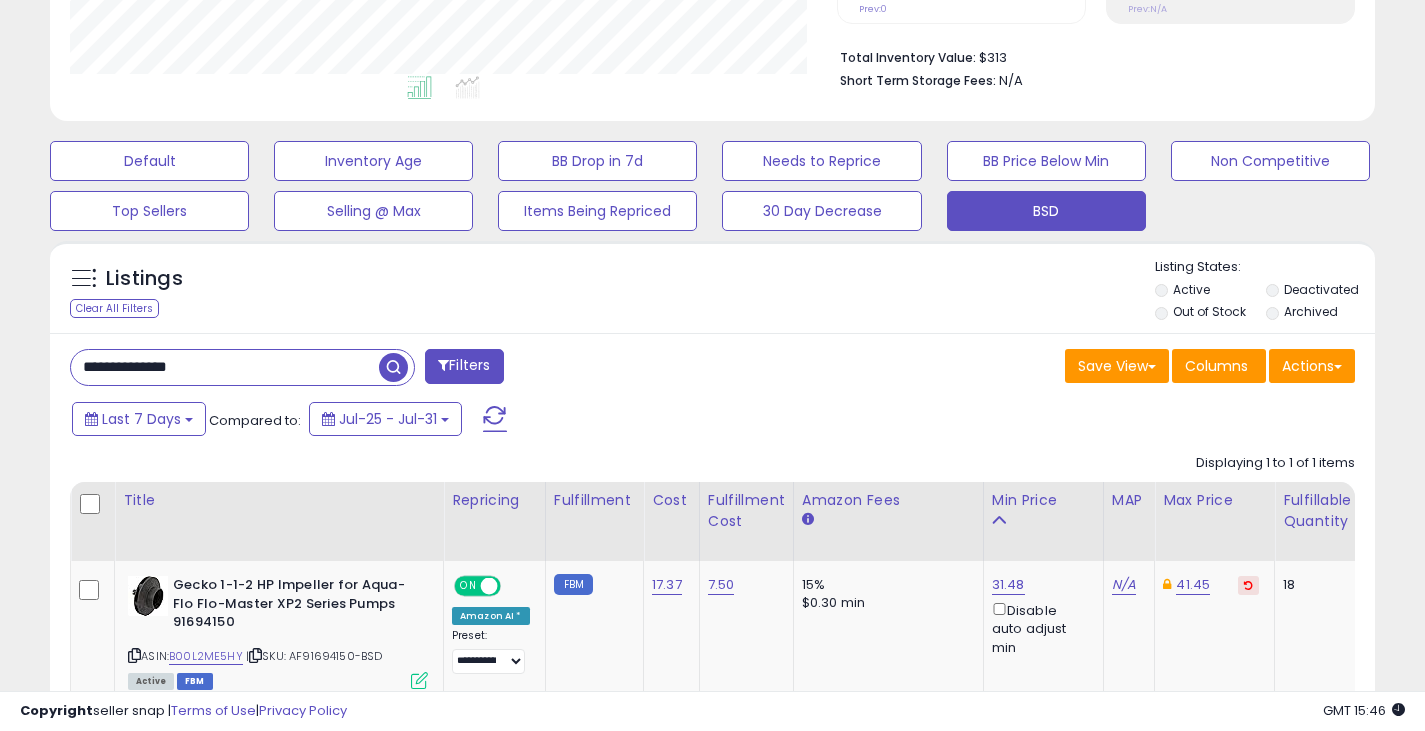click at bounding box center (393, 367) 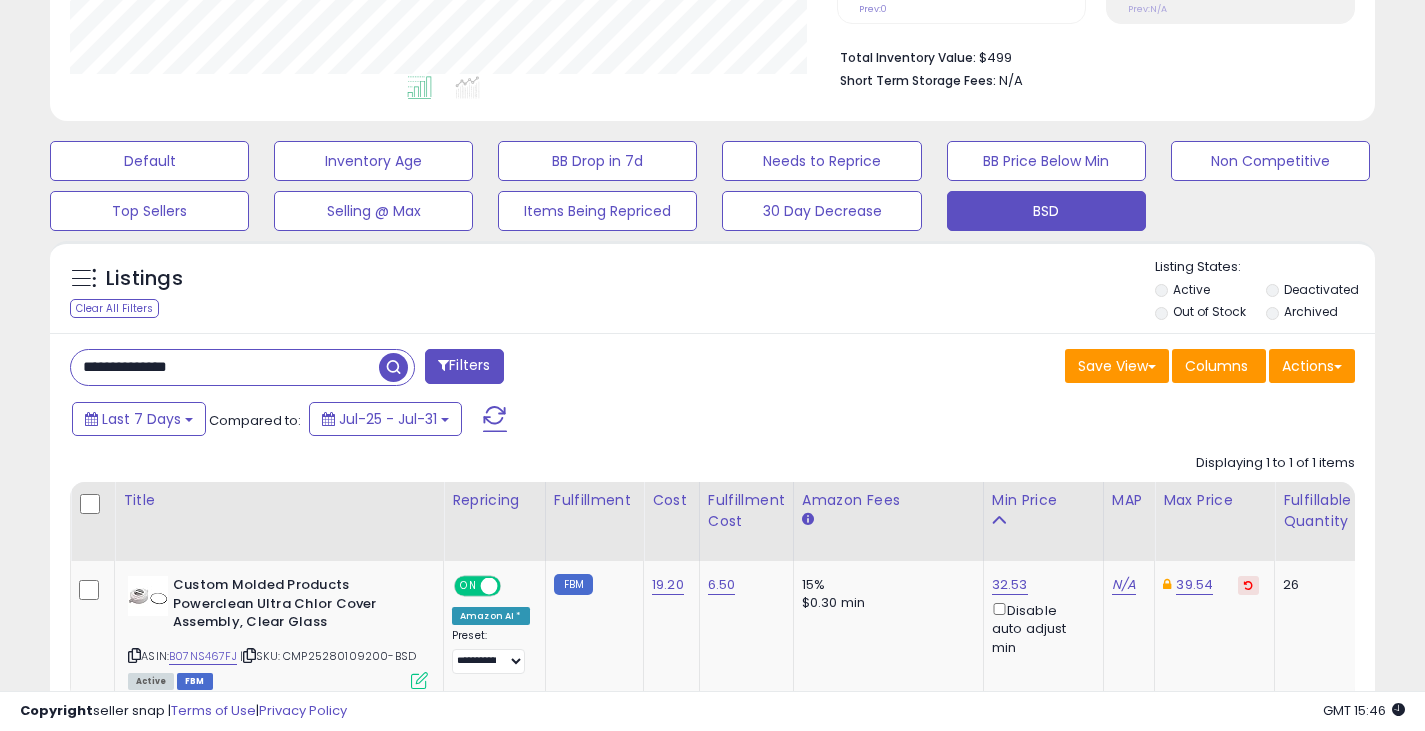drag, startPoint x: 230, startPoint y: 369, endPoint x: -18, endPoint y: 353, distance: 248.5156 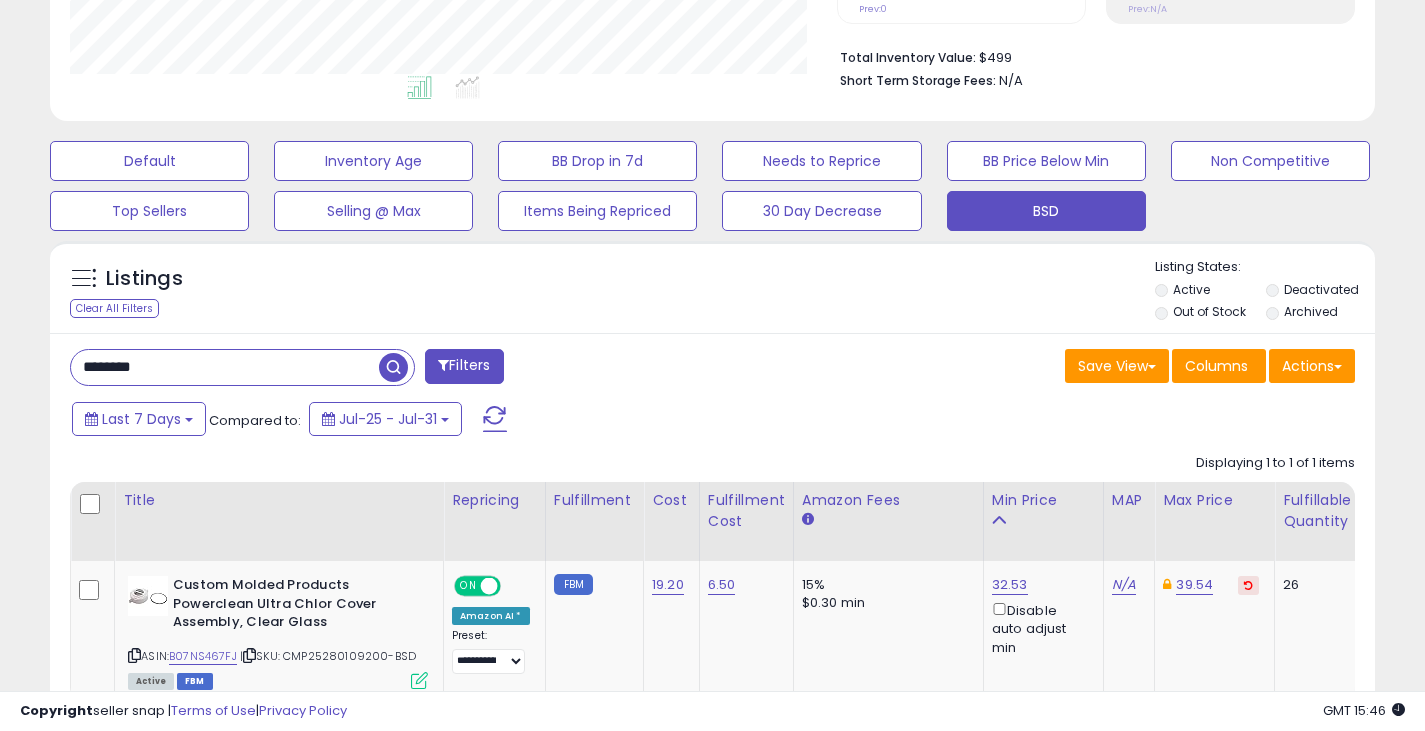 type on "********" 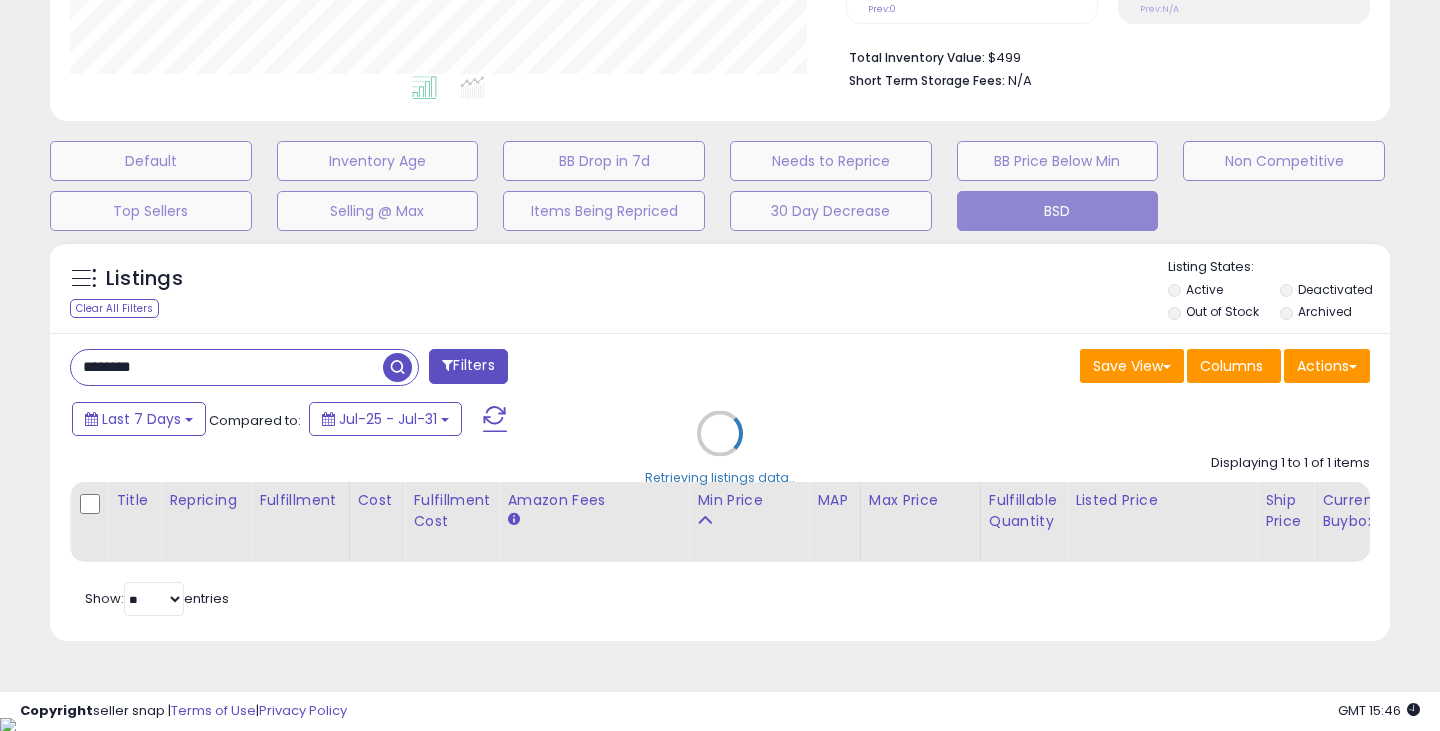 scroll, scrollTop: 999590, scrollLeft: 999224, axis: both 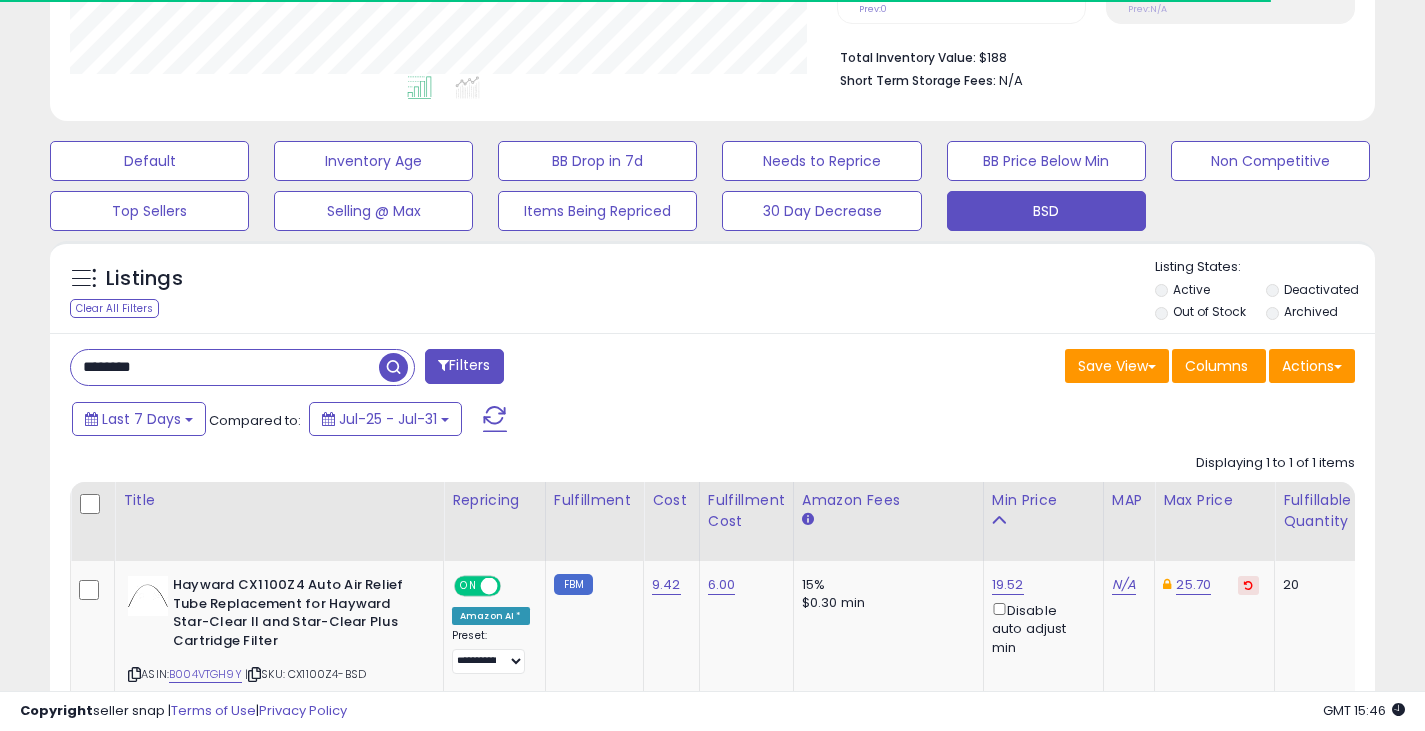 drag, startPoint x: 219, startPoint y: 379, endPoint x: 40, endPoint y: 359, distance: 180.11385 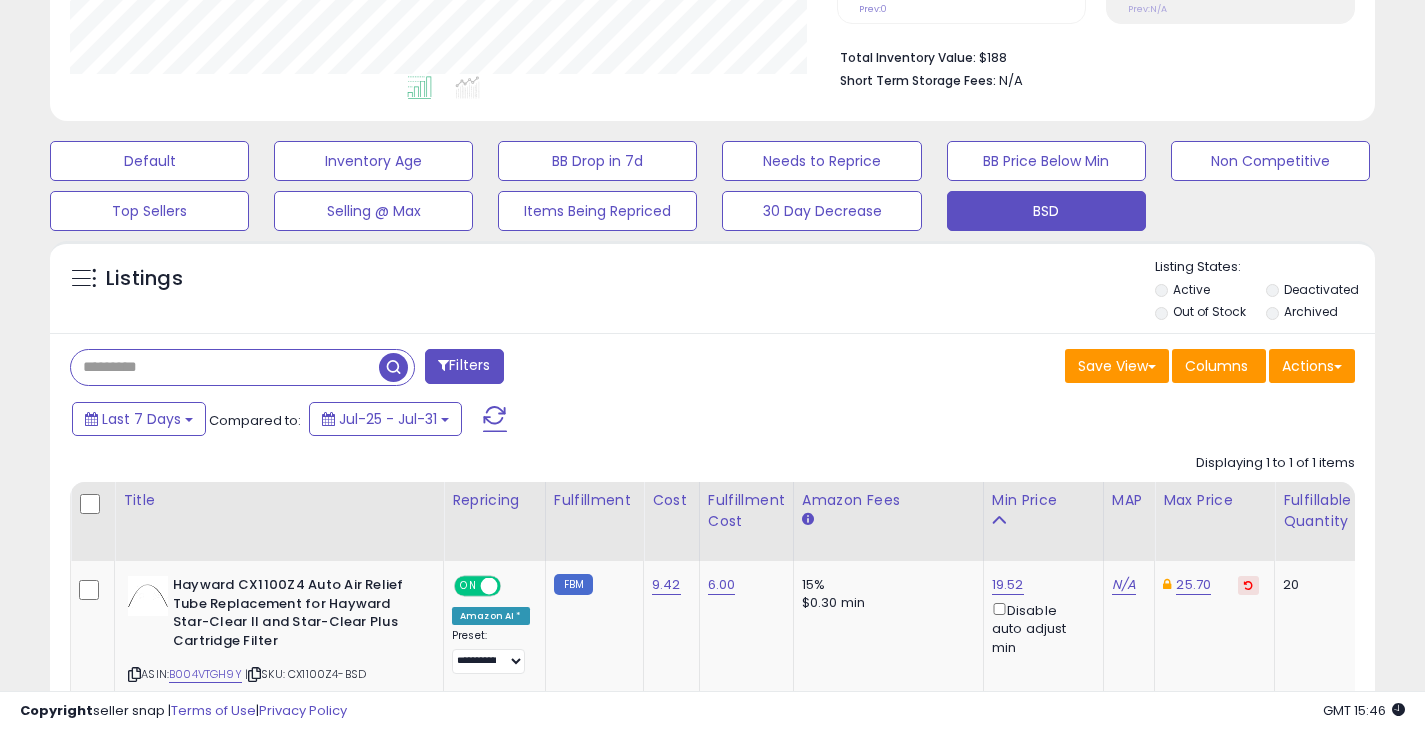click at bounding box center (225, 367) 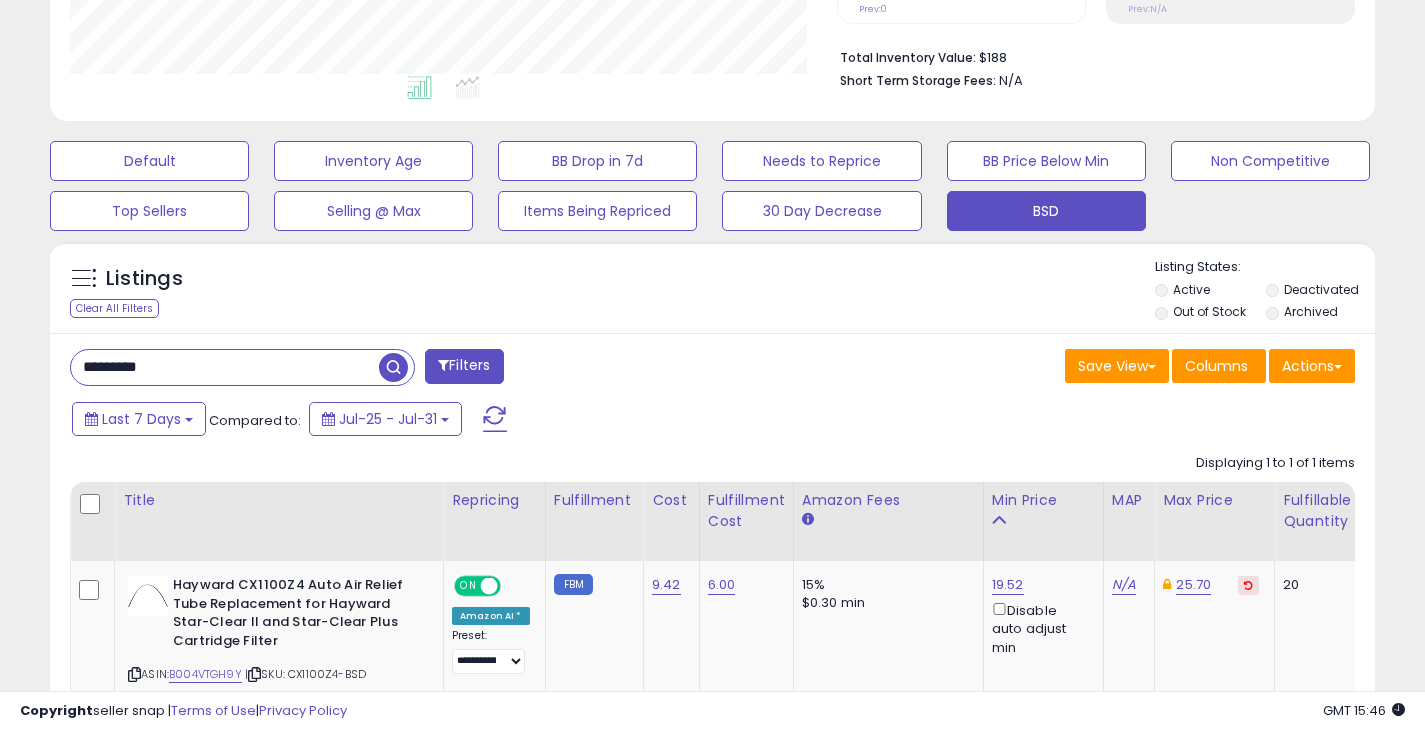 click at bounding box center (393, 367) 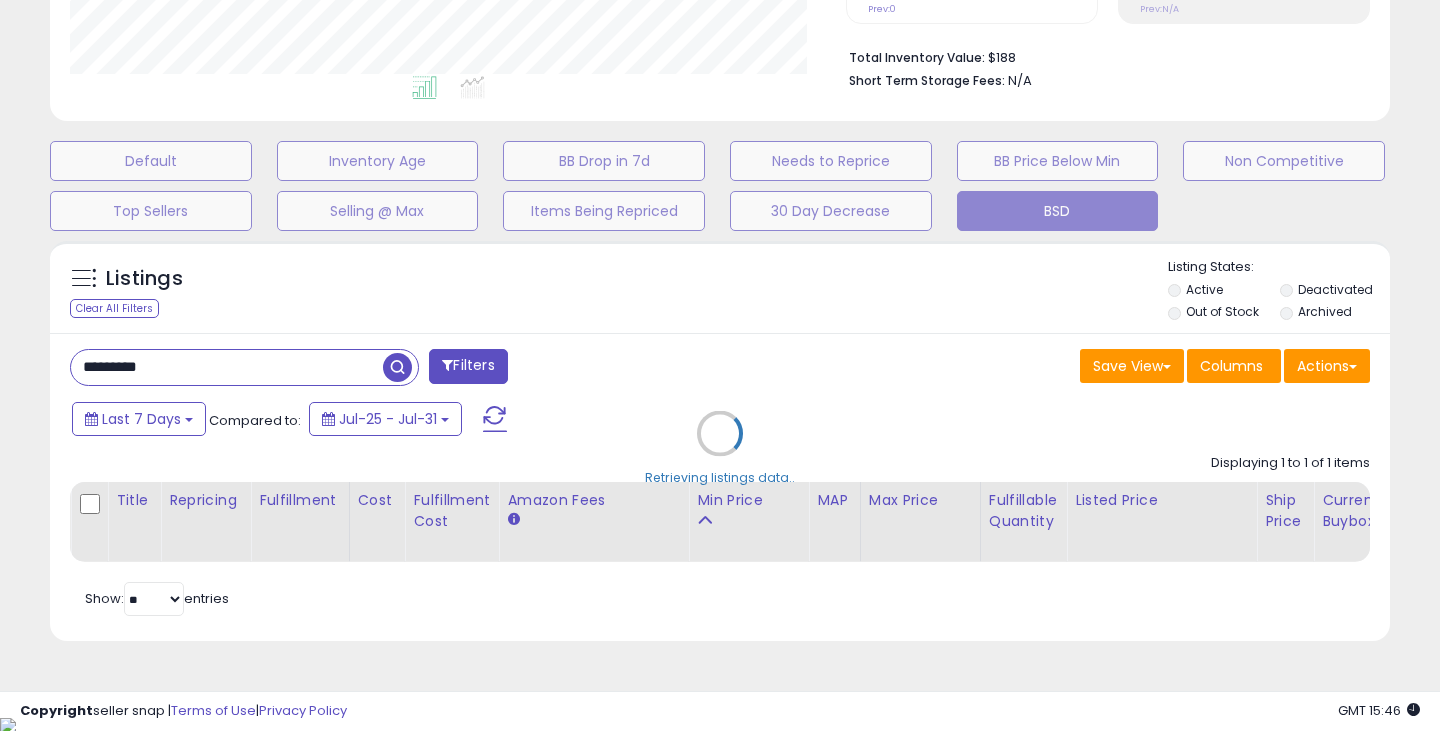 scroll, scrollTop: 999590, scrollLeft: 999224, axis: both 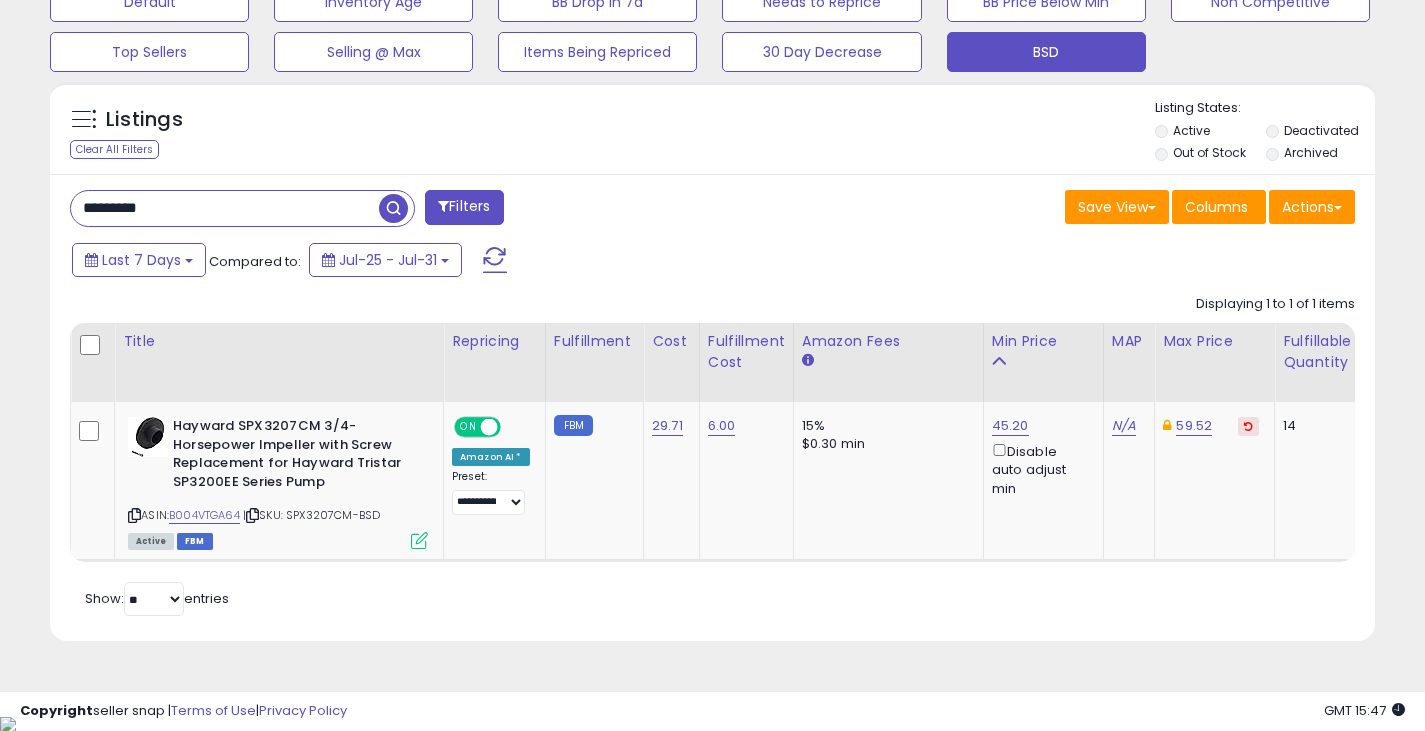 click on "*********" at bounding box center (225, 208) 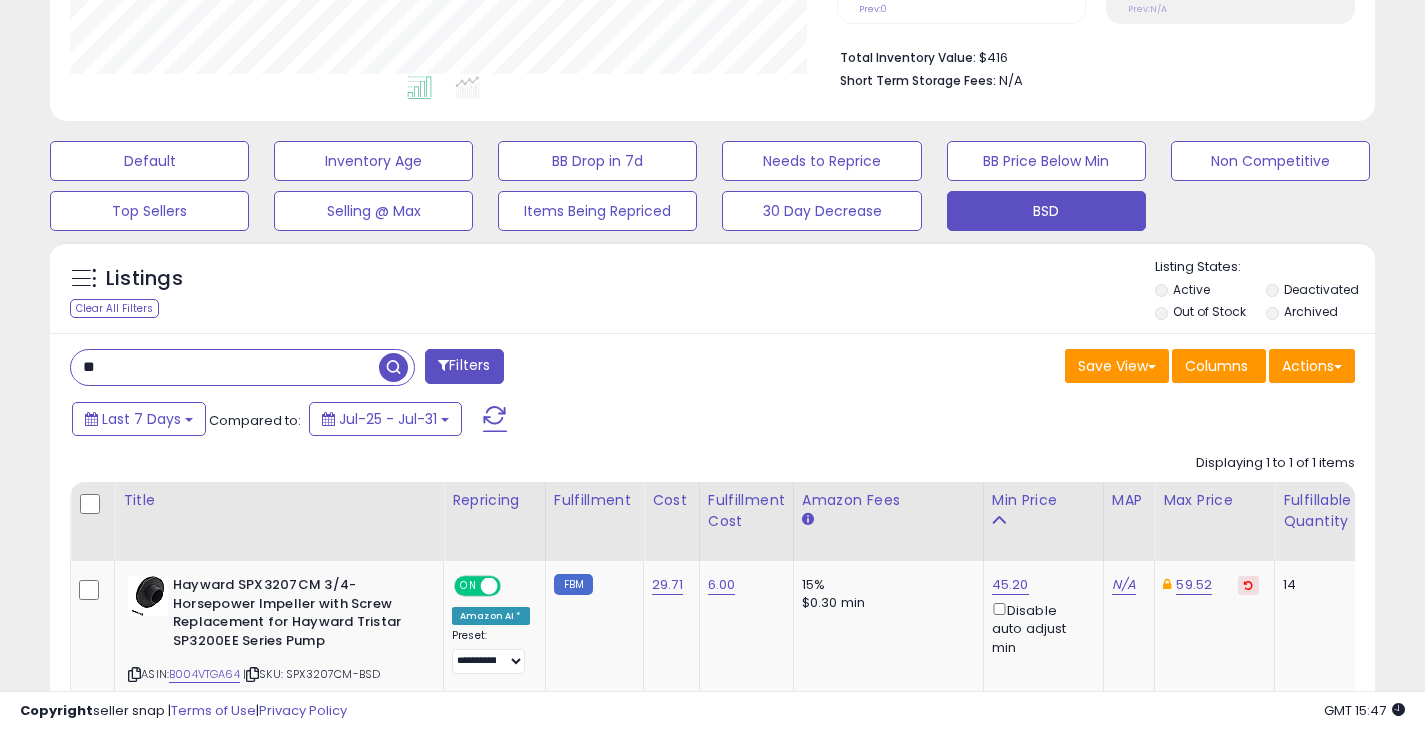type on "*" 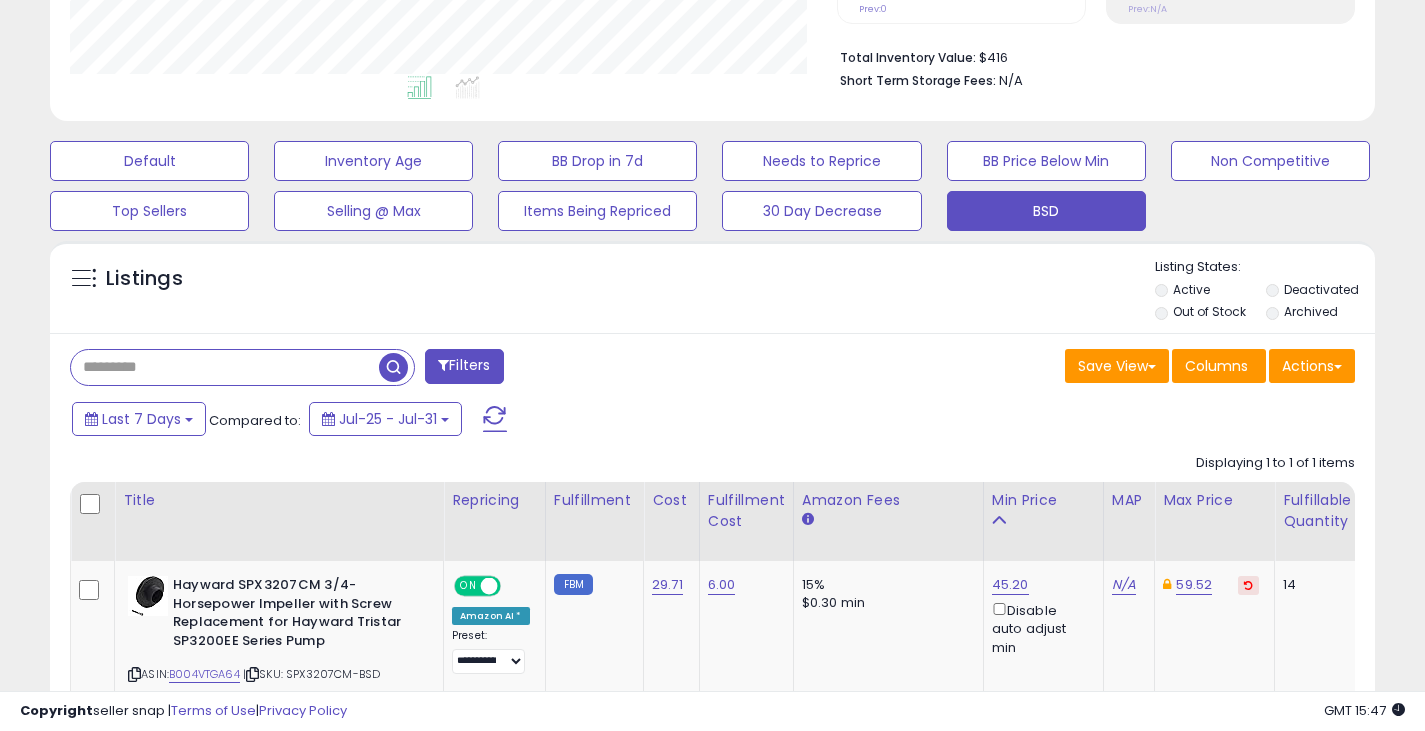 click at bounding box center [225, 367] 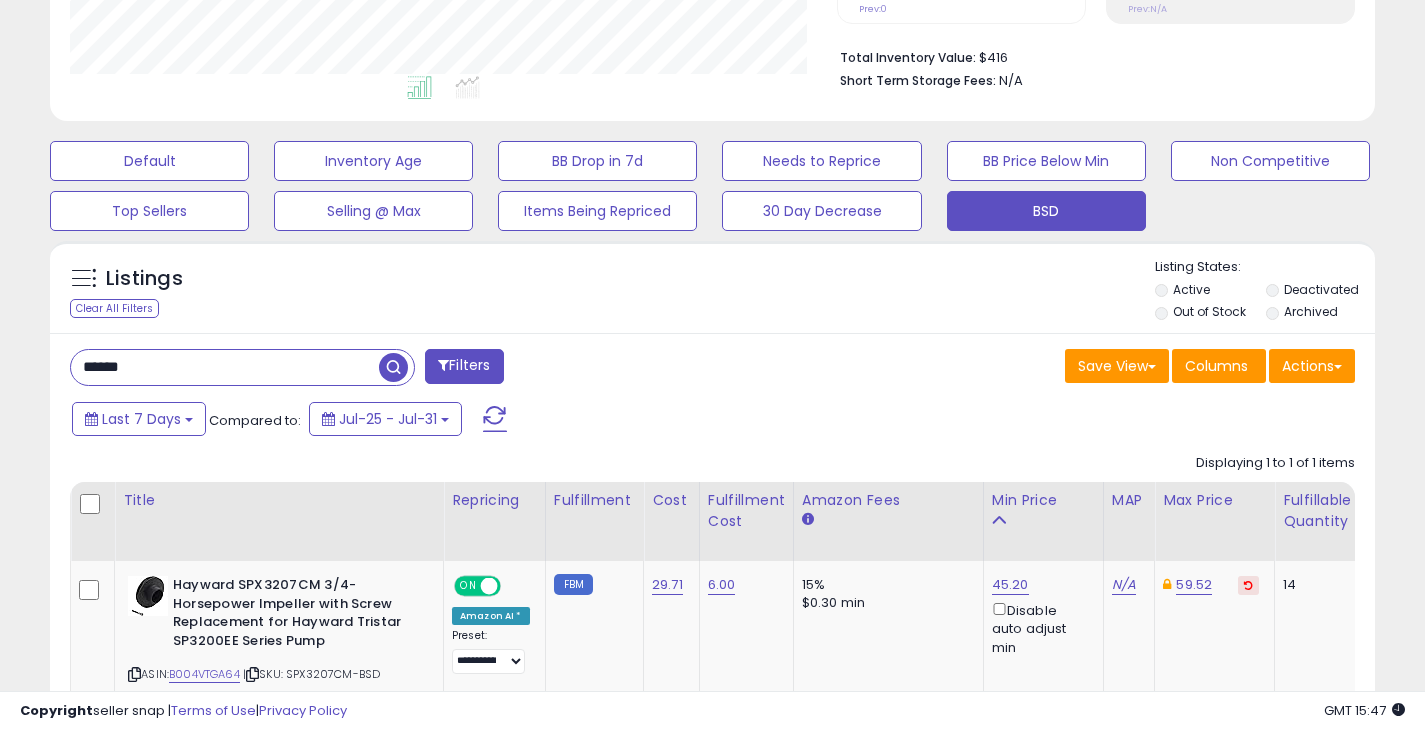 click at bounding box center (393, 367) 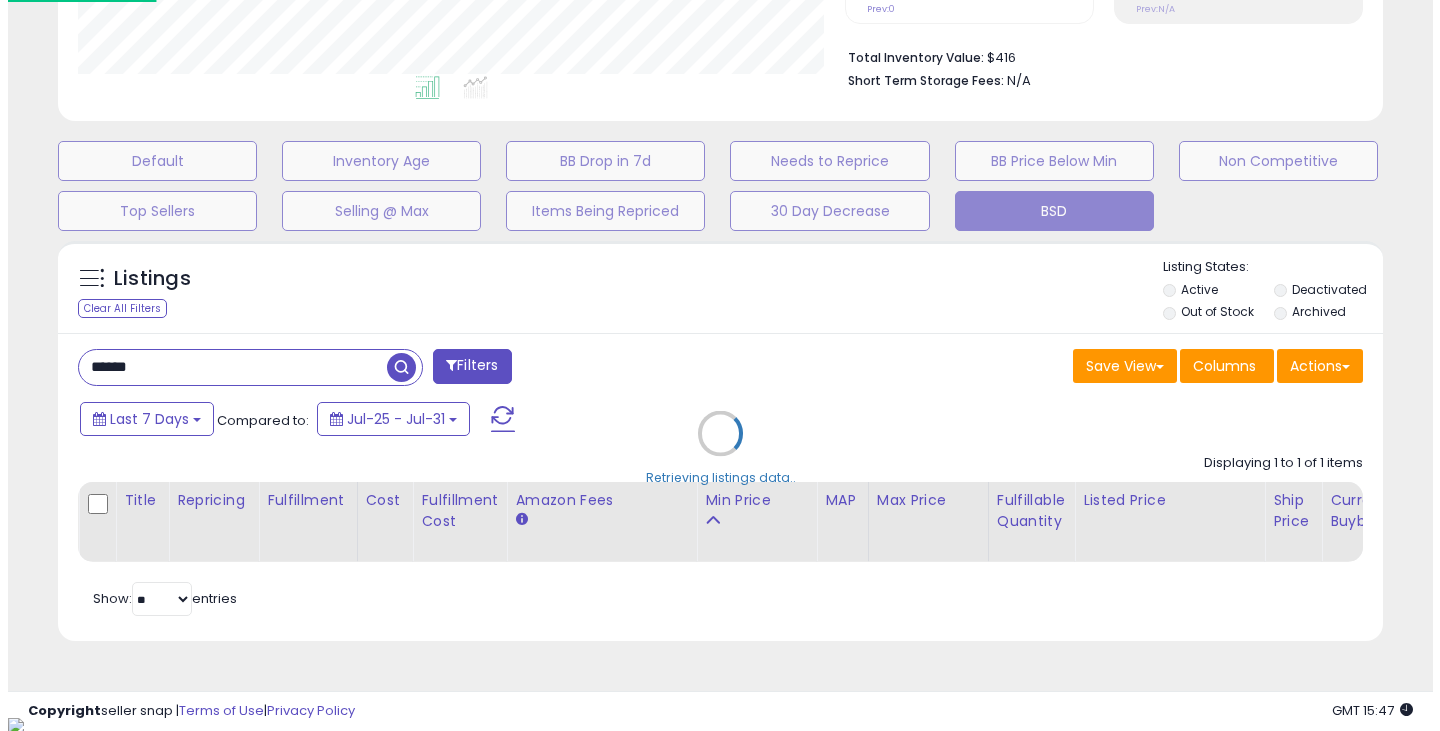scroll, scrollTop: 999590, scrollLeft: 999224, axis: both 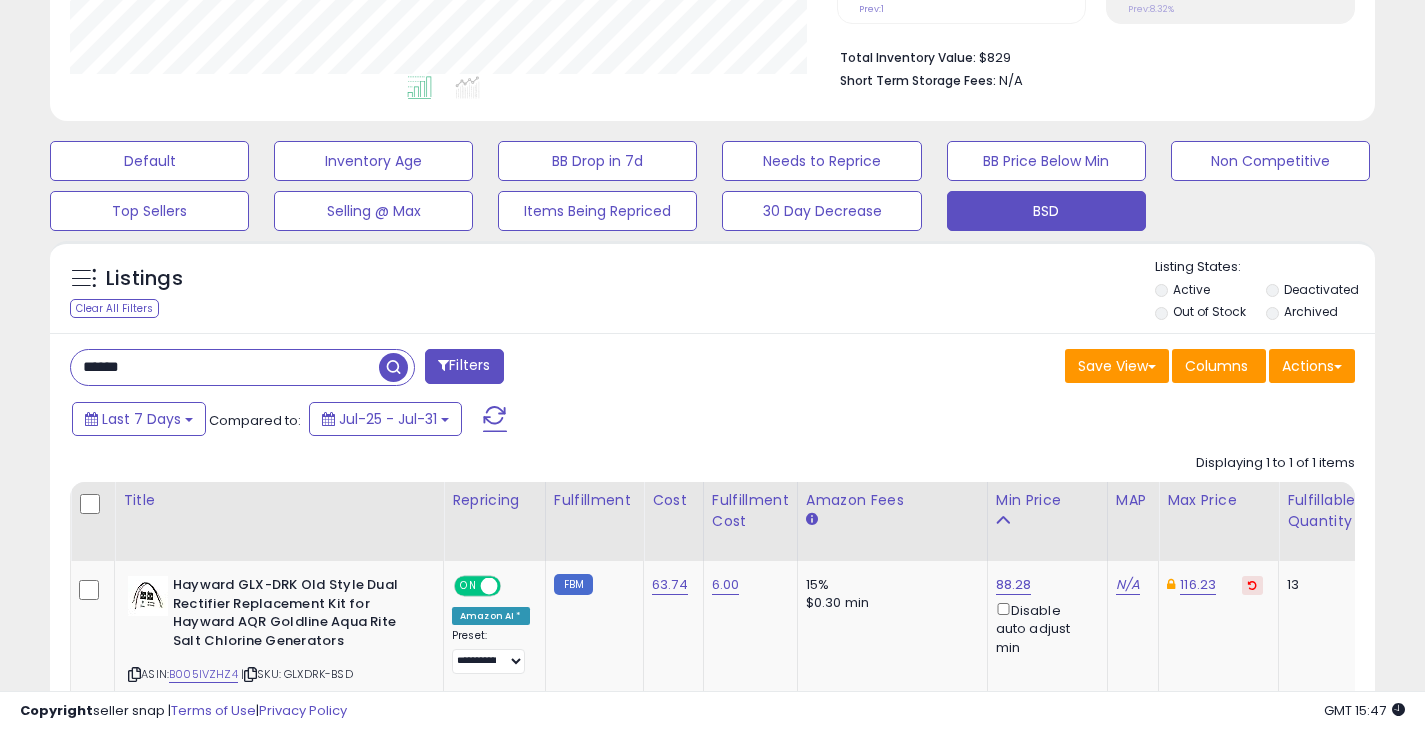 drag, startPoint x: 120, startPoint y: 374, endPoint x: -4, endPoint y: 381, distance: 124.197426 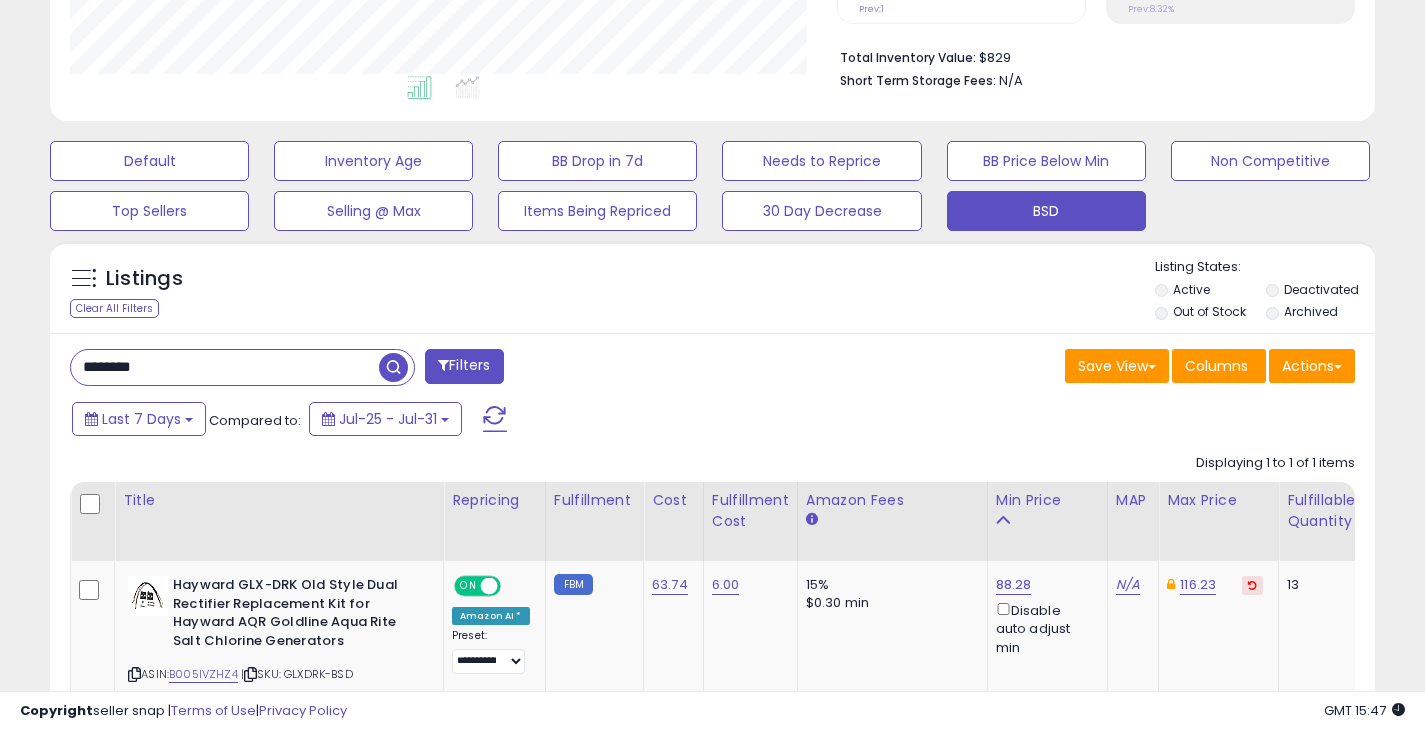 click at bounding box center (393, 367) 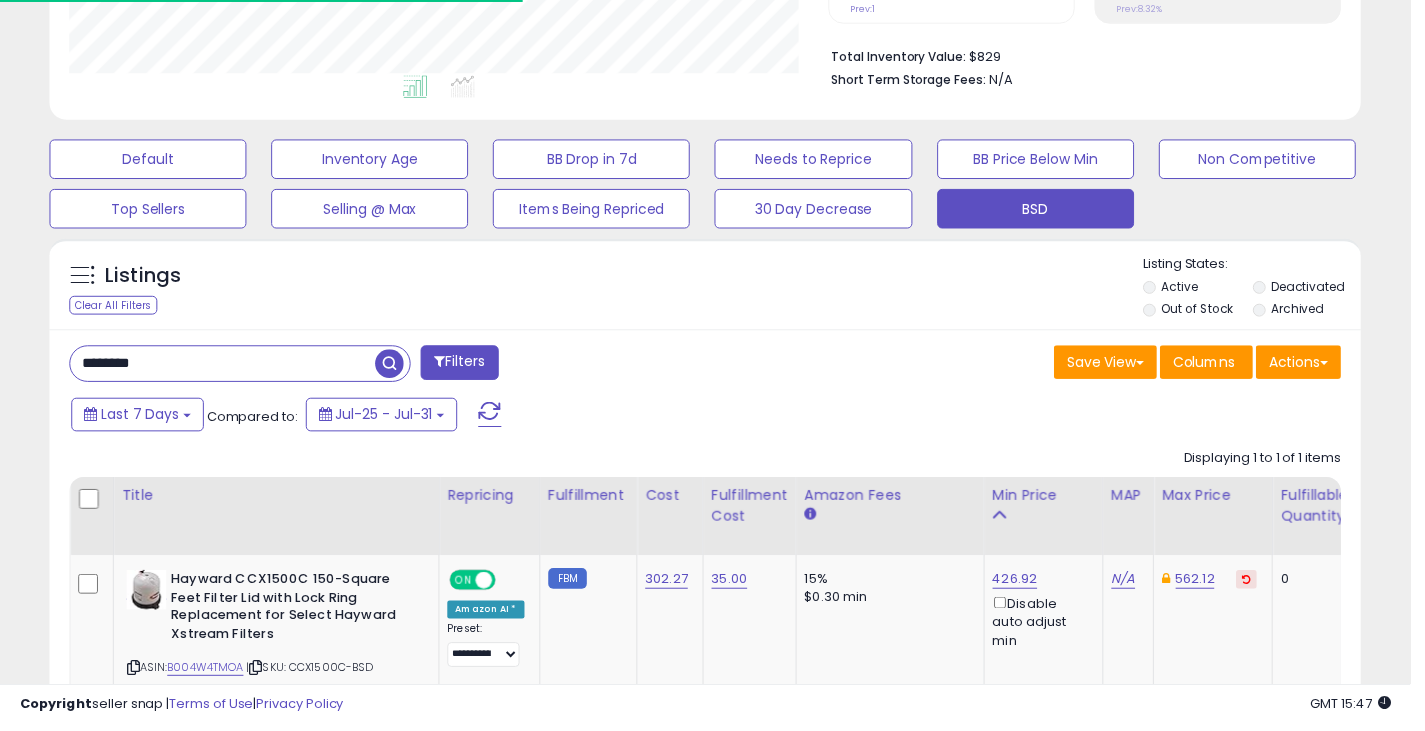 scroll, scrollTop: 410, scrollLeft: 767, axis: both 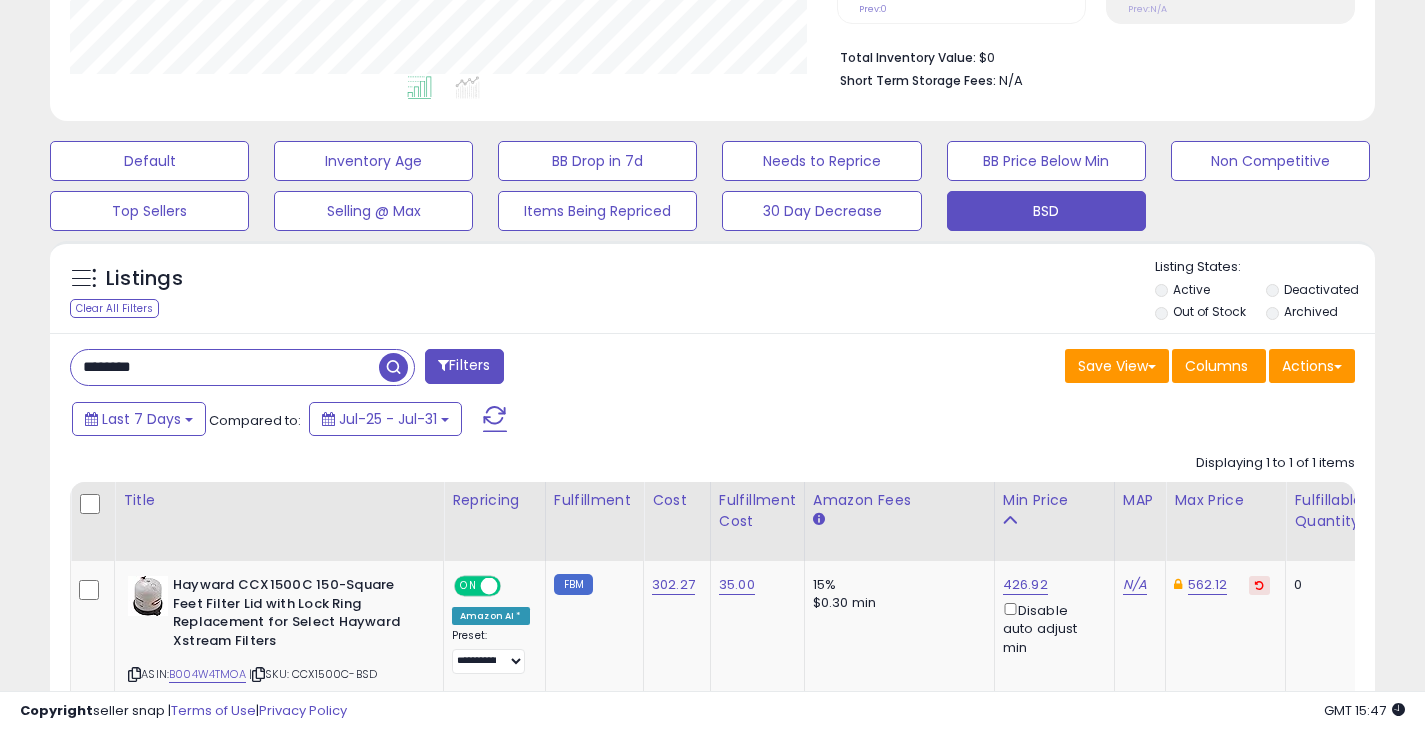 drag, startPoint x: 174, startPoint y: 362, endPoint x: 53, endPoint y: 365, distance: 121.037186 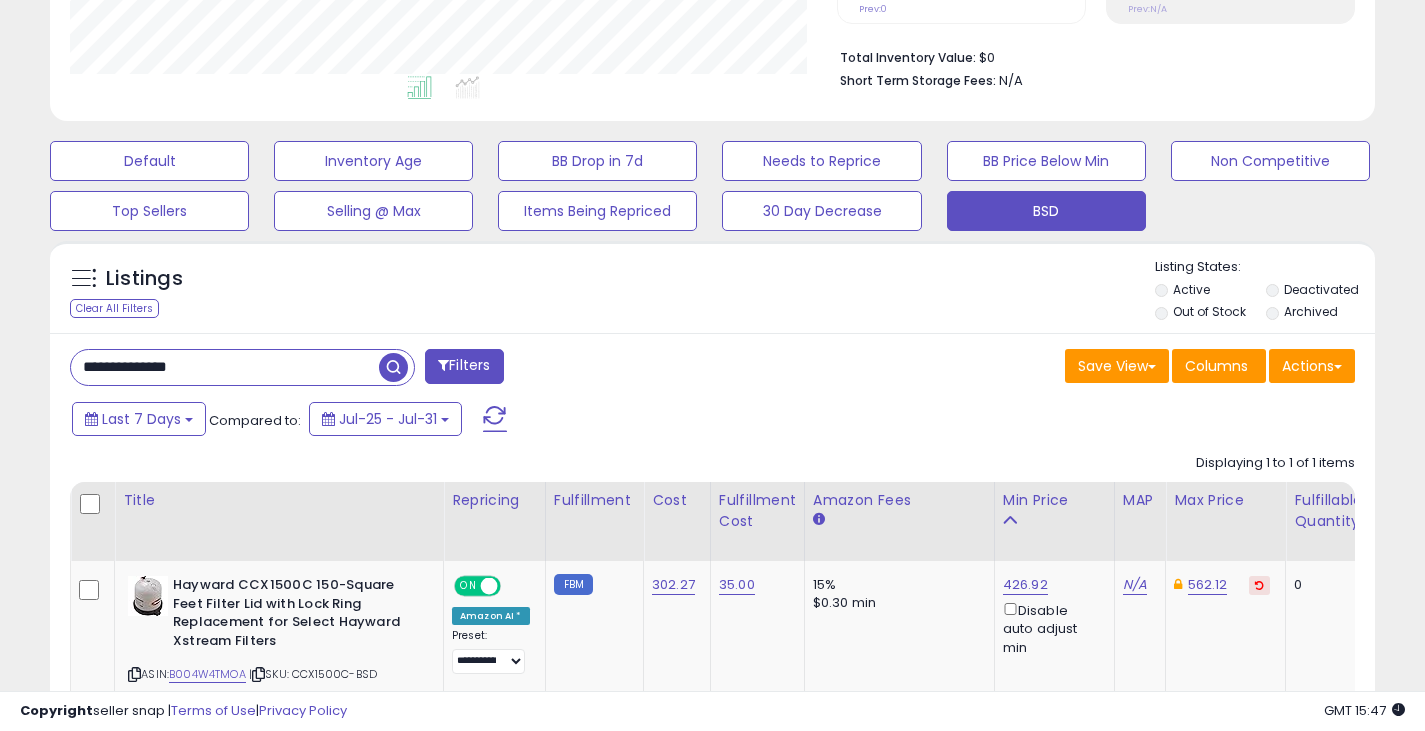 click at bounding box center [393, 367] 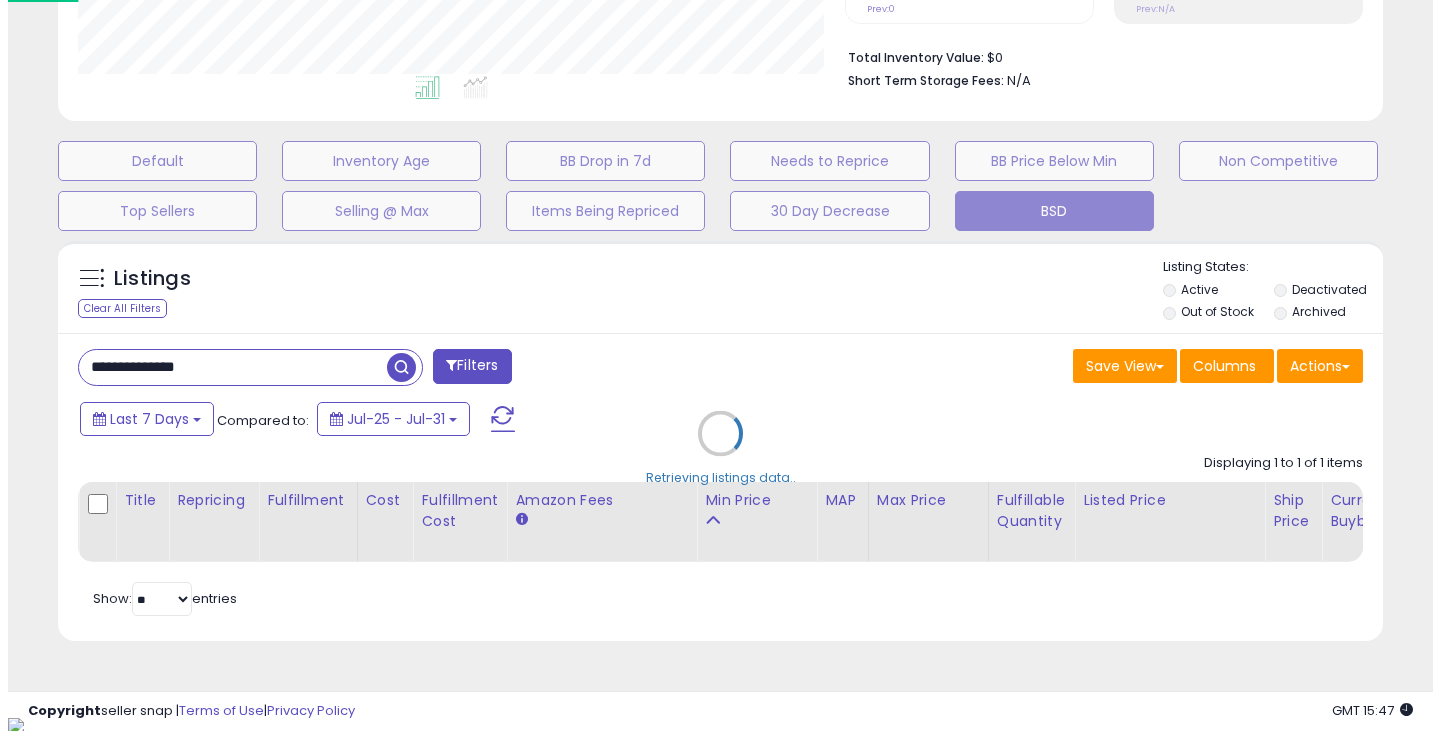 scroll, scrollTop: 999590, scrollLeft: 999224, axis: both 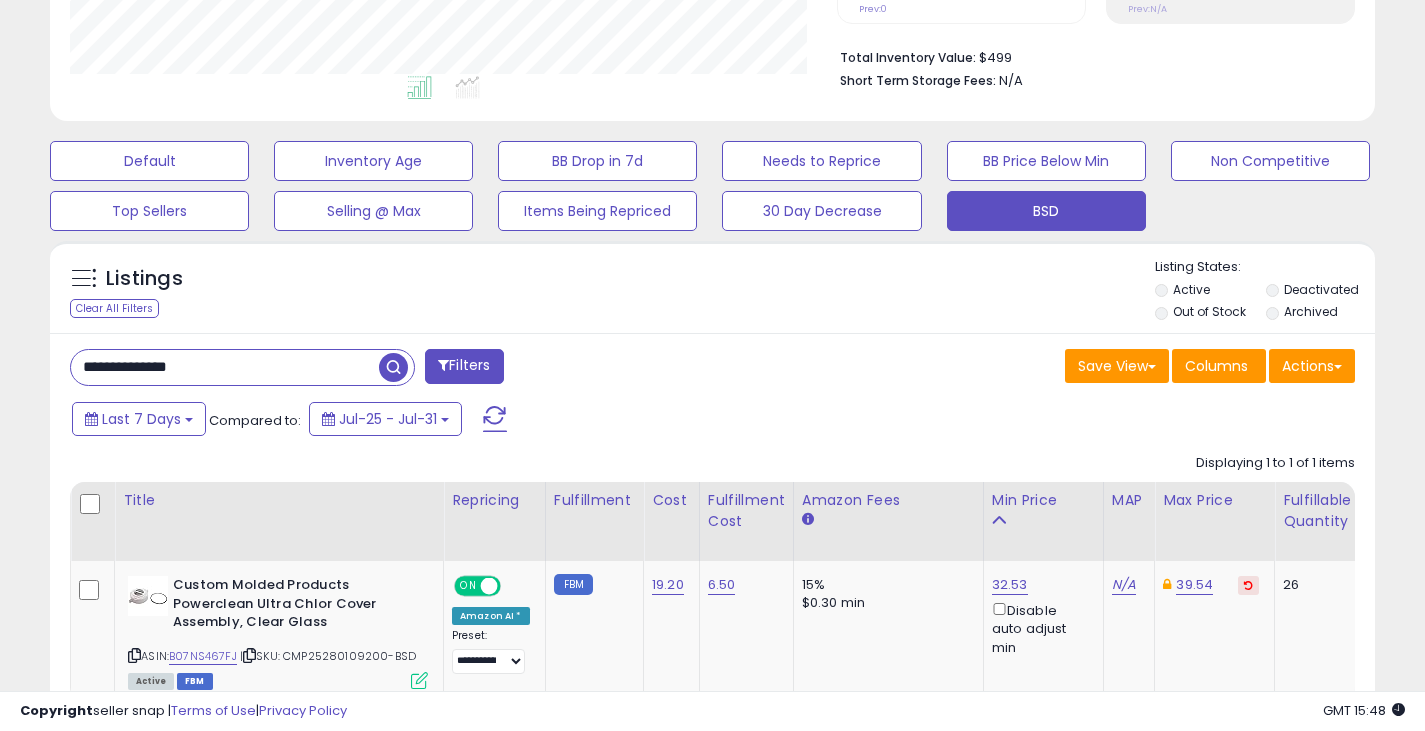 drag, startPoint x: 204, startPoint y: 380, endPoint x: 42, endPoint y: 378, distance: 162.01234 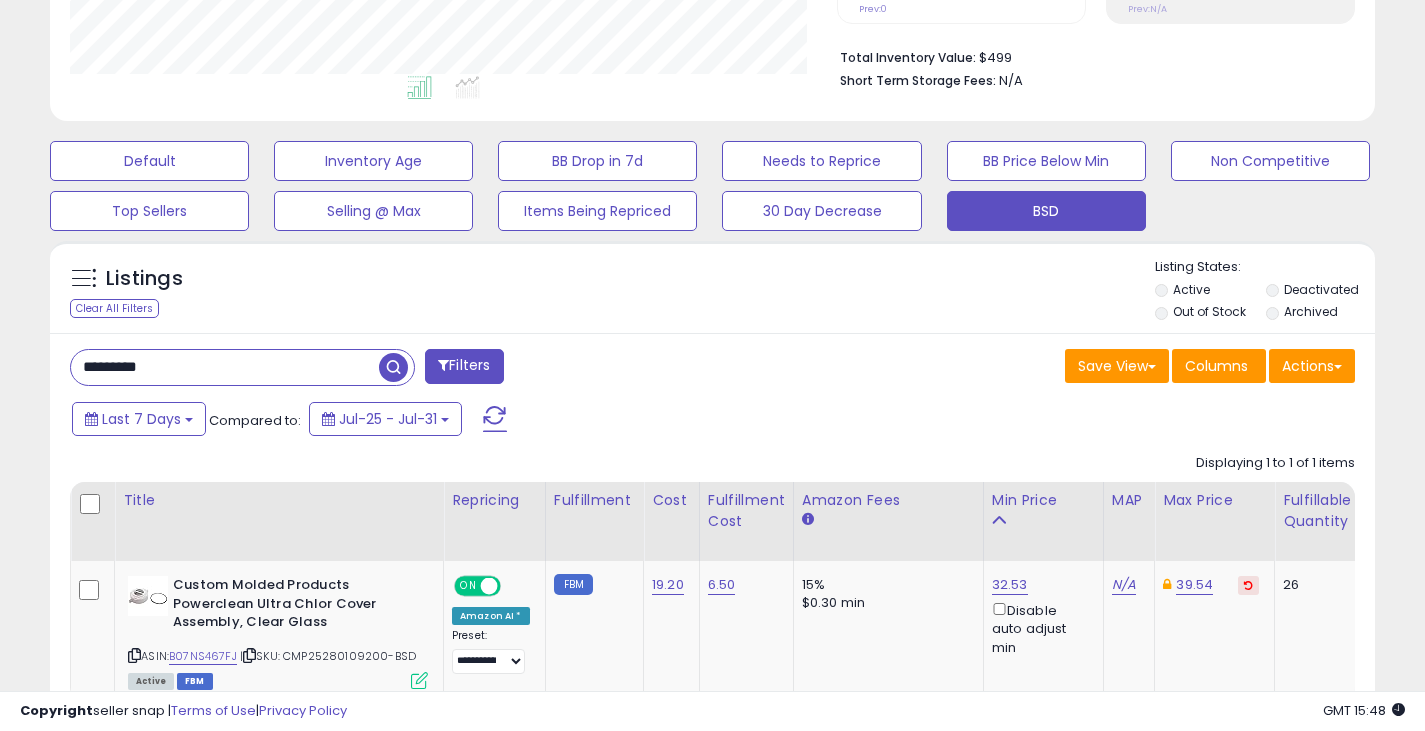 click at bounding box center (393, 367) 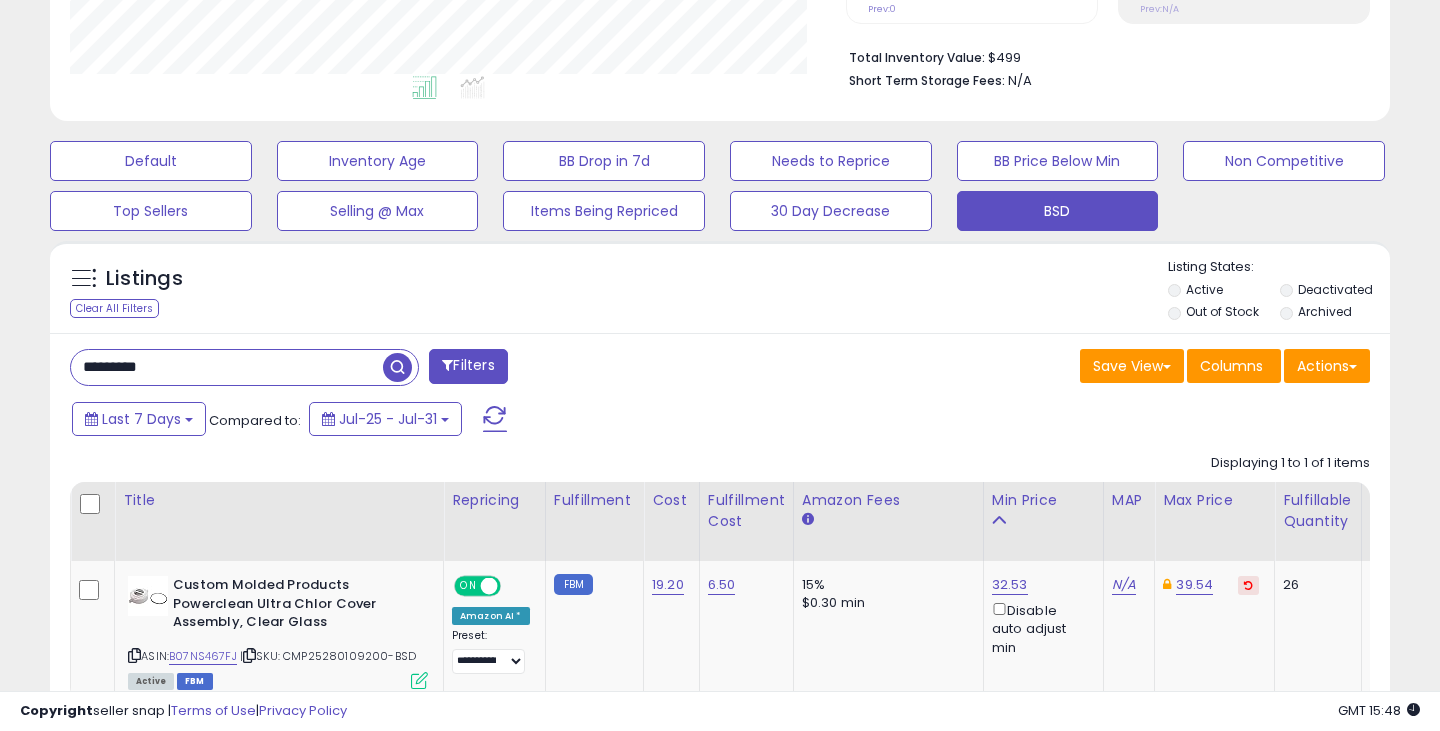 scroll, scrollTop: 999590, scrollLeft: 999224, axis: both 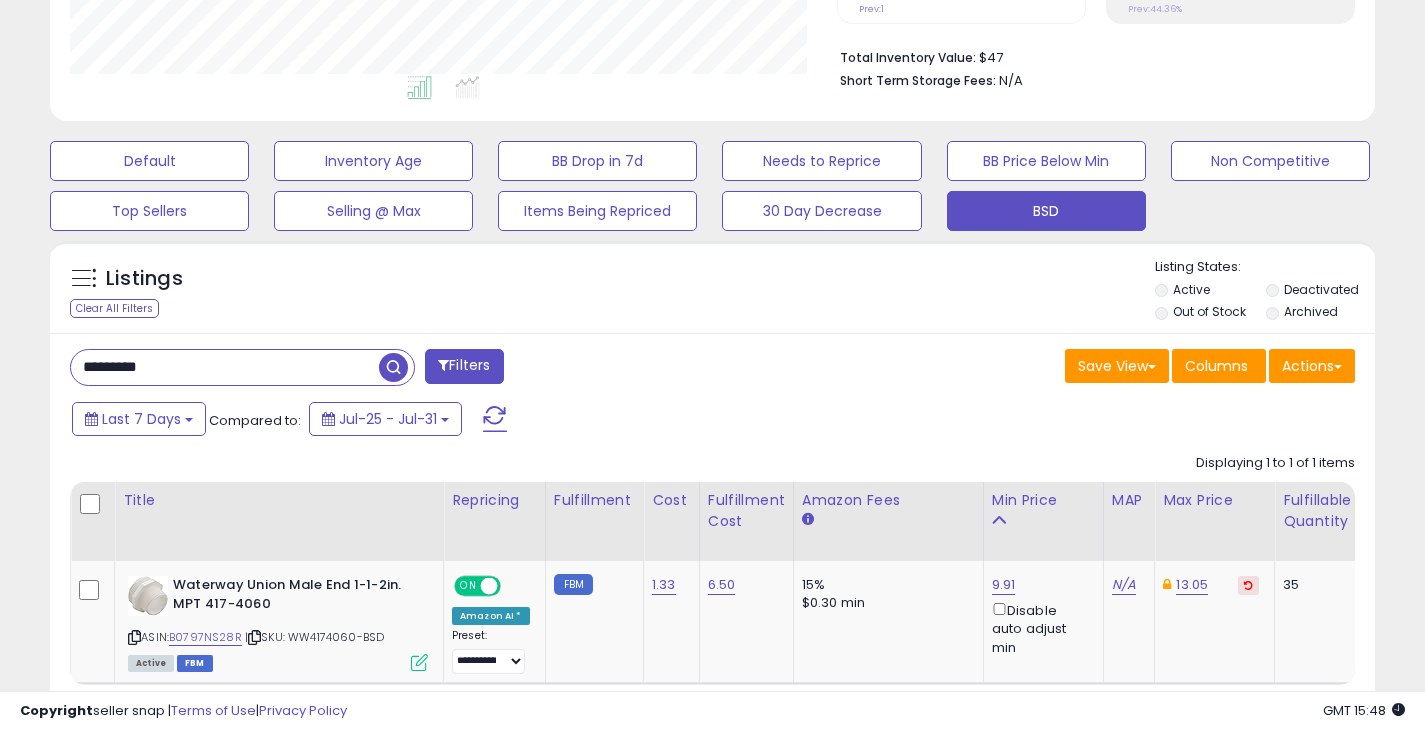 drag, startPoint x: 237, startPoint y: 363, endPoint x: 28, endPoint y: 367, distance: 209.03827 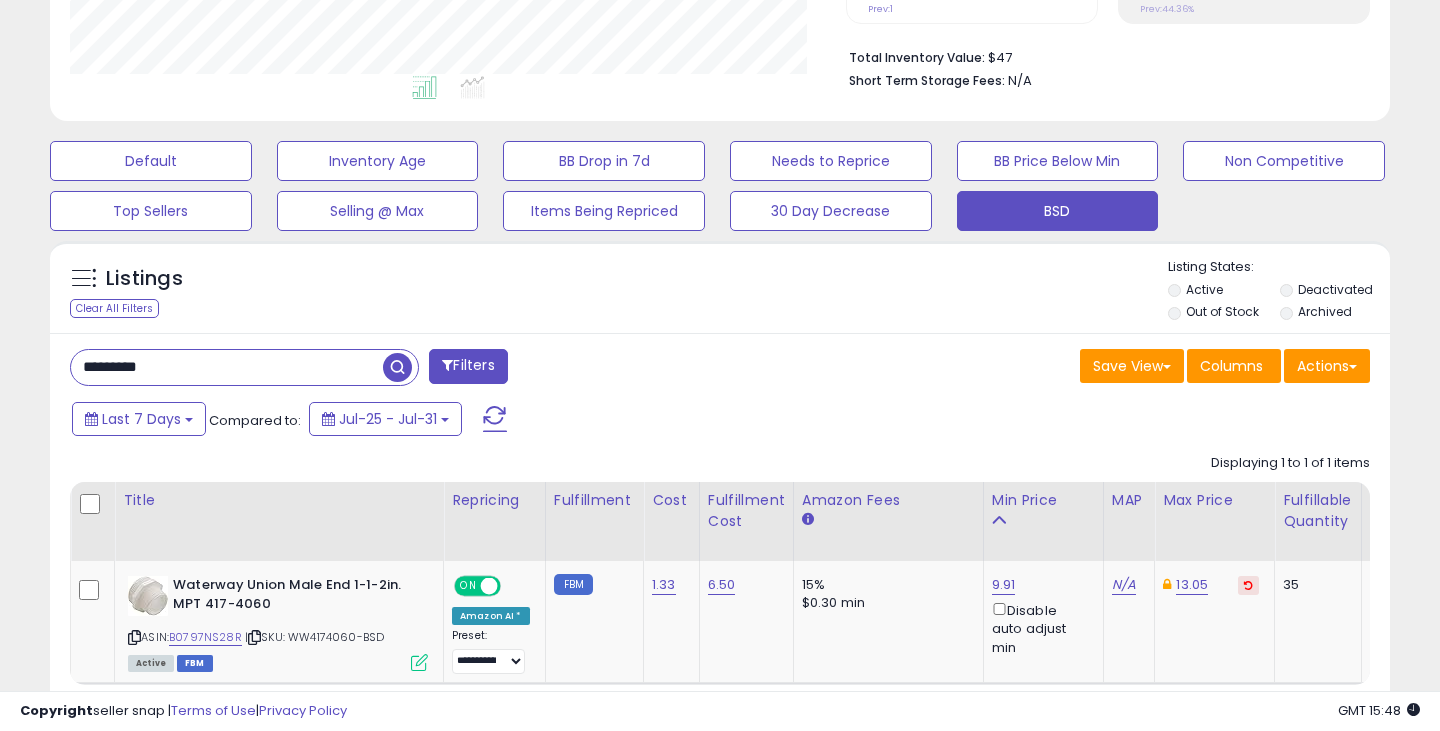 scroll, scrollTop: 999590, scrollLeft: 999224, axis: both 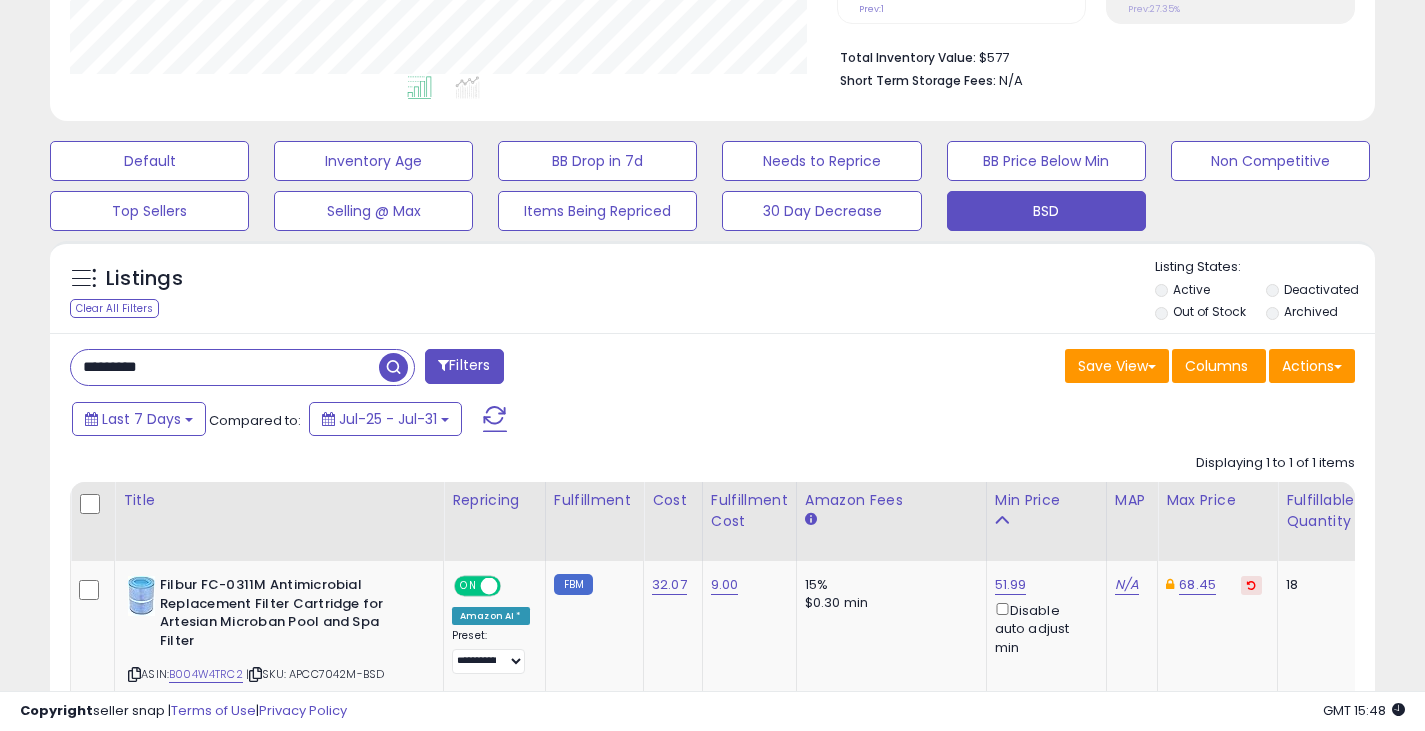 drag, startPoint x: 173, startPoint y: 380, endPoint x: 29, endPoint y: 382, distance: 144.01389 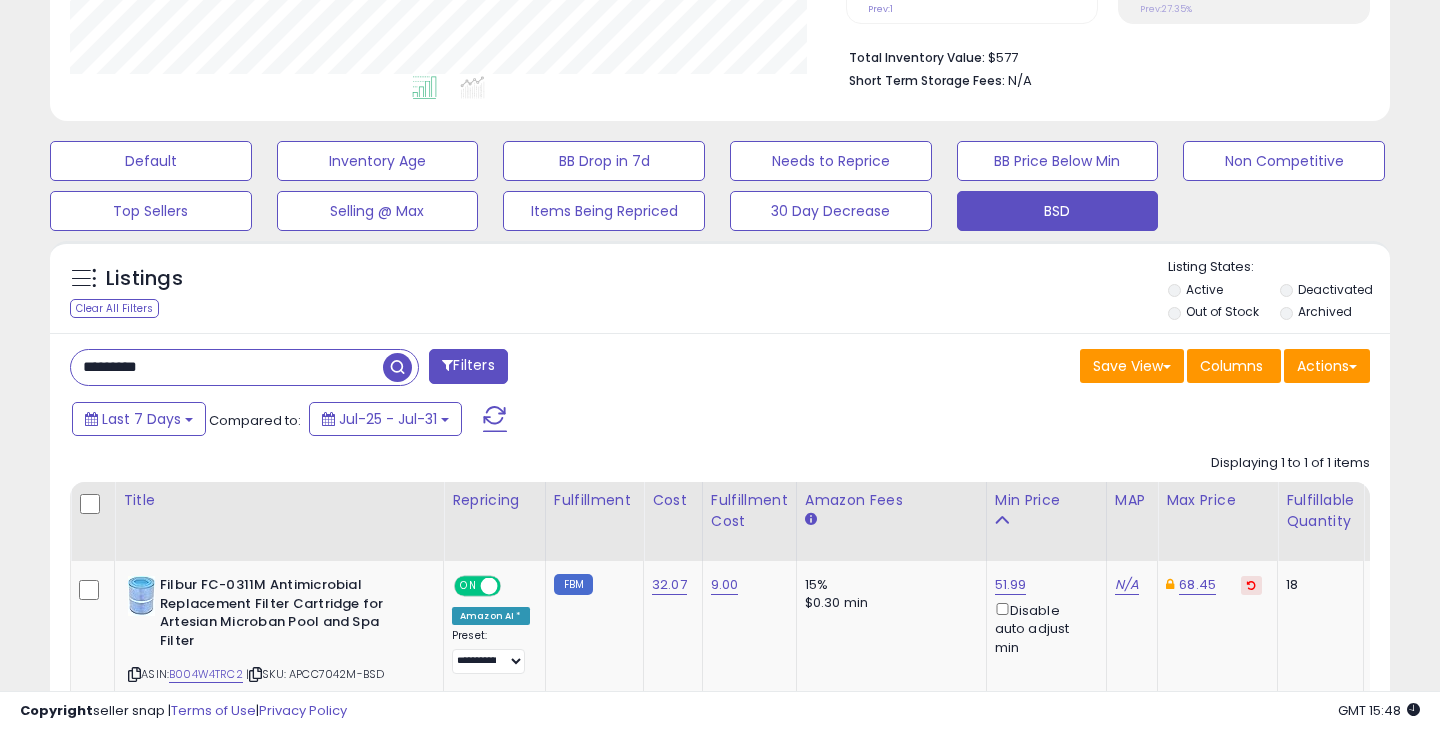 scroll, scrollTop: 999590, scrollLeft: 999224, axis: both 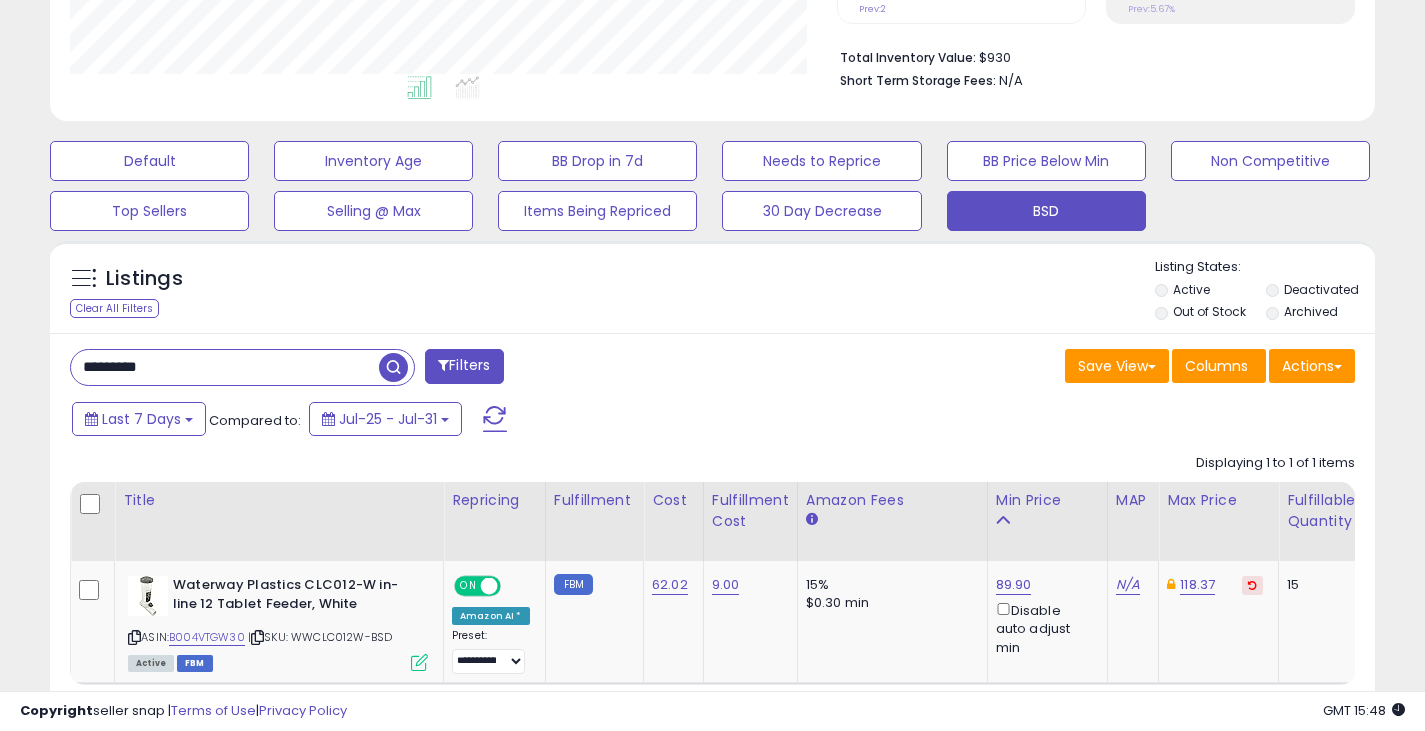 drag, startPoint x: 195, startPoint y: 368, endPoint x: -26, endPoint y: 360, distance: 221.14474 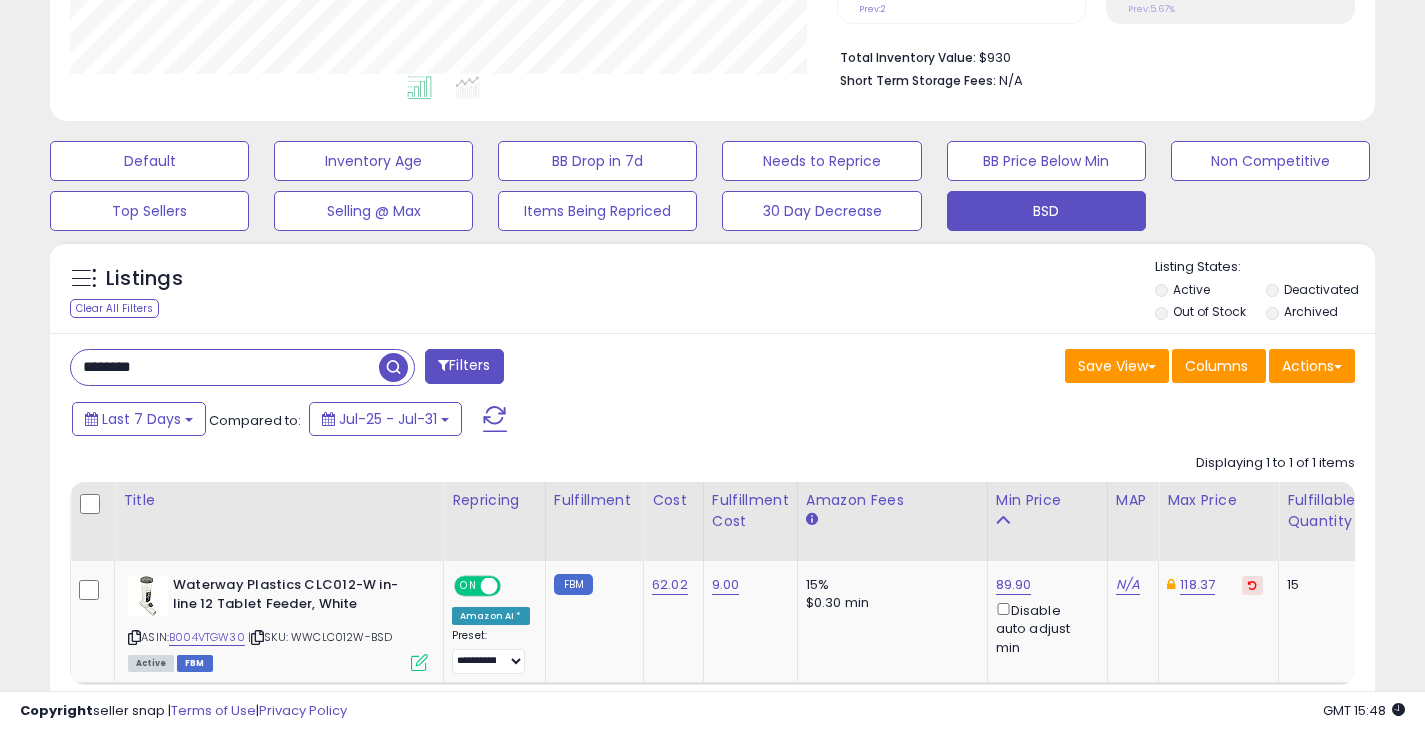 click at bounding box center [393, 367] 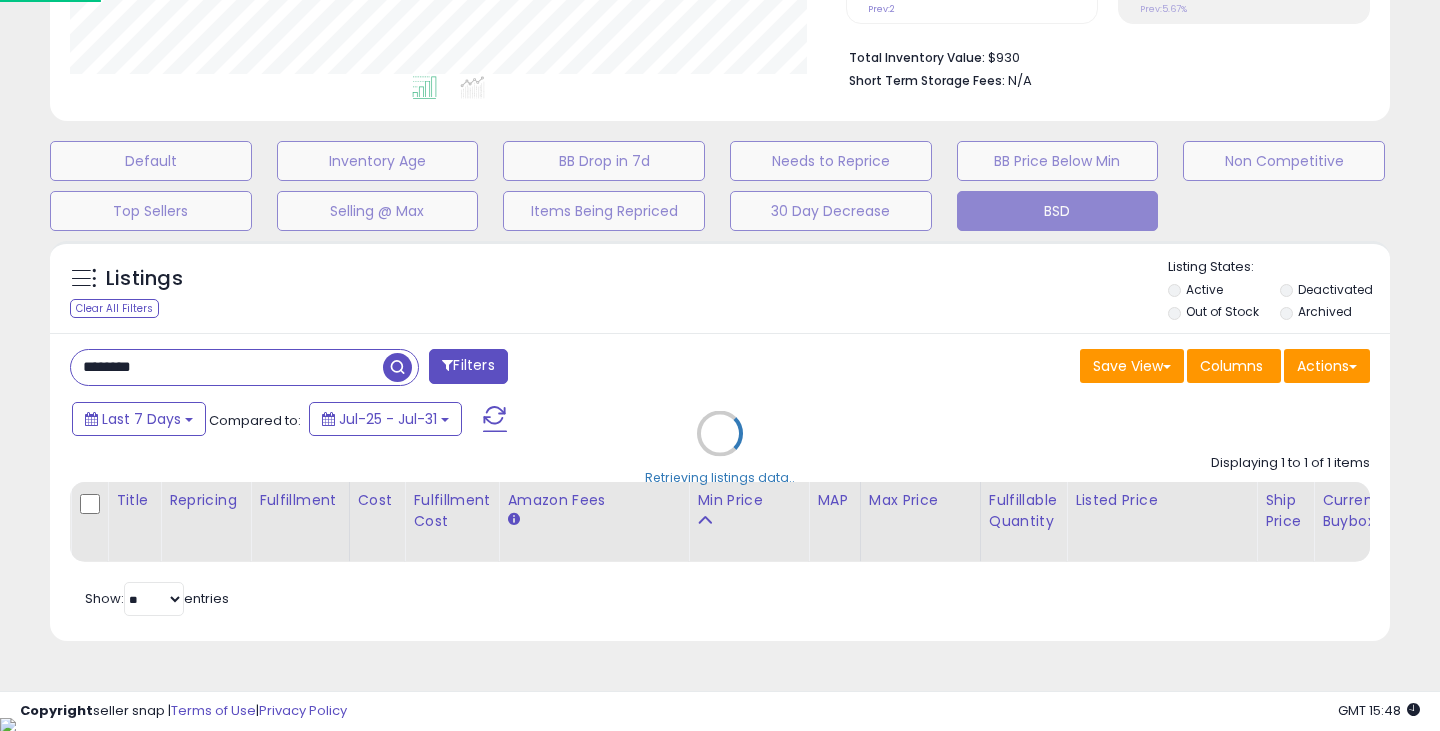 scroll, scrollTop: 999590, scrollLeft: 999224, axis: both 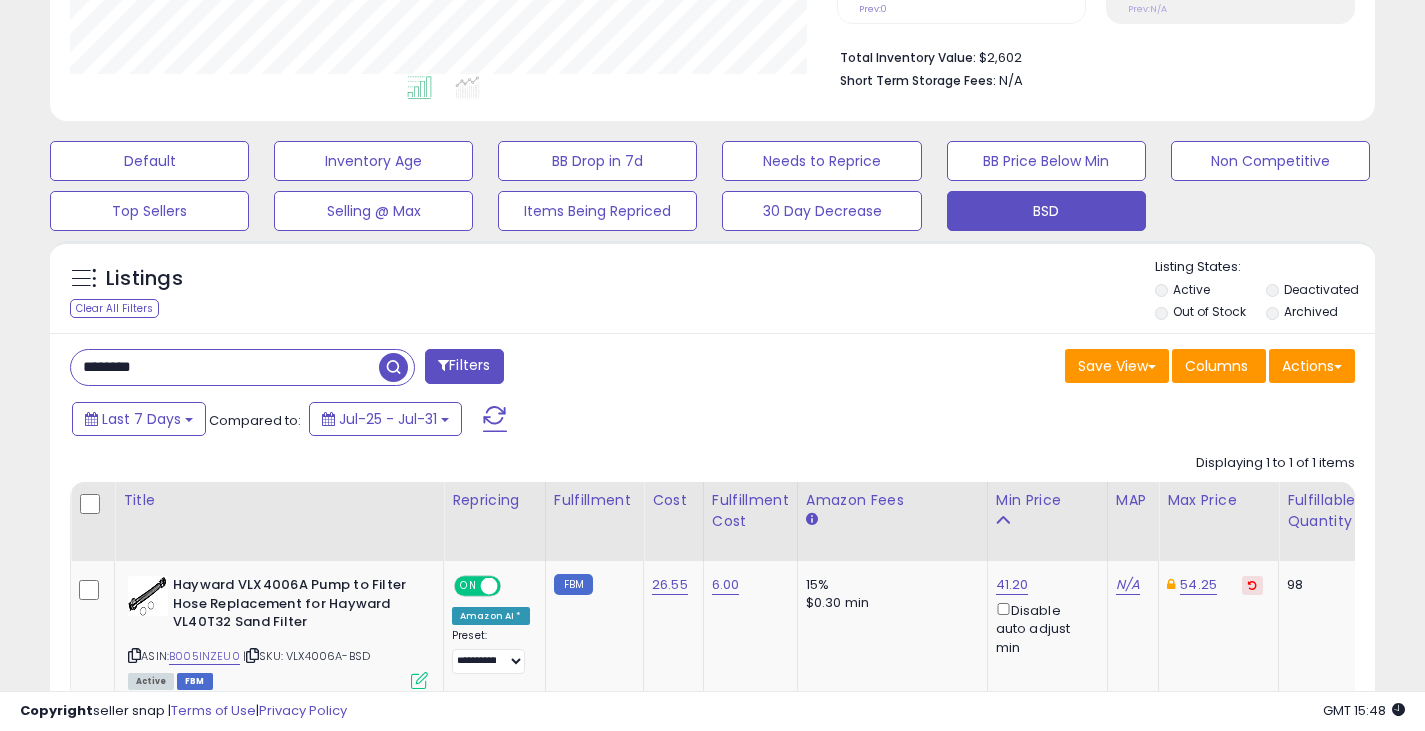 click on "********" at bounding box center [225, 367] 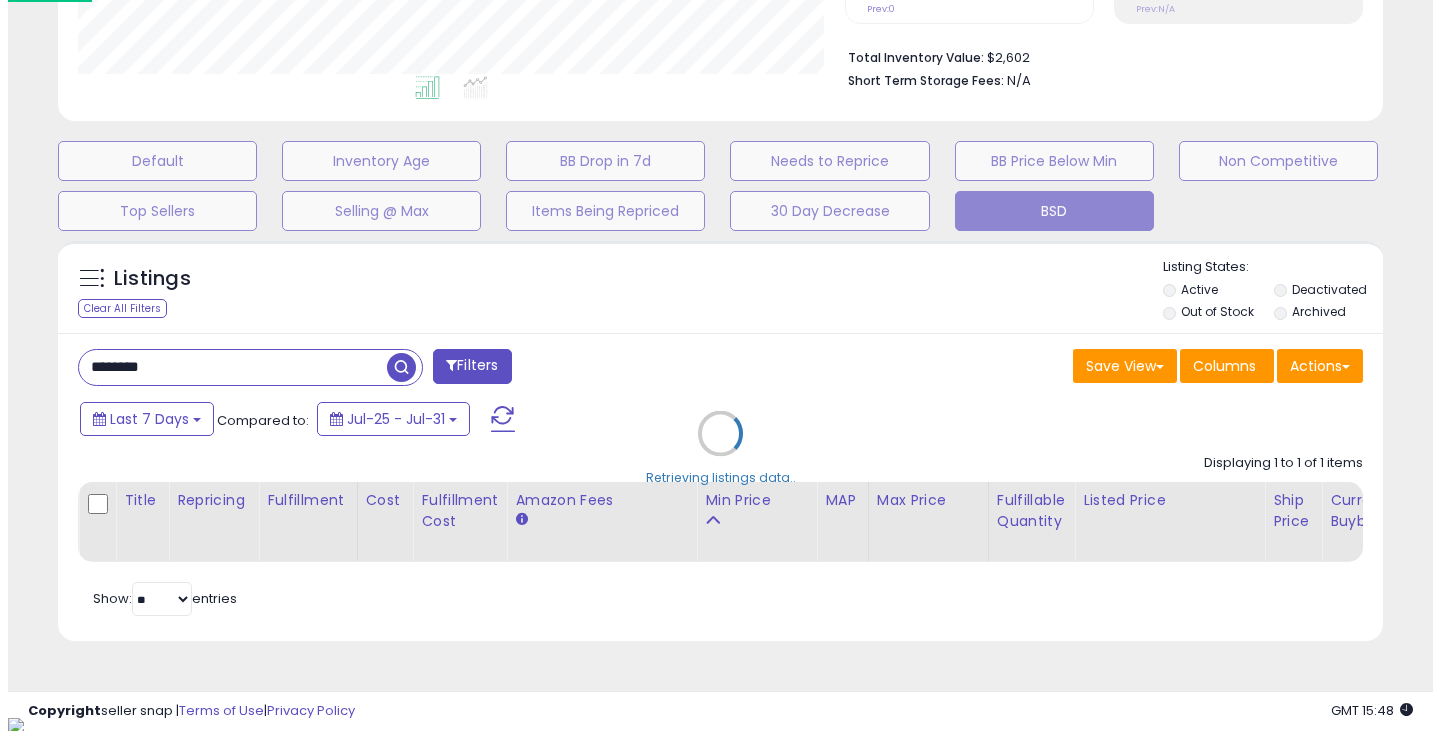 scroll, scrollTop: 999590, scrollLeft: 999224, axis: both 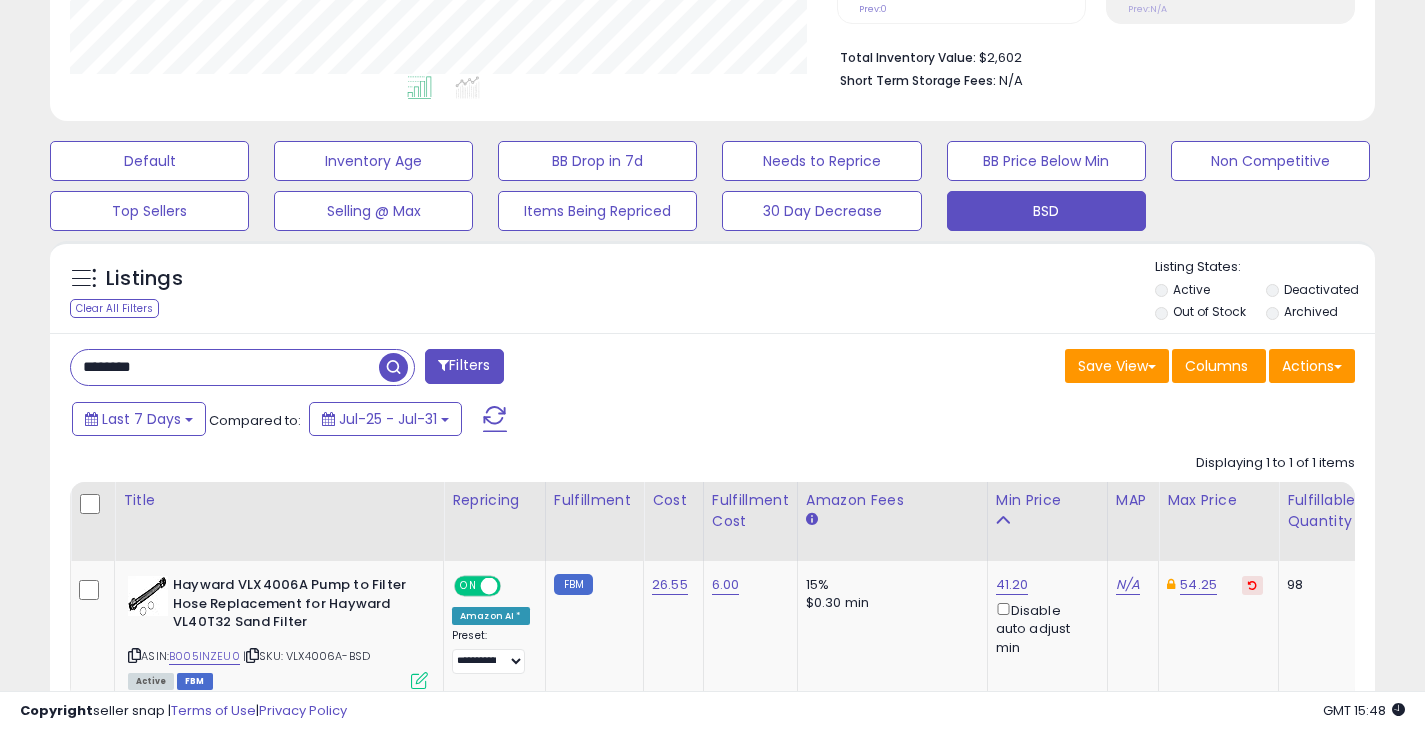 drag, startPoint x: 163, startPoint y: 373, endPoint x: 58, endPoint y: 379, distance: 105.17129 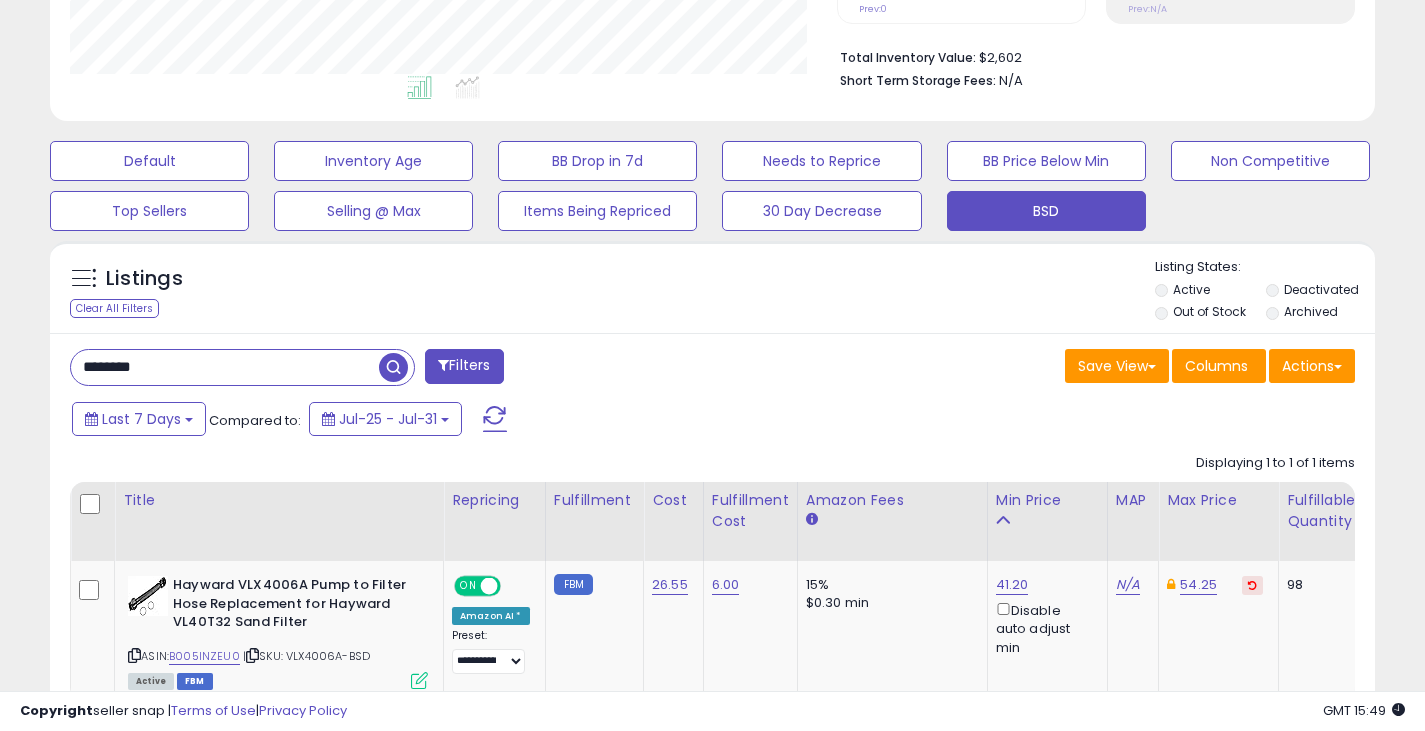 paste on "*" 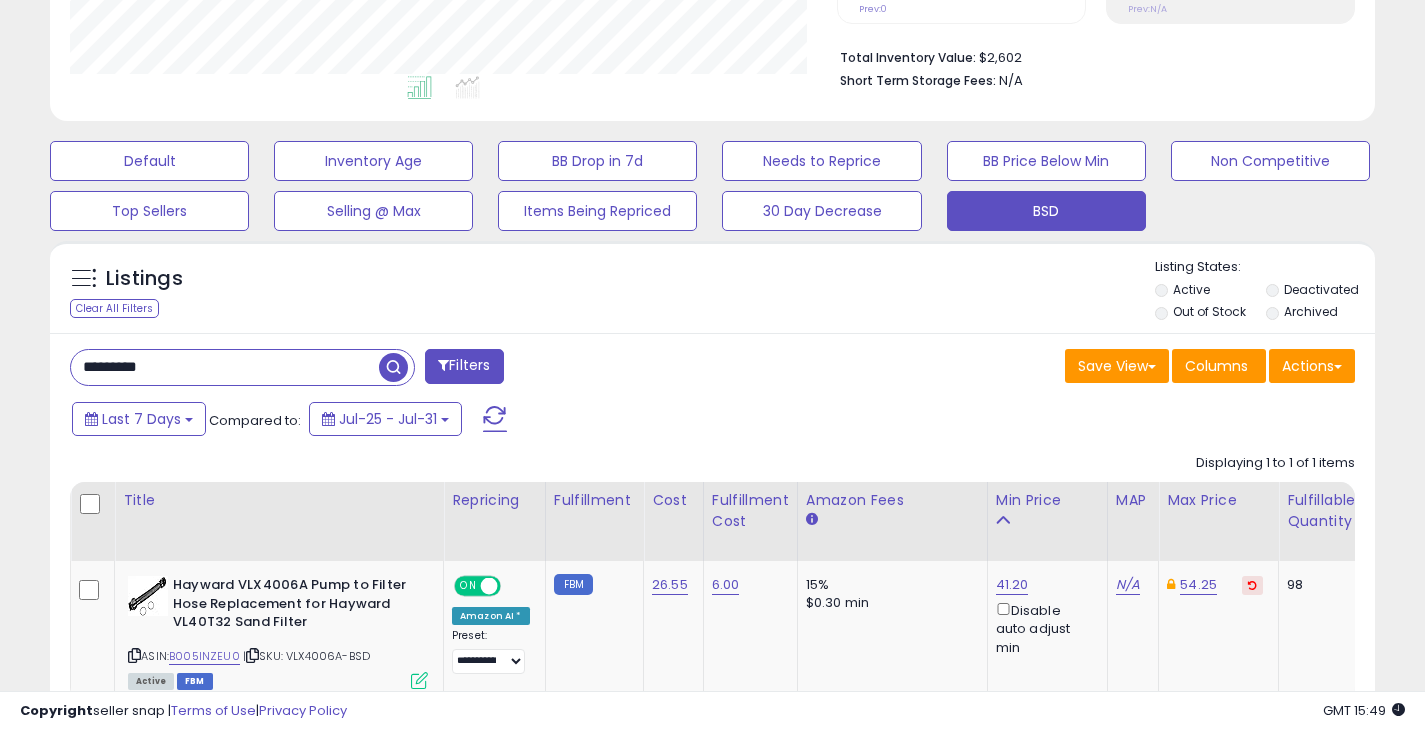 click at bounding box center [393, 367] 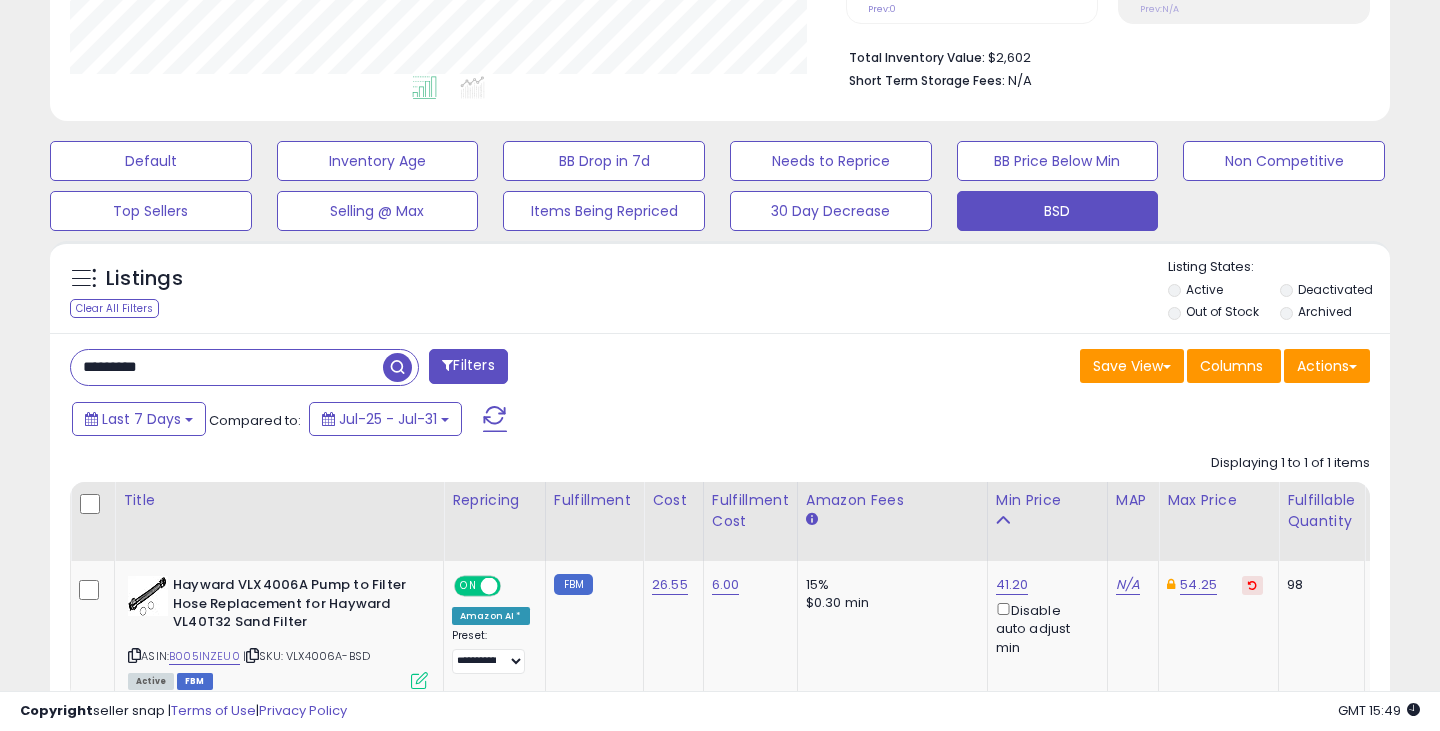 scroll, scrollTop: 999590, scrollLeft: 999224, axis: both 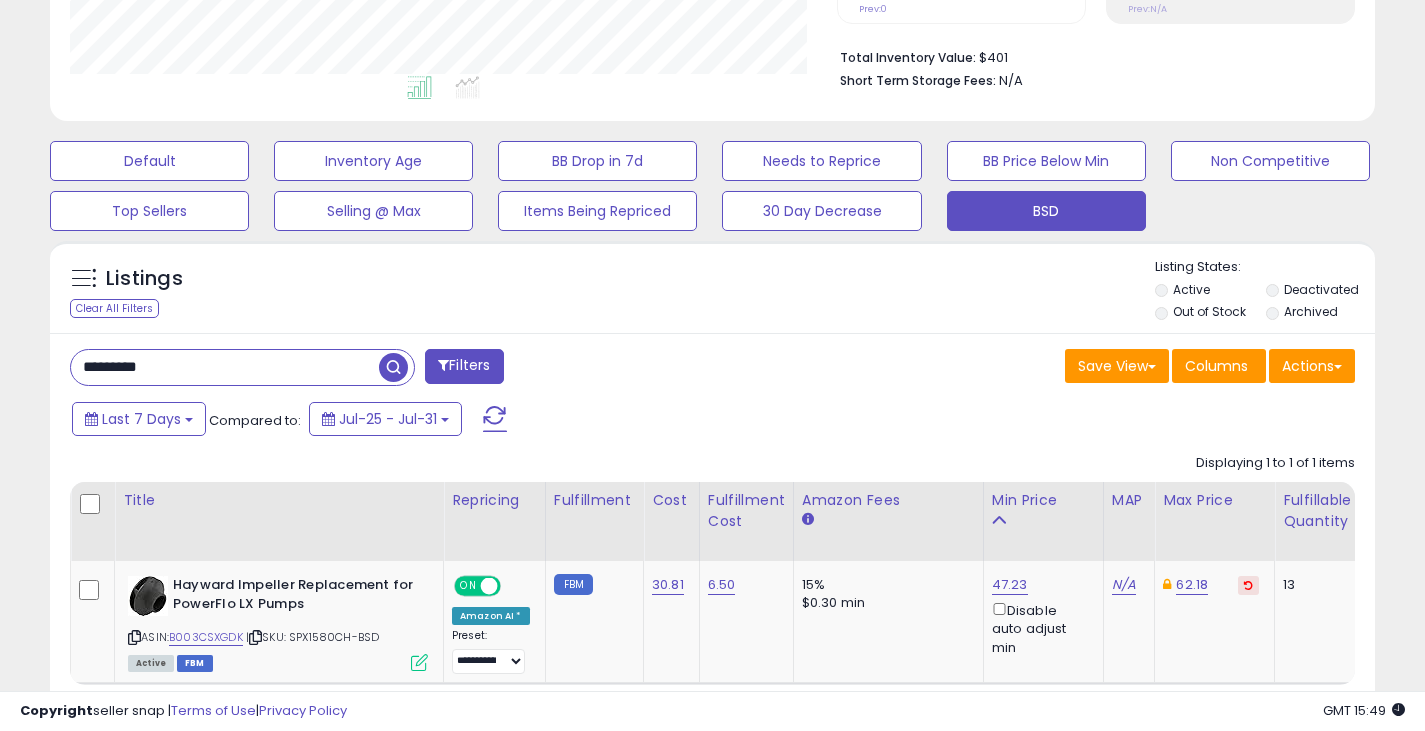 drag, startPoint x: 167, startPoint y: 370, endPoint x: 71, endPoint y: 372, distance: 96.02083 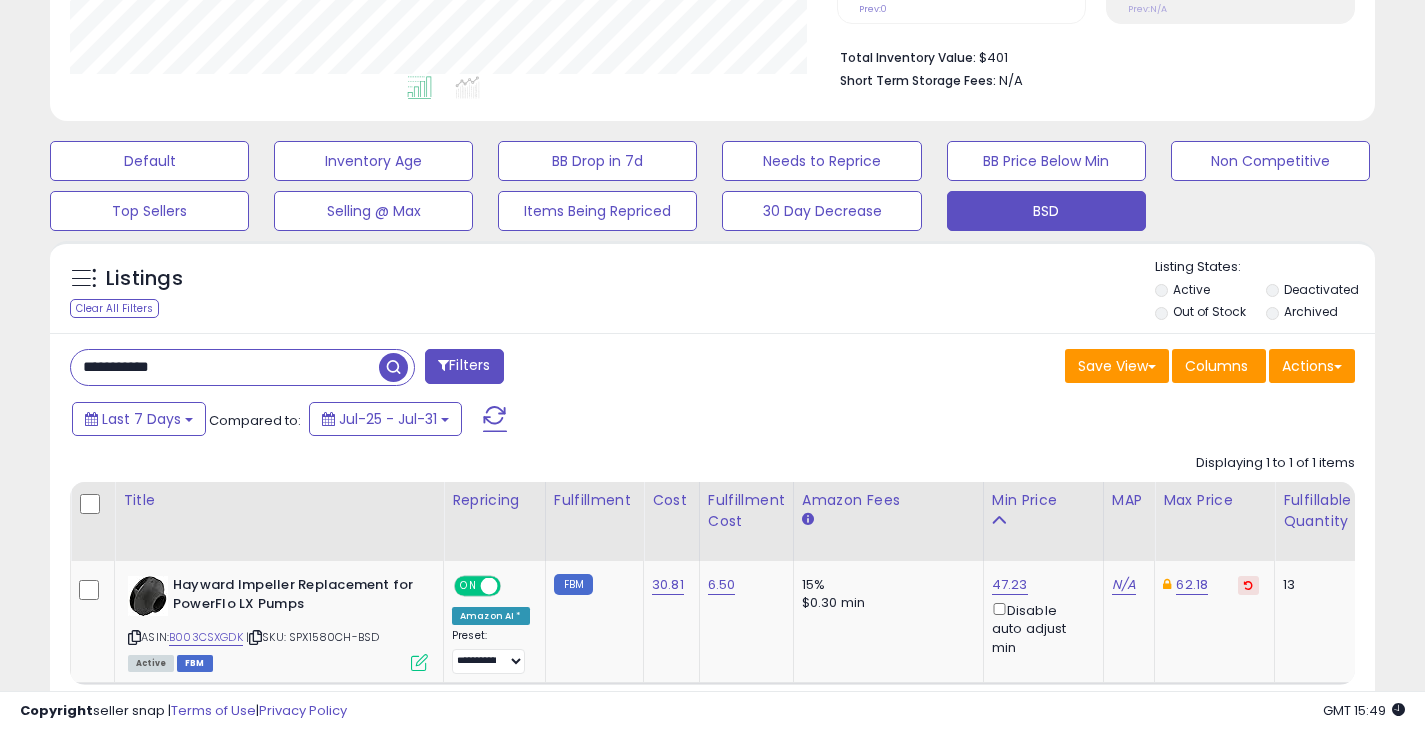 click at bounding box center [393, 367] 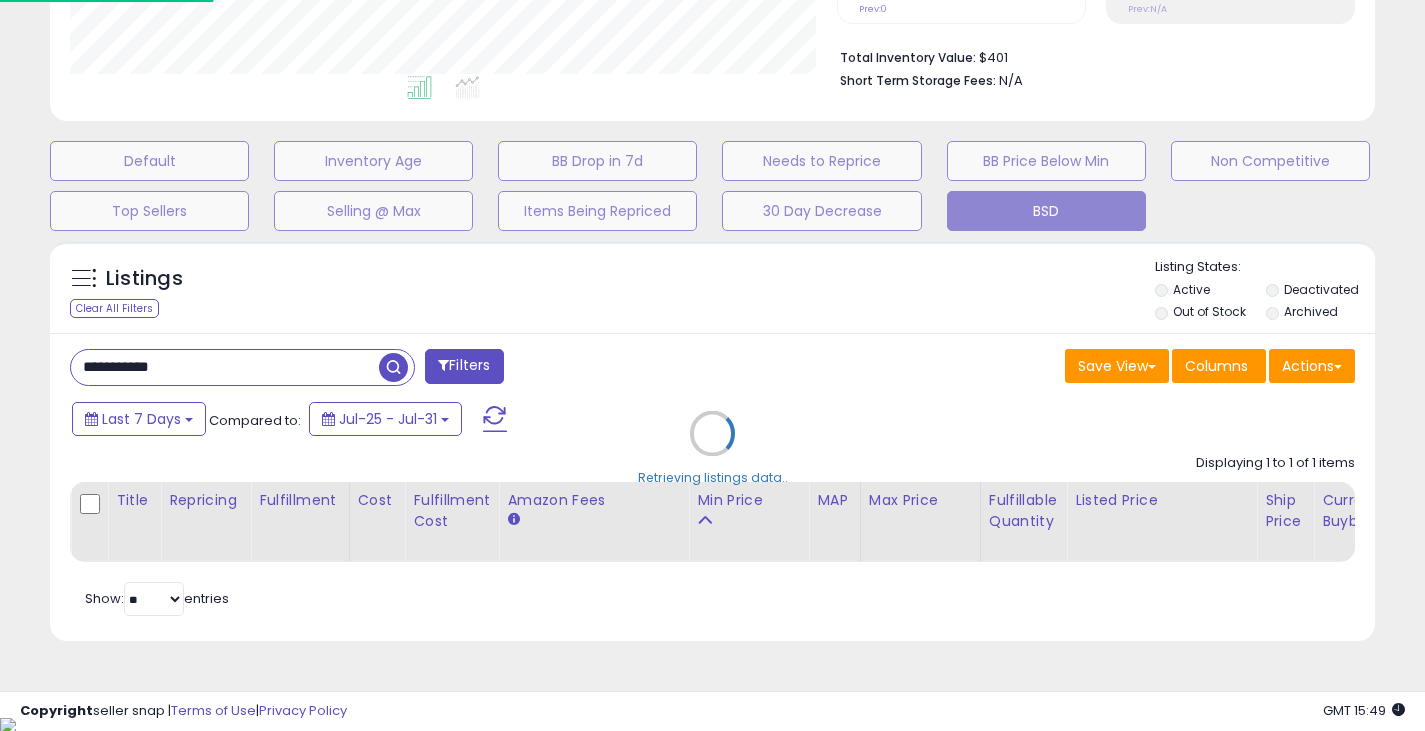scroll, scrollTop: 999590, scrollLeft: 999224, axis: both 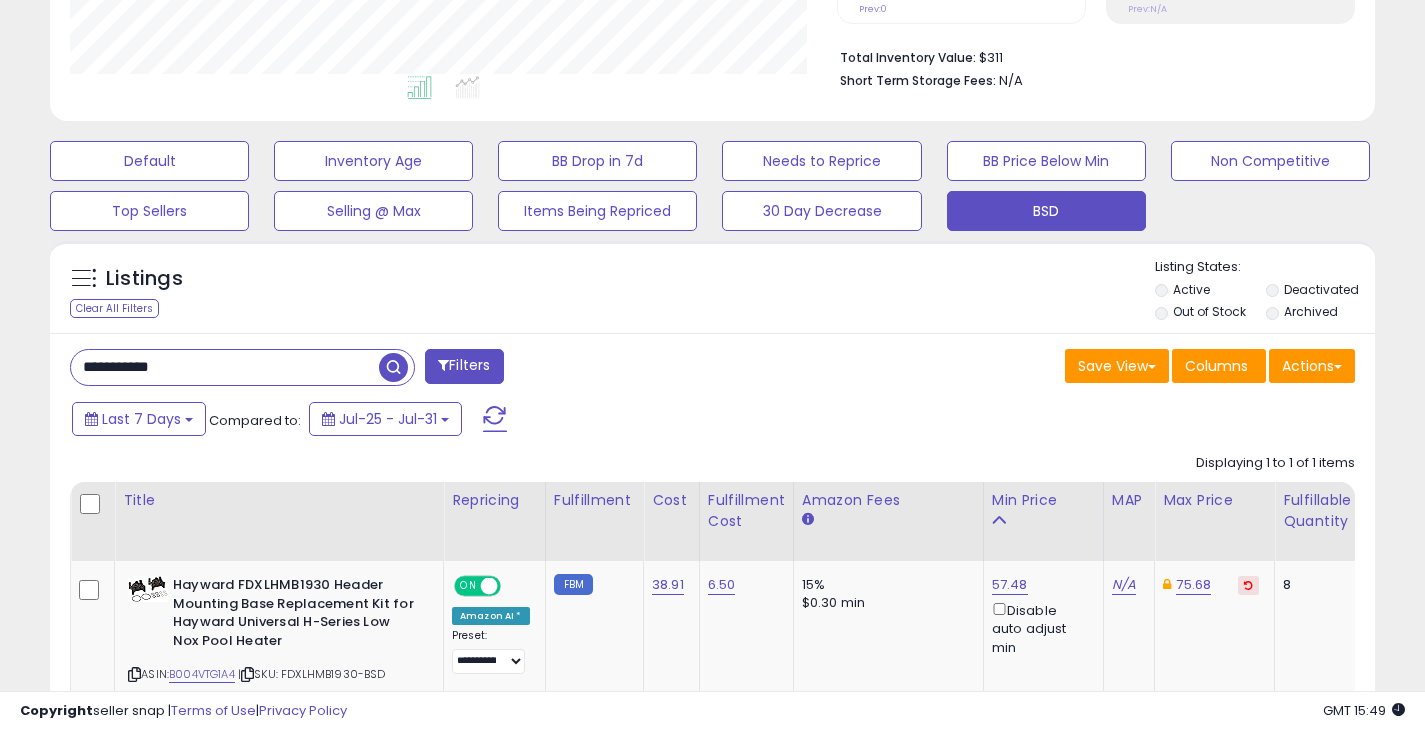 drag, startPoint x: 208, startPoint y: 362, endPoint x: 45, endPoint y: 369, distance: 163.15024 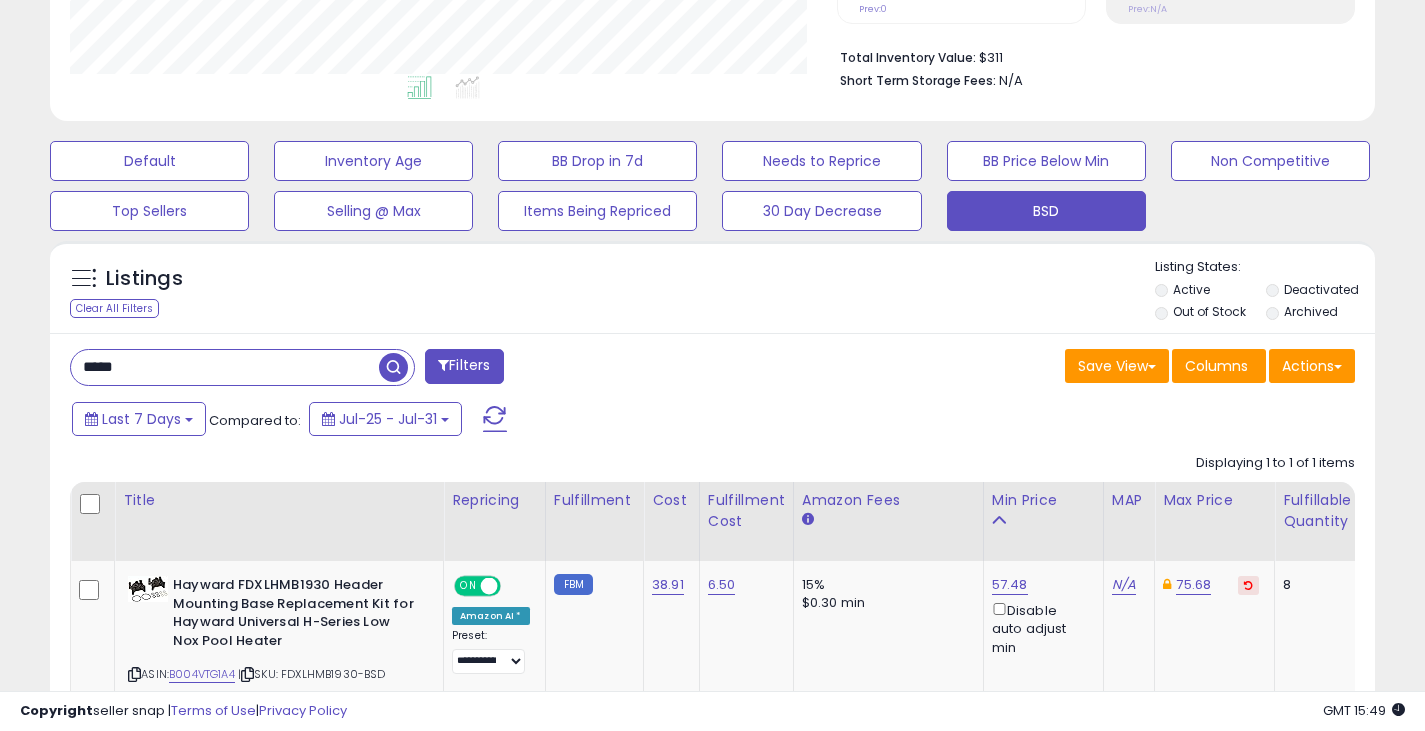 click at bounding box center [393, 367] 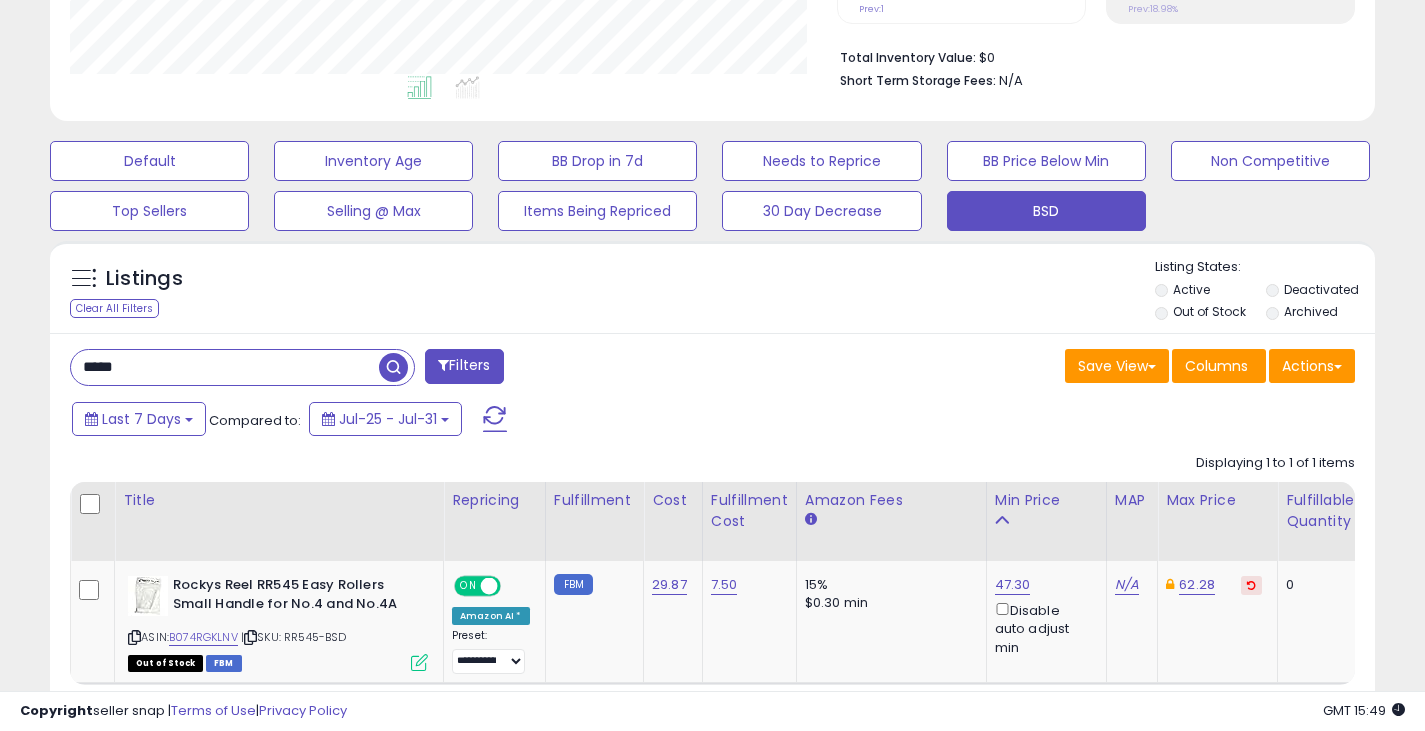 drag, startPoint x: 205, startPoint y: 372, endPoint x: 69, endPoint y: 372, distance: 136 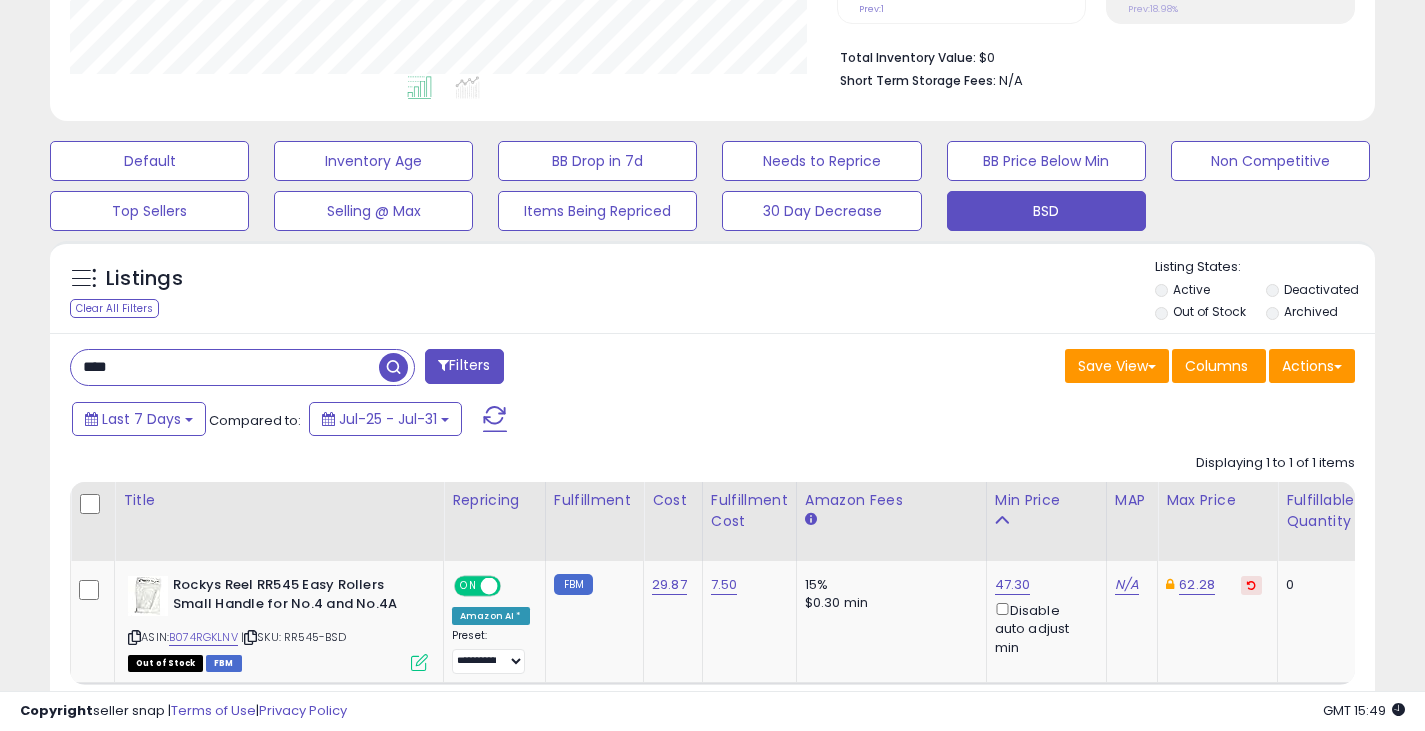 click at bounding box center (393, 367) 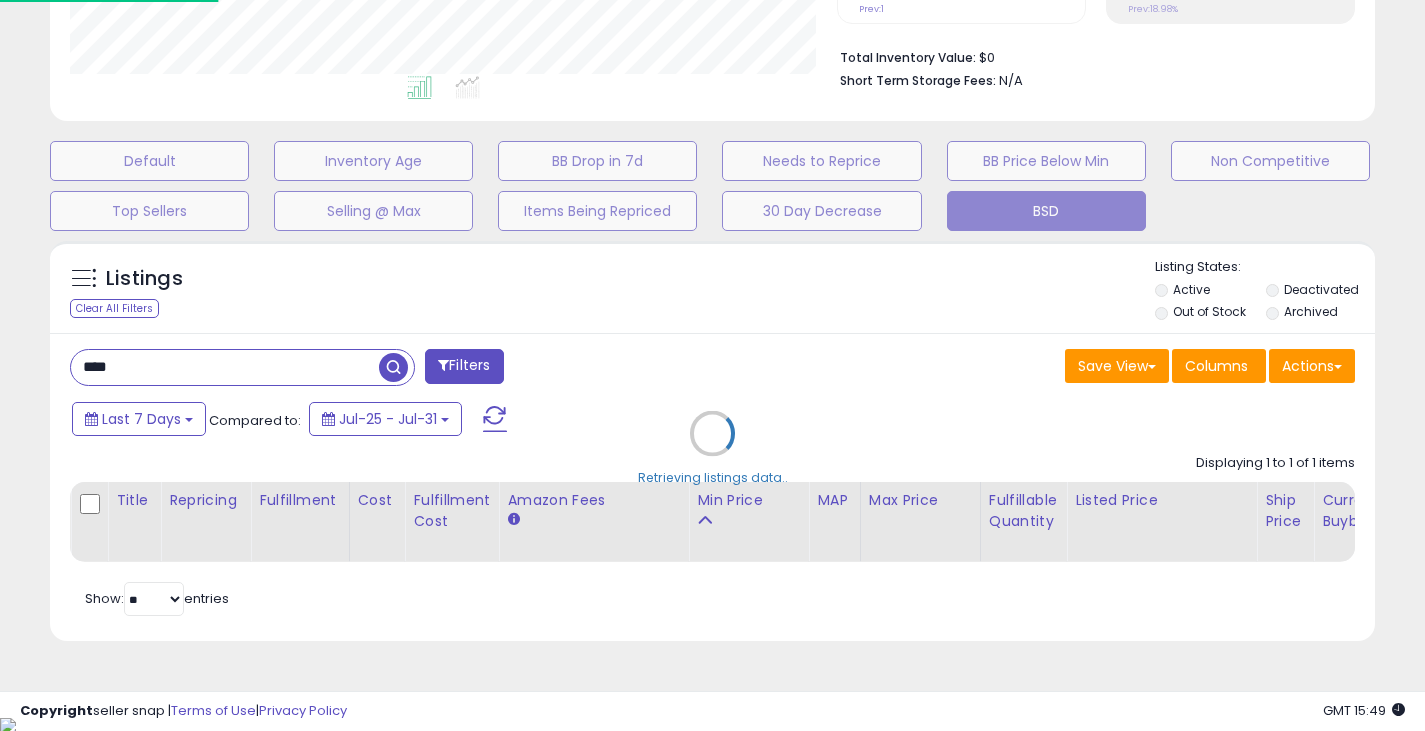 scroll, scrollTop: 999590, scrollLeft: 999224, axis: both 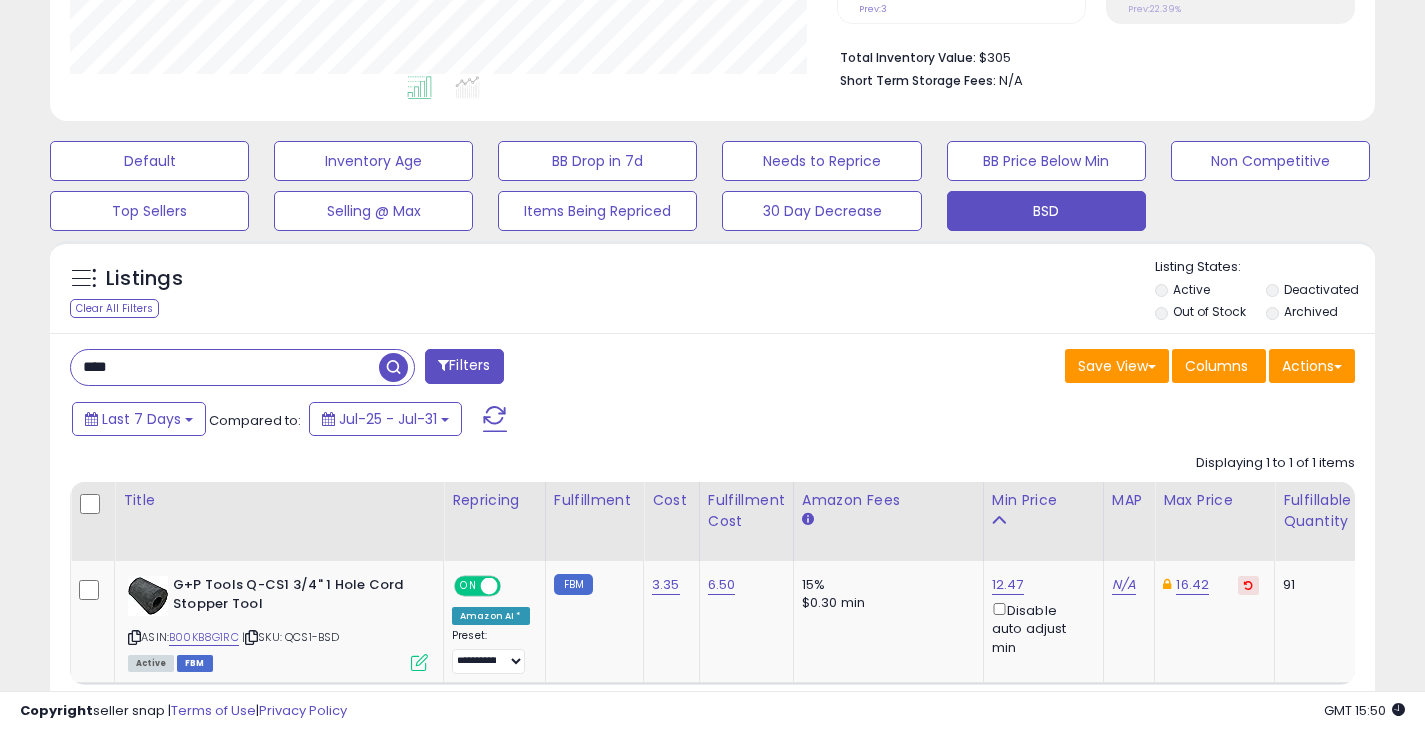 drag, startPoint x: 199, startPoint y: 370, endPoint x: 26, endPoint y: 384, distance: 173.56555 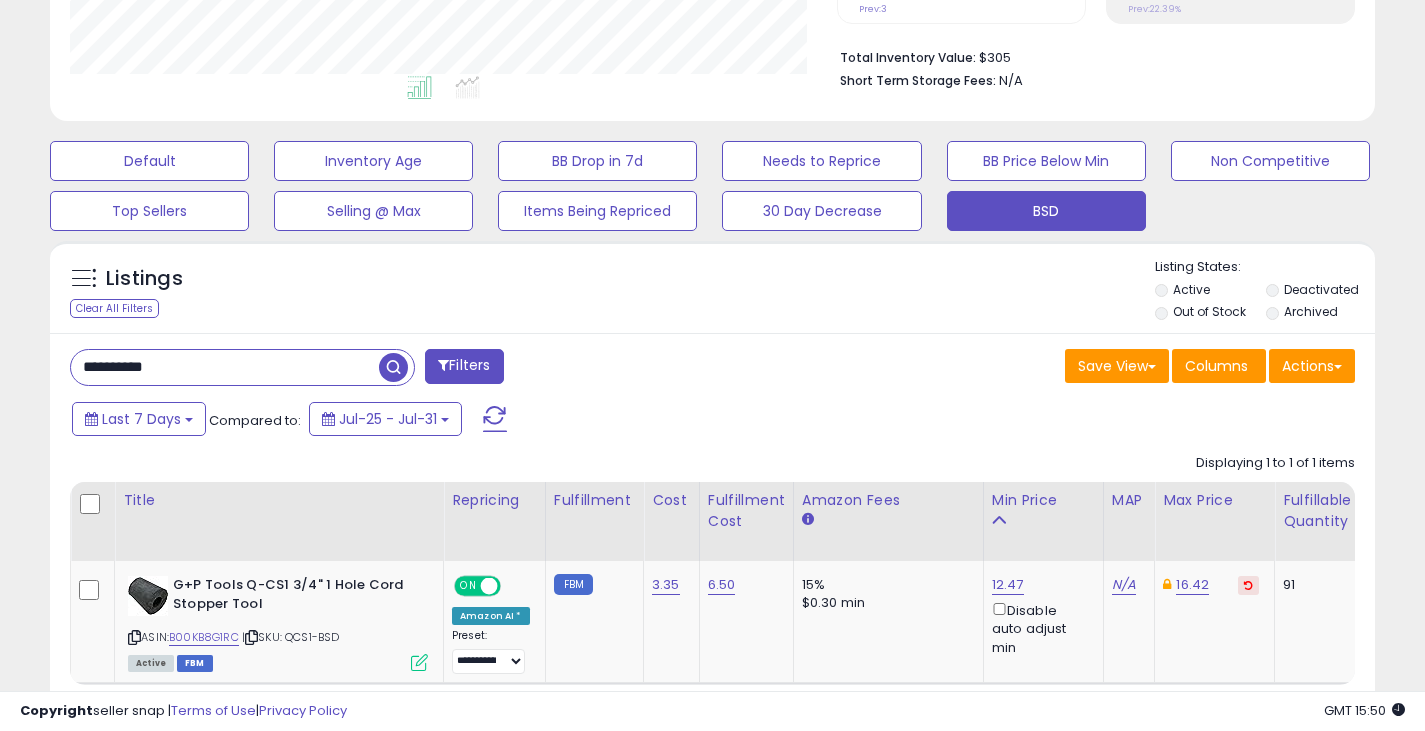 click at bounding box center (393, 367) 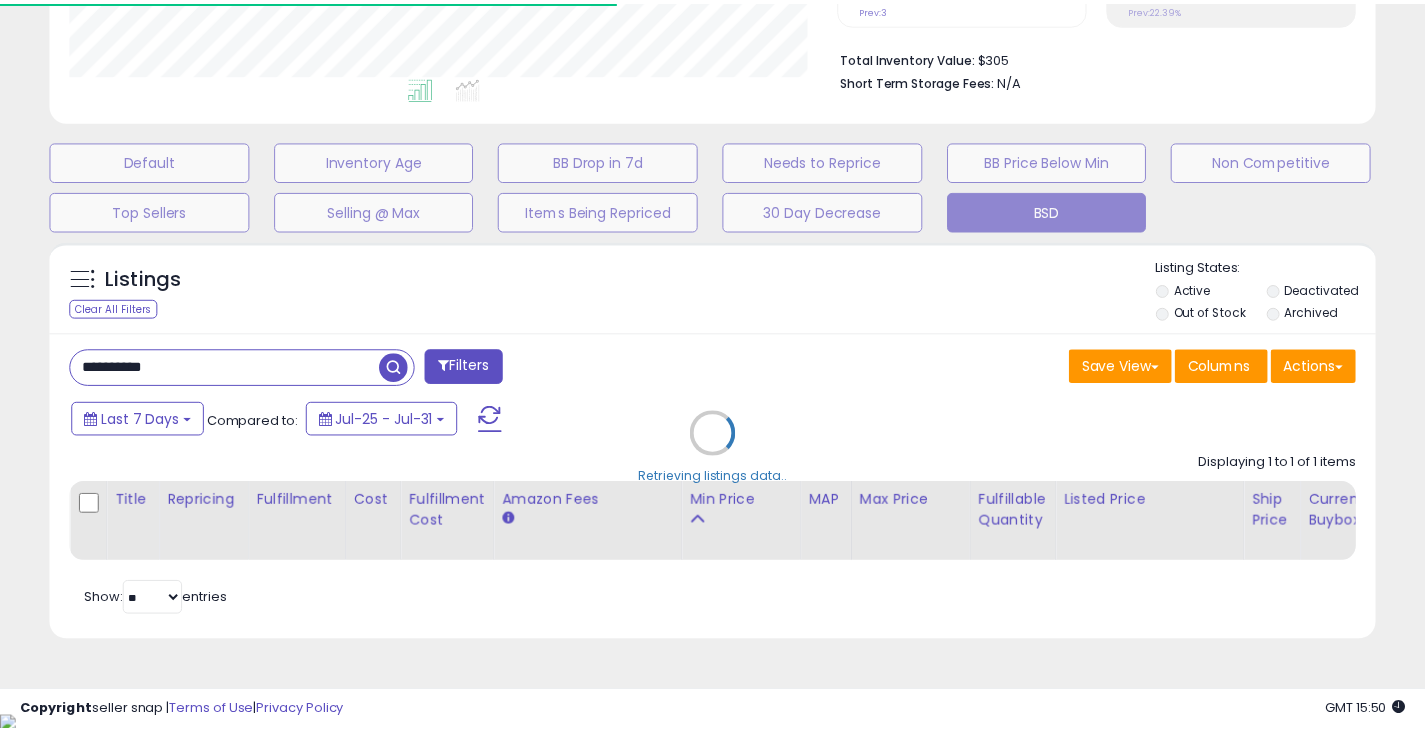 scroll, scrollTop: 410, scrollLeft: 767, axis: both 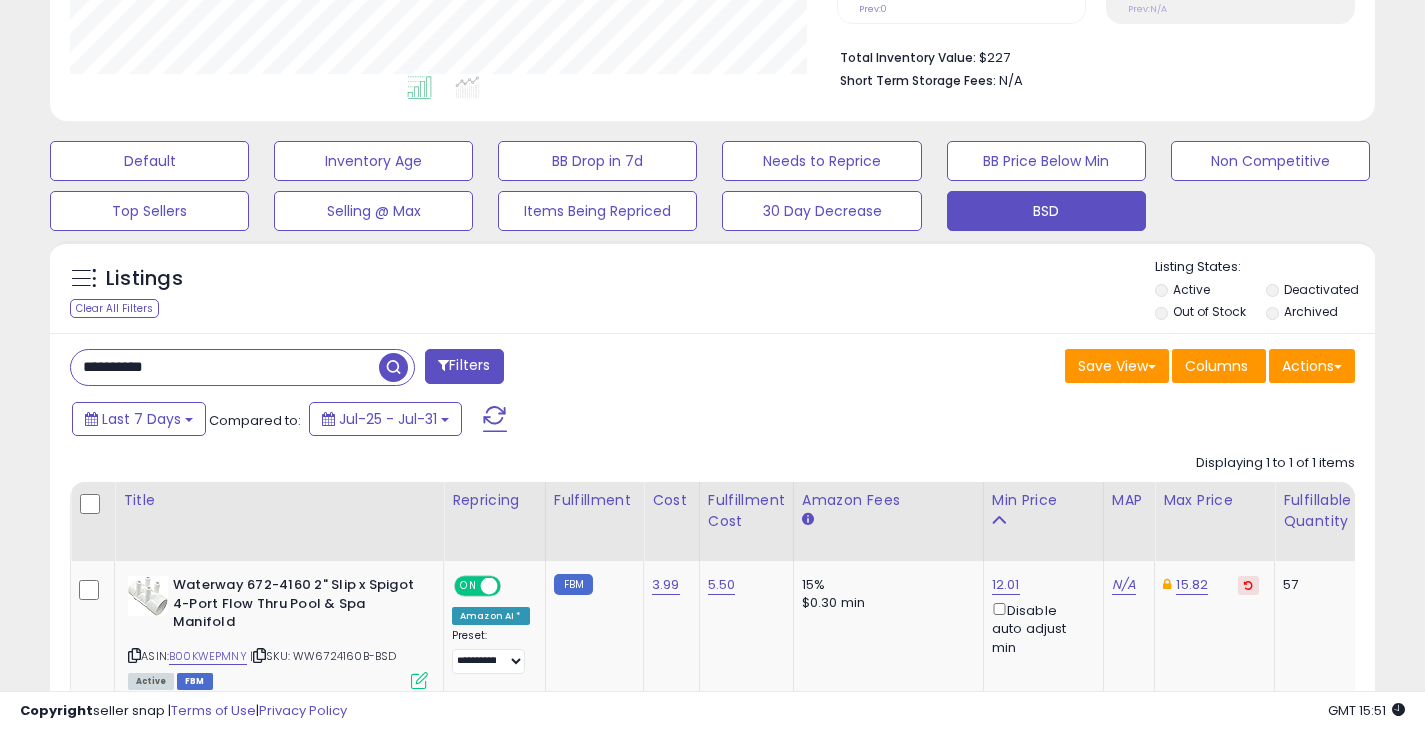 drag, startPoint x: 203, startPoint y: 369, endPoint x: 35, endPoint y: 380, distance: 168.35974 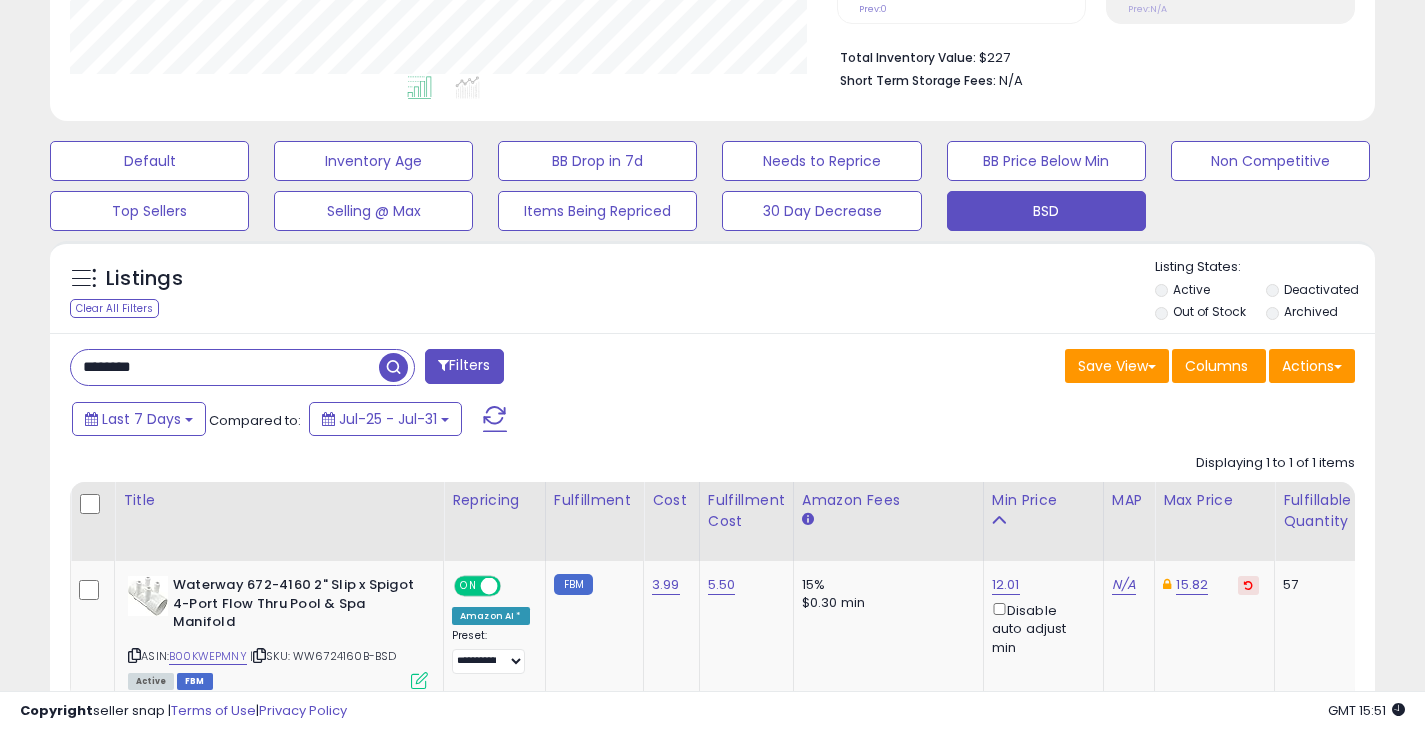 scroll, scrollTop: 999590, scrollLeft: 999224, axis: both 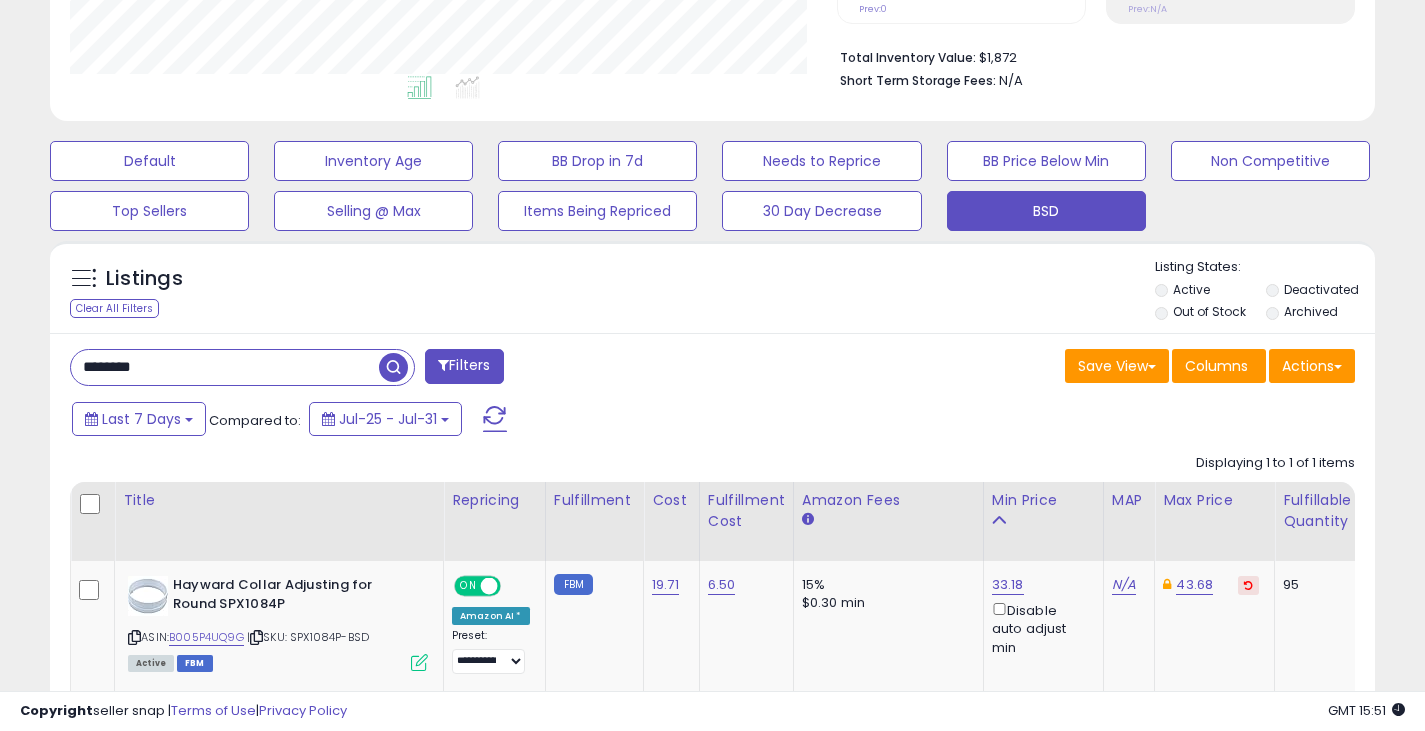 drag, startPoint x: 152, startPoint y: 367, endPoint x: 75, endPoint y: 381, distance: 78.26238 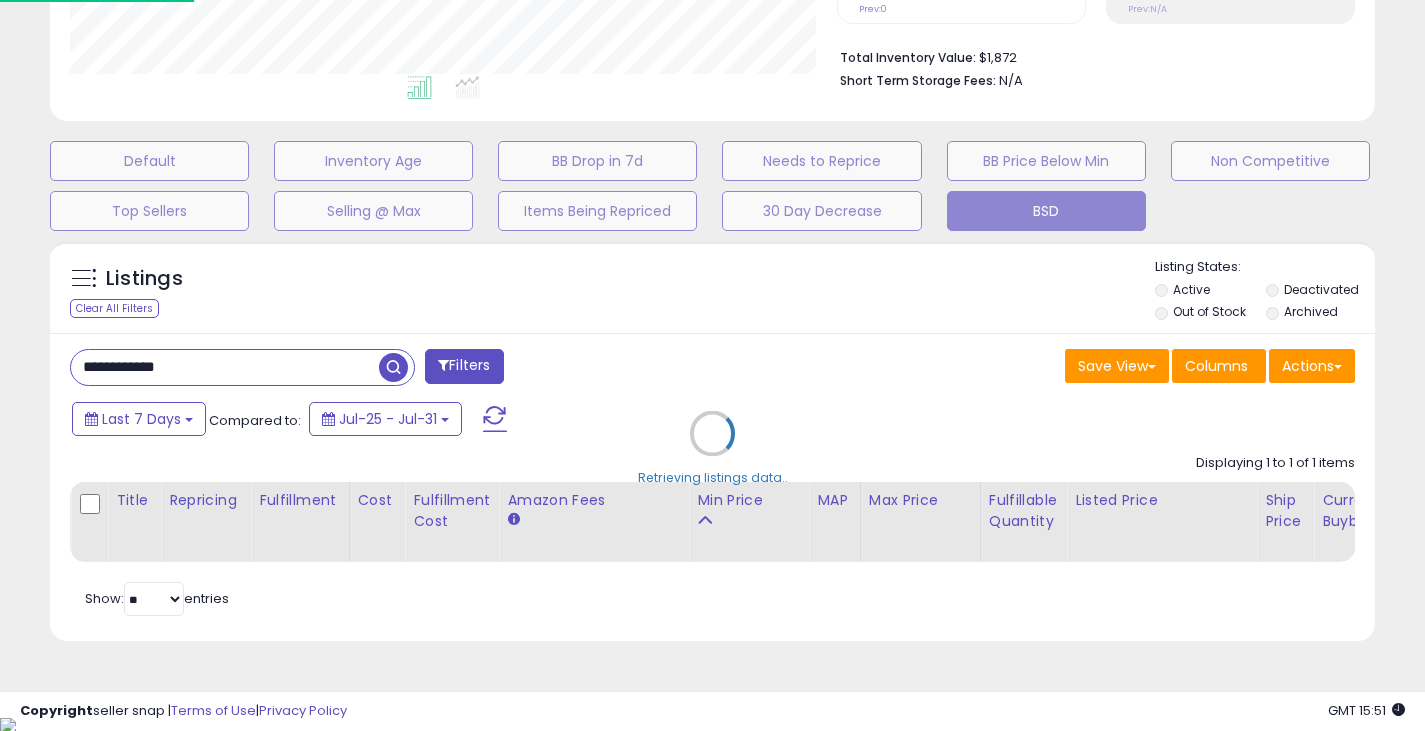 scroll, scrollTop: 999590, scrollLeft: 999224, axis: both 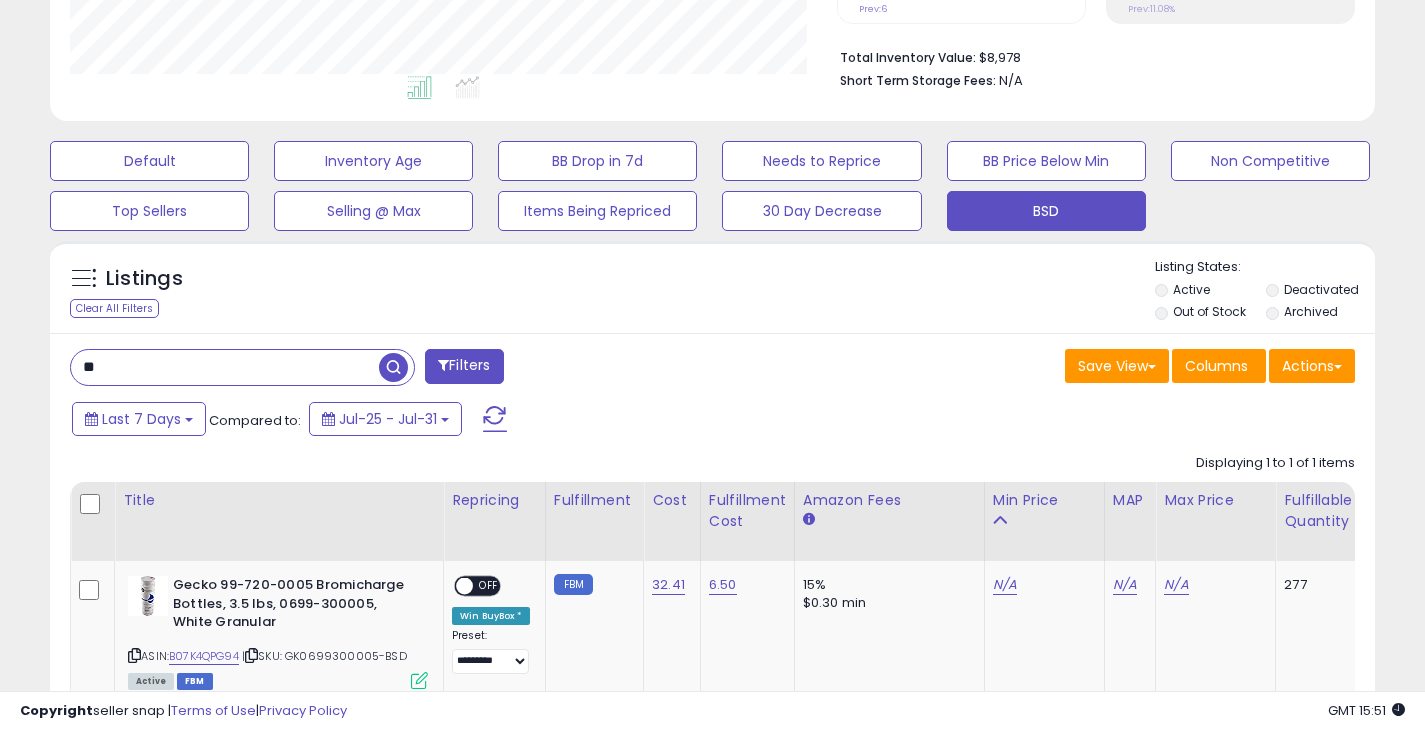 type on "*" 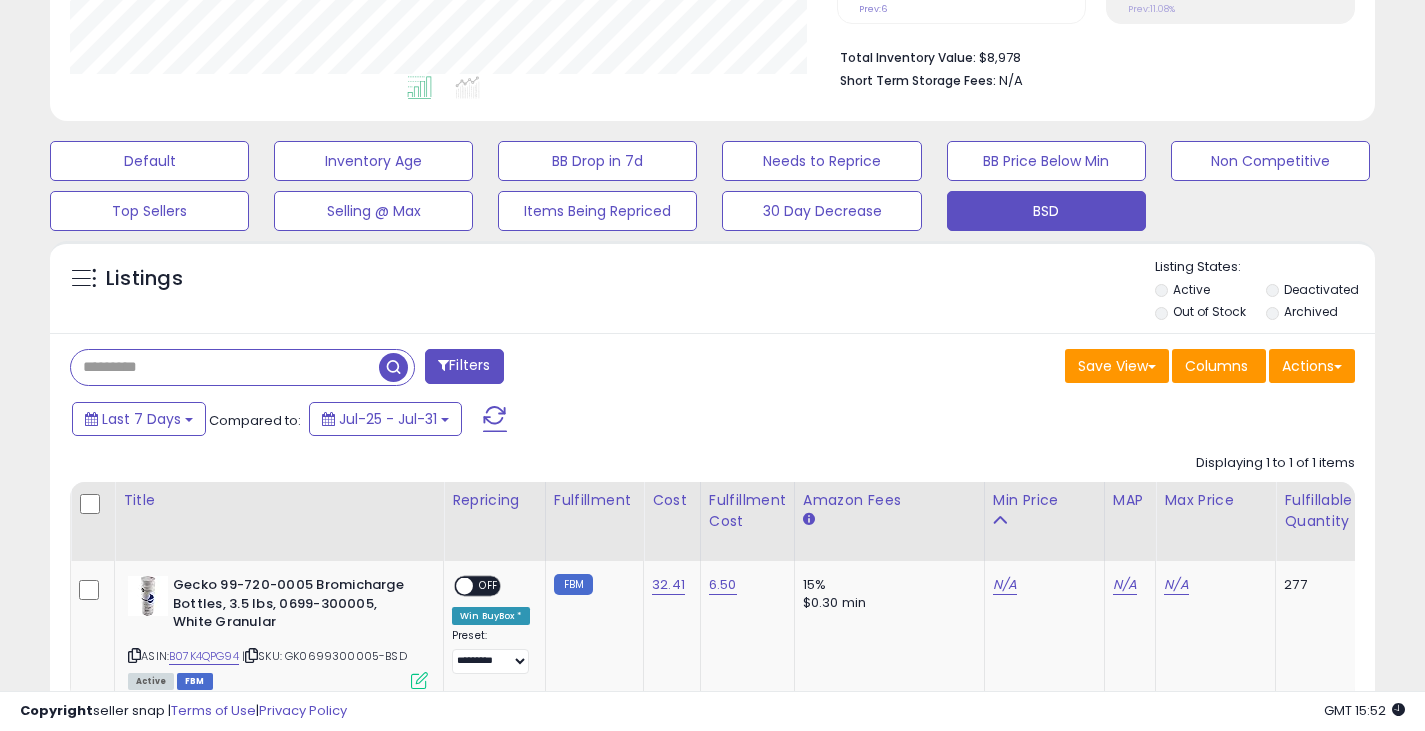 click at bounding box center [225, 367] 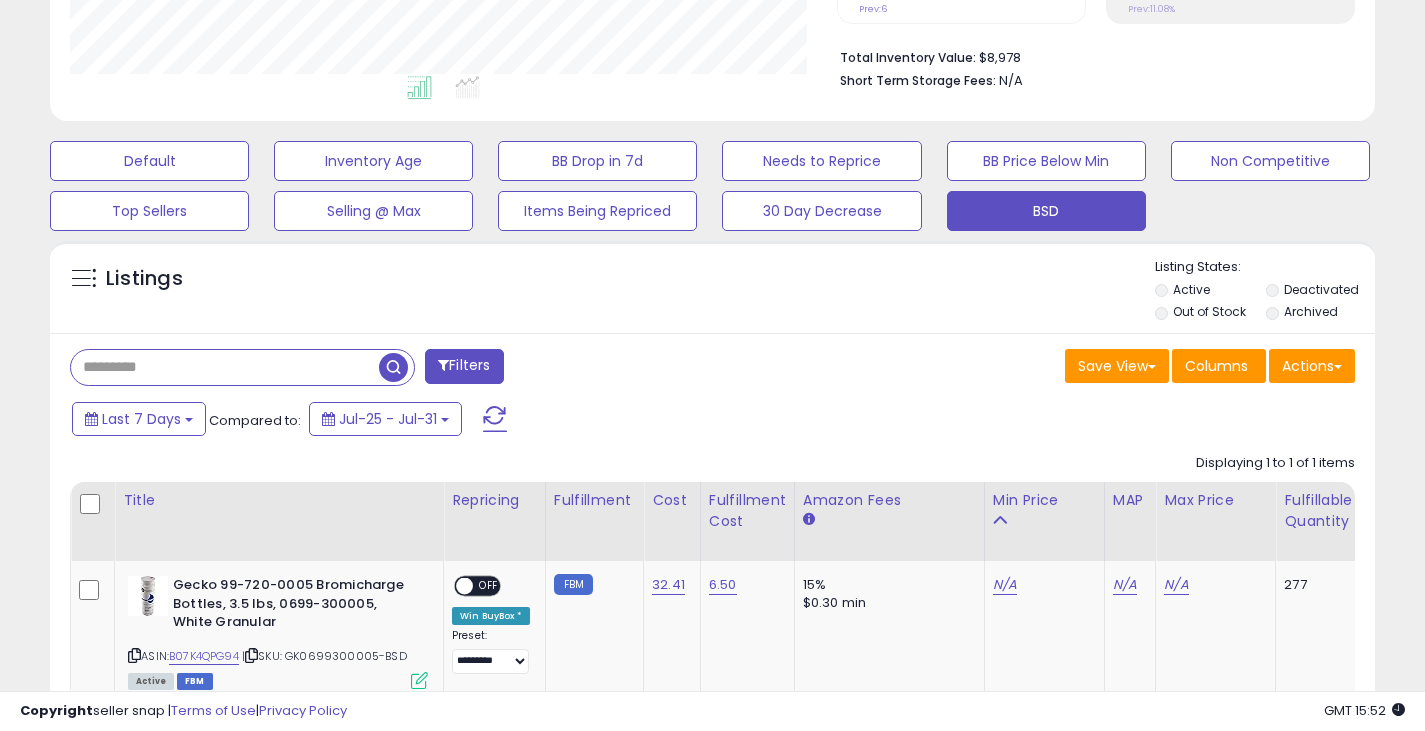 click at bounding box center [225, 367] 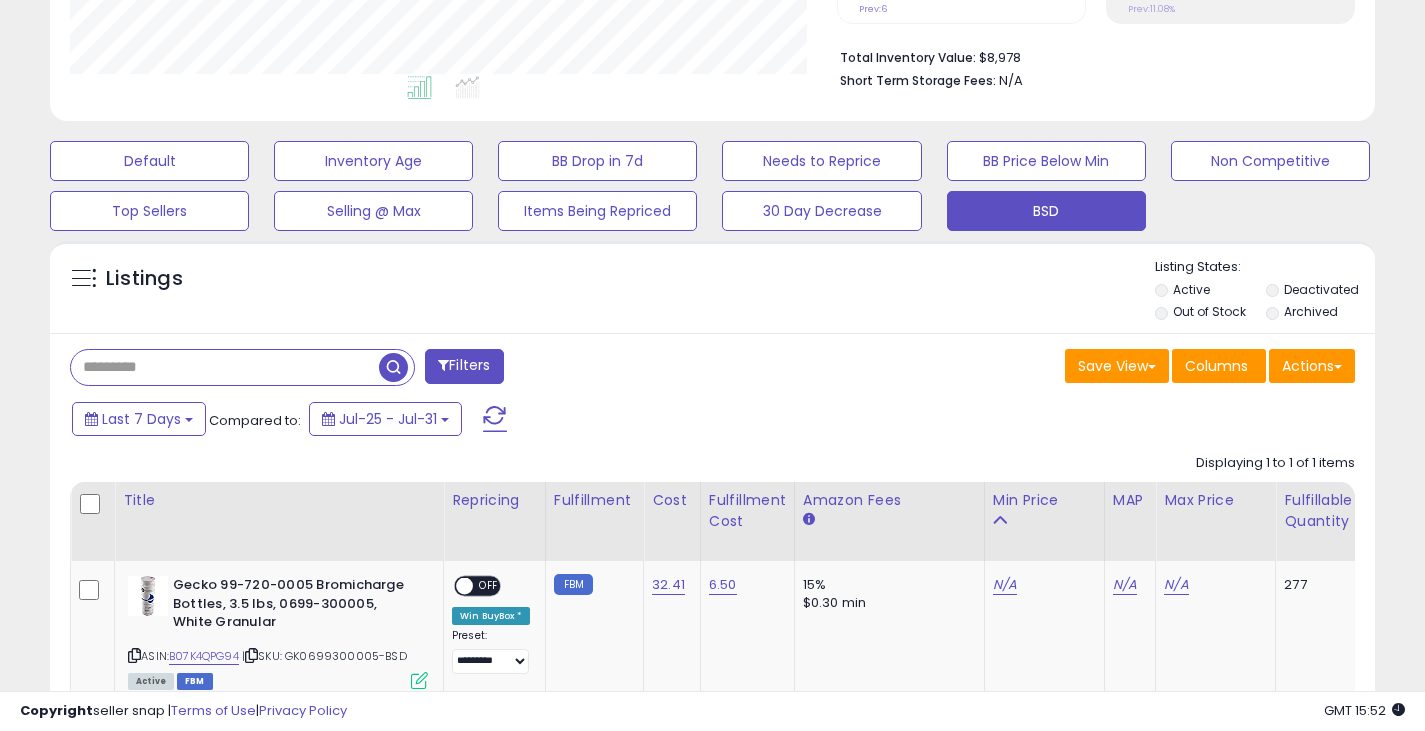 click at bounding box center [225, 367] 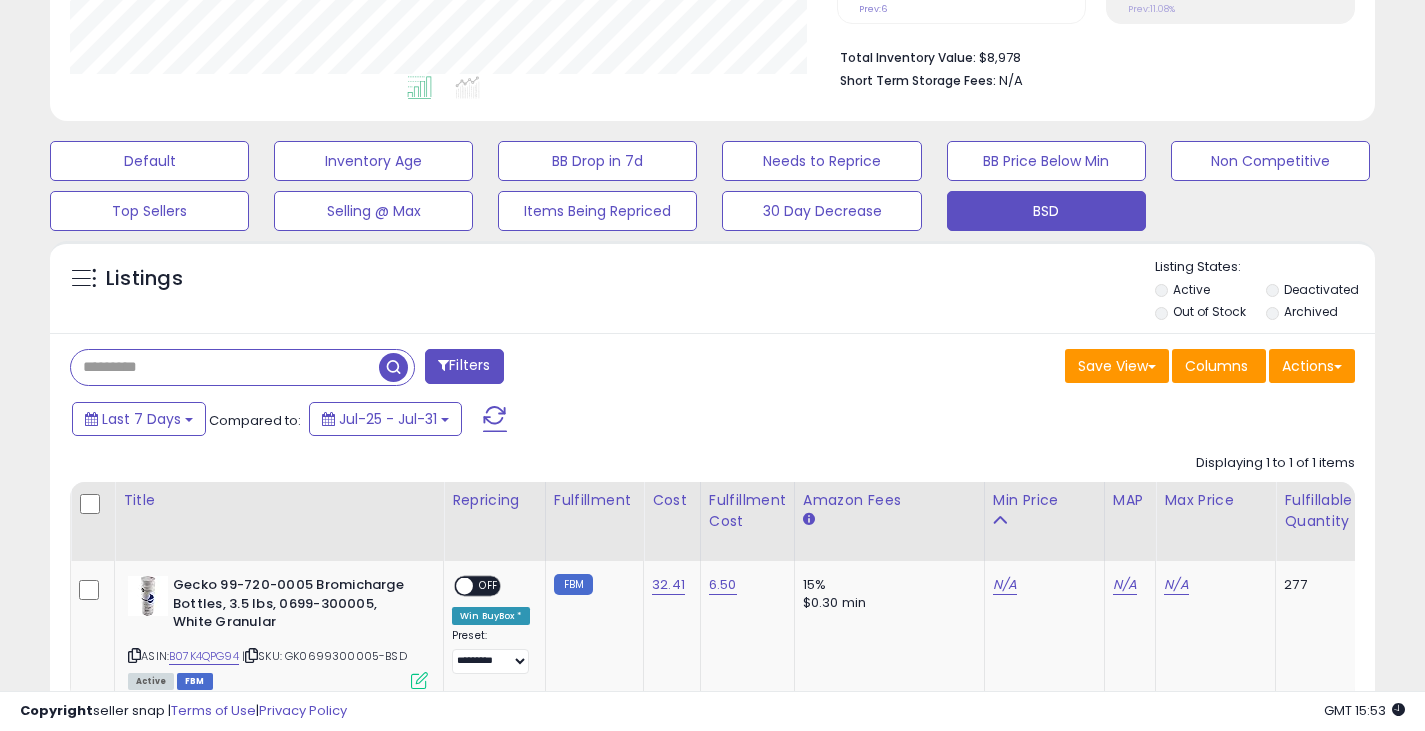 click at bounding box center [225, 367] 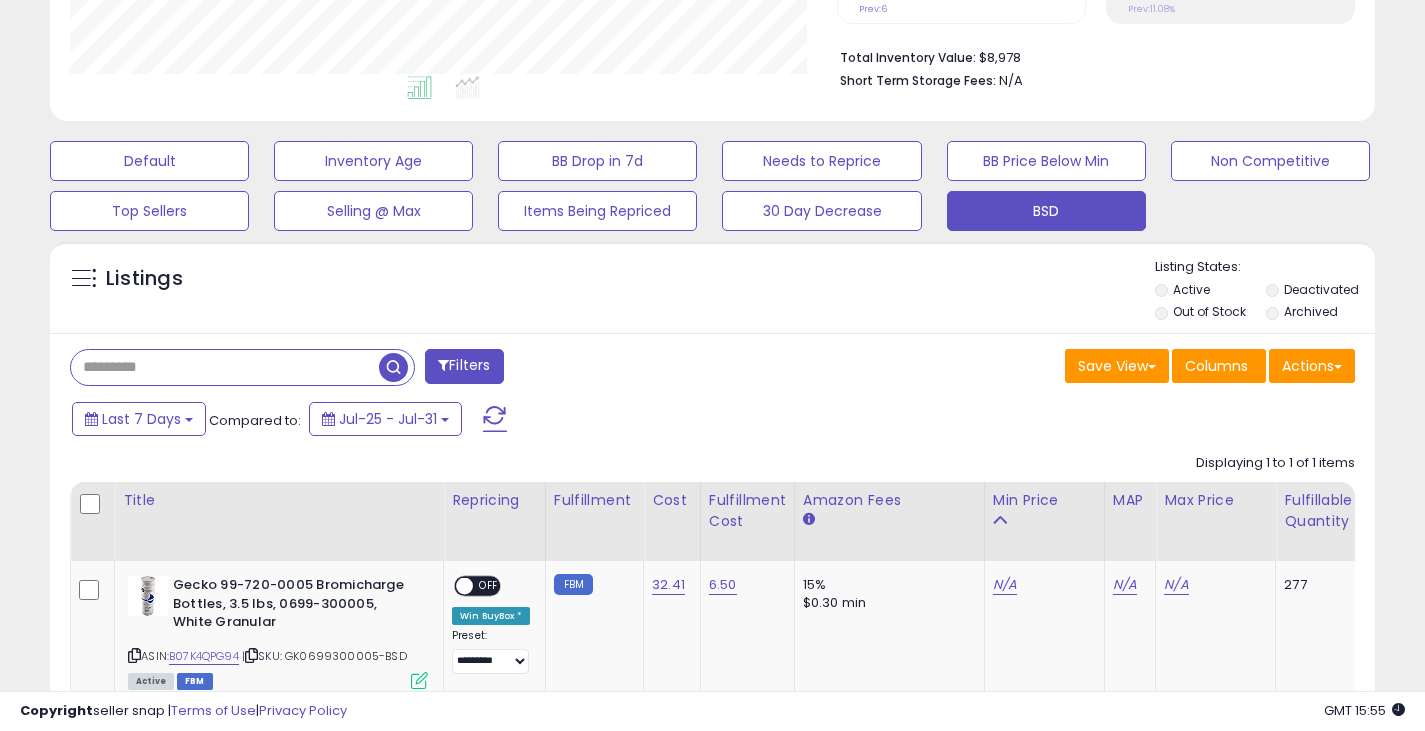click at bounding box center [225, 367] 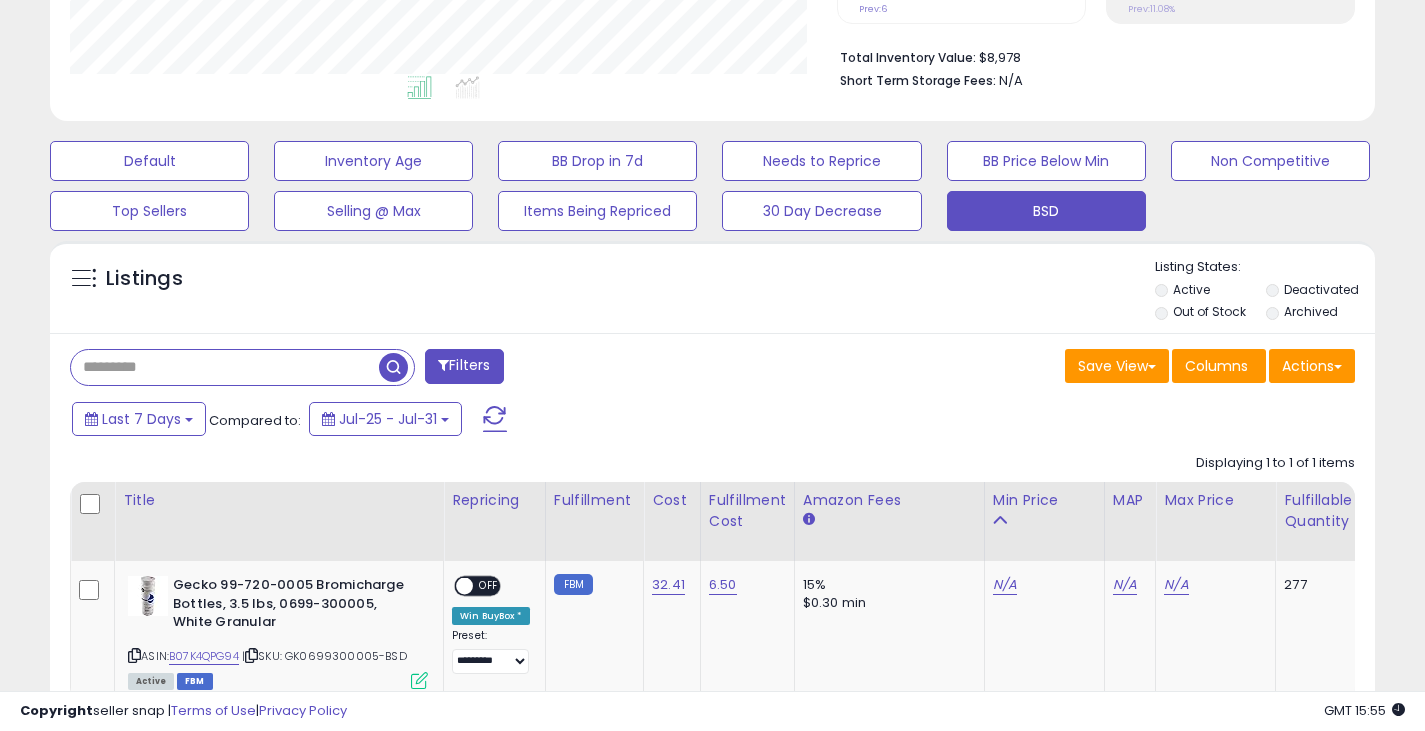 paste on "**********" 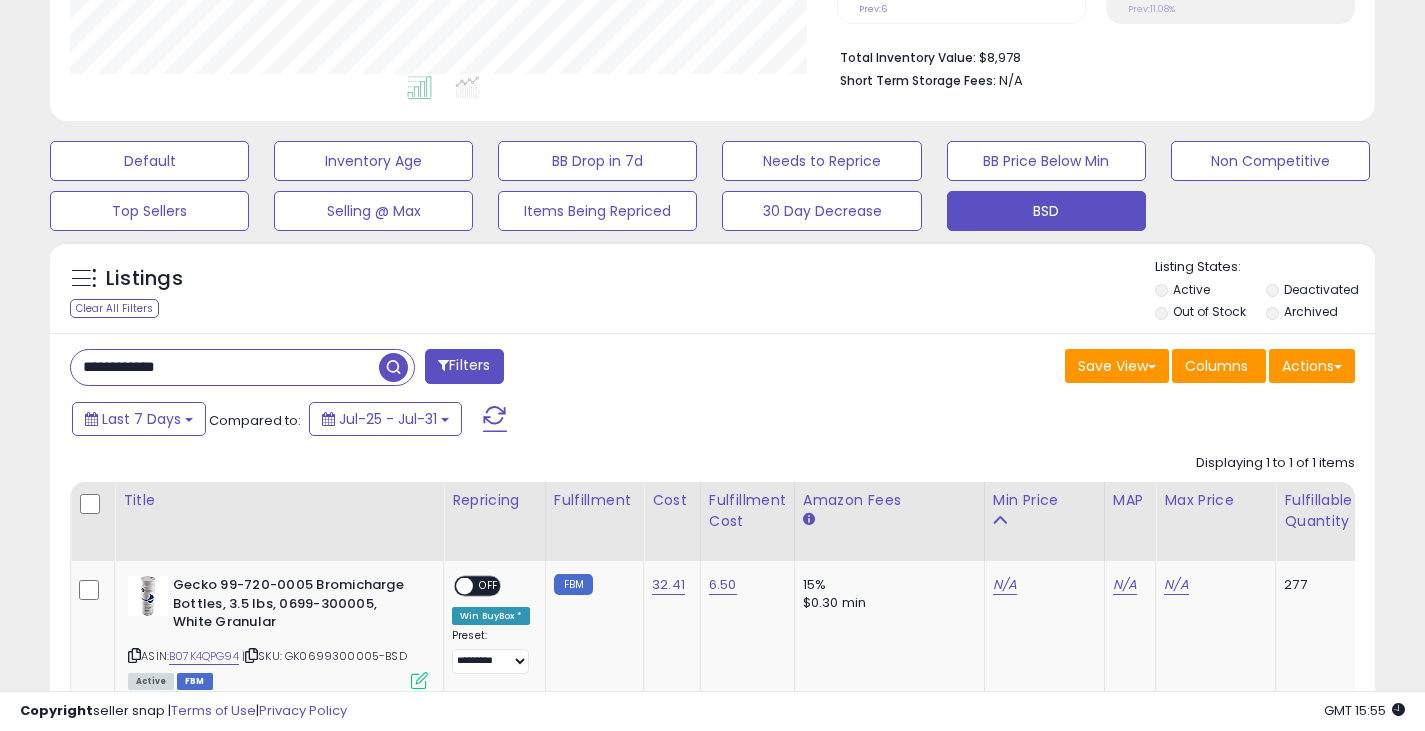 click at bounding box center (393, 367) 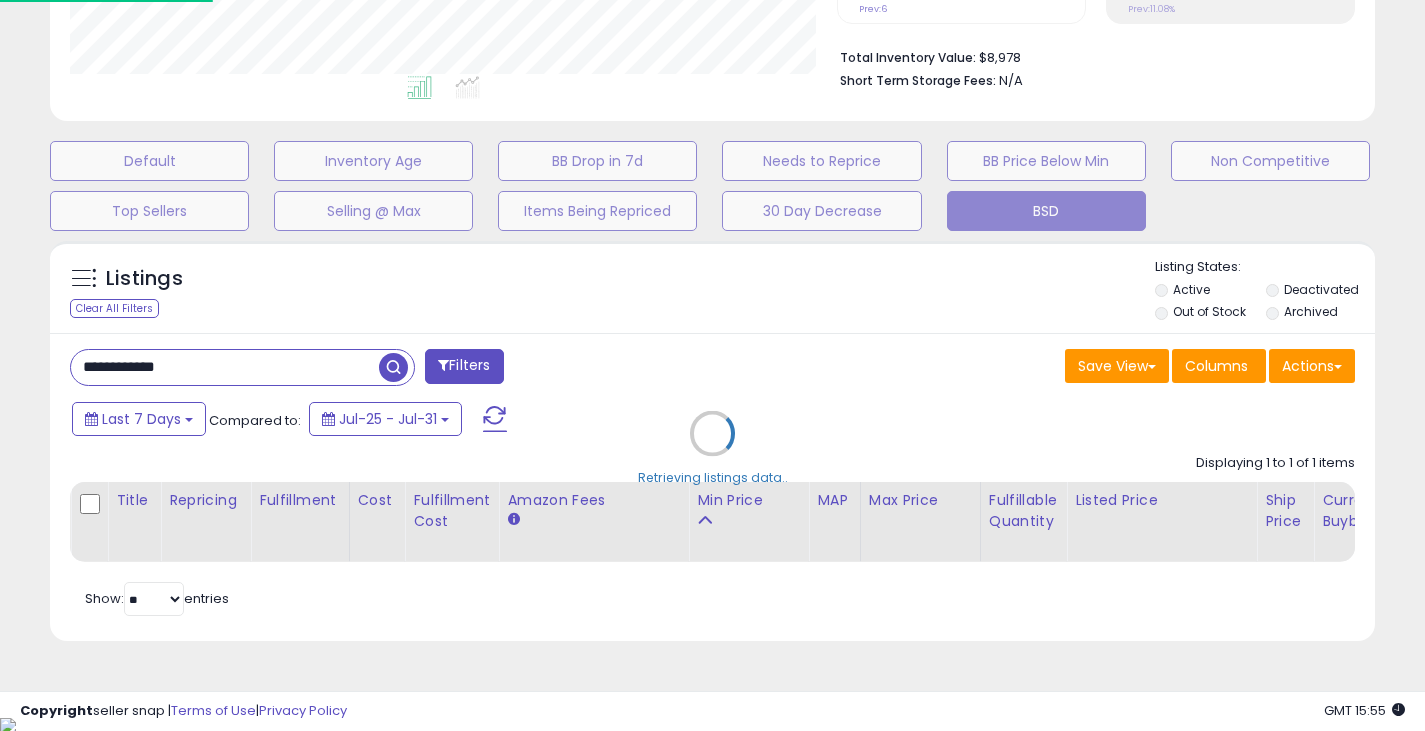 scroll, scrollTop: 999590, scrollLeft: 999224, axis: both 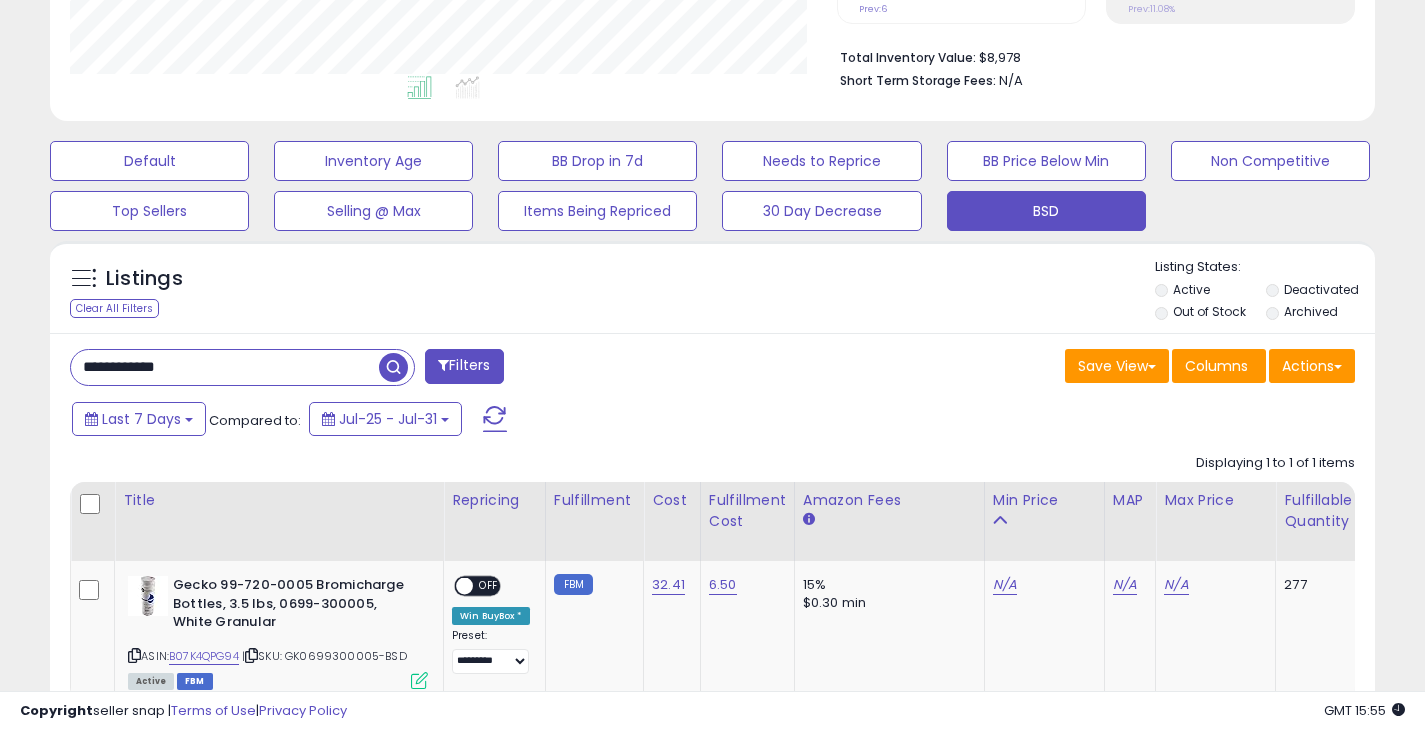 drag, startPoint x: 237, startPoint y: 370, endPoint x: 60, endPoint y: 373, distance: 177.02542 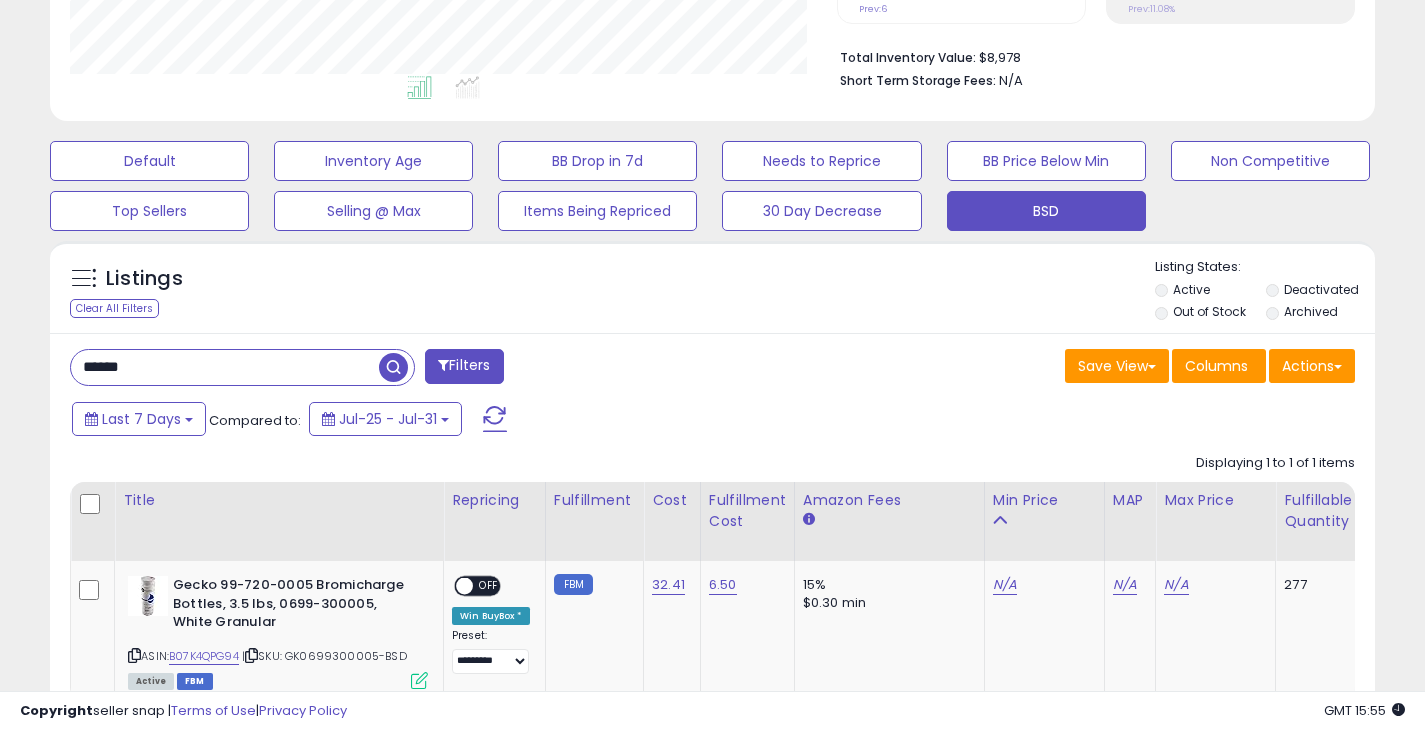 click at bounding box center (393, 367) 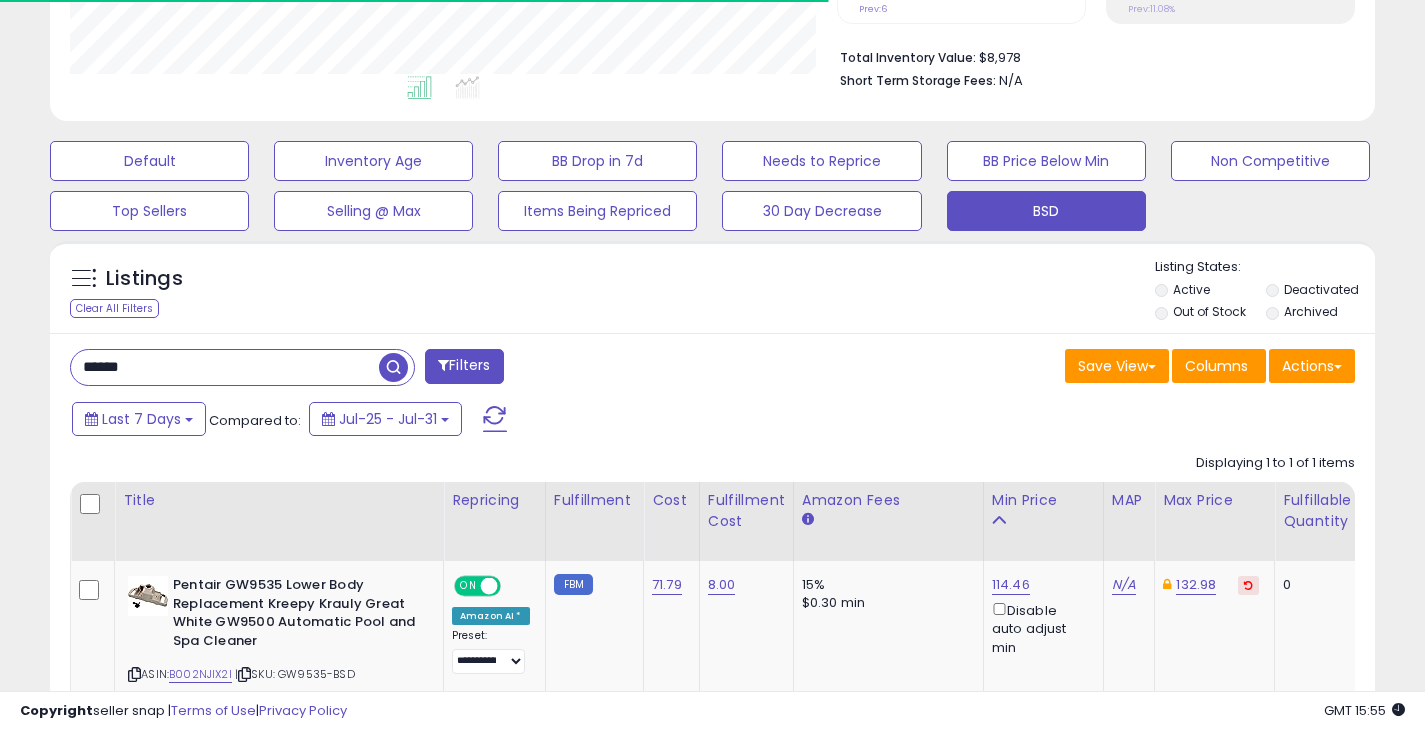 scroll, scrollTop: 410, scrollLeft: 767, axis: both 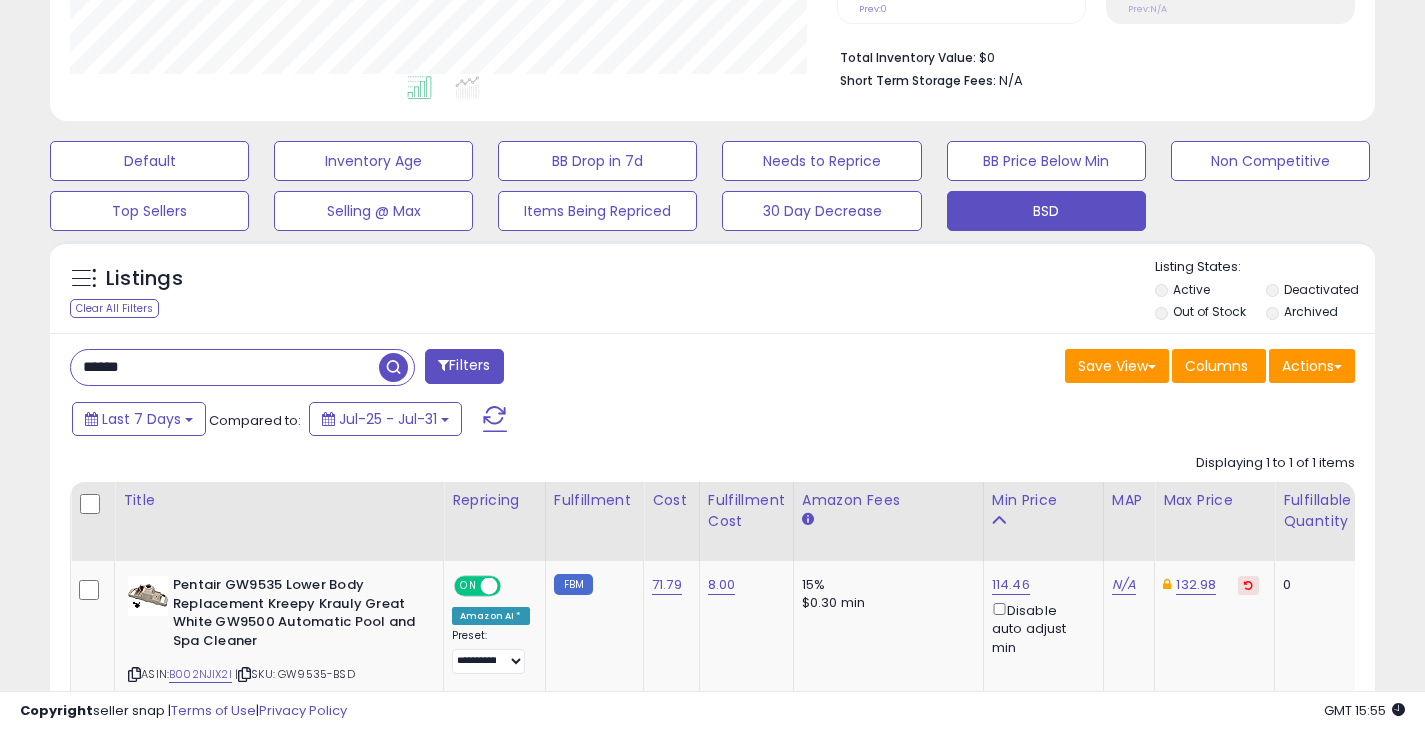 drag, startPoint x: 183, startPoint y: 368, endPoint x: 41, endPoint y: 366, distance: 142.01408 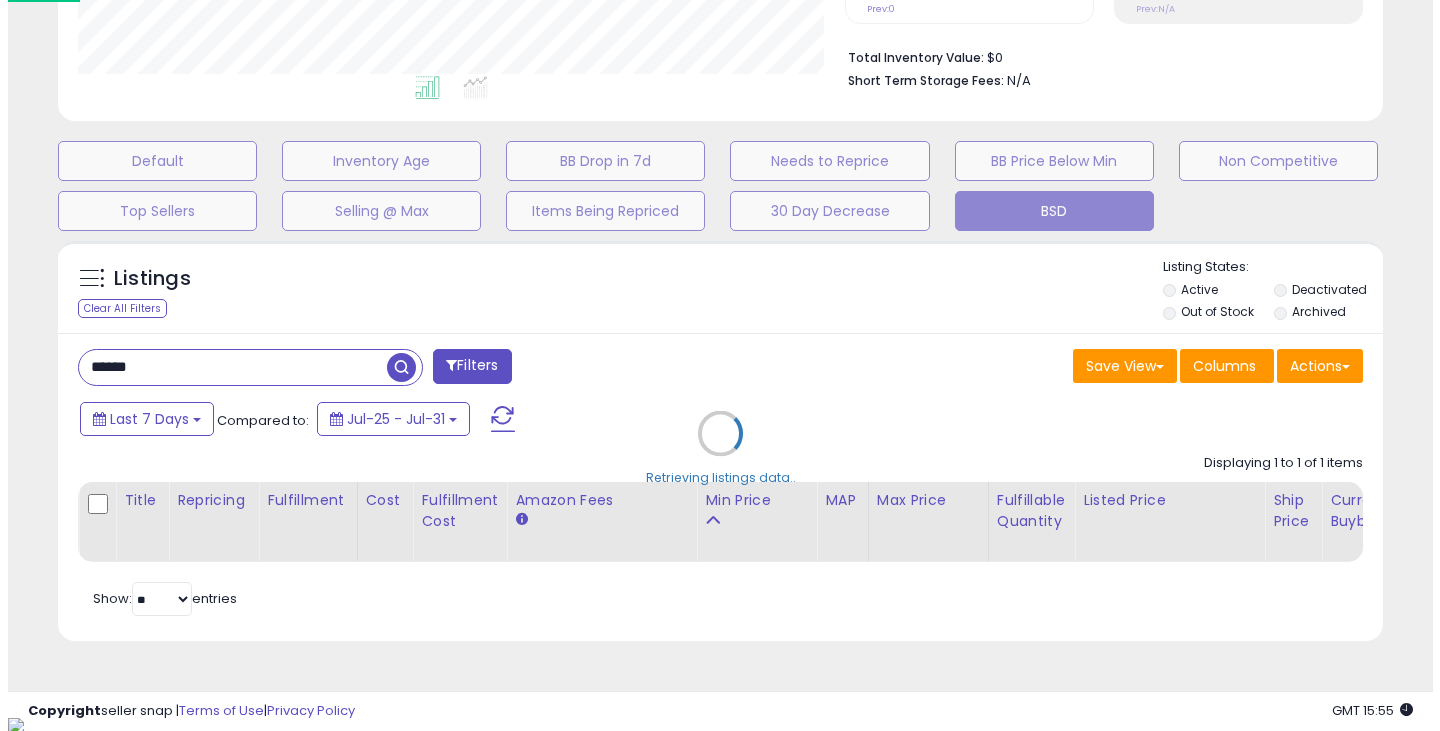 scroll, scrollTop: 999590, scrollLeft: 999224, axis: both 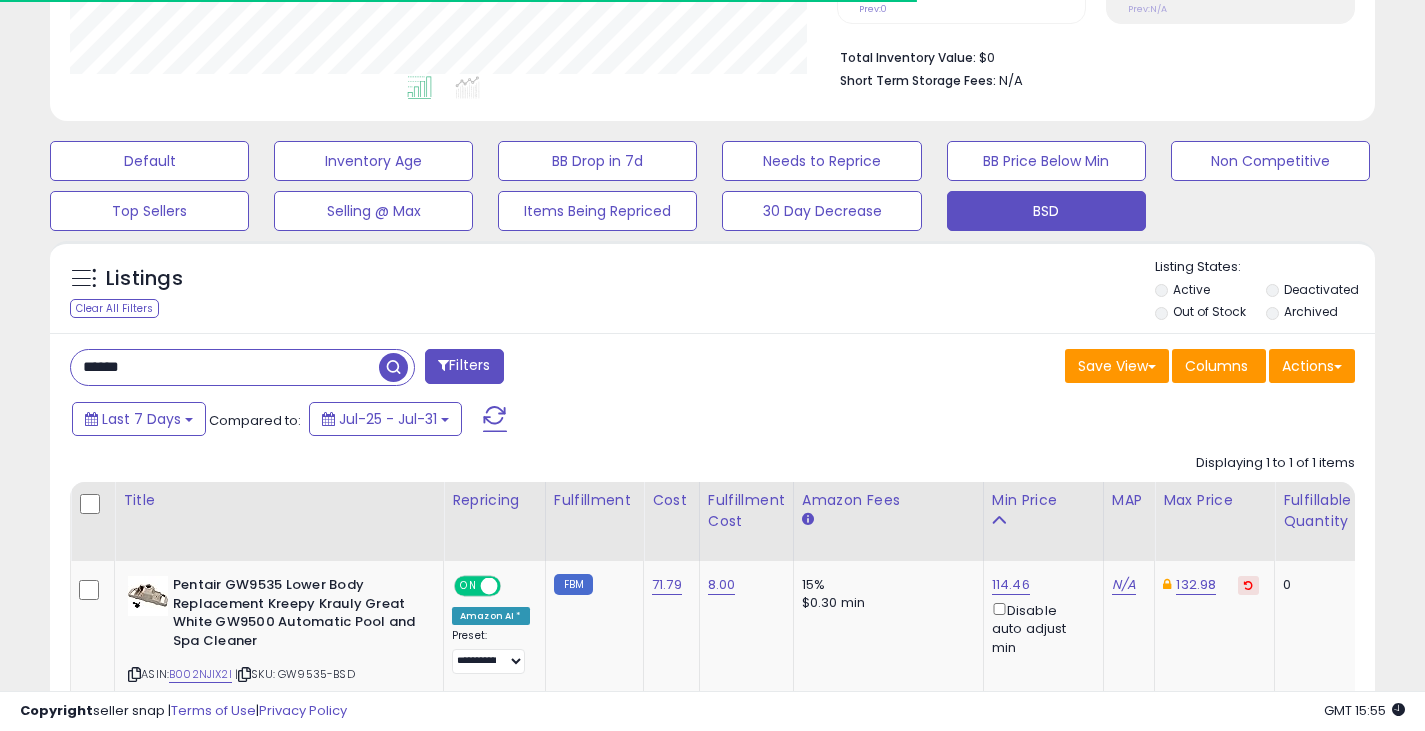 click on "******" at bounding box center (225, 367) 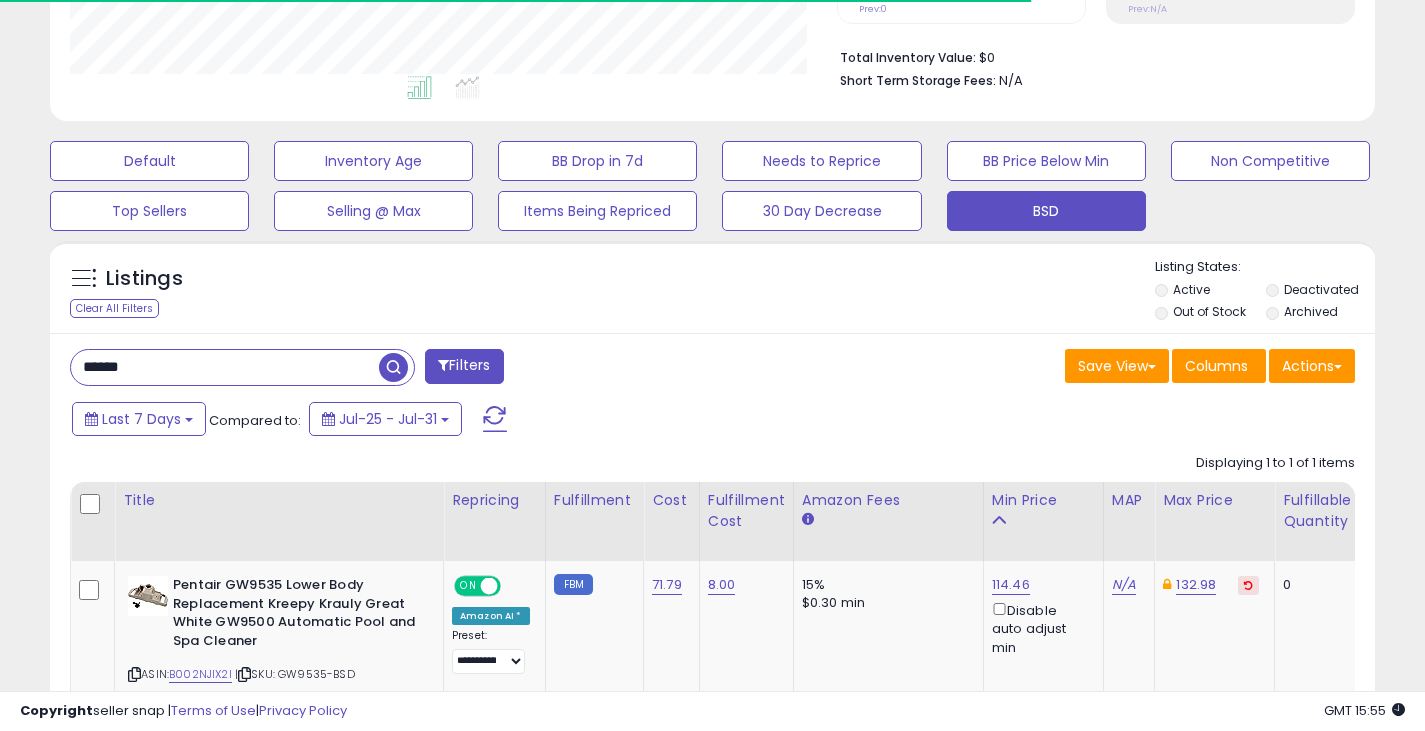 scroll, scrollTop: 999590, scrollLeft: 999233, axis: both 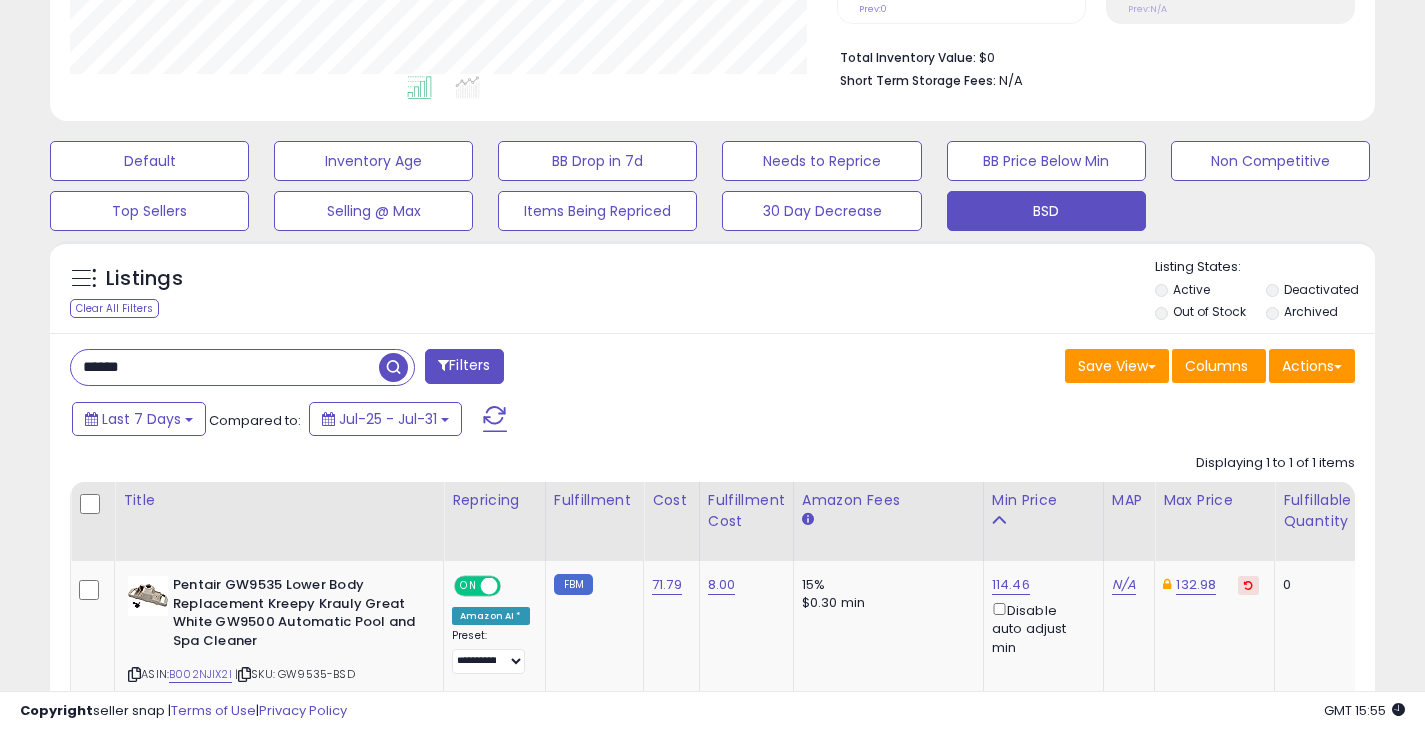drag, startPoint x: 245, startPoint y: 376, endPoint x: 37, endPoint y: 374, distance: 208.00961 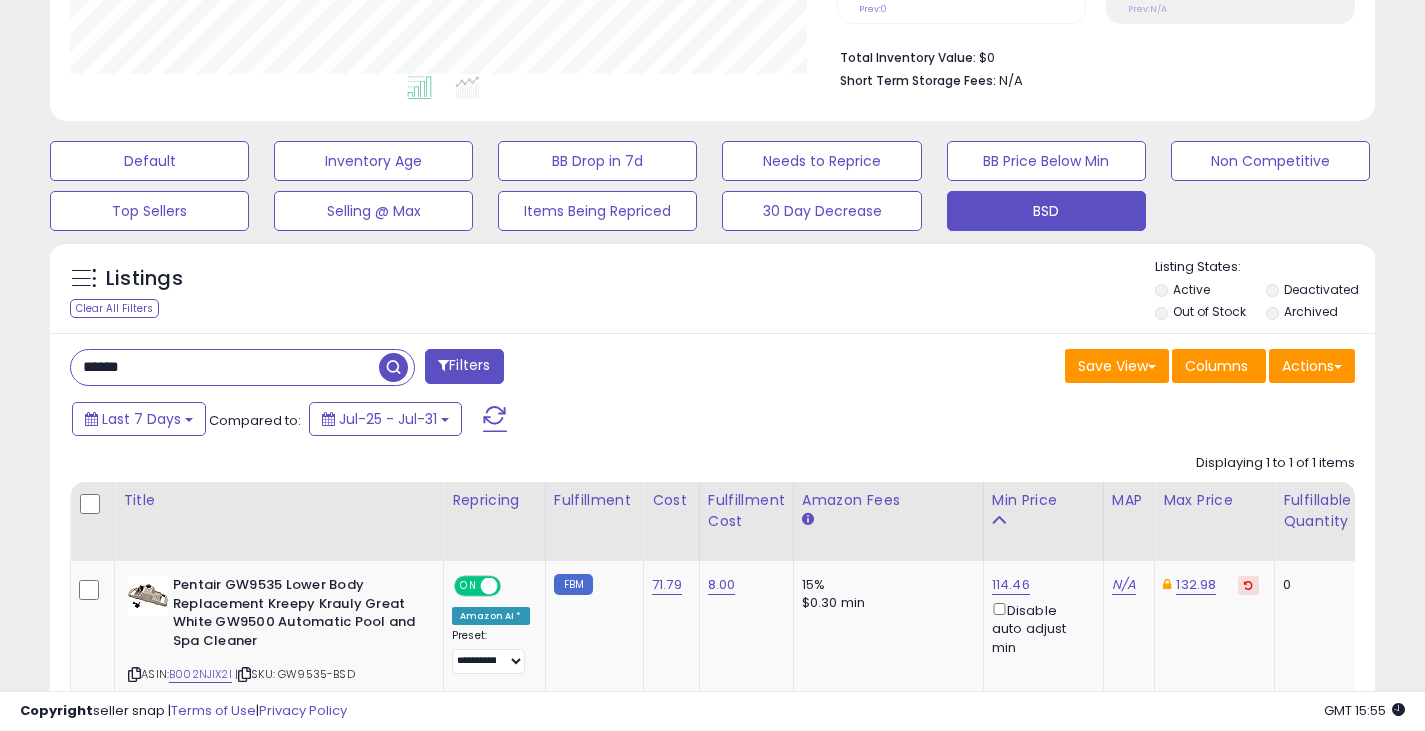 click at bounding box center (393, 367) 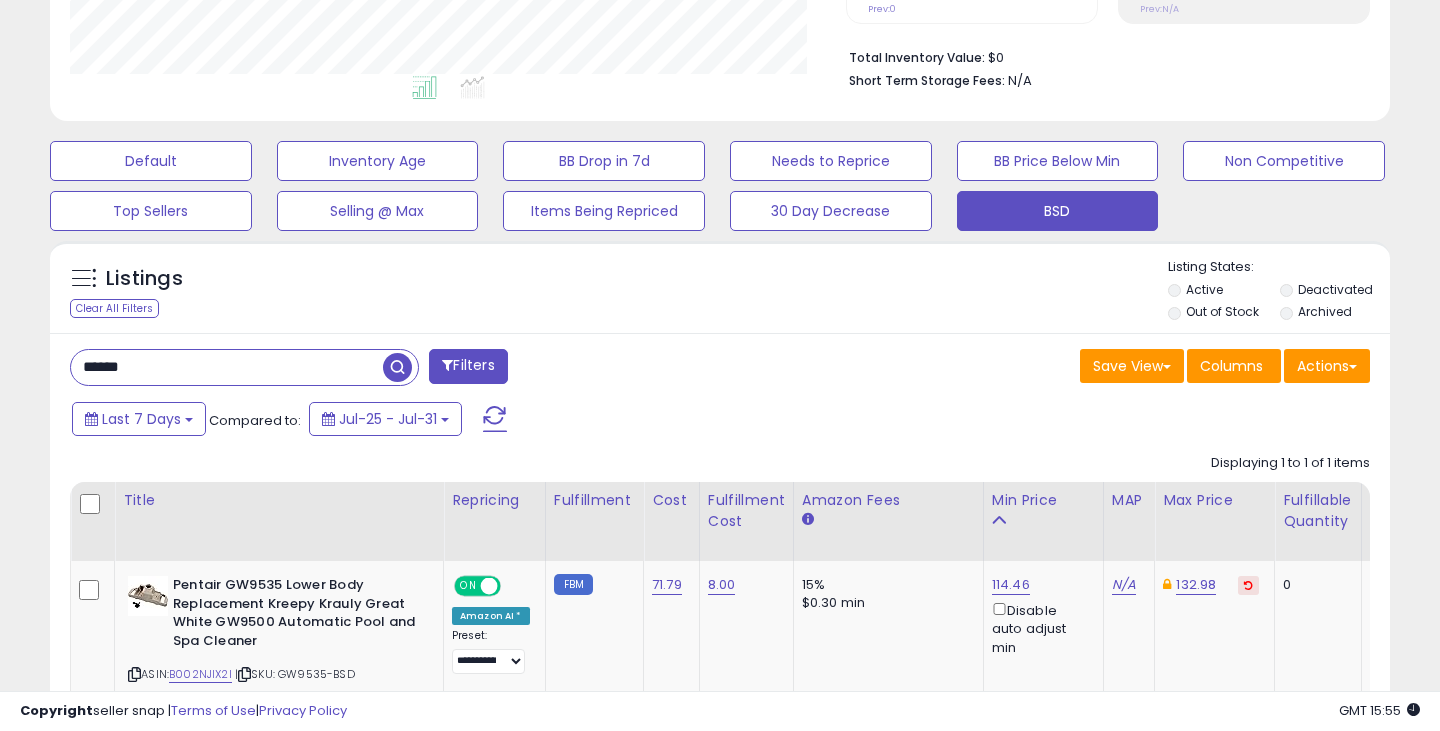 scroll, scrollTop: 999590, scrollLeft: 999224, axis: both 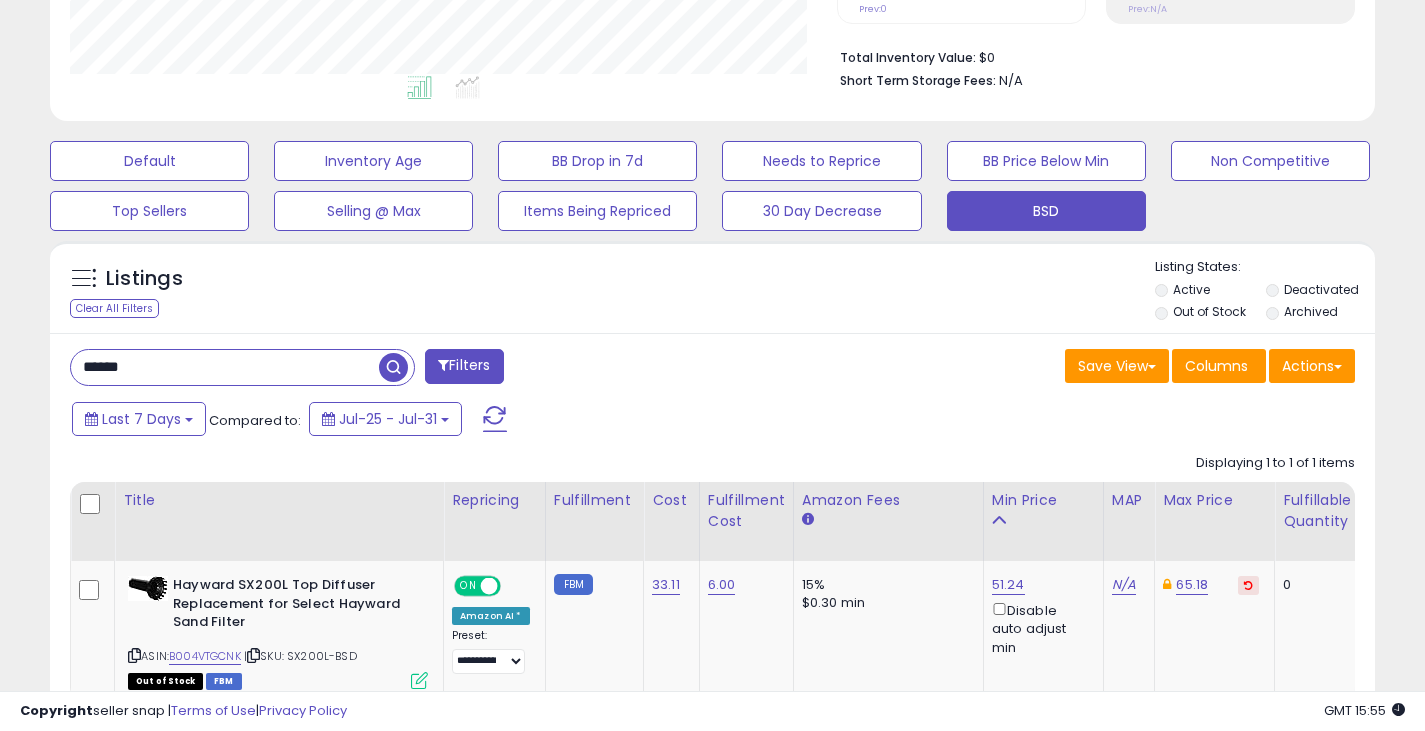 drag, startPoint x: 195, startPoint y: 372, endPoint x: 47, endPoint y: 380, distance: 148.21606 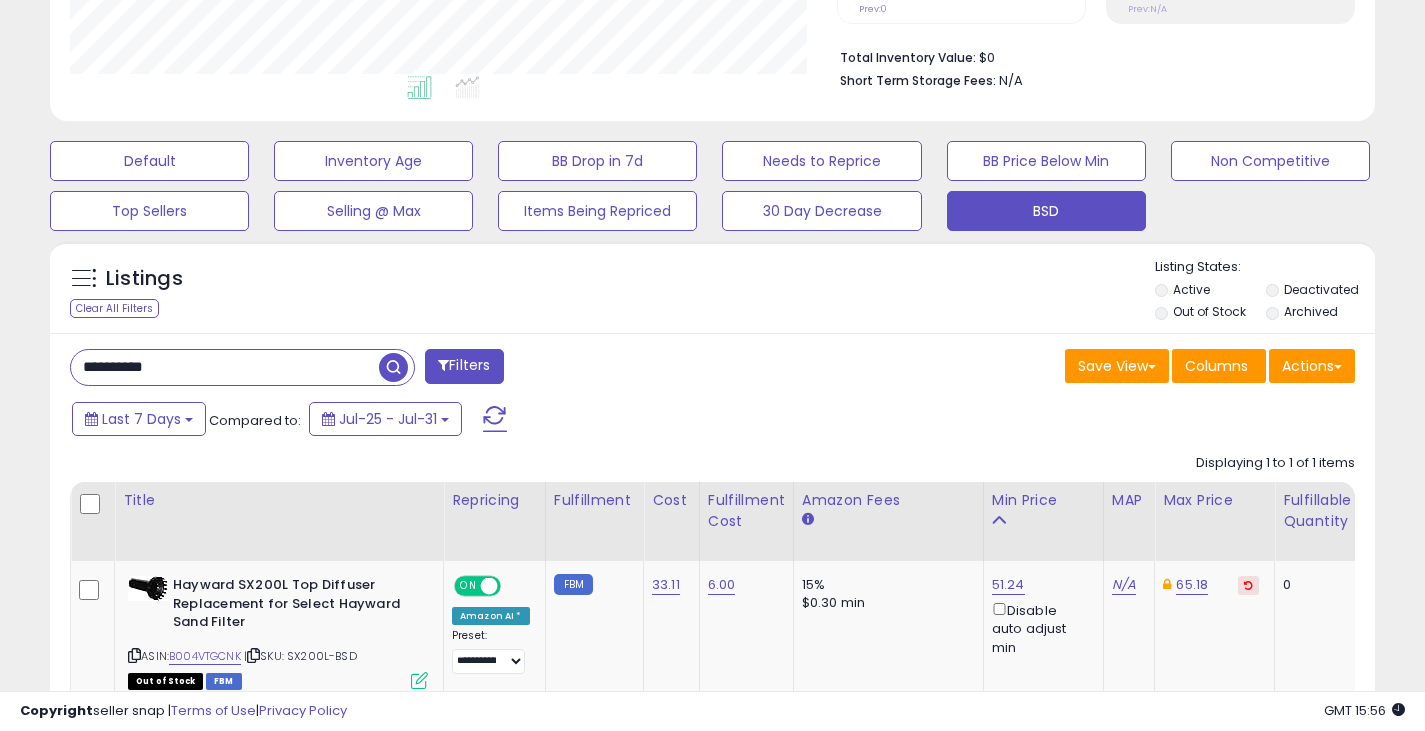 click at bounding box center (393, 367) 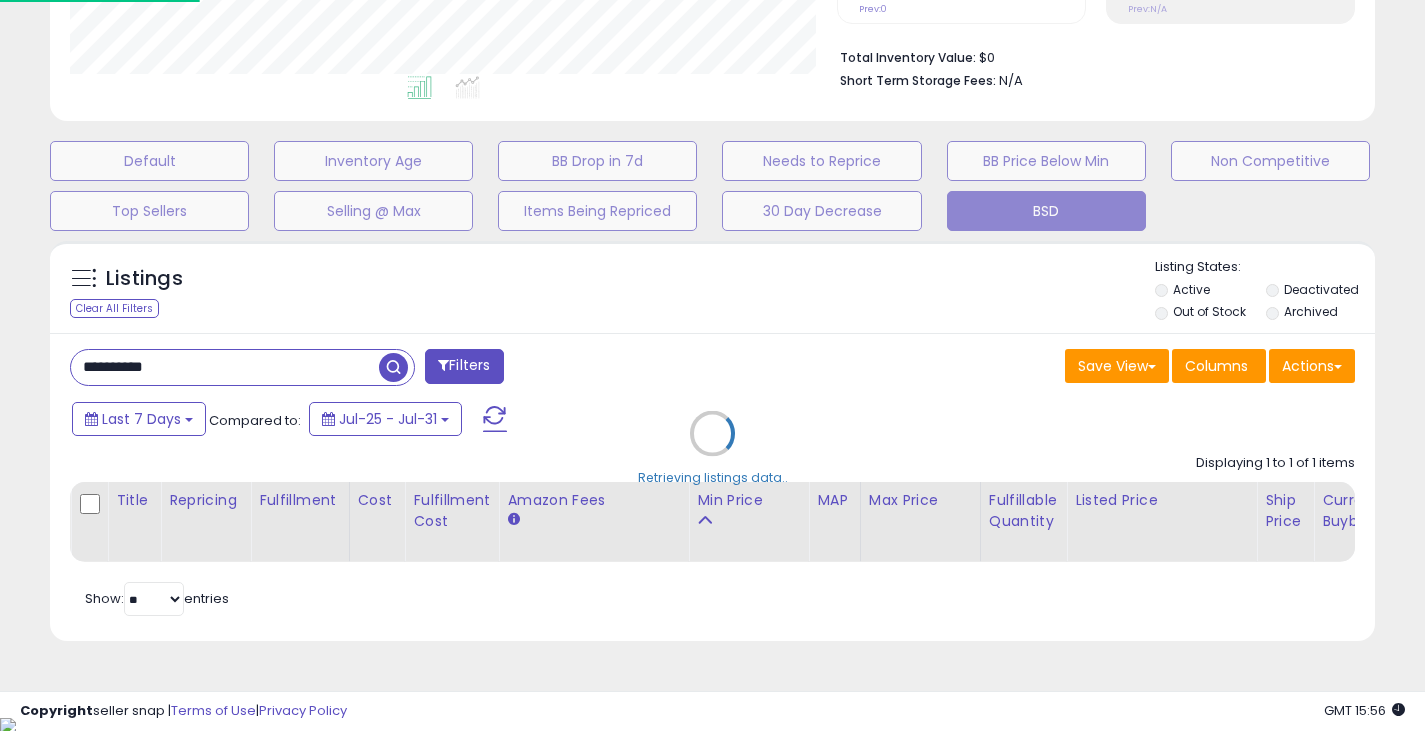 scroll, scrollTop: 999590, scrollLeft: 999224, axis: both 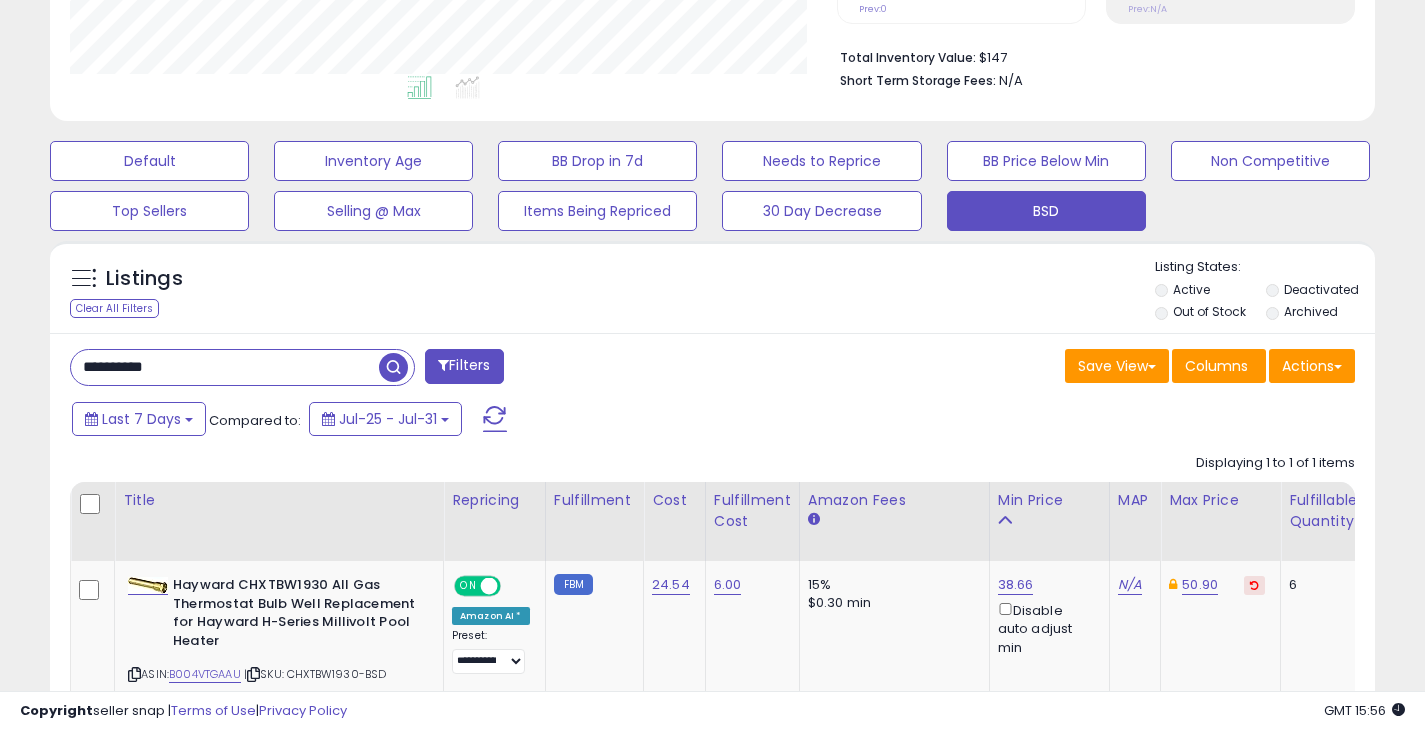 drag, startPoint x: 215, startPoint y: 356, endPoint x: 20, endPoint y: 361, distance: 195.06409 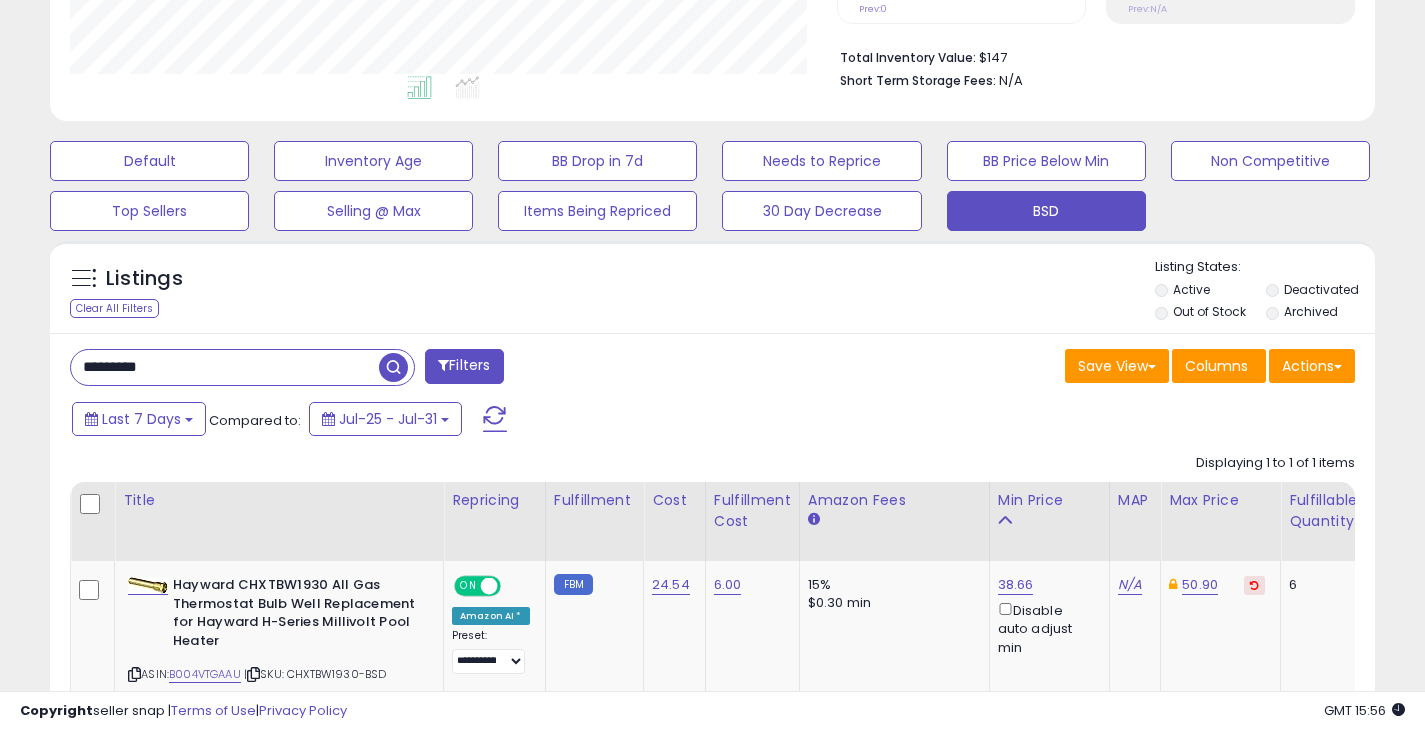 click at bounding box center [393, 367] 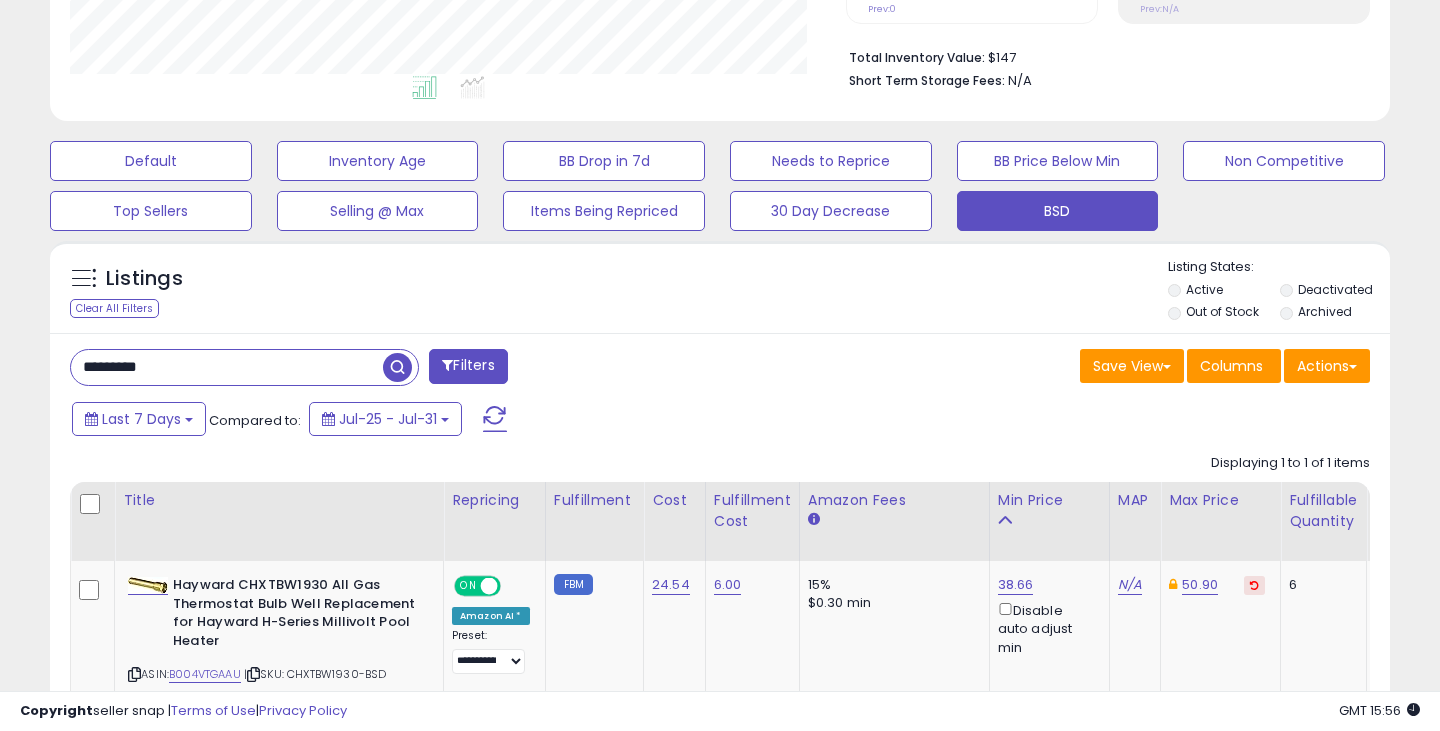 scroll, scrollTop: 999590, scrollLeft: 999224, axis: both 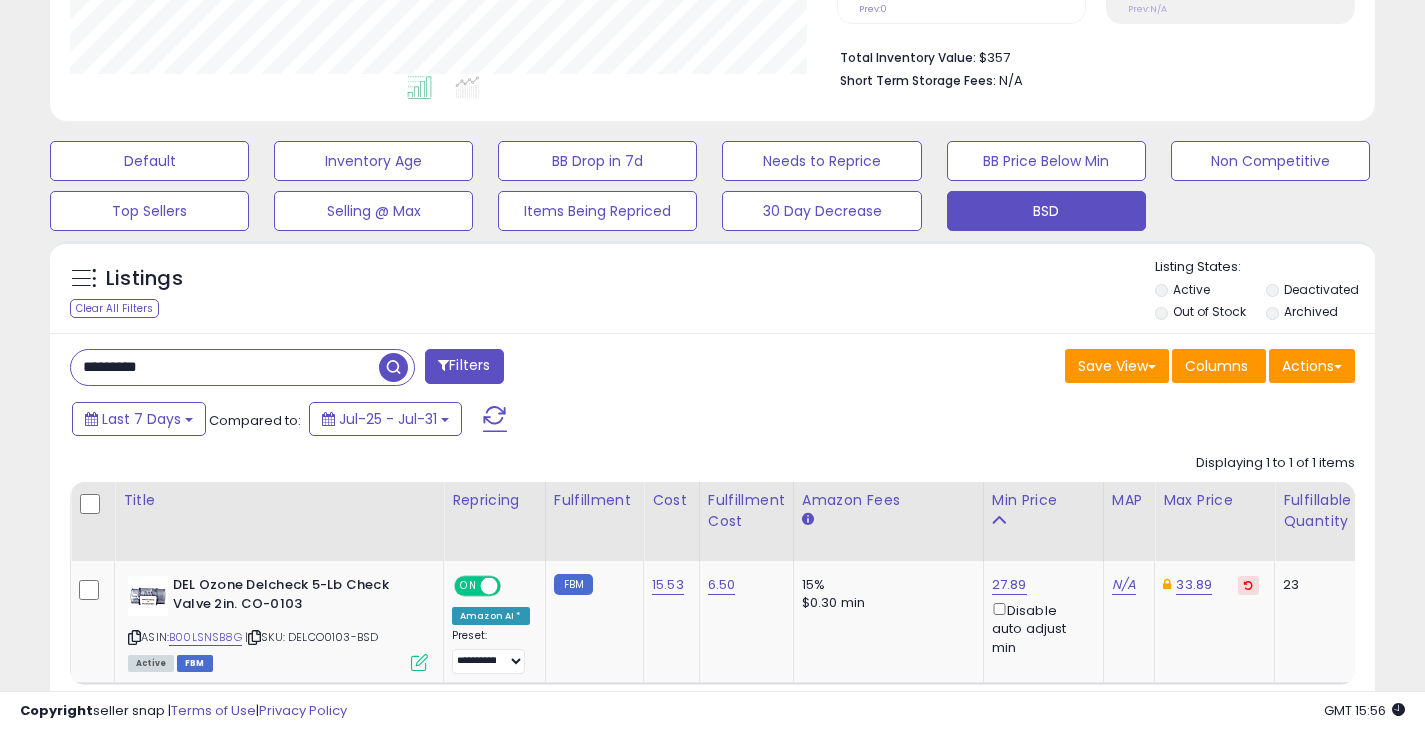 drag, startPoint x: 226, startPoint y: 369, endPoint x: 36, endPoint y: 373, distance: 190.0421 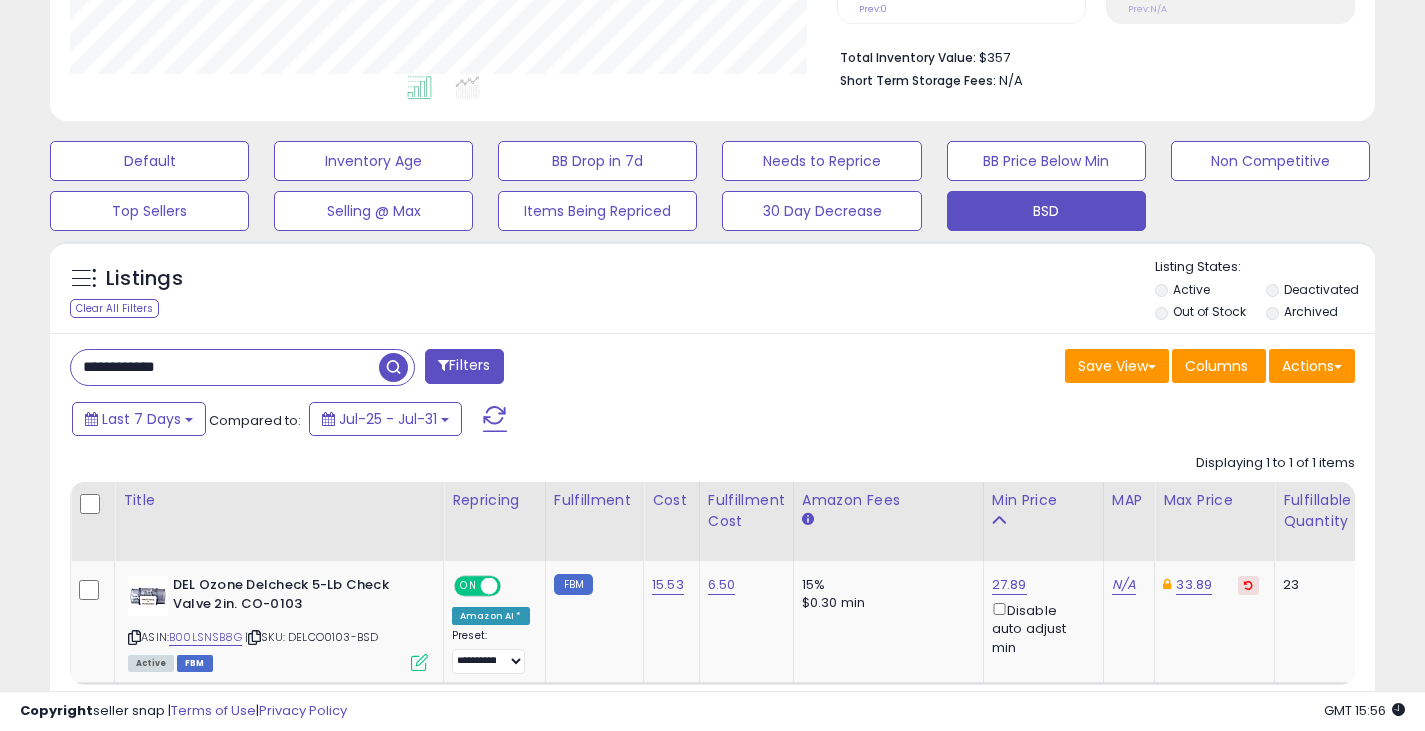 click at bounding box center (393, 367) 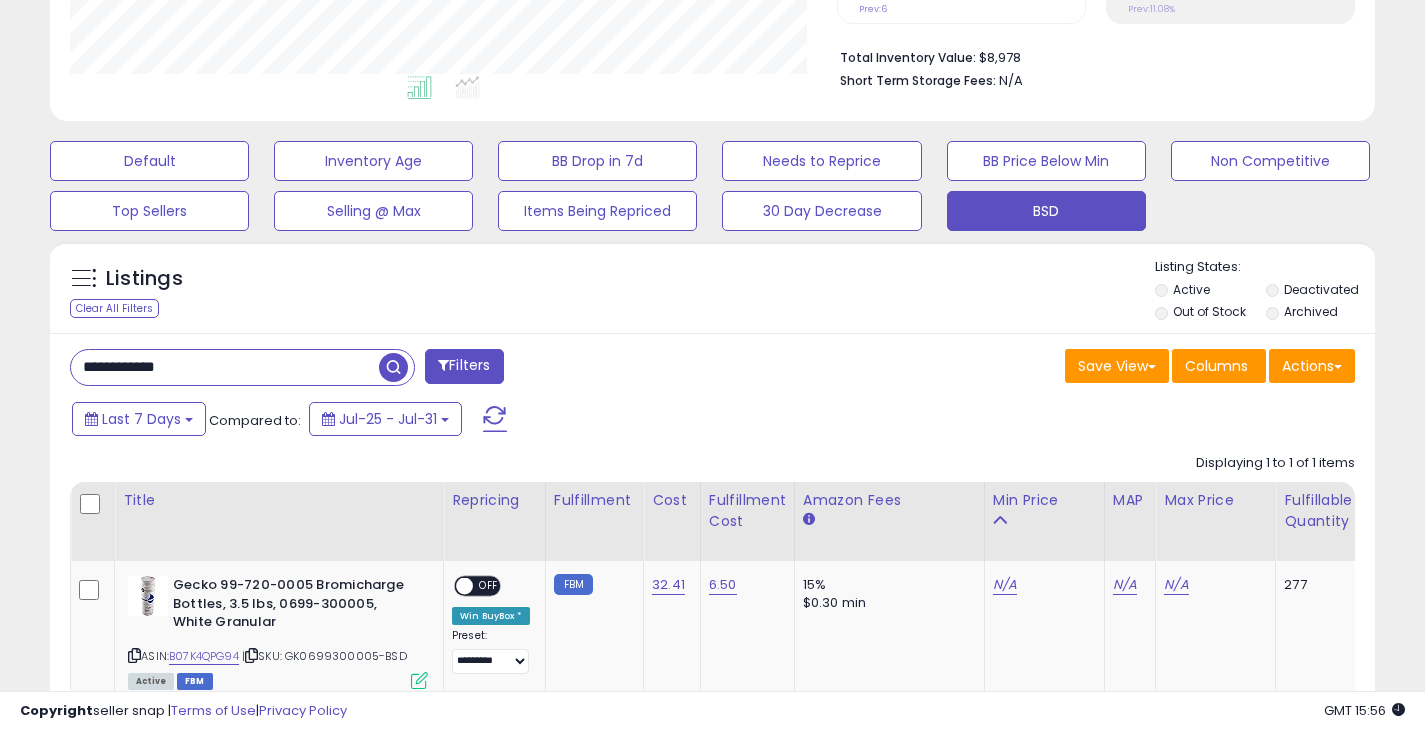 drag, startPoint x: 182, startPoint y: 386, endPoint x: -56, endPoint y: 396, distance: 238.20999 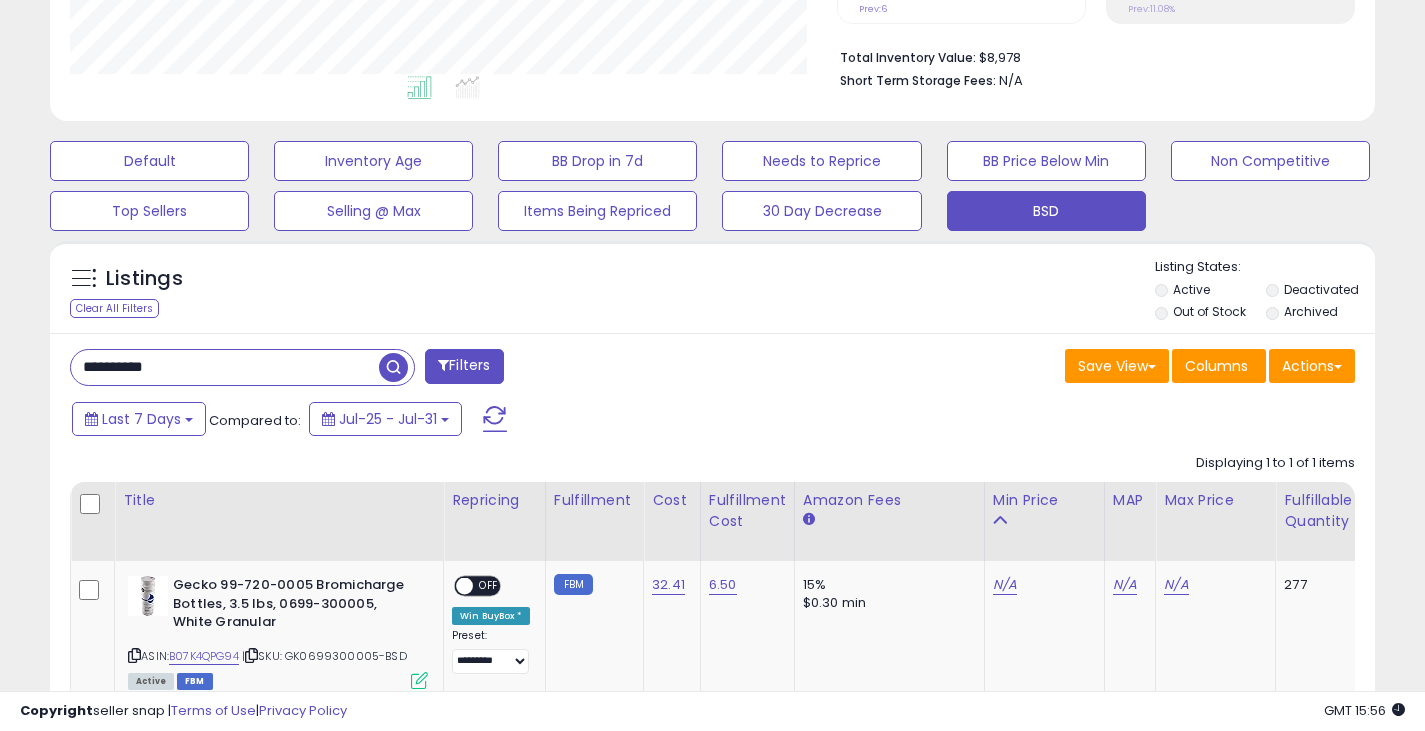 click at bounding box center [393, 367] 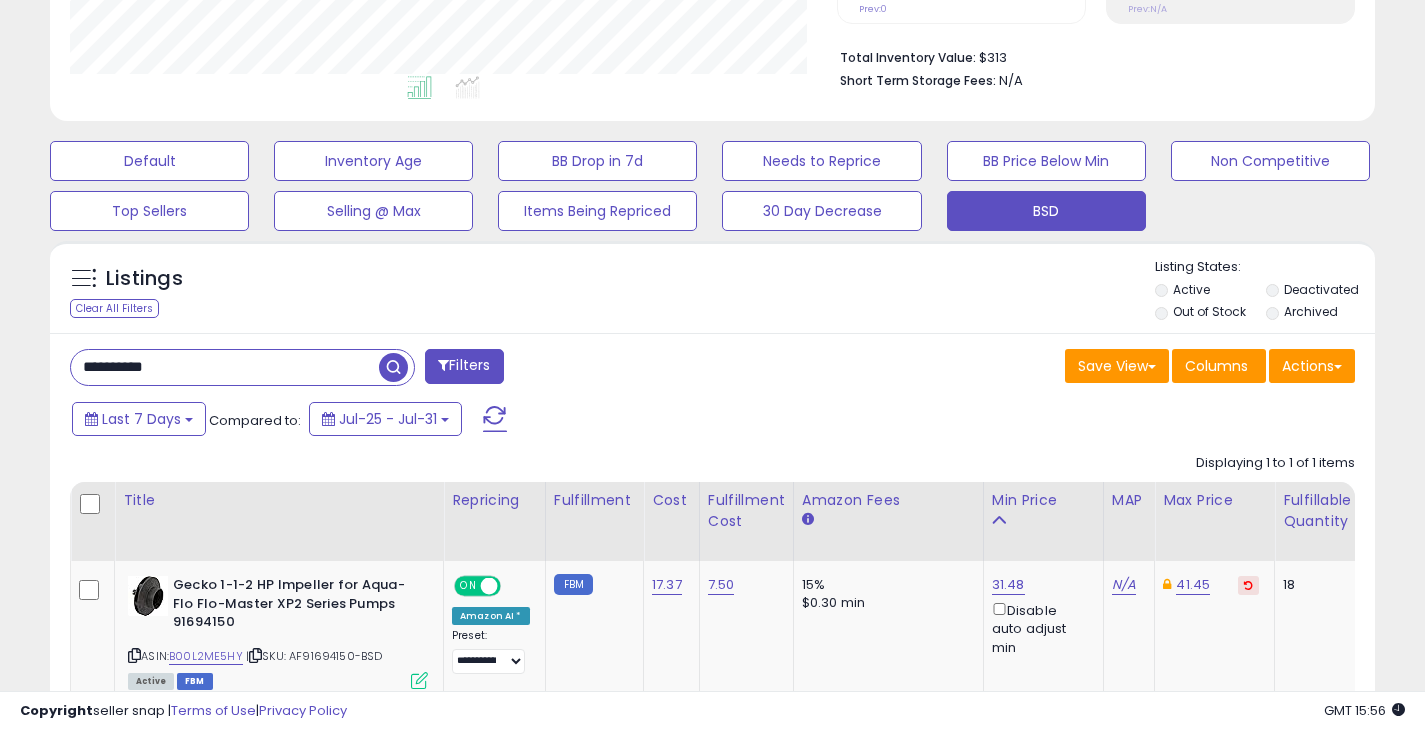 drag, startPoint x: 234, startPoint y: 364, endPoint x: 25, endPoint y: 366, distance: 209.00957 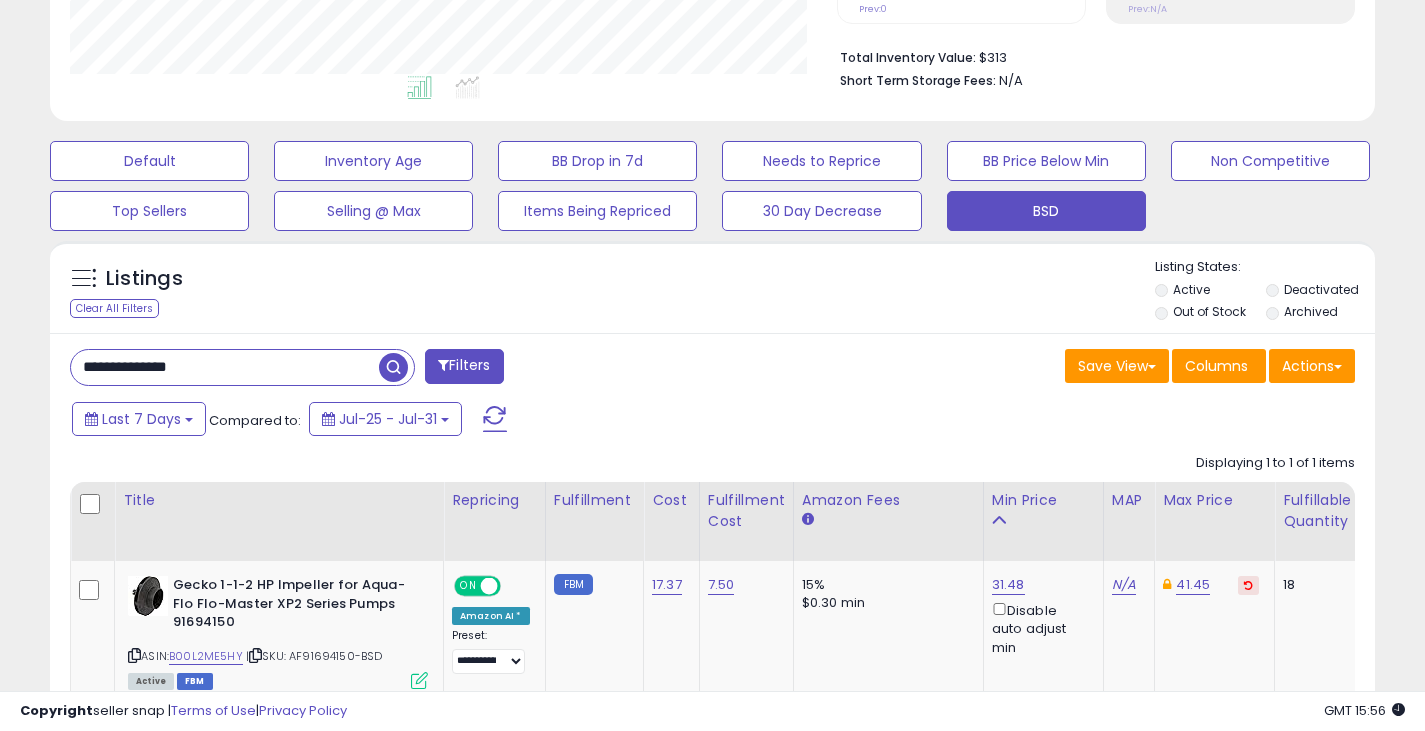 click at bounding box center [393, 367] 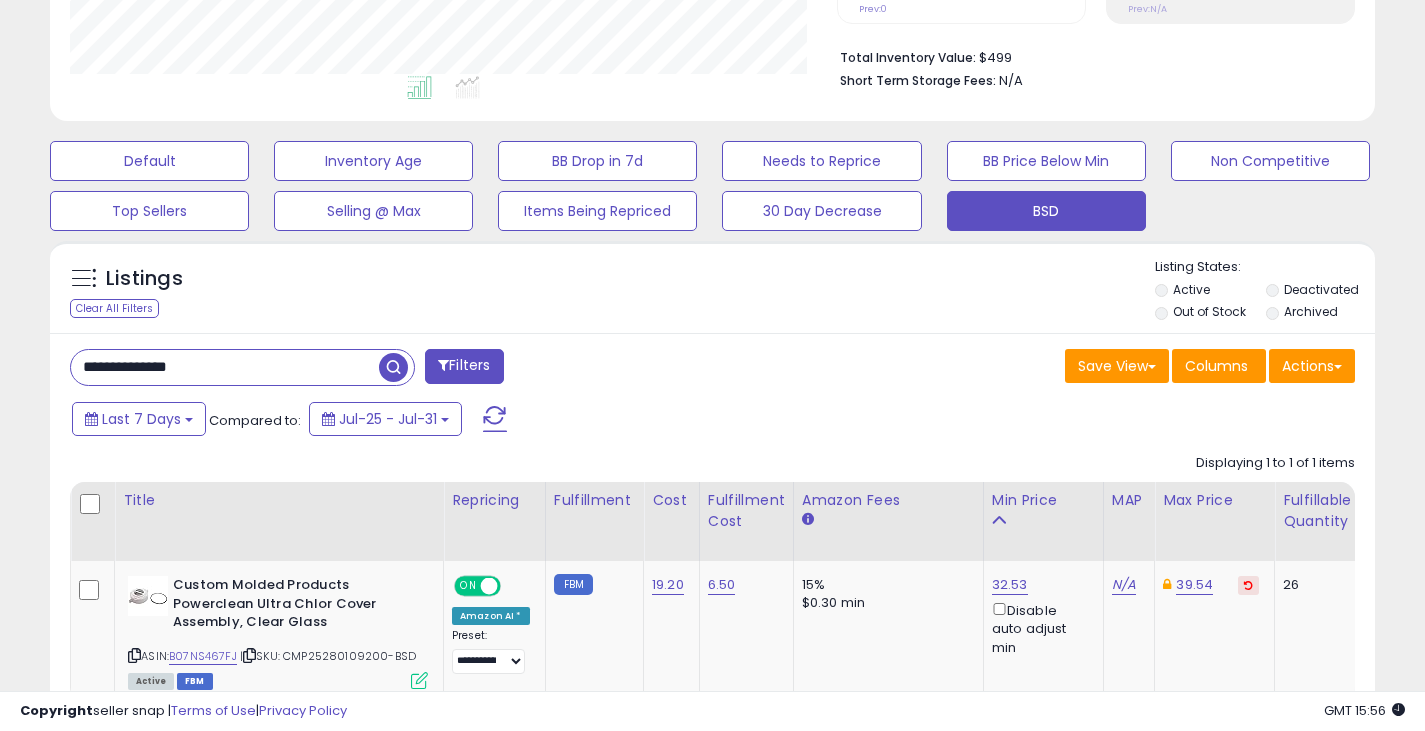drag, startPoint x: 305, startPoint y: 366, endPoint x: 69, endPoint y: 379, distance: 236.35777 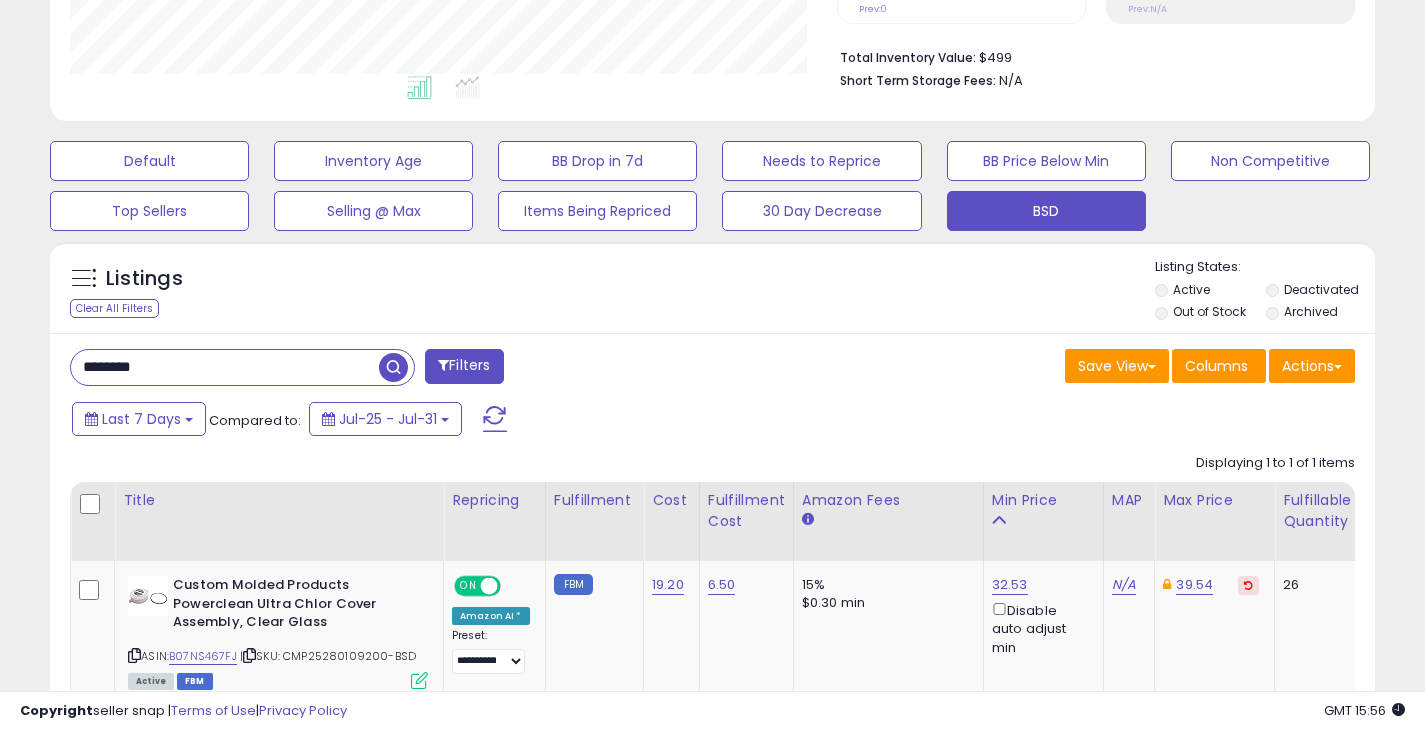 click at bounding box center [393, 367] 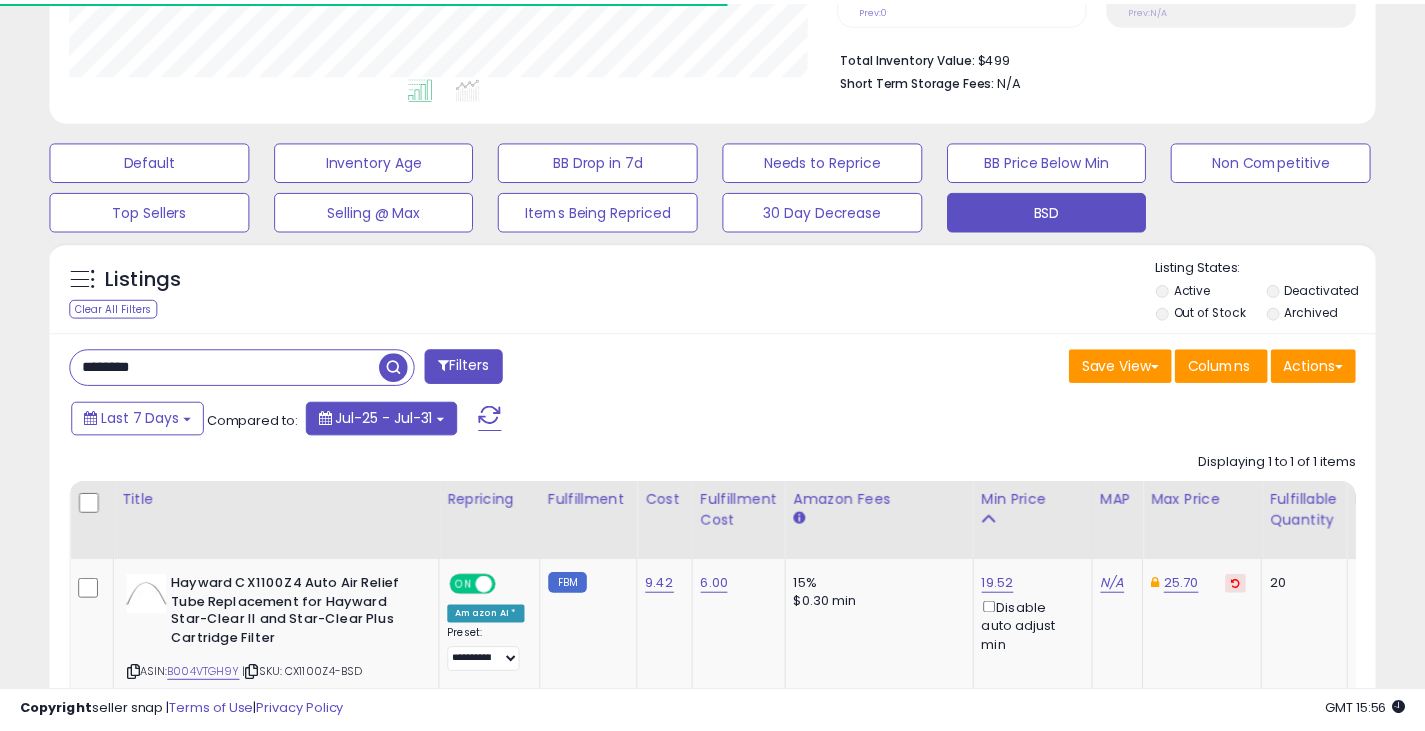 scroll, scrollTop: 410, scrollLeft: 767, axis: both 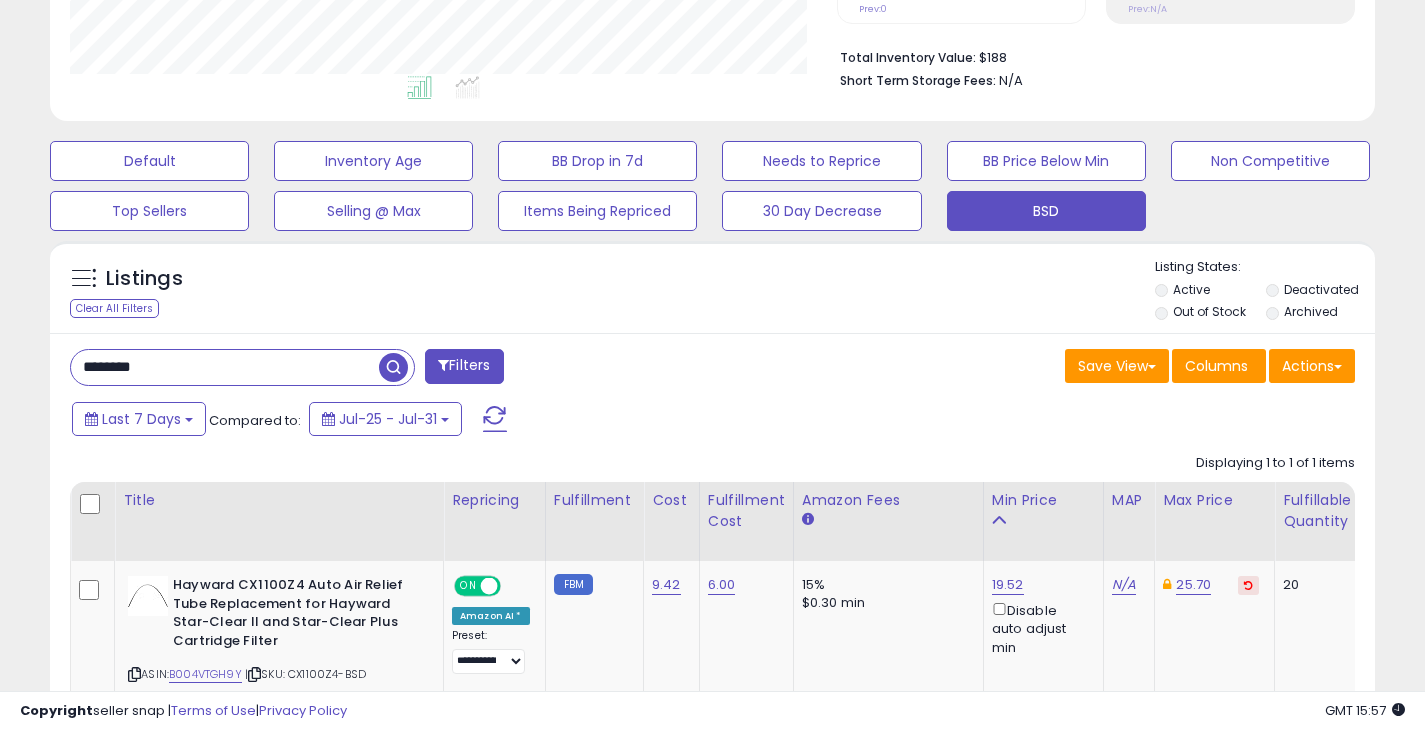 drag, startPoint x: 132, startPoint y: 377, endPoint x: 38, endPoint y: 383, distance: 94.19129 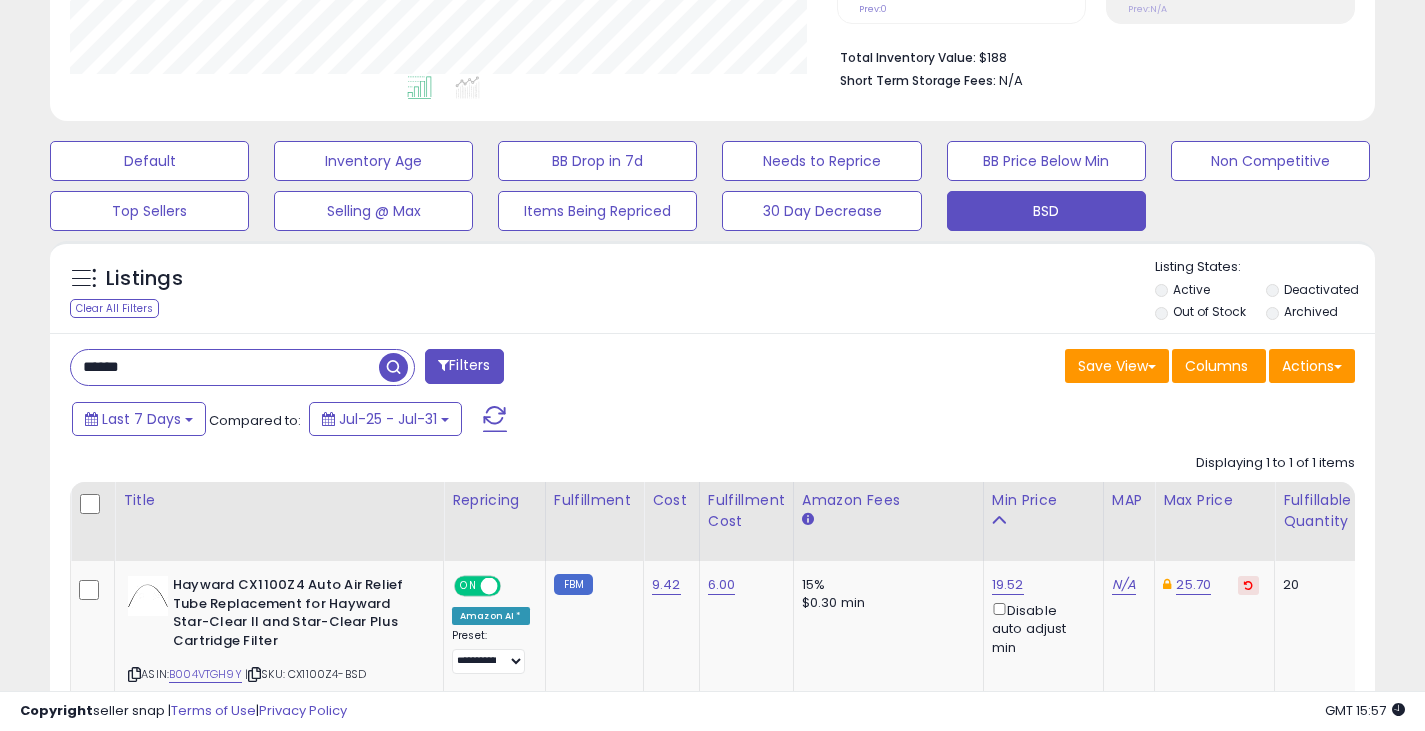 click at bounding box center (393, 367) 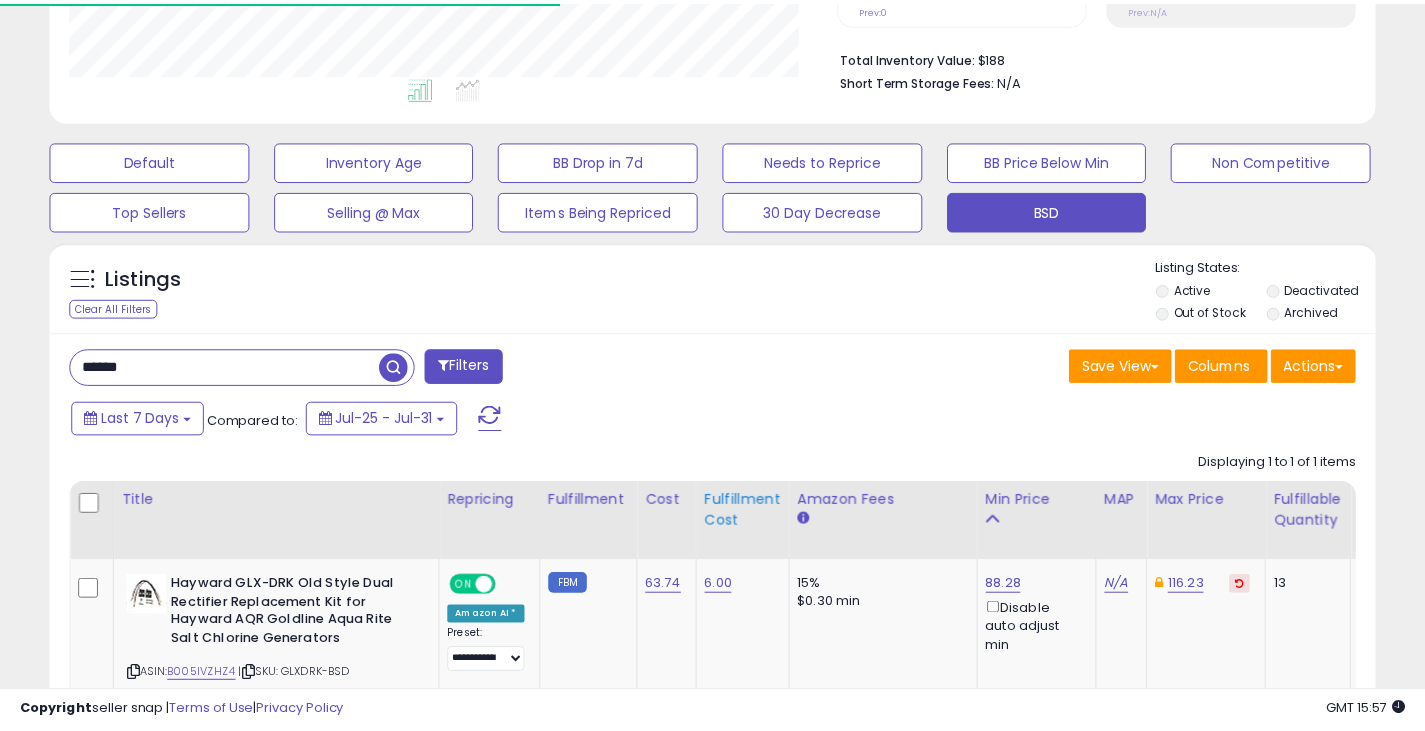 scroll, scrollTop: 410, scrollLeft: 767, axis: both 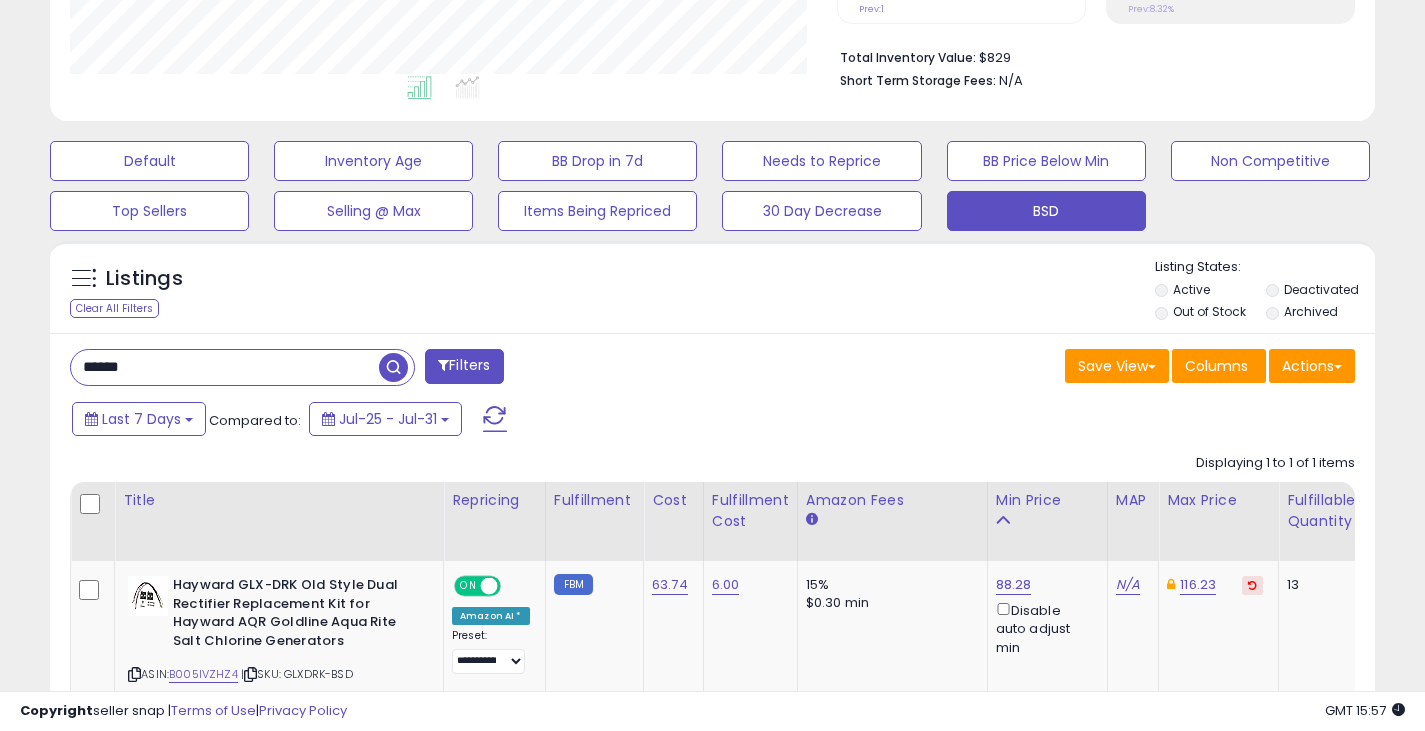 drag, startPoint x: 148, startPoint y: 375, endPoint x: 37, endPoint y: 380, distance: 111.11256 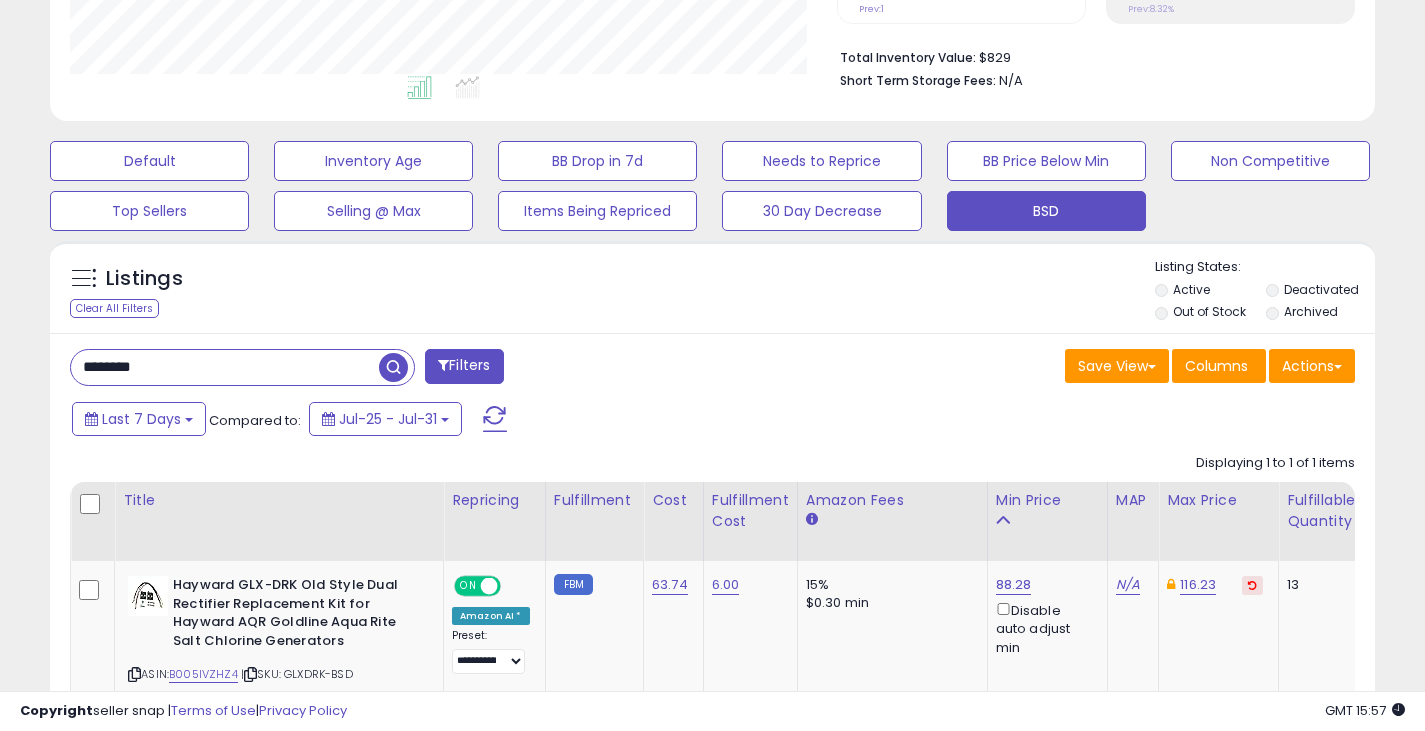 click at bounding box center [393, 367] 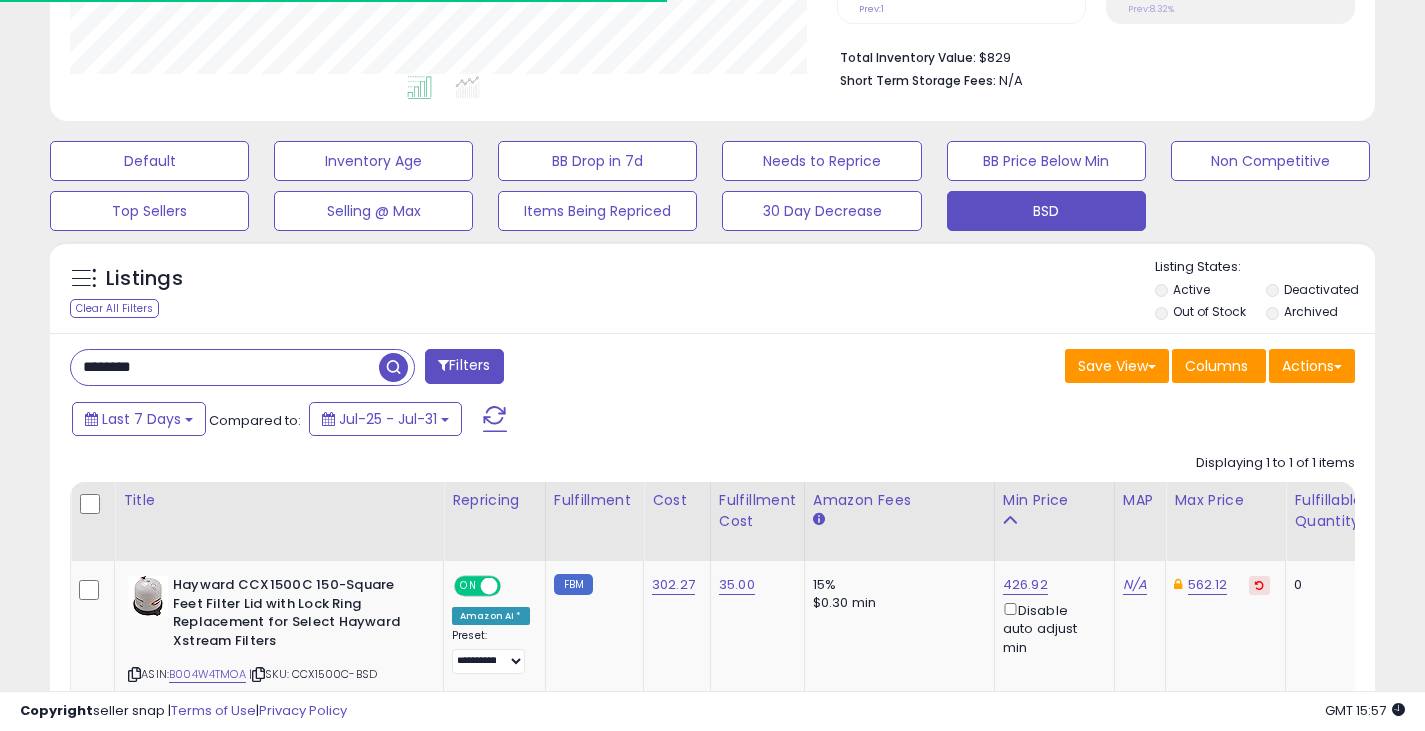 scroll, scrollTop: 410, scrollLeft: 767, axis: both 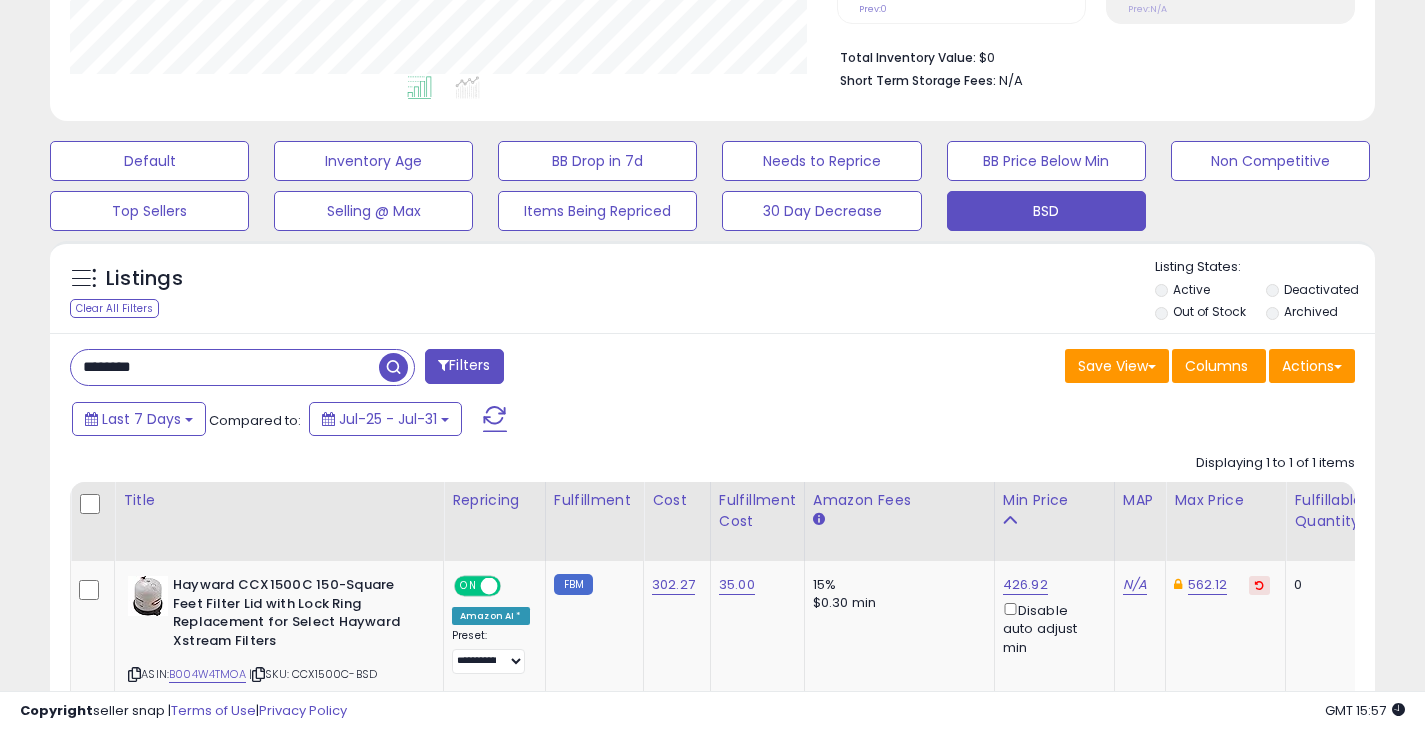 drag, startPoint x: 259, startPoint y: 372, endPoint x: 48, endPoint y: 379, distance: 211.11609 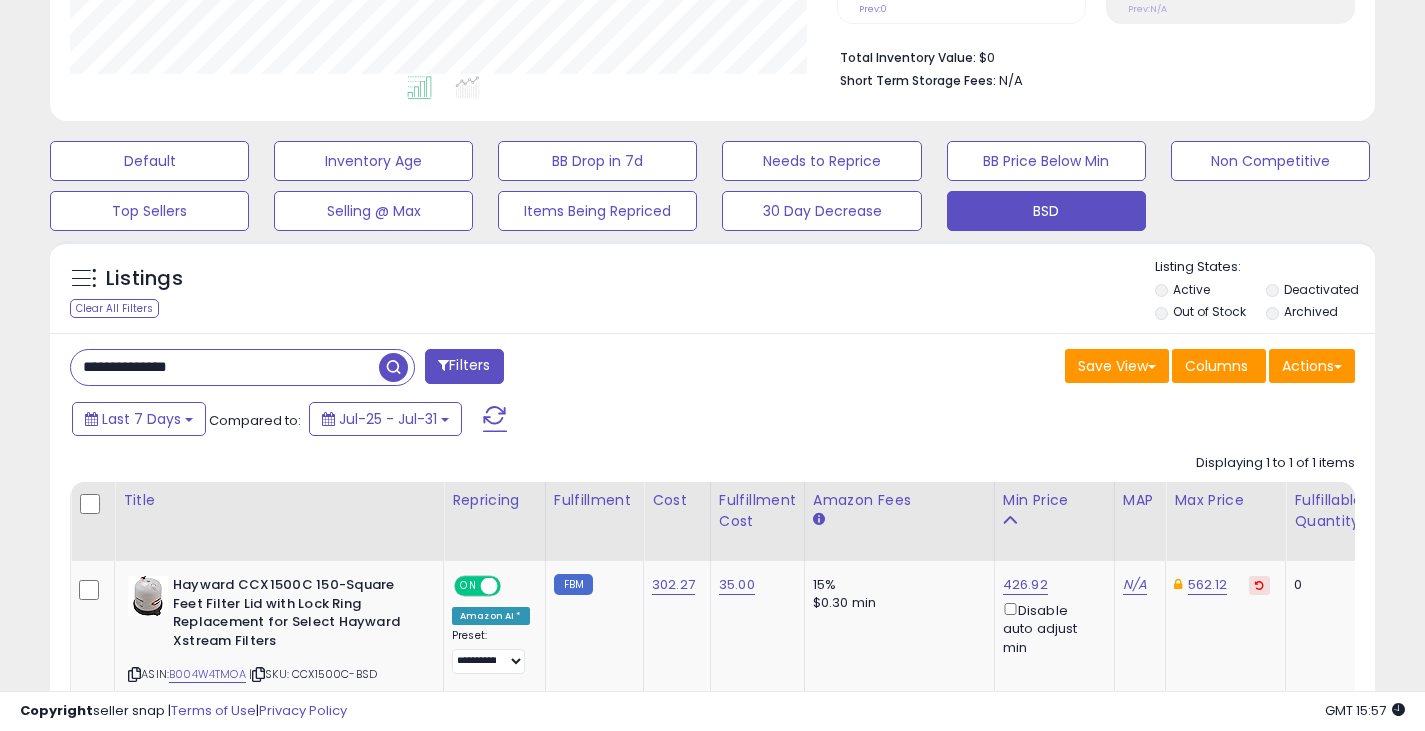 click at bounding box center [393, 367] 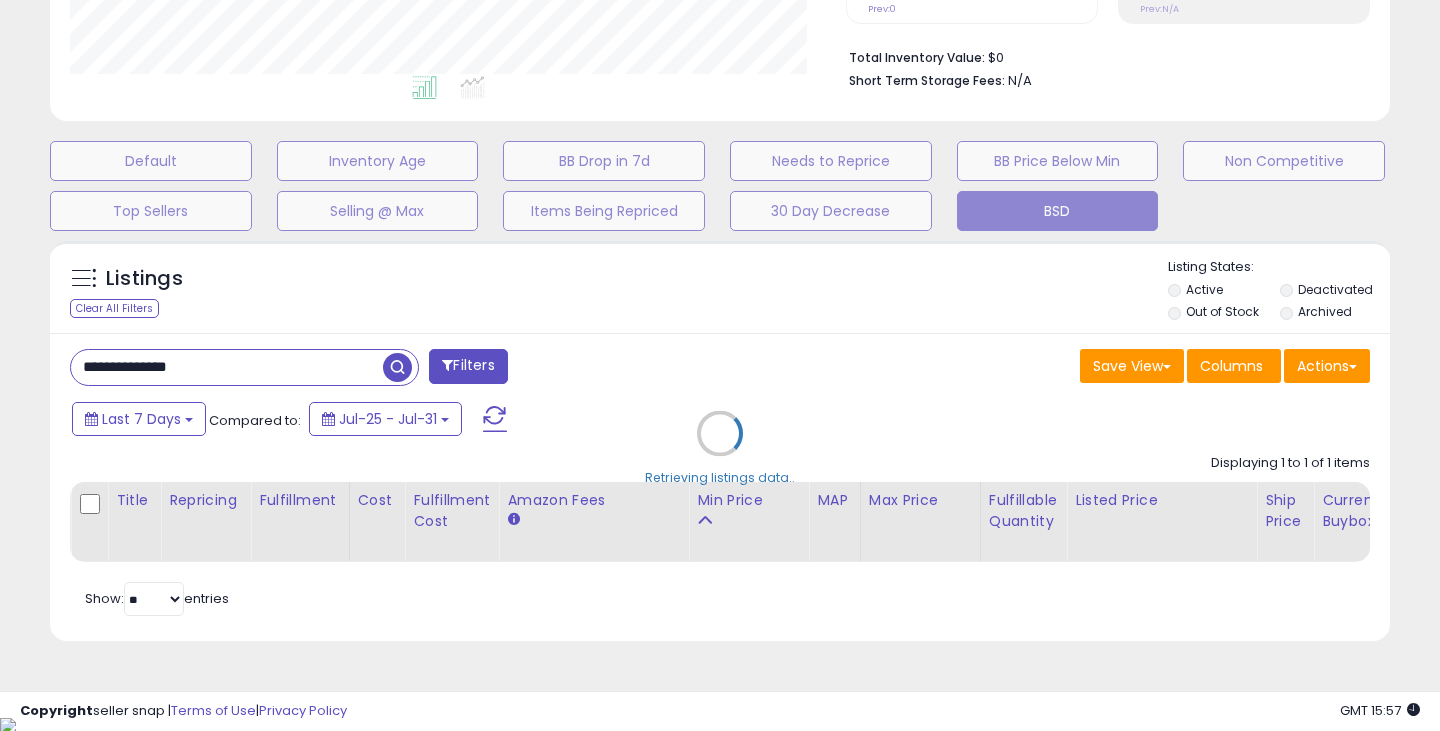 scroll, scrollTop: 999590, scrollLeft: 999224, axis: both 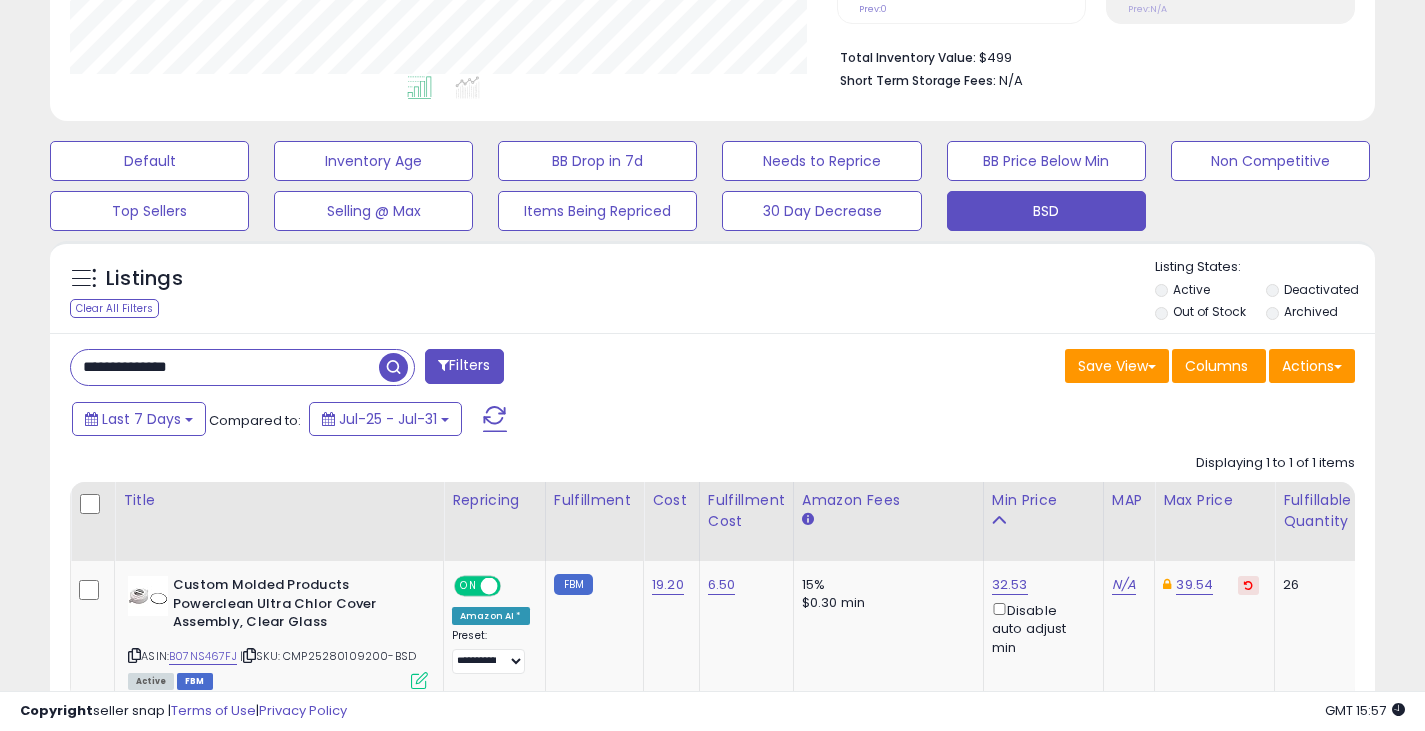 drag, startPoint x: 137, startPoint y: 374, endPoint x: 52, endPoint y: 374, distance: 85 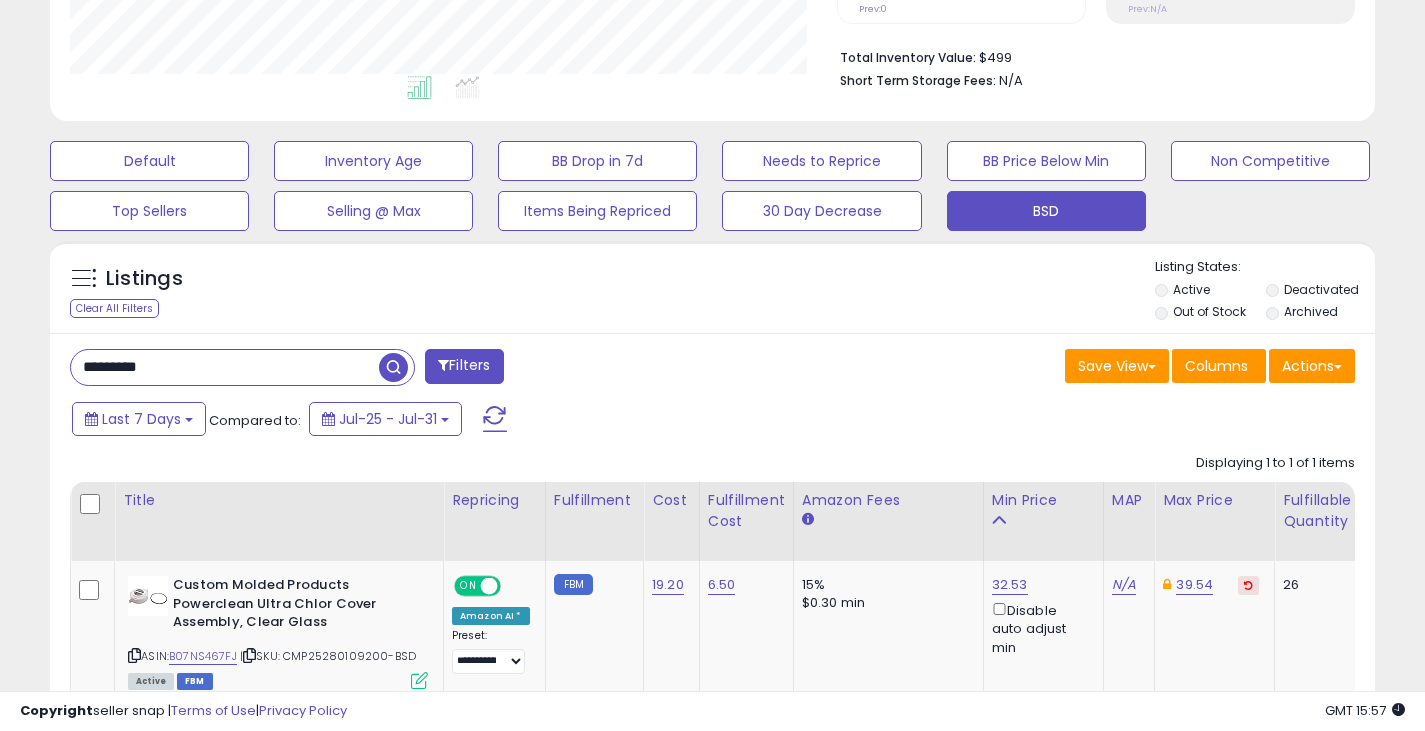 click at bounding box center [393, 367] 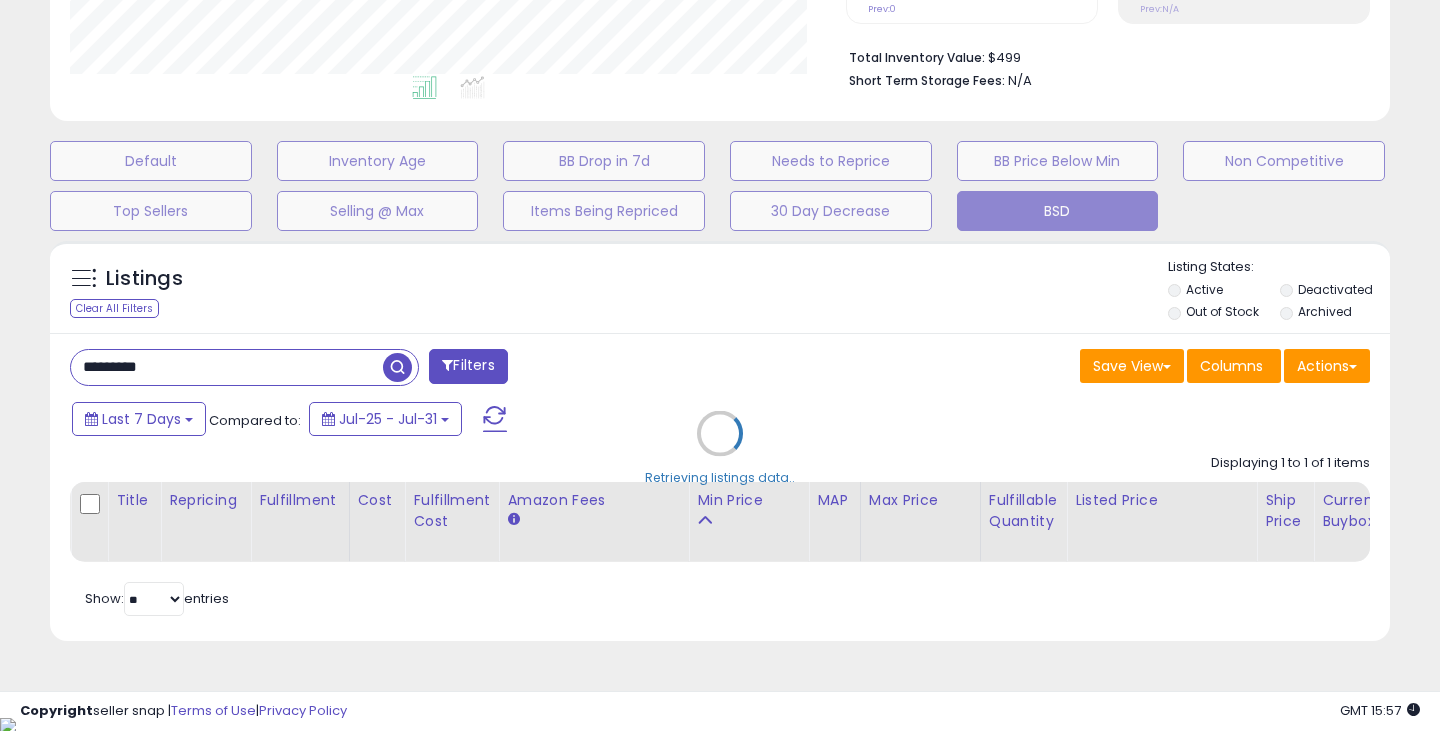 scroll, scrollTop: 999590, scrollLeft: 999224, axis: both 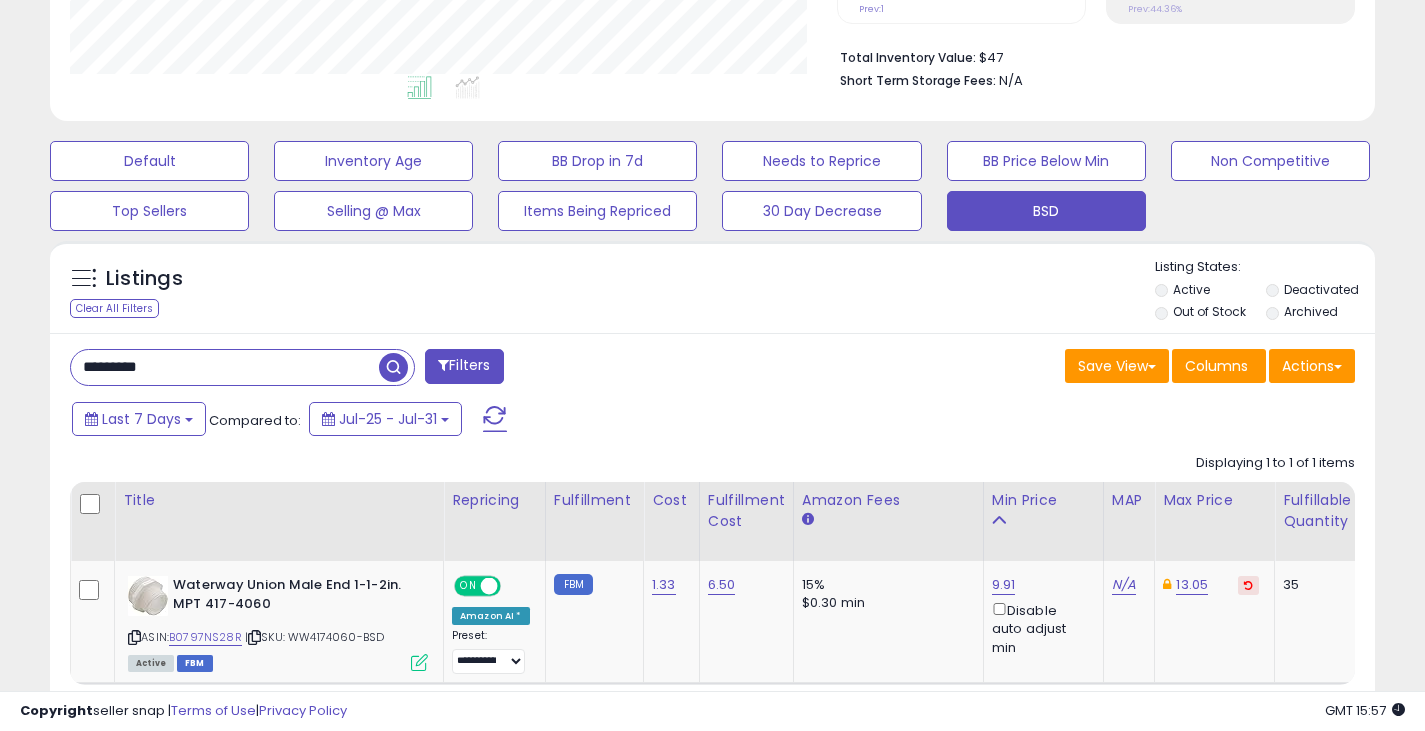 drag, startPoint x: 186, startPoint y: 371, endPoint x: 57, endPoint y: 374, distance: 129.03488 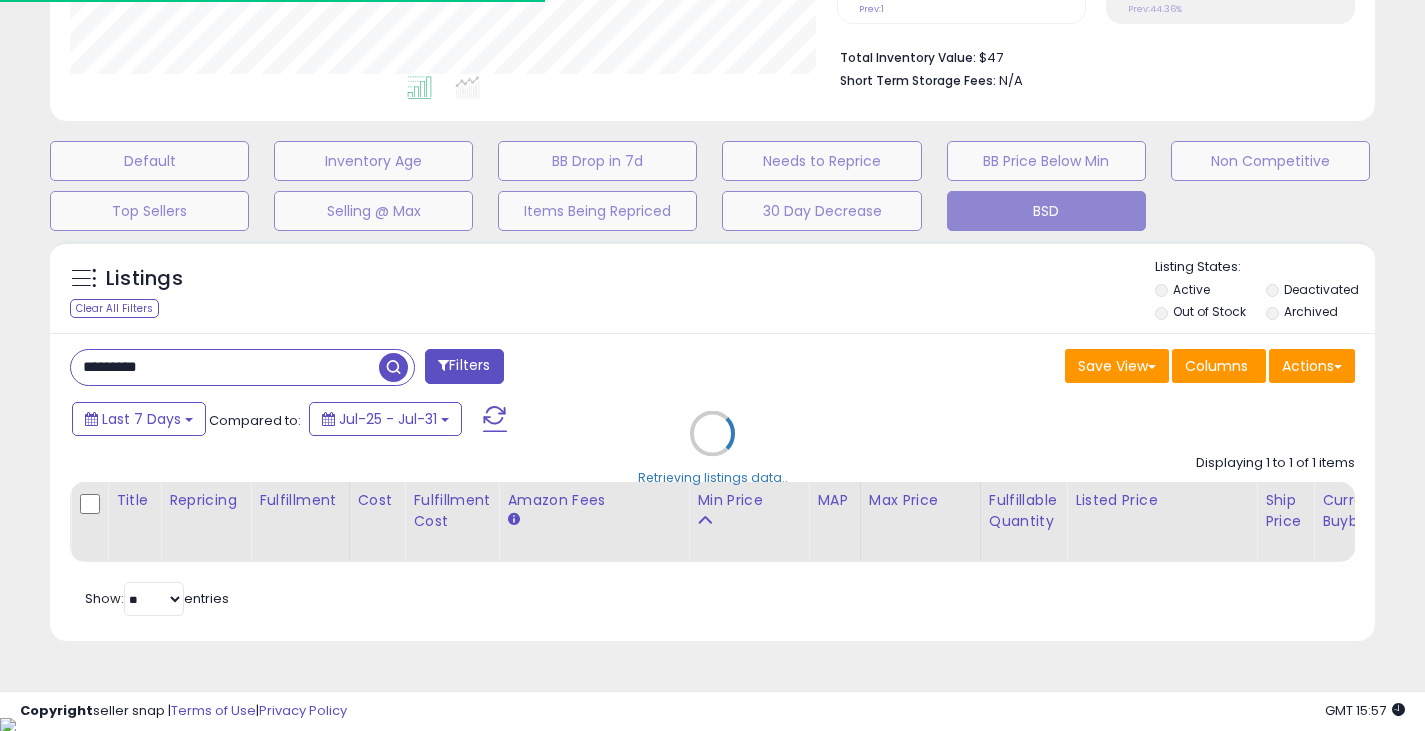 scroll, scrollTop: 410, scrollLeft: 767, axis: both 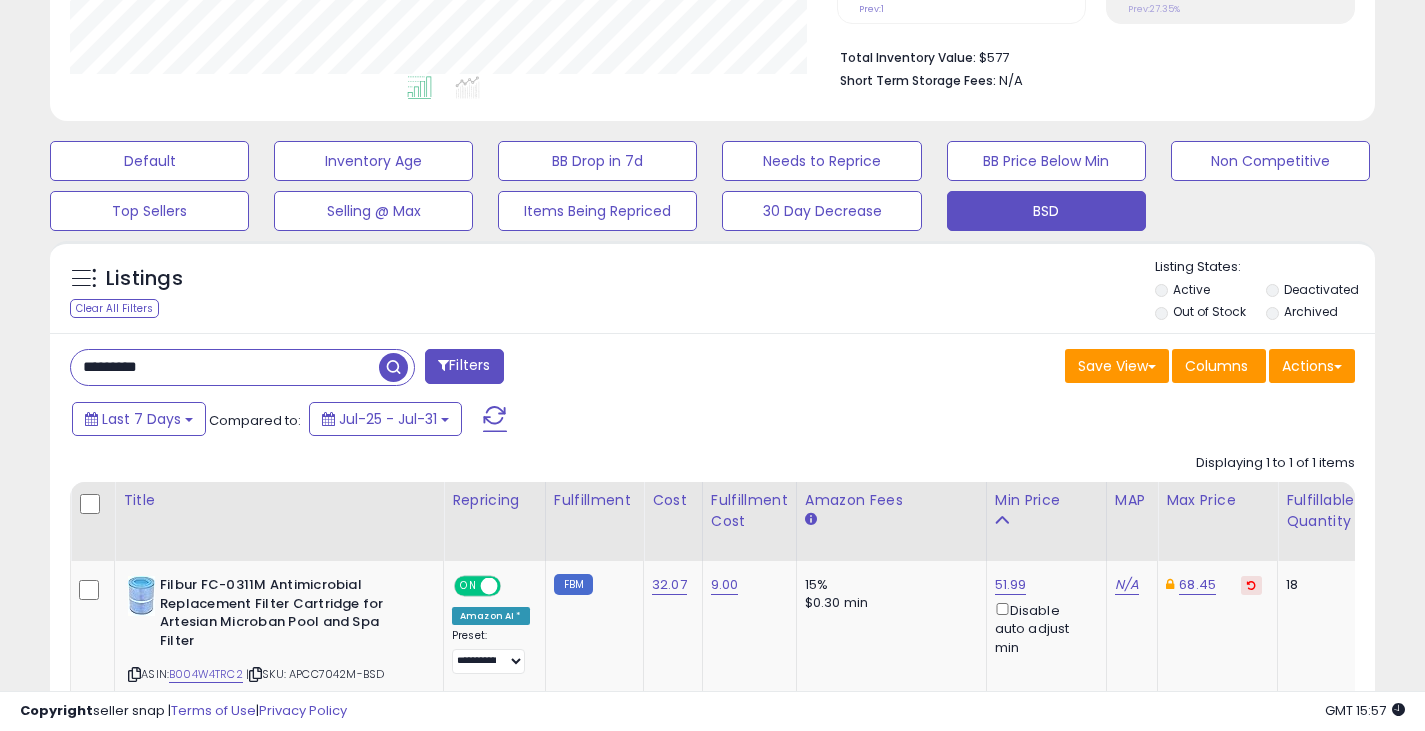 drag, startPoint x: 195, startPoint y: 378, endPoint x: 50, endPoint y: 372, distance: 145.12408 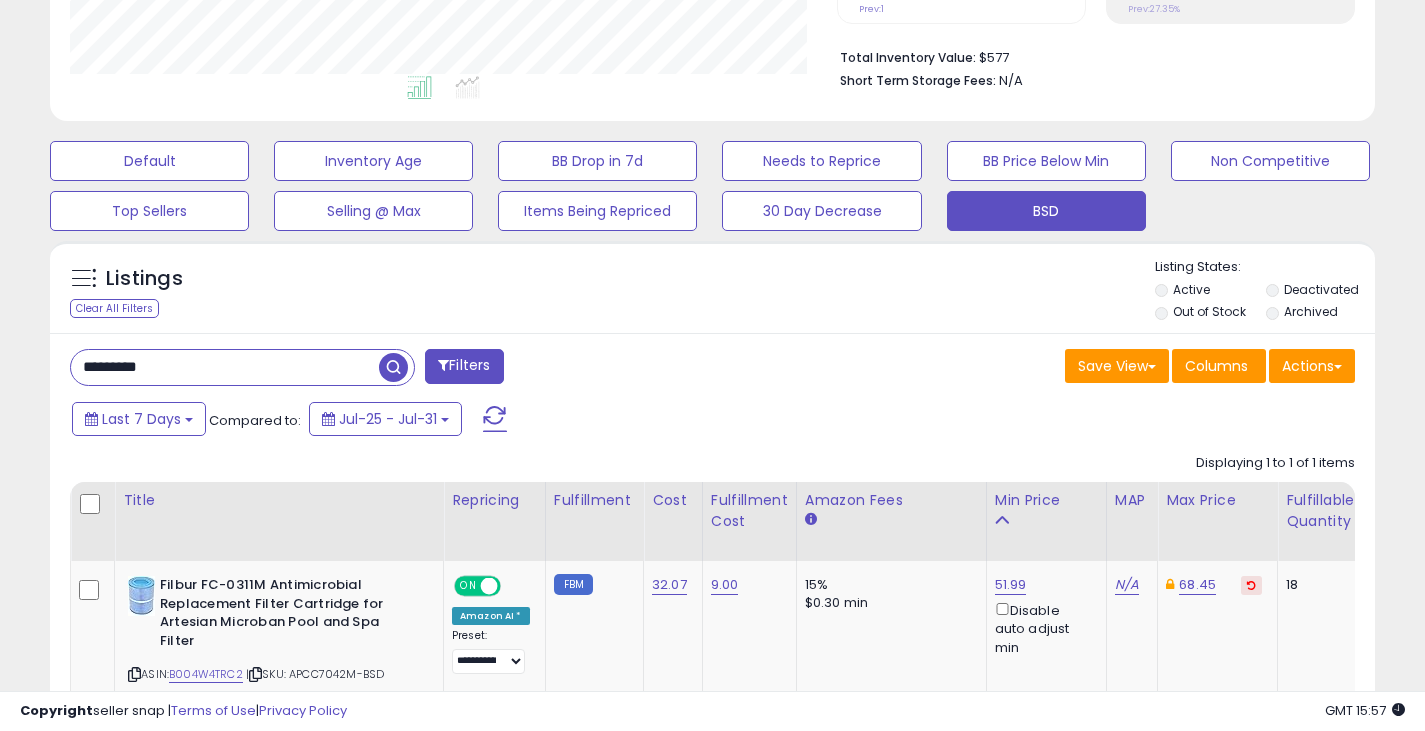 click at bounding box center [393, 367] 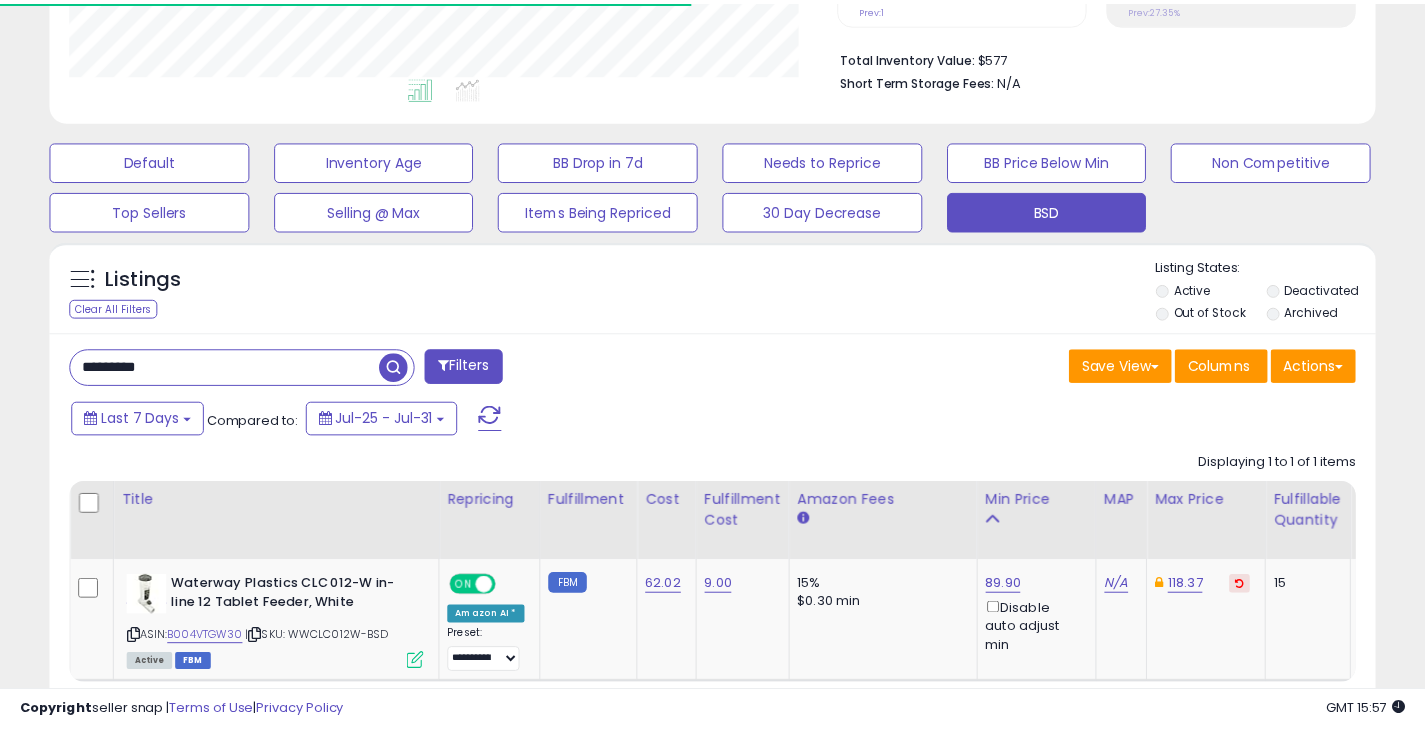 scroll, scrollTop: 410, scrollLeft: 767, axis: both 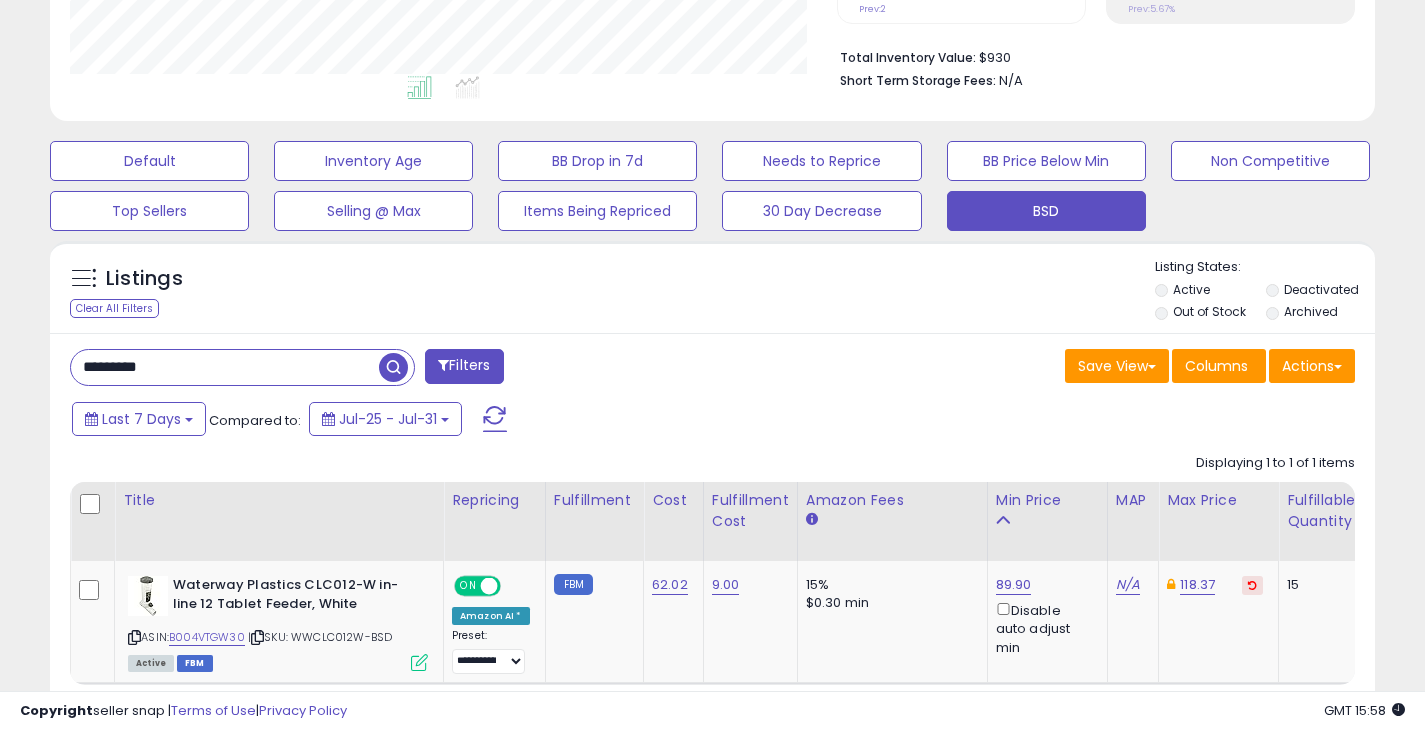drag, startPoint x: 161, startPoint y: 373, endPoint x: 70, endPoint y: 374, distance: 91.00549 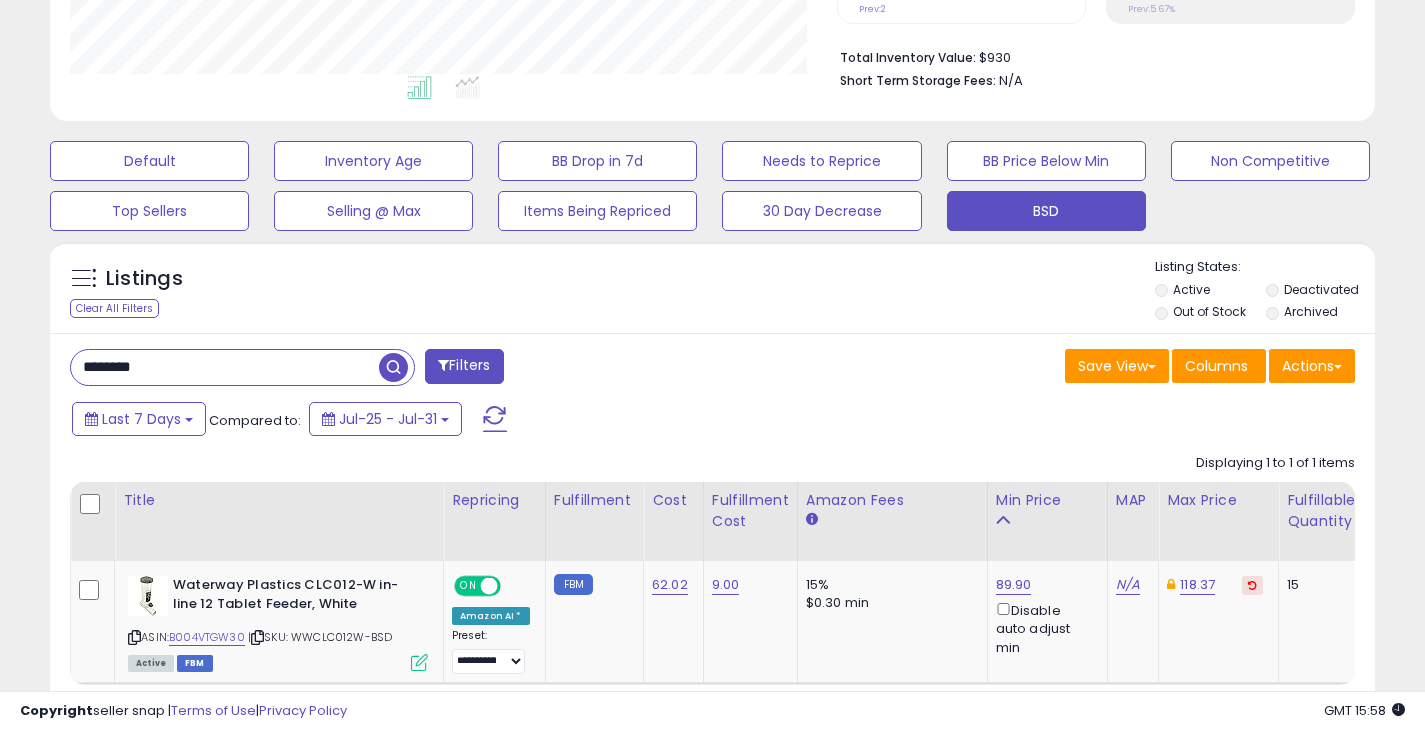 click at bounding box center [393, 367] 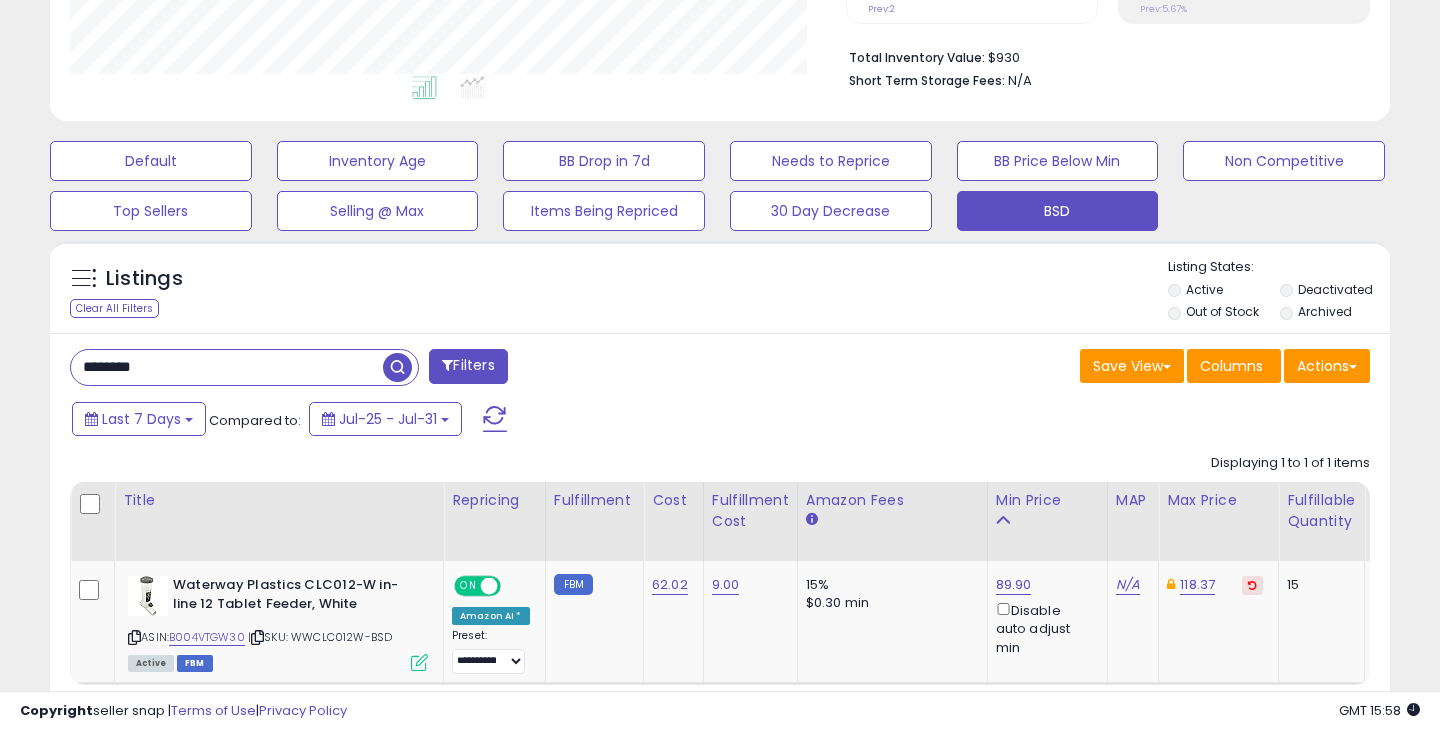 scroll, scrollTop: 999590, scrollLeft: 999224, axis: both 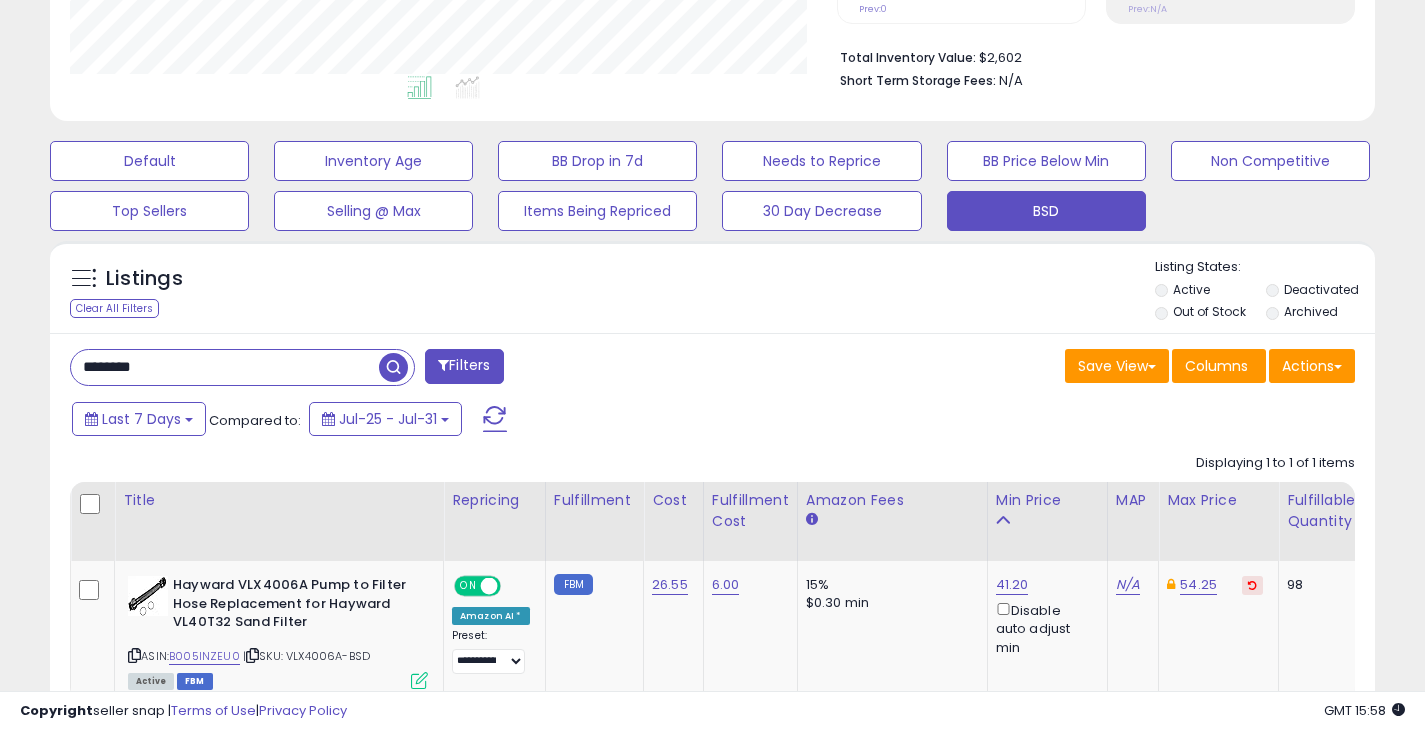 click on "********" at bounding box center [225, 367] 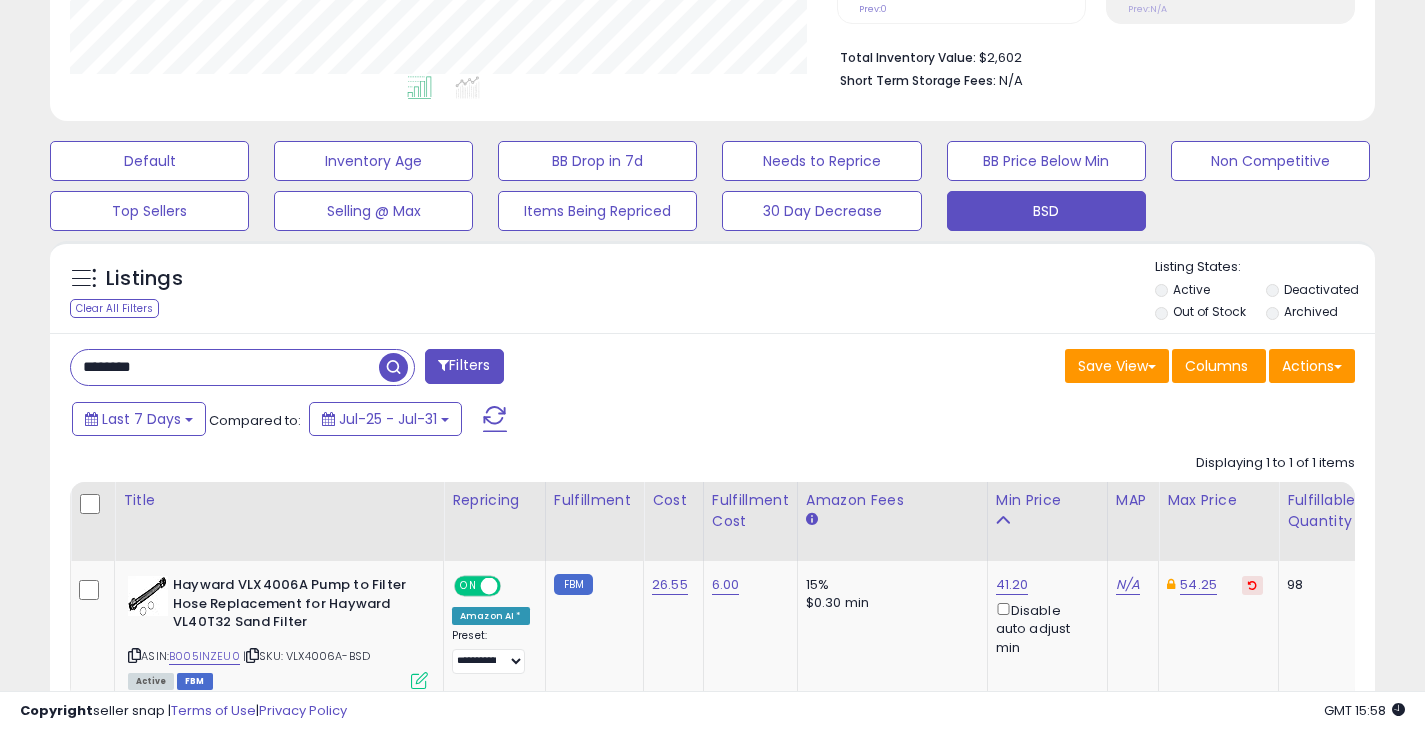 drag, startPoint x: 250, startPoint y: 365, endPoint x: 51, endPoint y: 380, distance: 199.56453 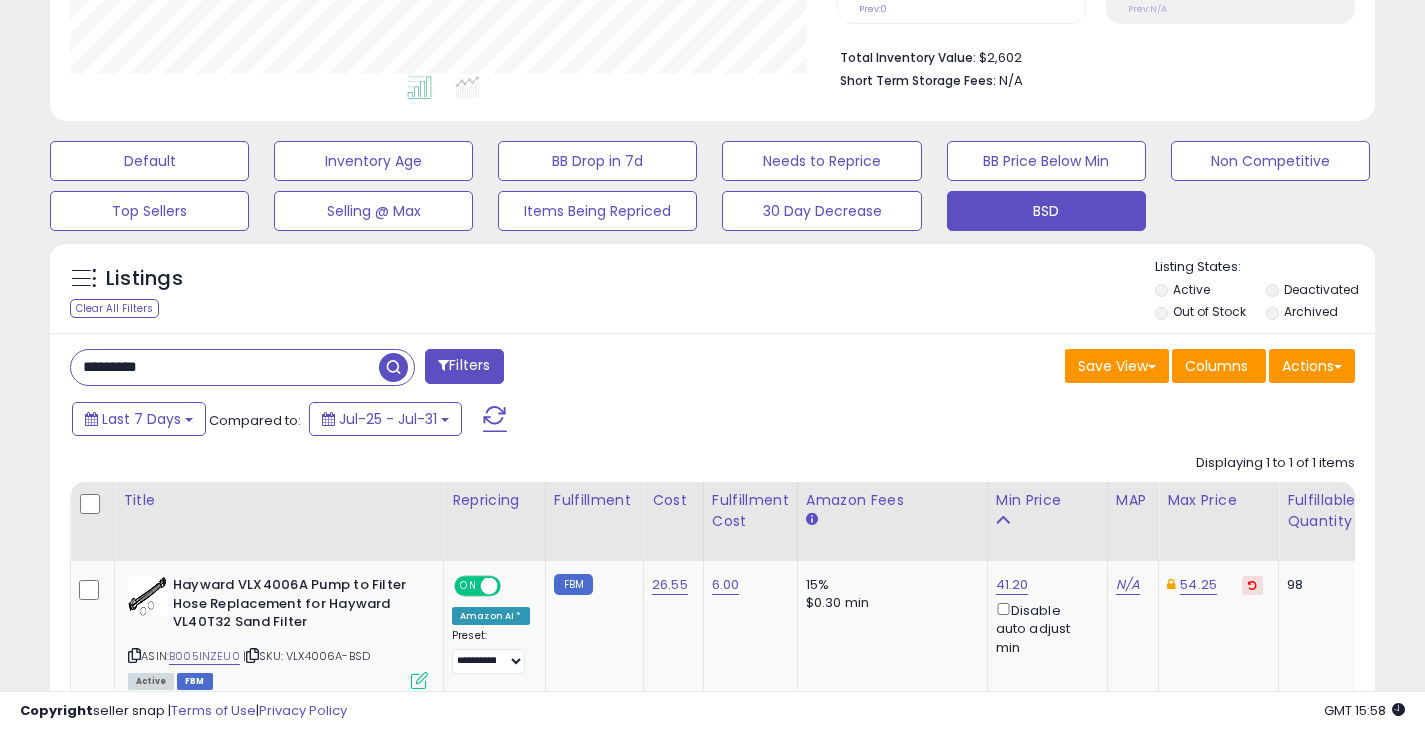 click at bounding box center [393, 367] 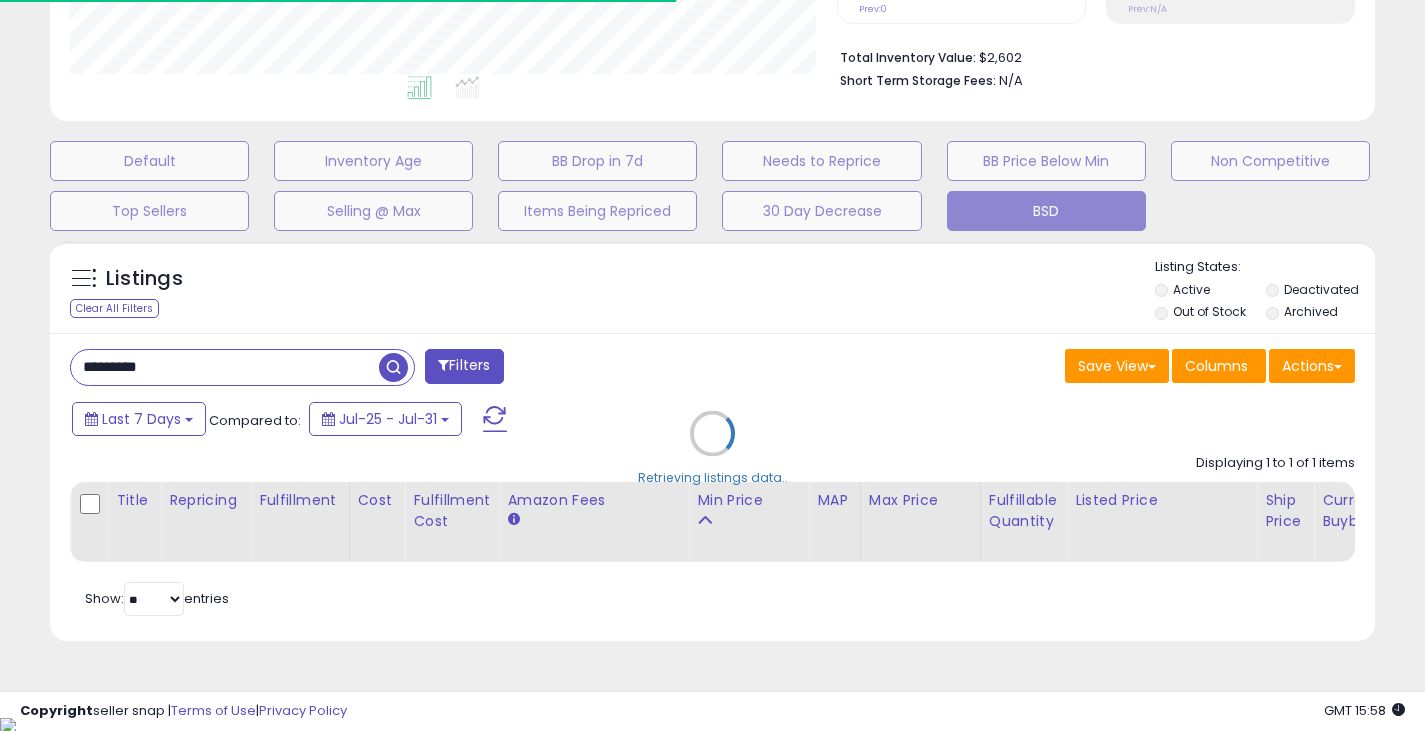 scroll, scrollTop: 410, scrollLeft: 767, axis: both 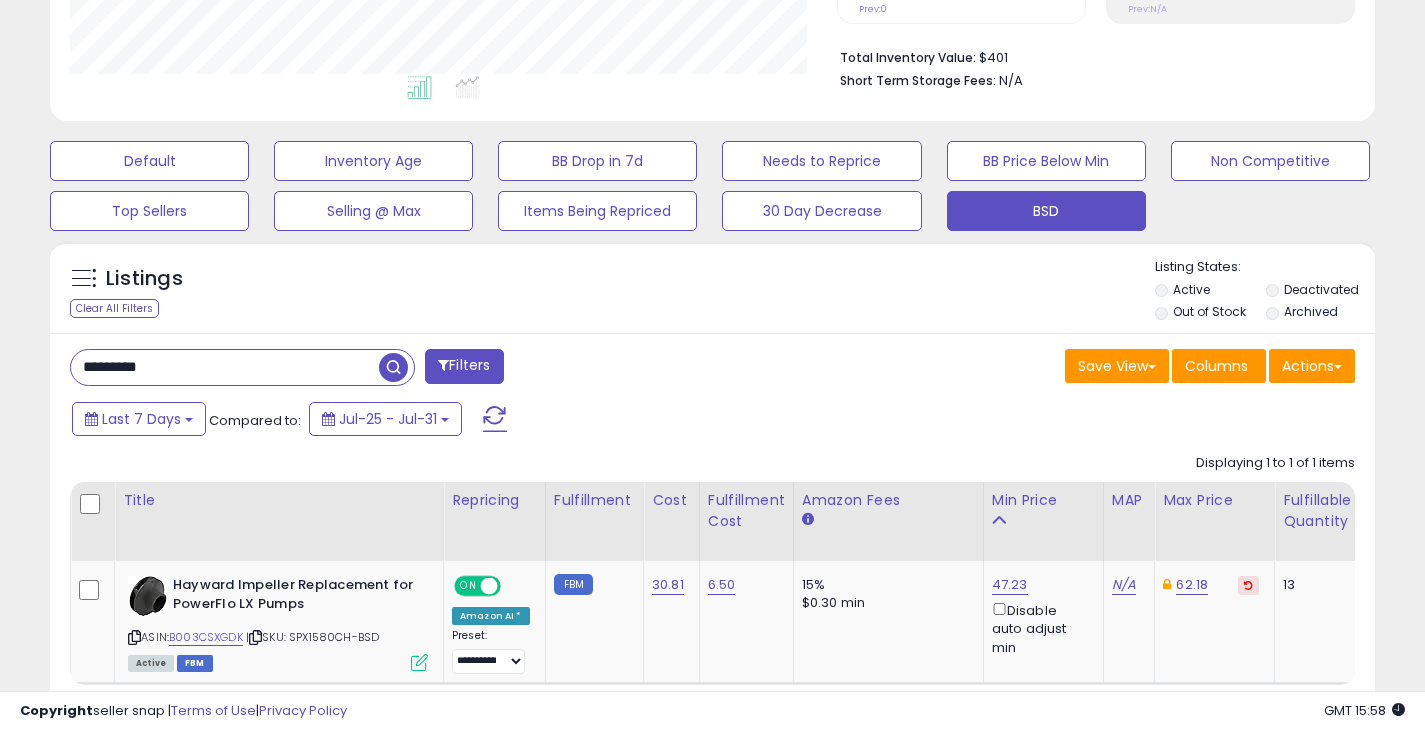 drag, startPoint x: 202, startPoint y: 366, endPoint x: -1, endPoint y: 370, distance: 203.0394 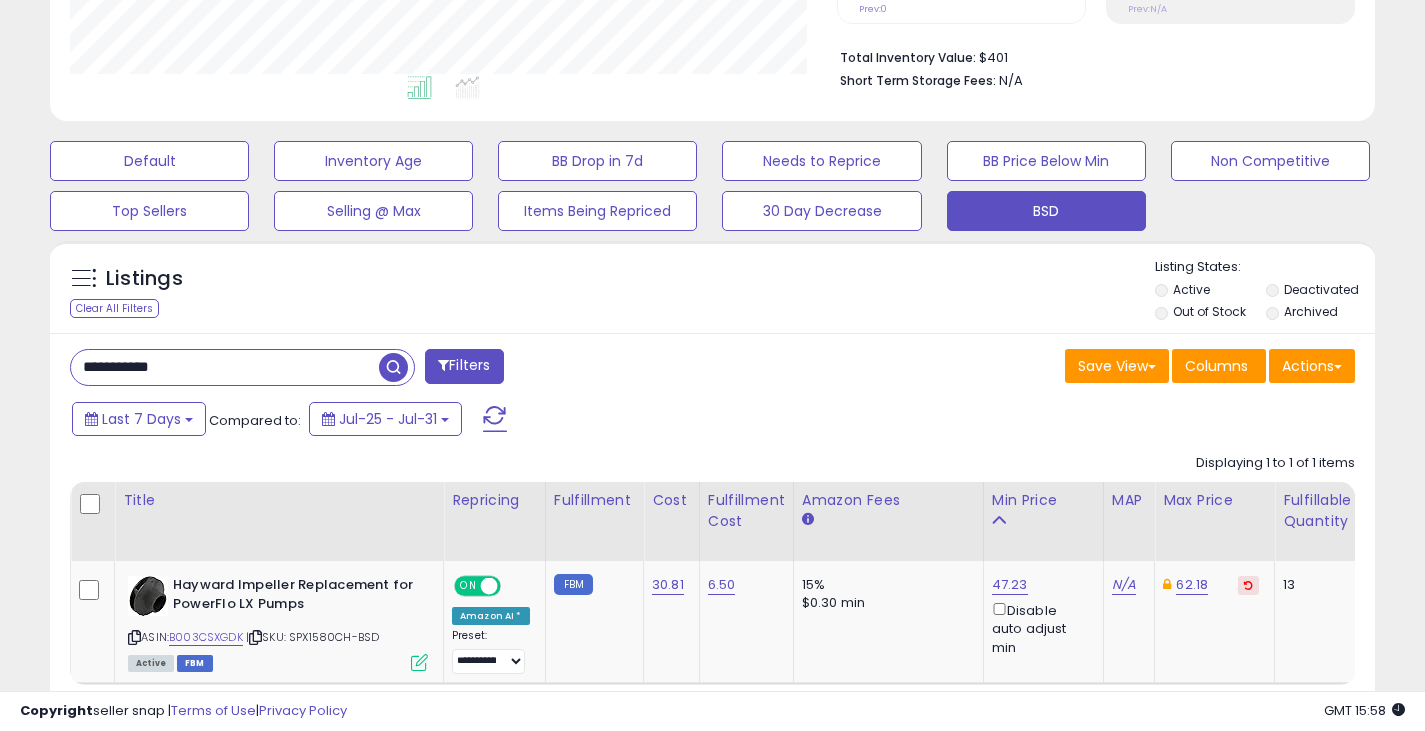 click at bounding box center [393, 367] 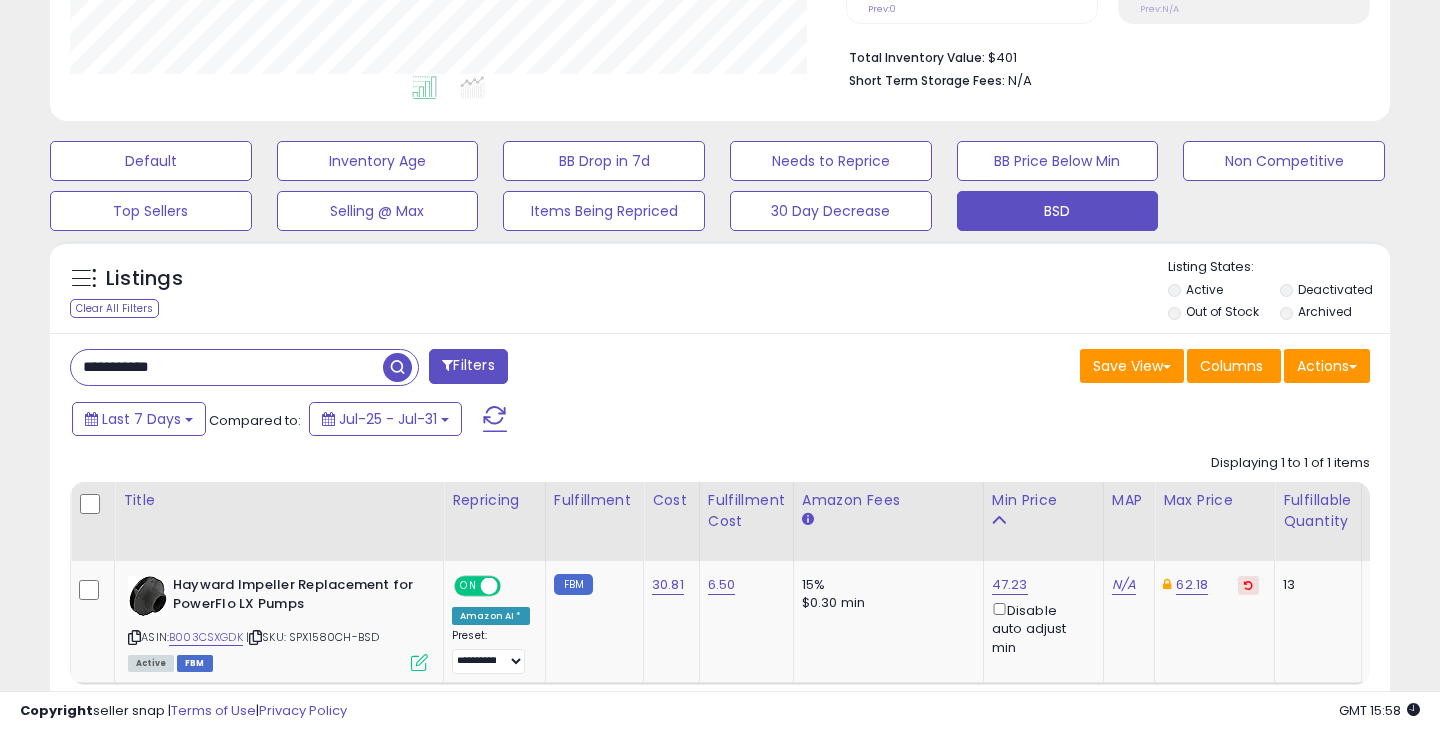 scroll, scrollTop: 999590, scrollLeft: 999224, axis: both 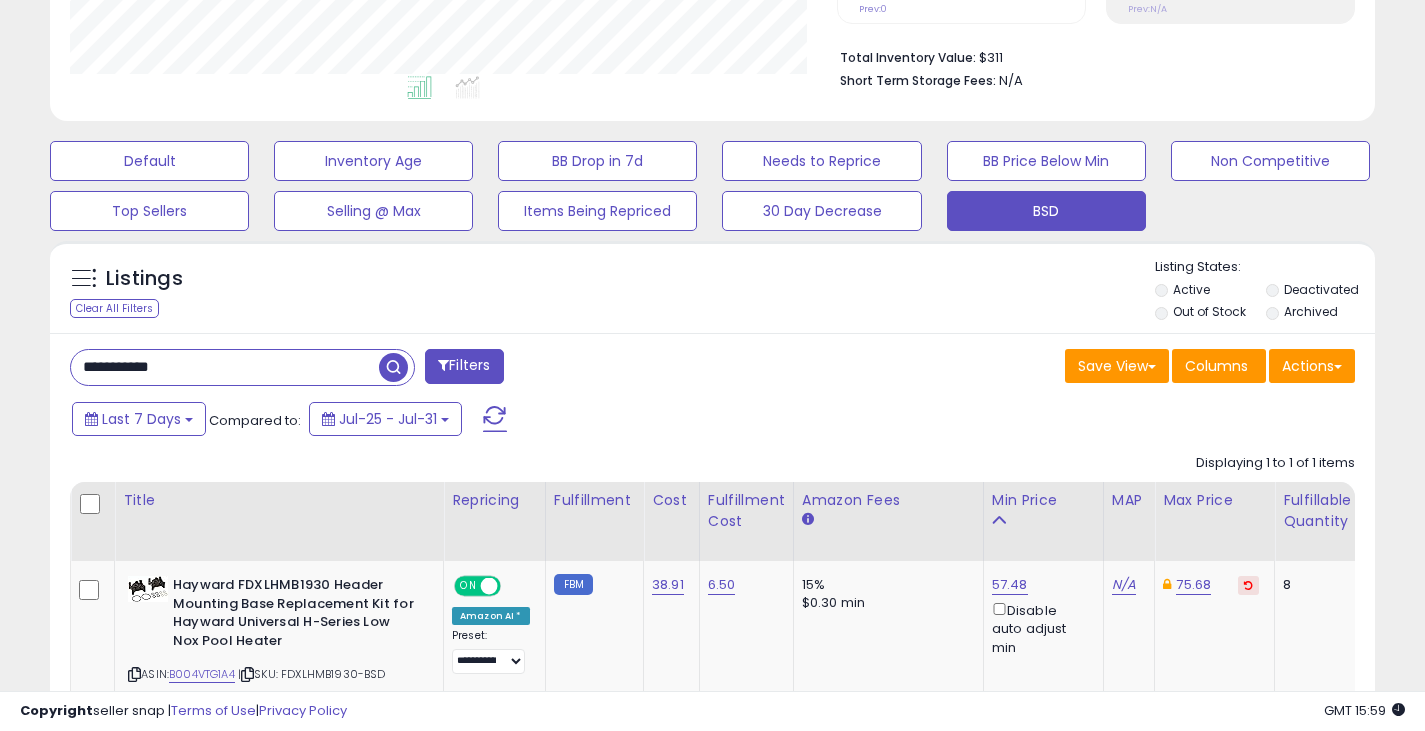 drag, startPoint x: 208, startPoint y: 373, endPoint x: 52, endPoint y: 372, distance: 156.0032 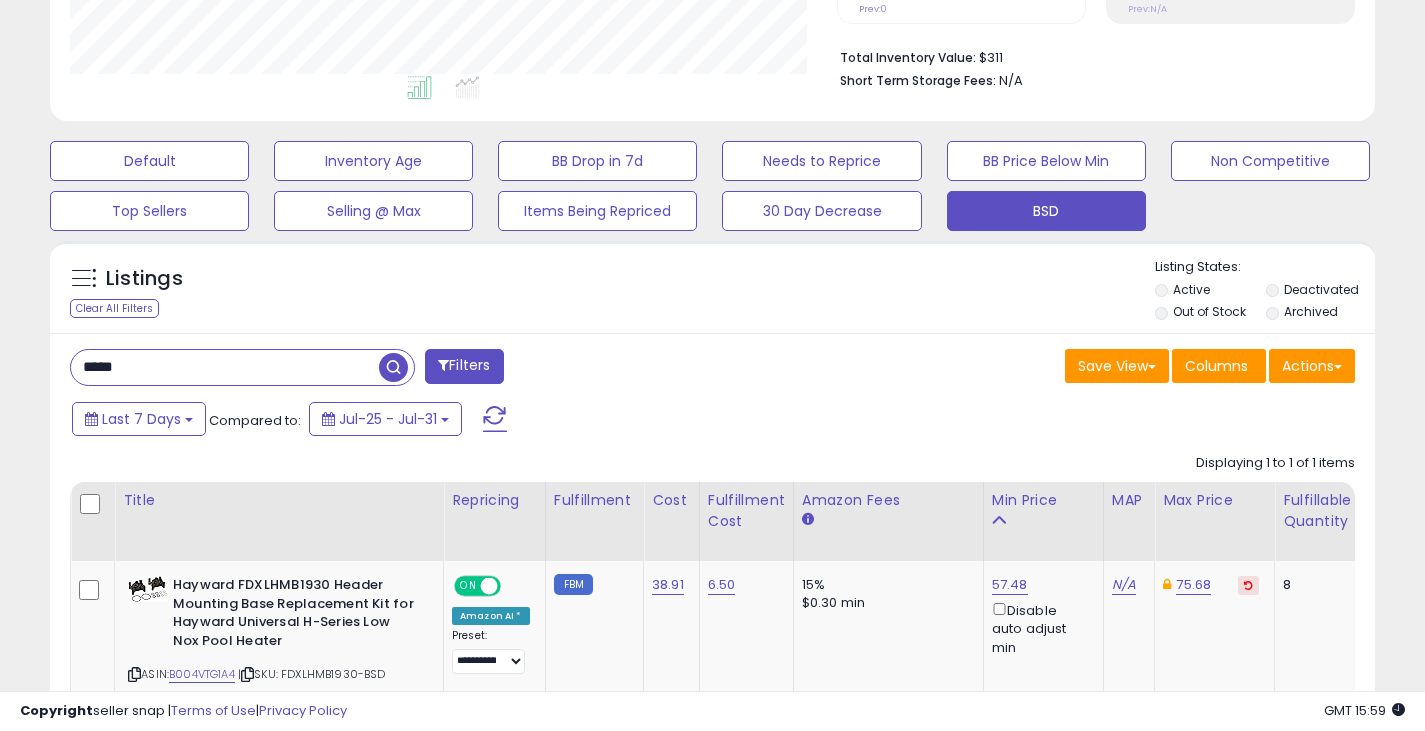 click at bounding box center [393, 367] 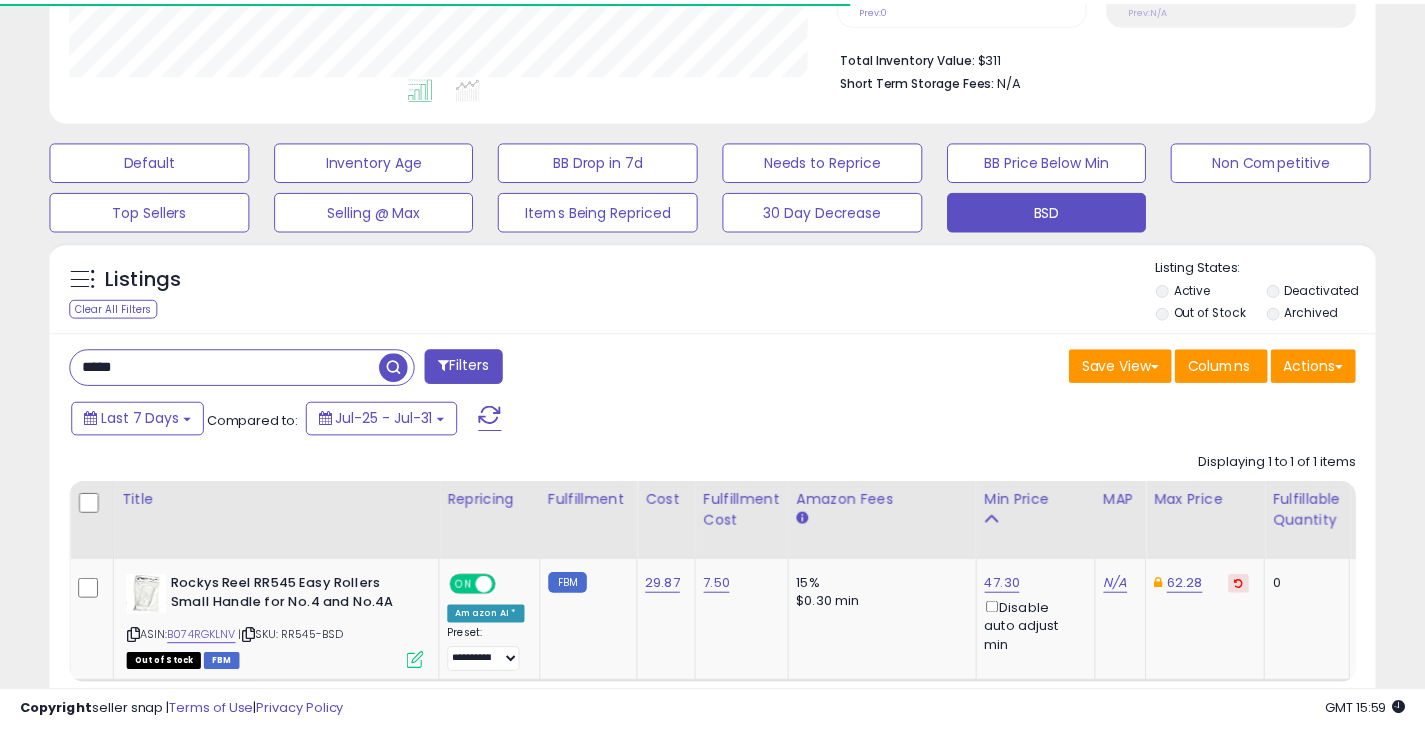 scroll, scrollTop: 410, scrollLeft: 767, axis: both 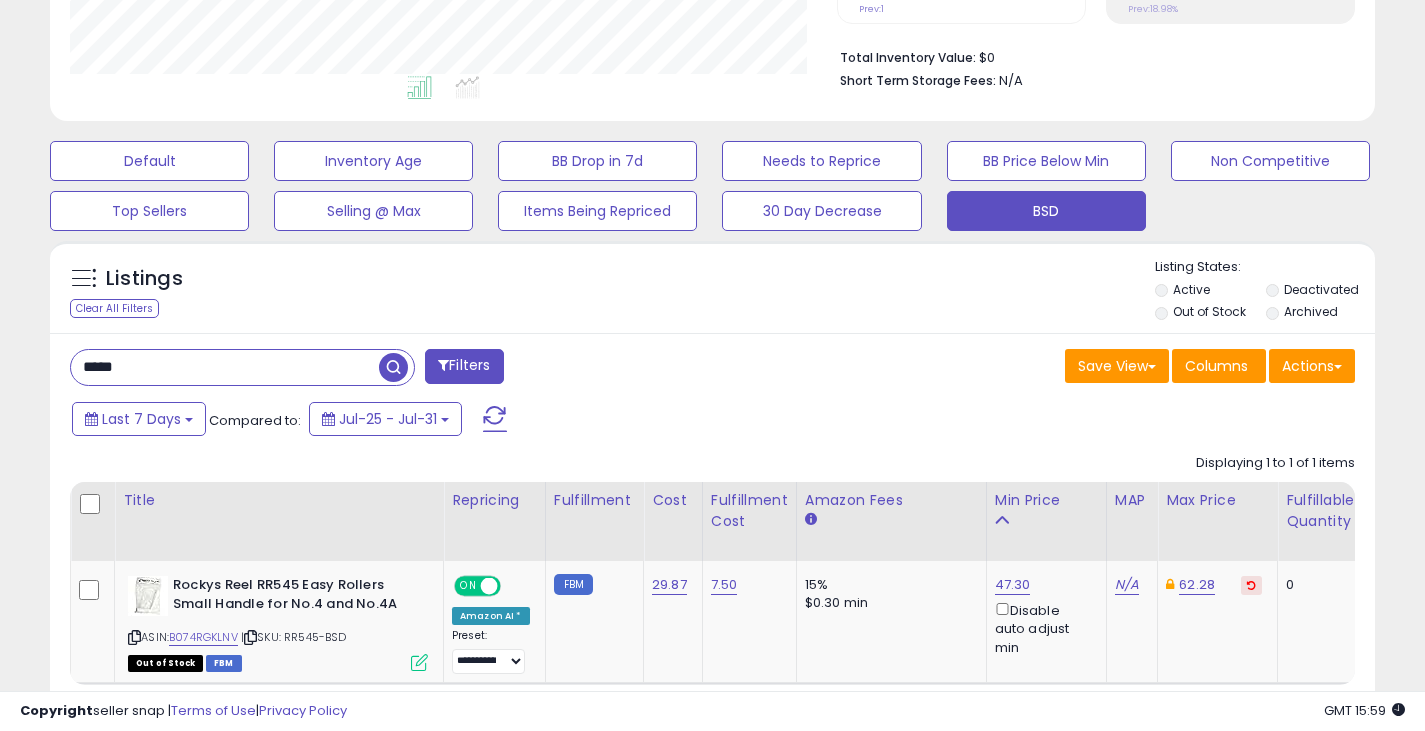 drag, startPoint x: 173, startPoint y: 378, endPoint x: 61, endPoint y: 378, distance: 112 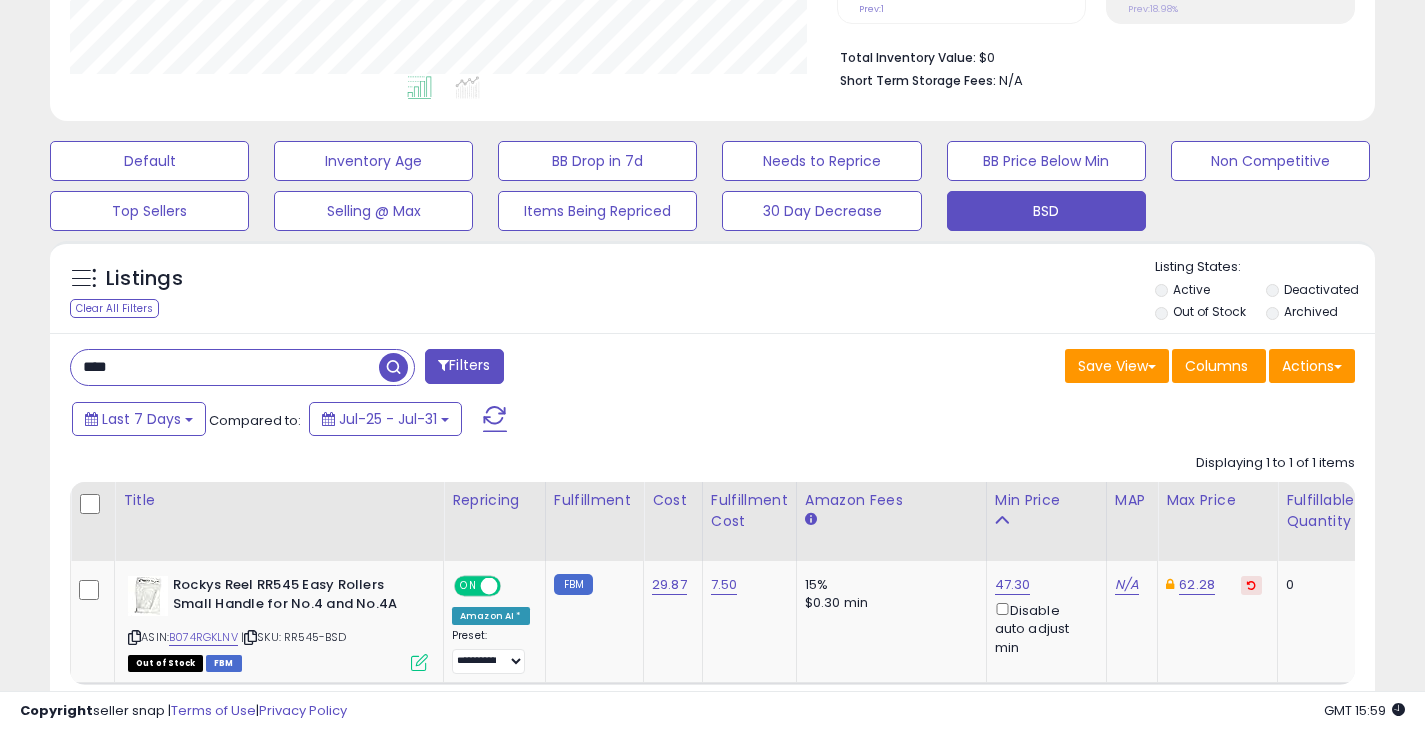 click at bounding box center [393, 367] 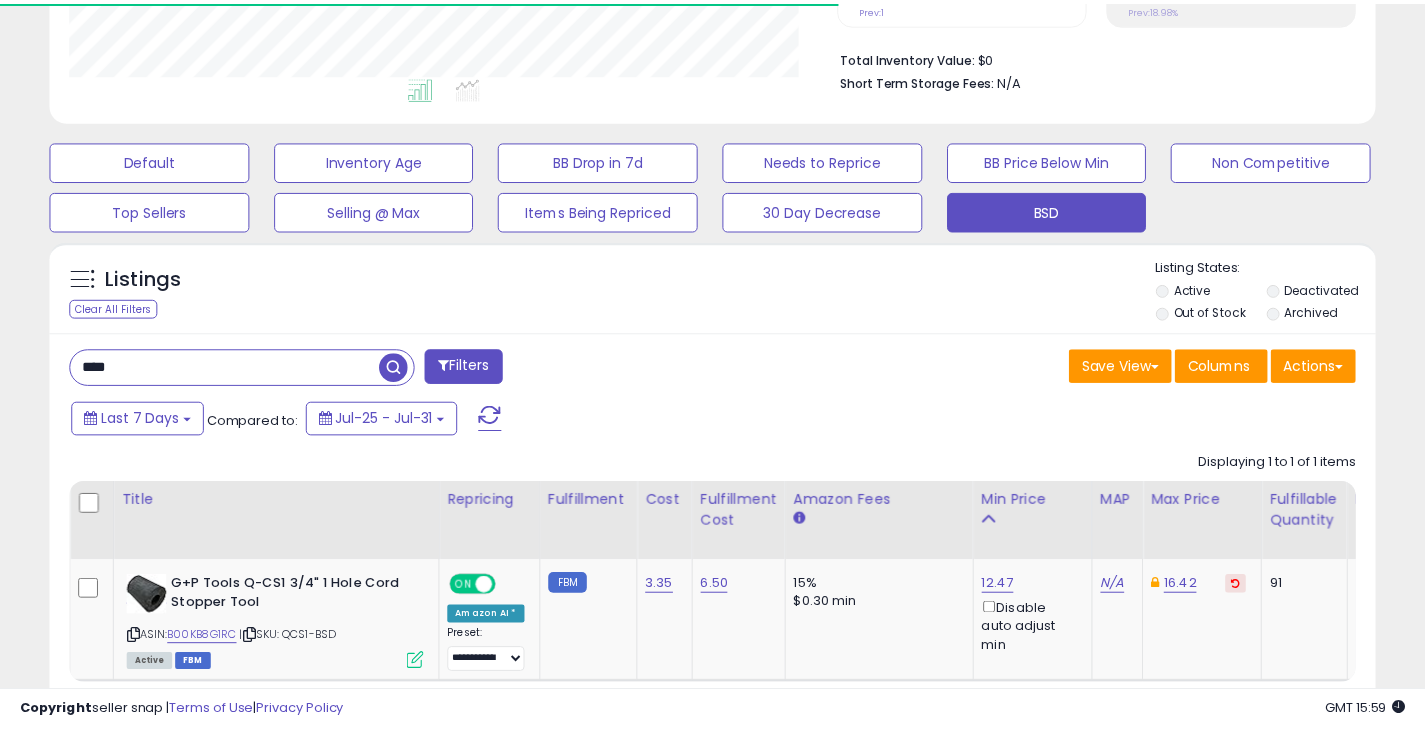 scroll, scrollTop: 410, scrollLeft: 767, axis: both 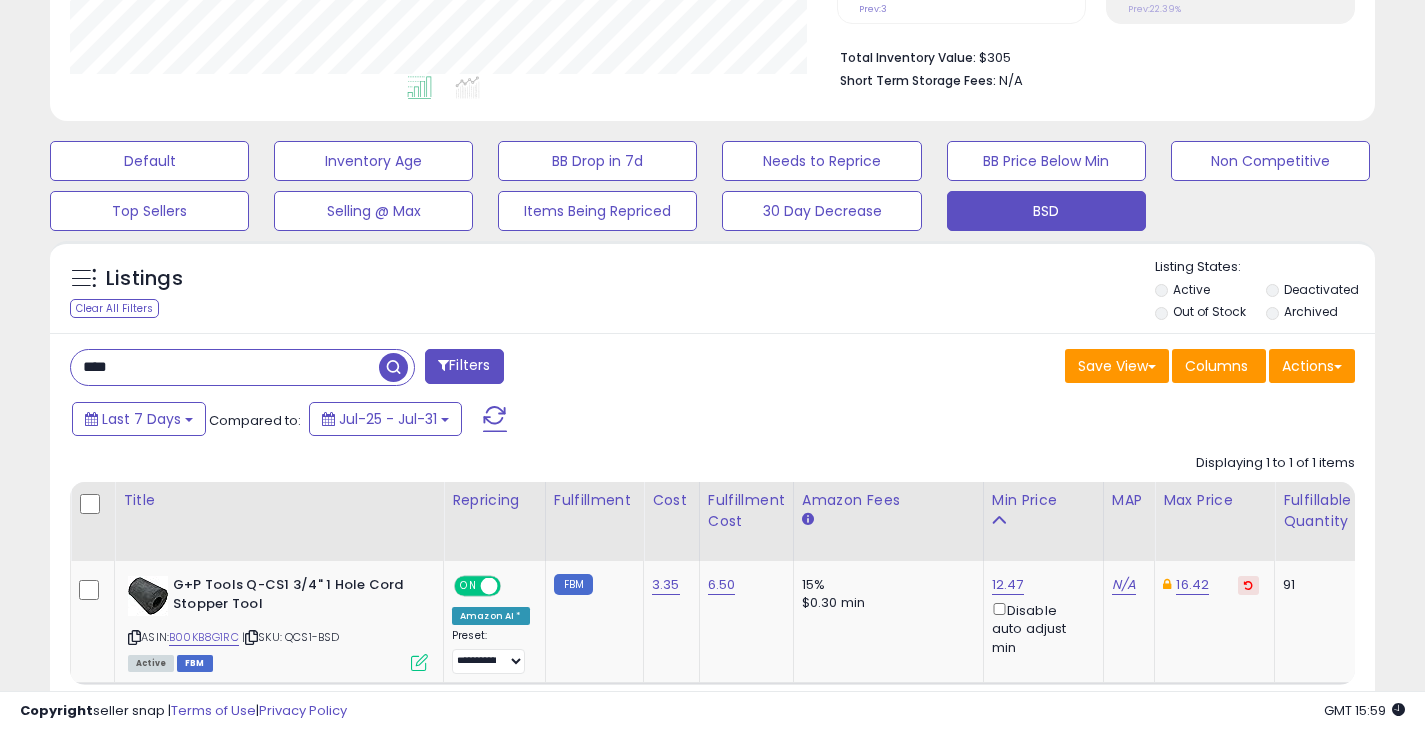 drag, startPoint x: 178, startPoint y: 369, endPoint x: 54, endPoint y: 366, distance: 124.036285 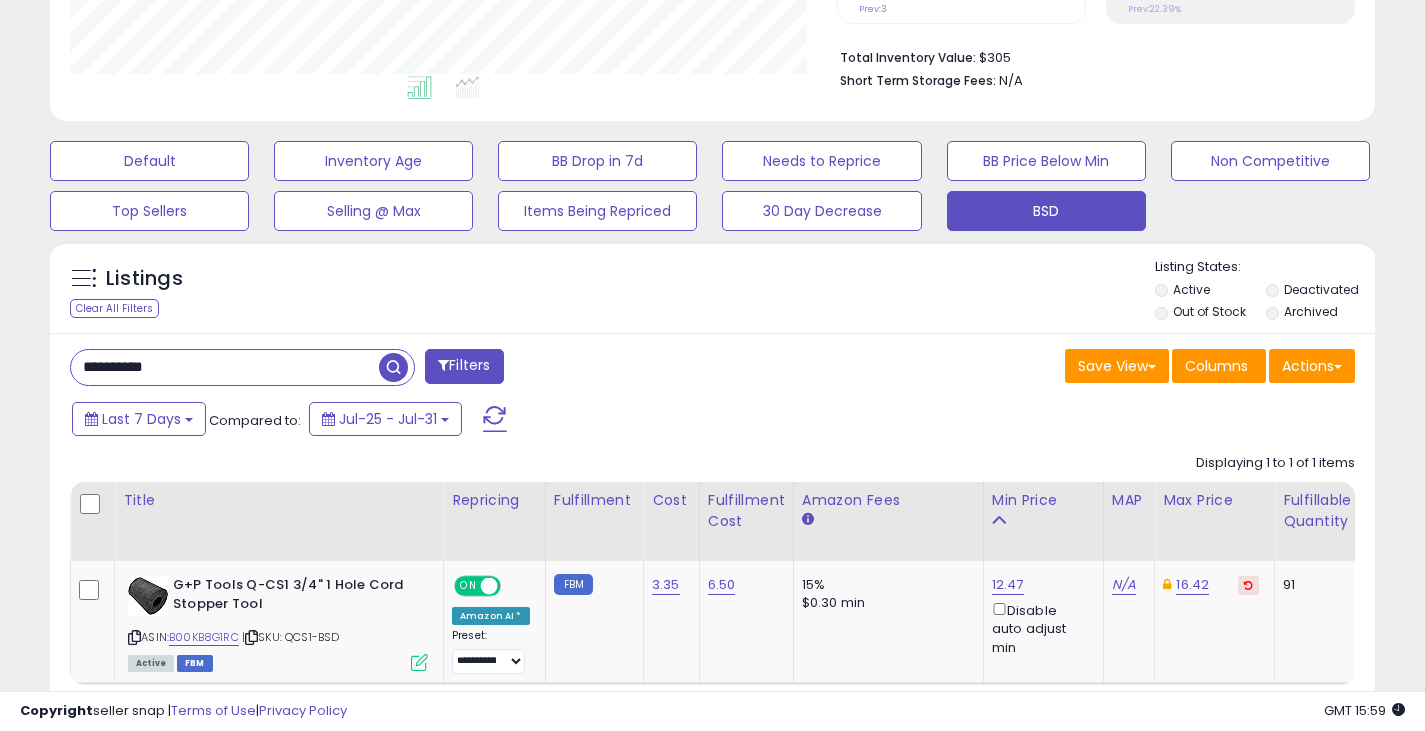 click at bounding box center (393, 367) 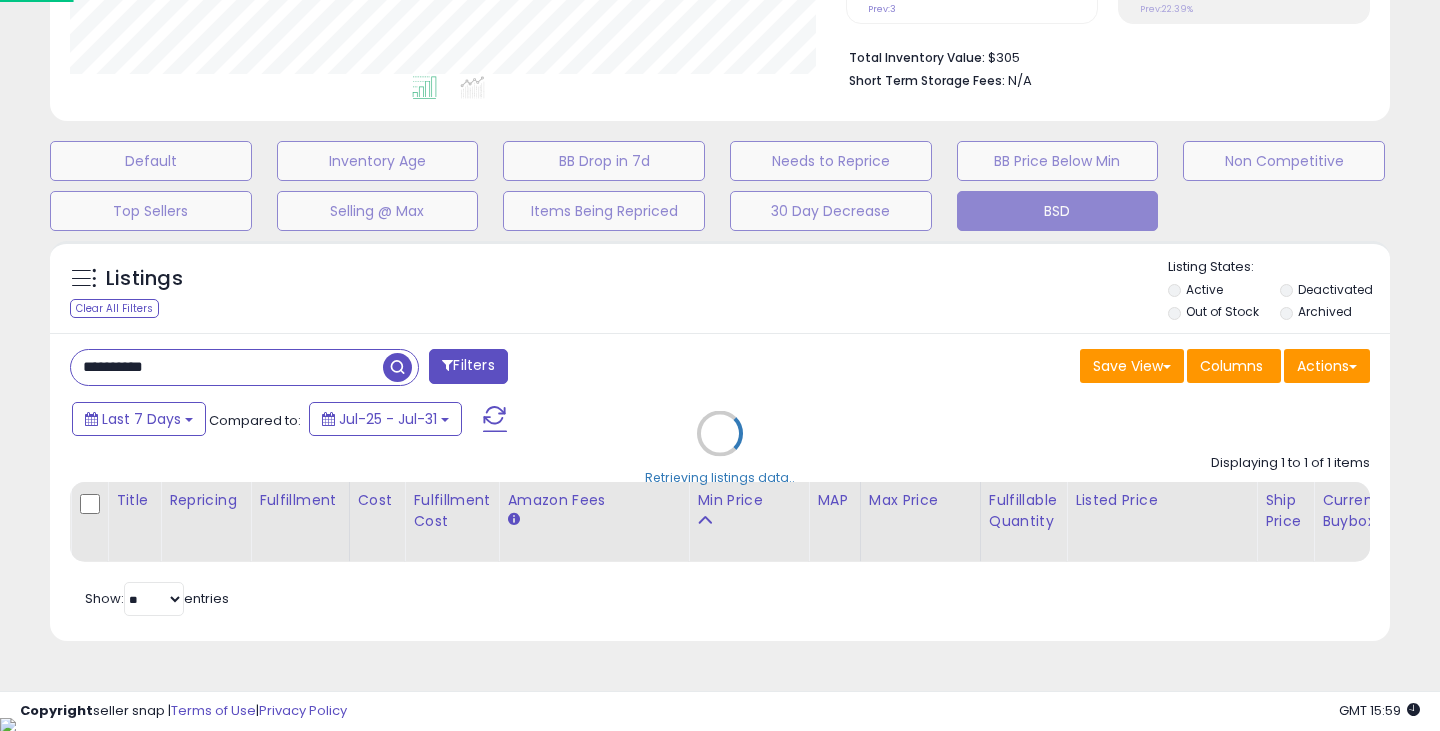 scroll, scrollTop: 999590, scrollLeft: 999224, axis: both 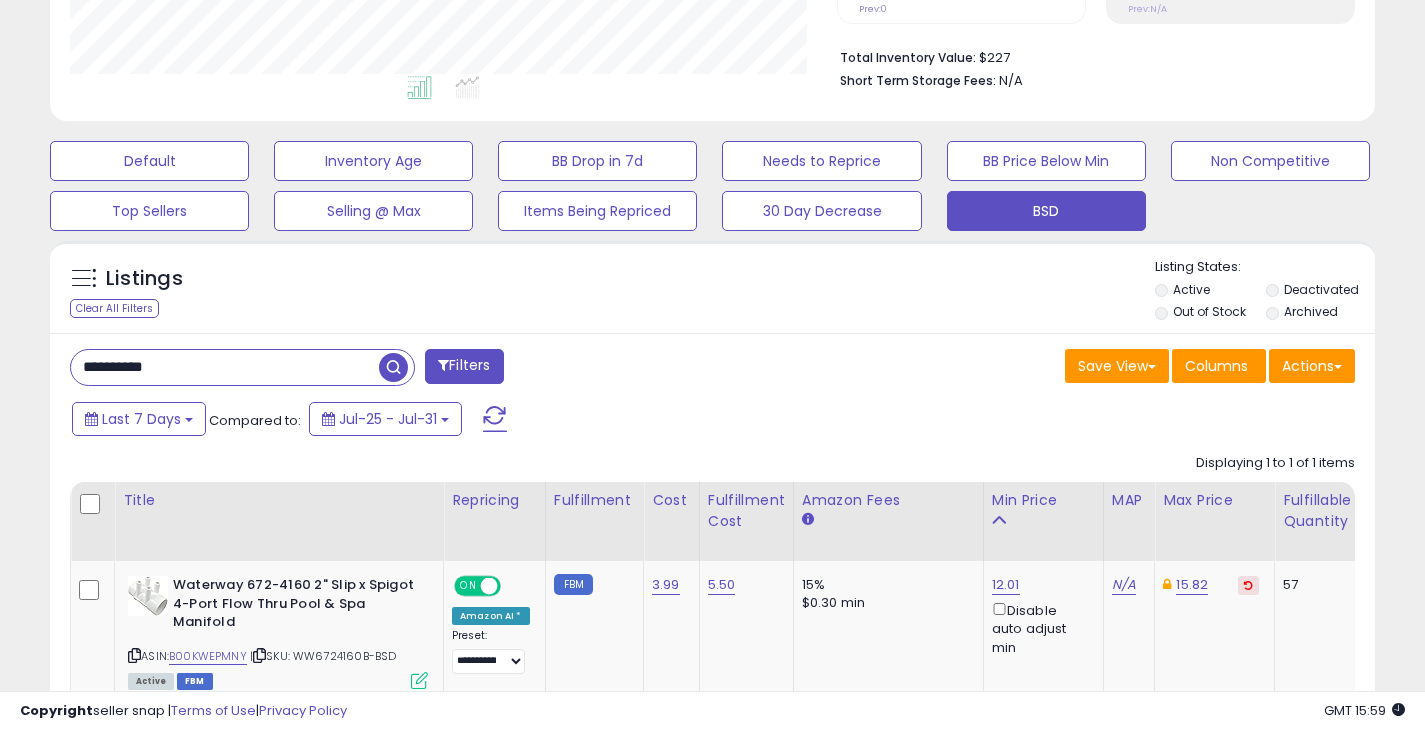 drag, startPoint x: 201, startPoint y: 362, endPoint x: 65, endPoint y: 352, distance: 136.36716 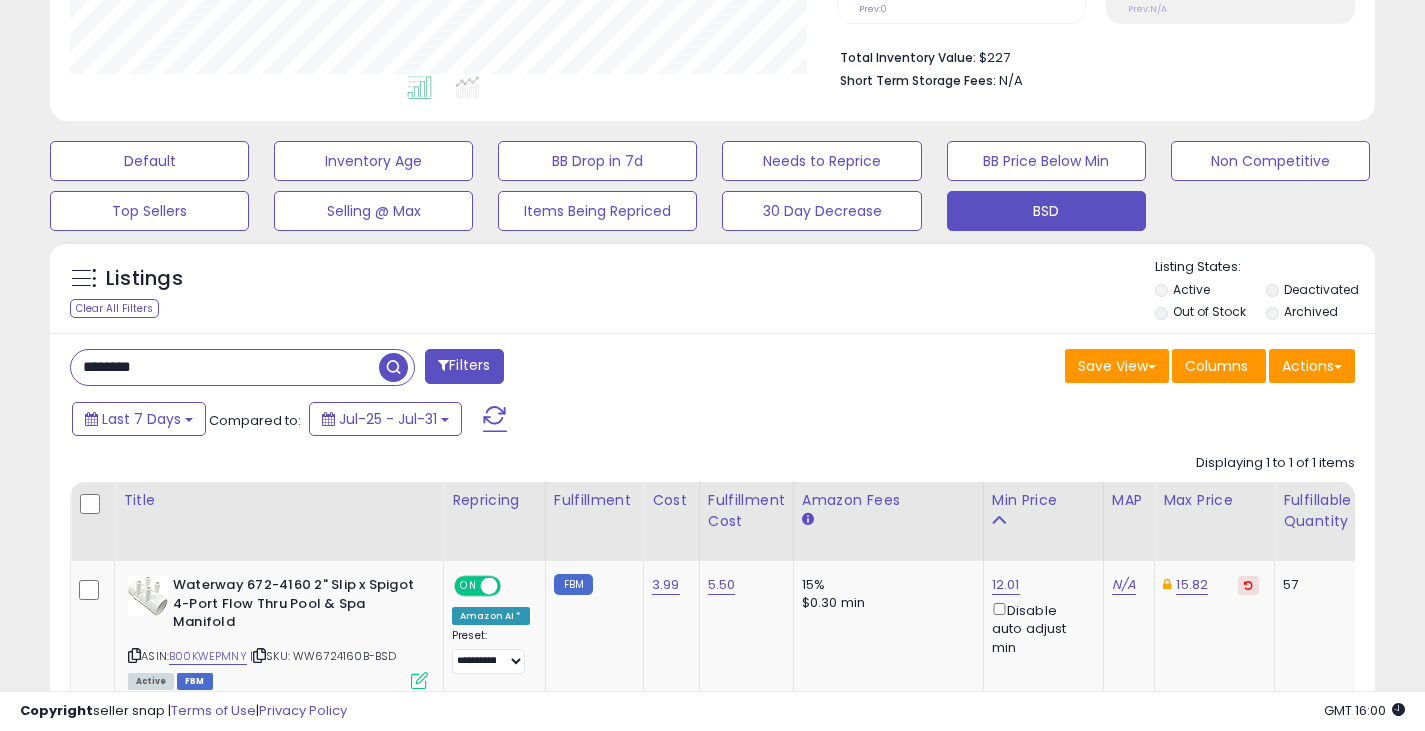 type on "********" 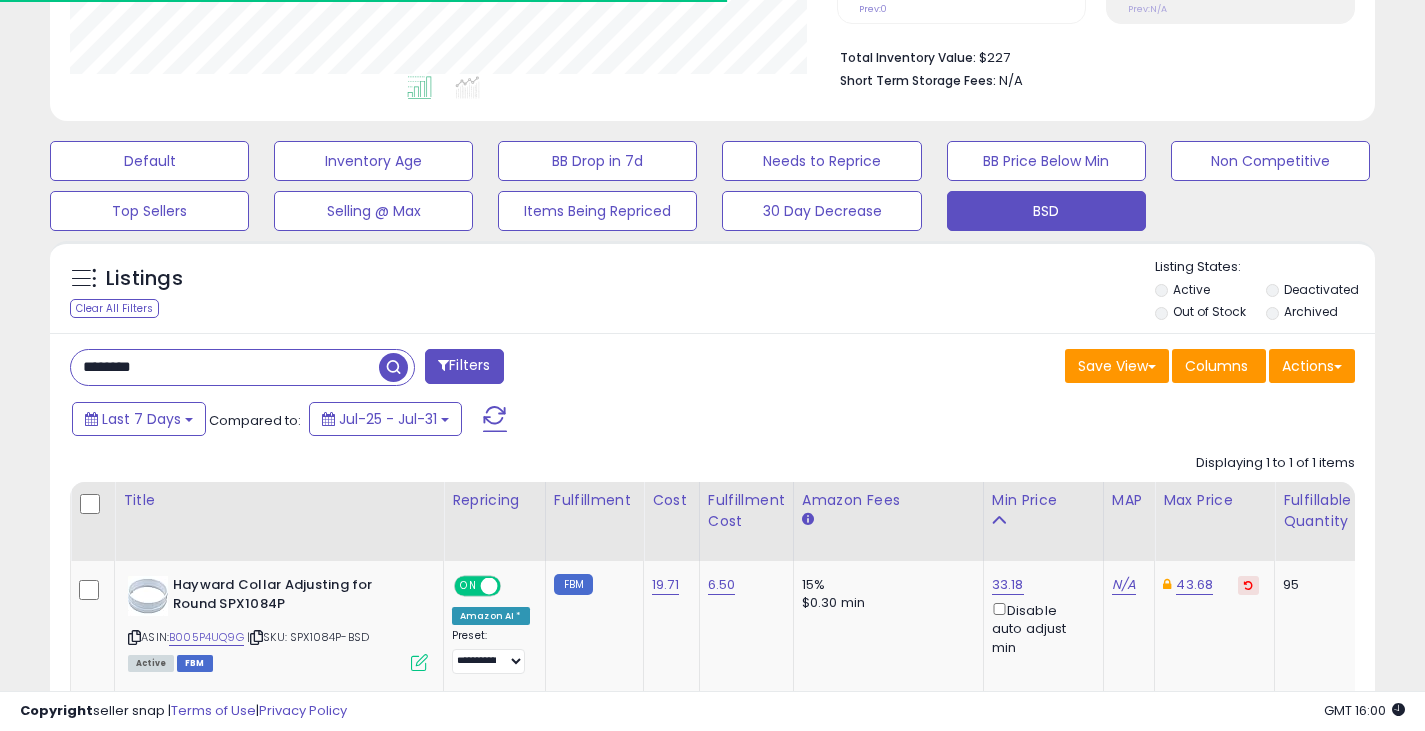 scroll, scrollTop: 410, scrollLeft: 767, axis: both 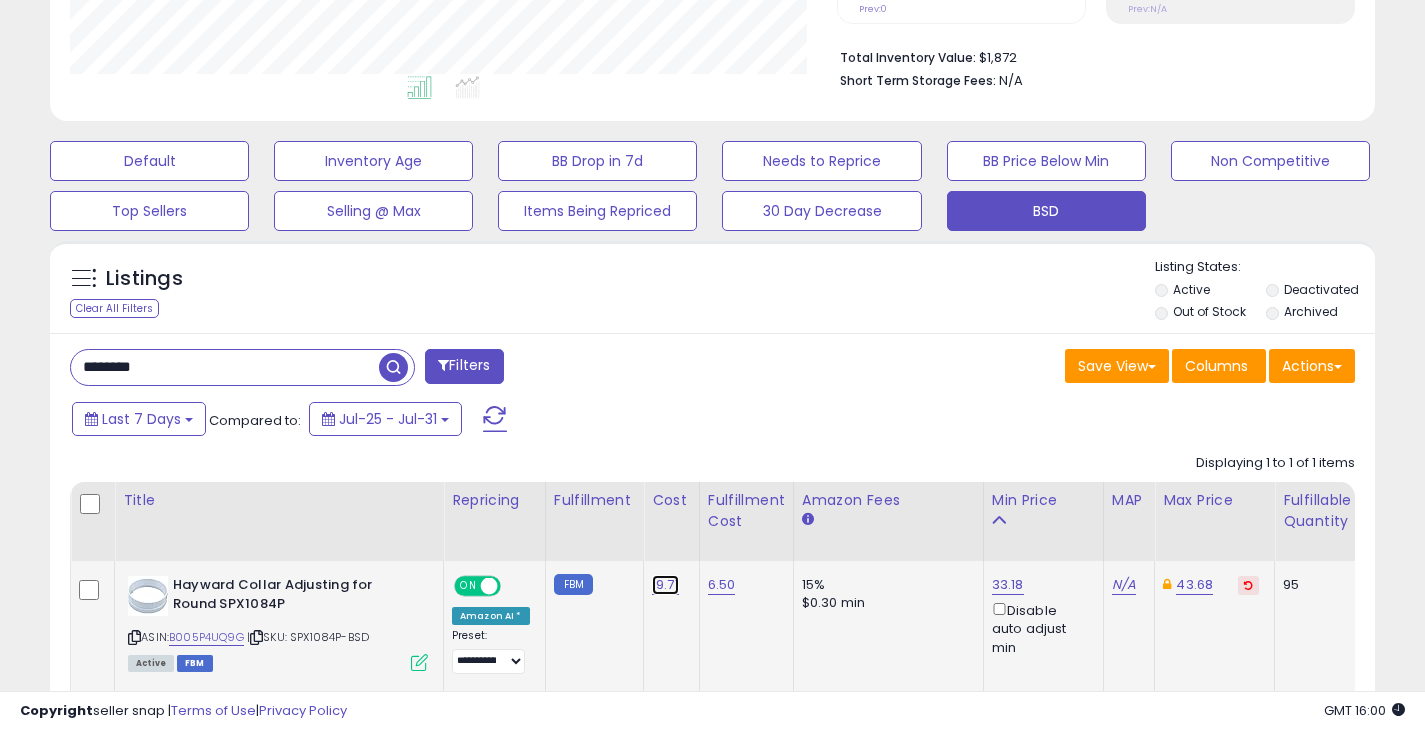 click on "19.71" at bounding box center [665, 585] 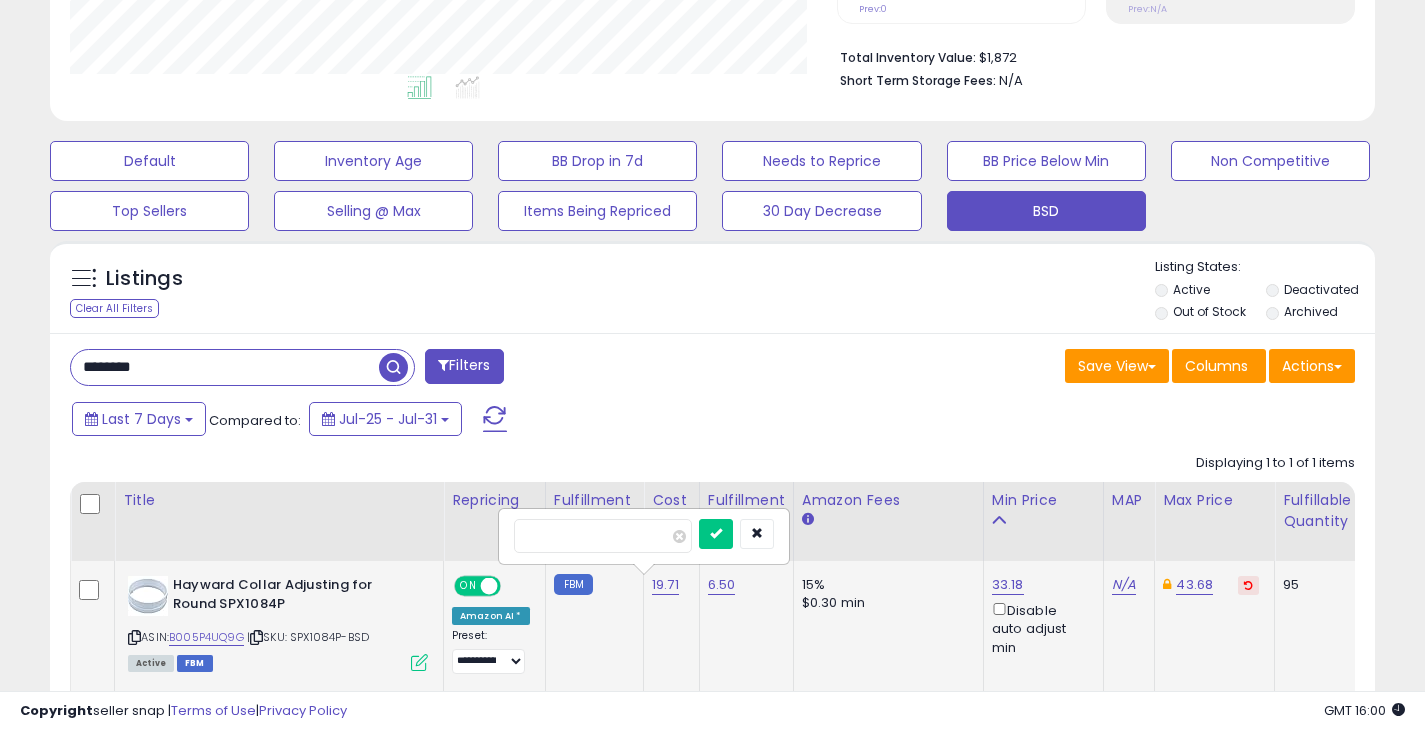 drag, startPoint x: 643, startPoint y: 537, endPoint x: 506, endPoint y: 534, distance: 137.03284 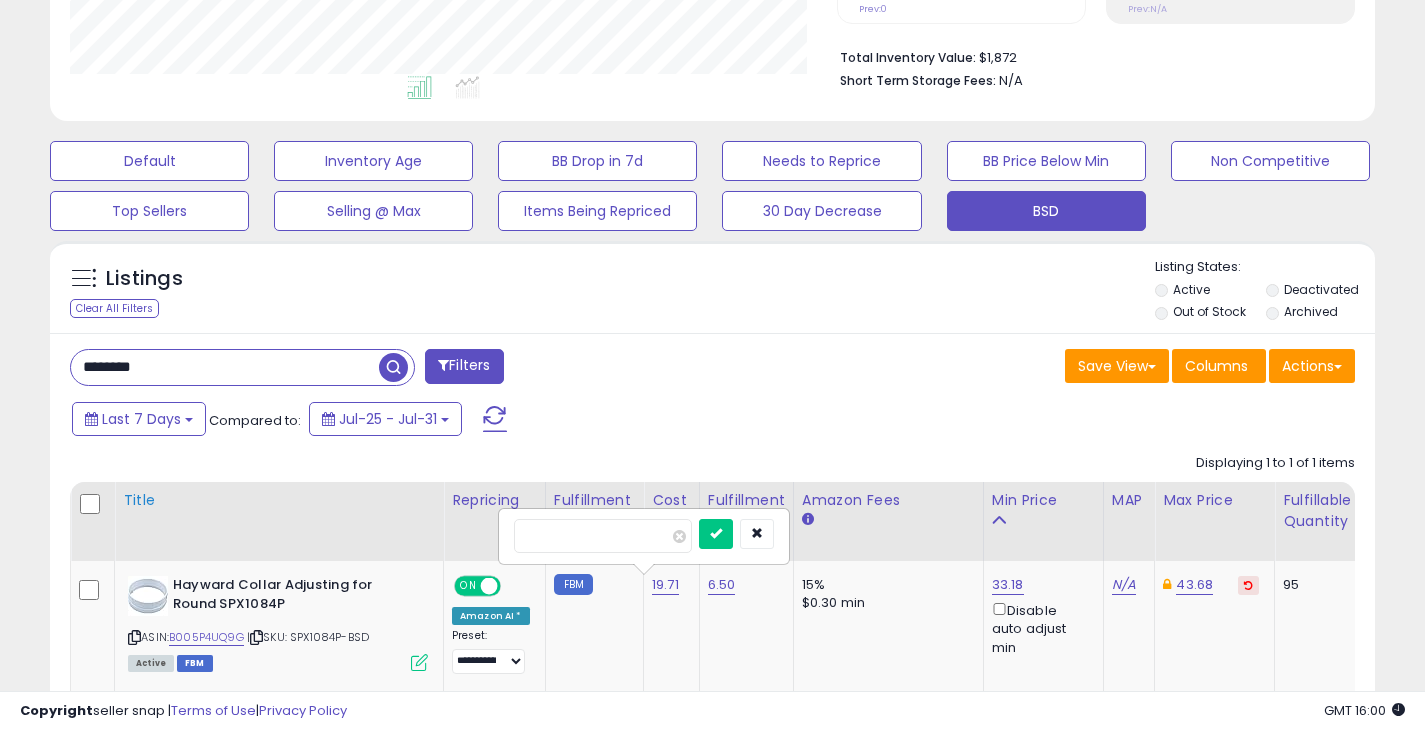 type on "*****" 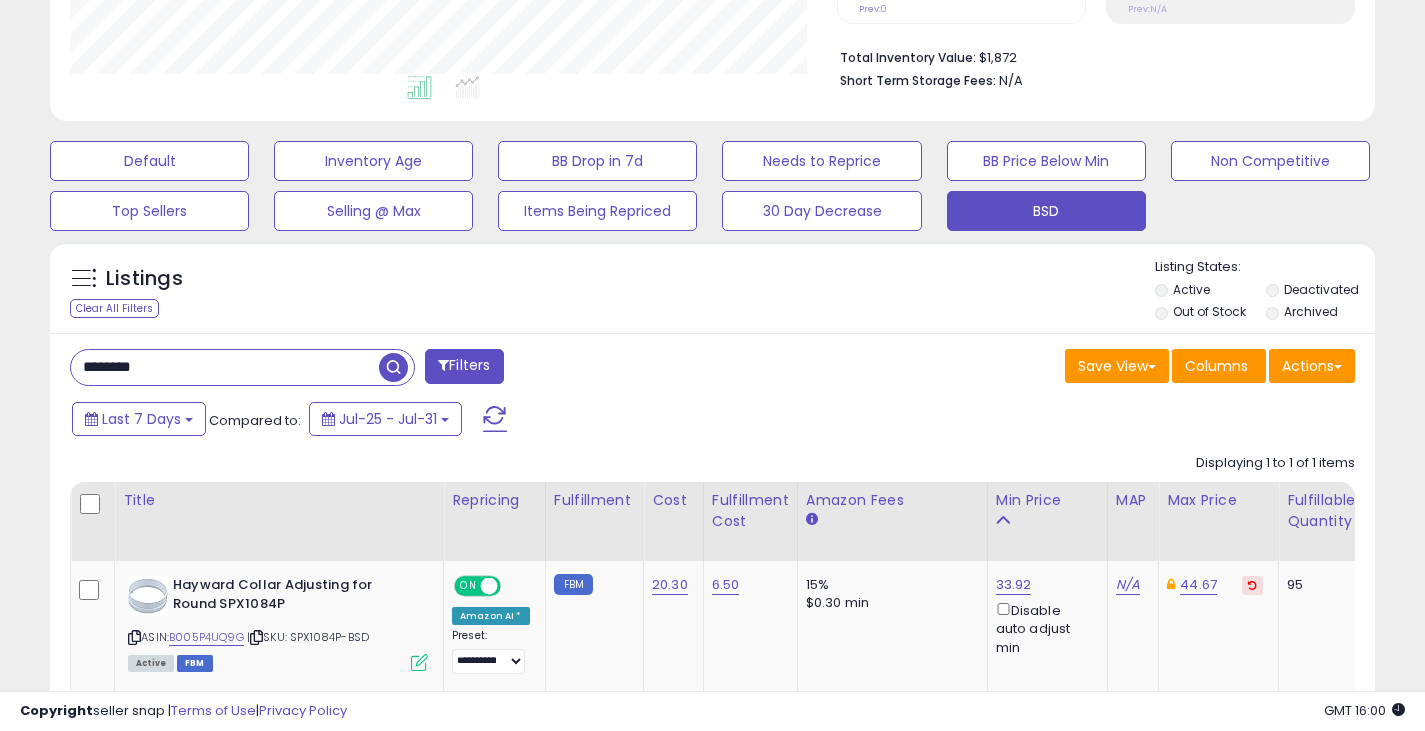 drag, startPoint x: 221, startPoint y: 372, endPoint x: 18, endPoint y: 389, distance: 203.71059 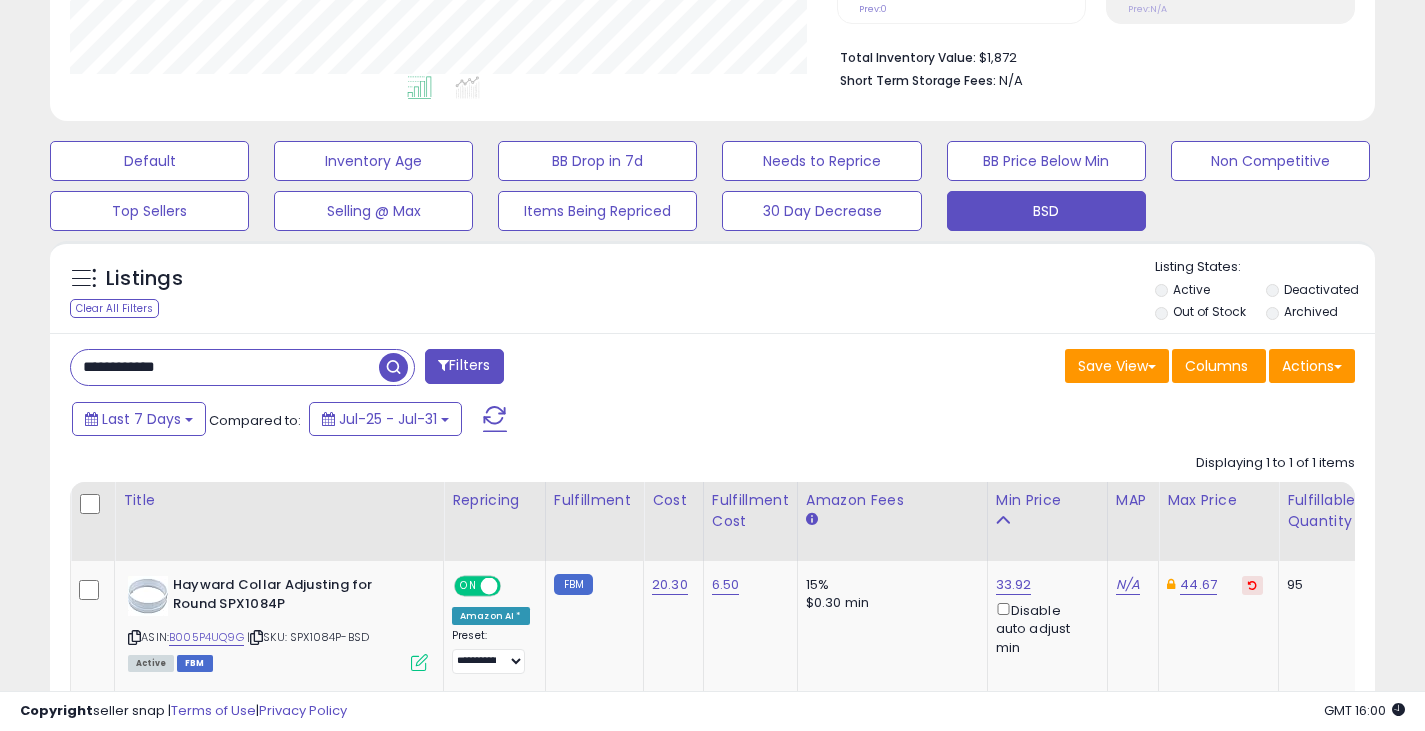 type on "**********" 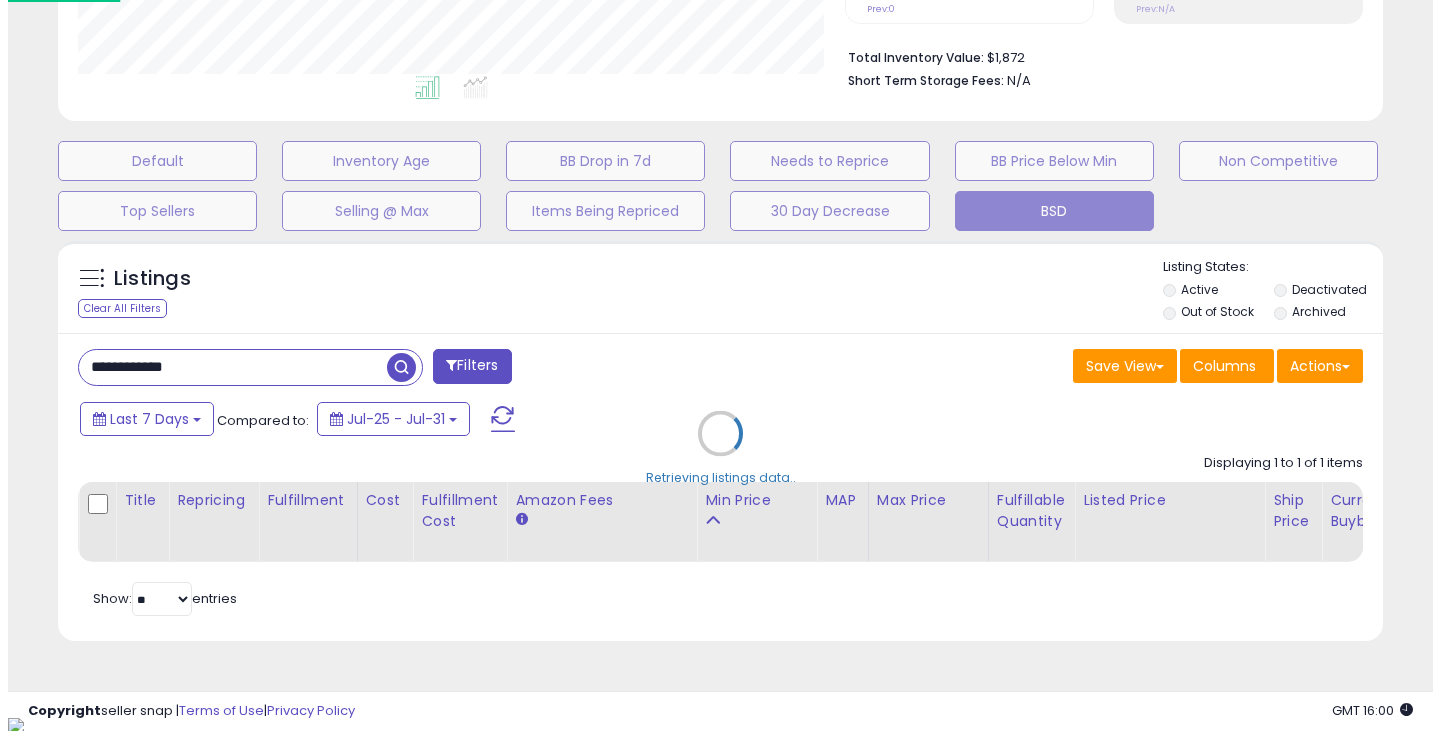 scroll, scrollTop: 999590, scrollLeft: 999224, axis: both 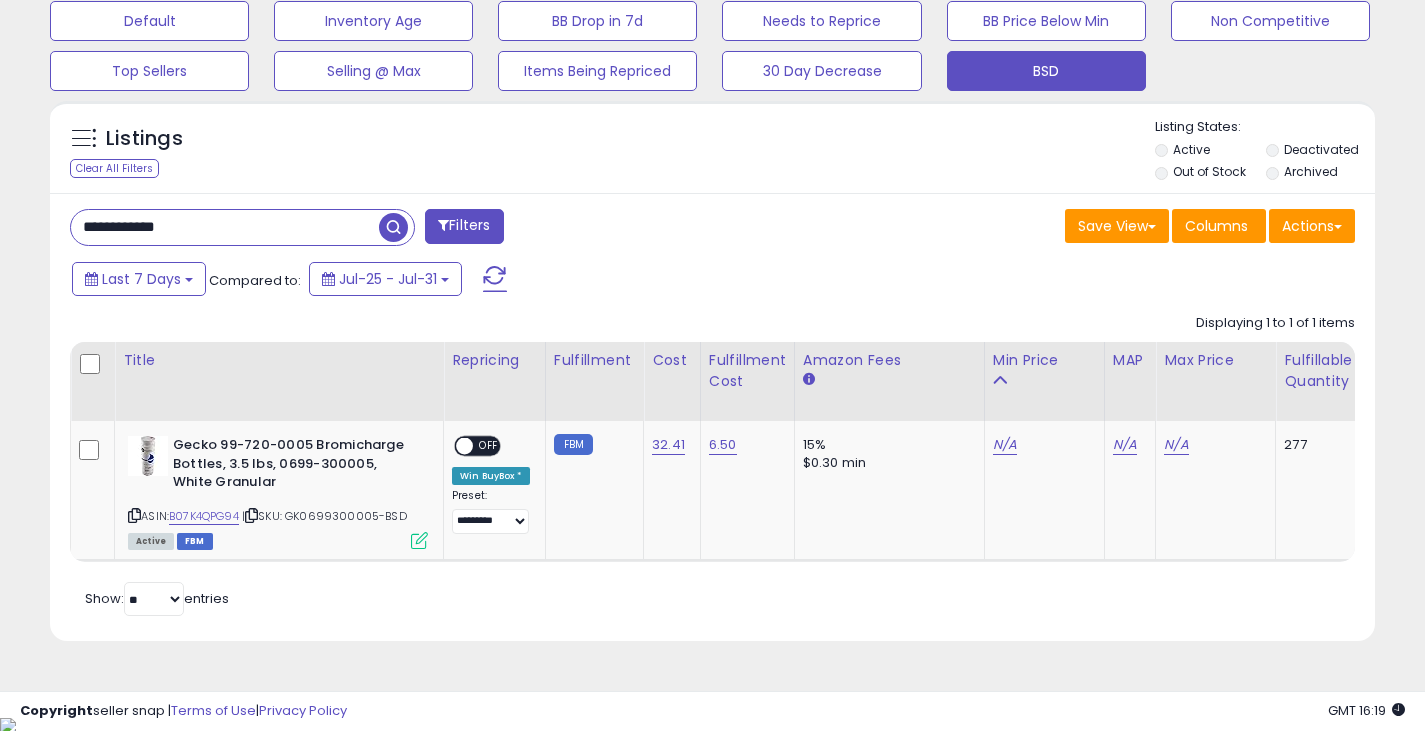 drag, startPoint x: 227, startPoint y: 232, endPoint x: 50, endPoint y: 236, distance: 177.0452 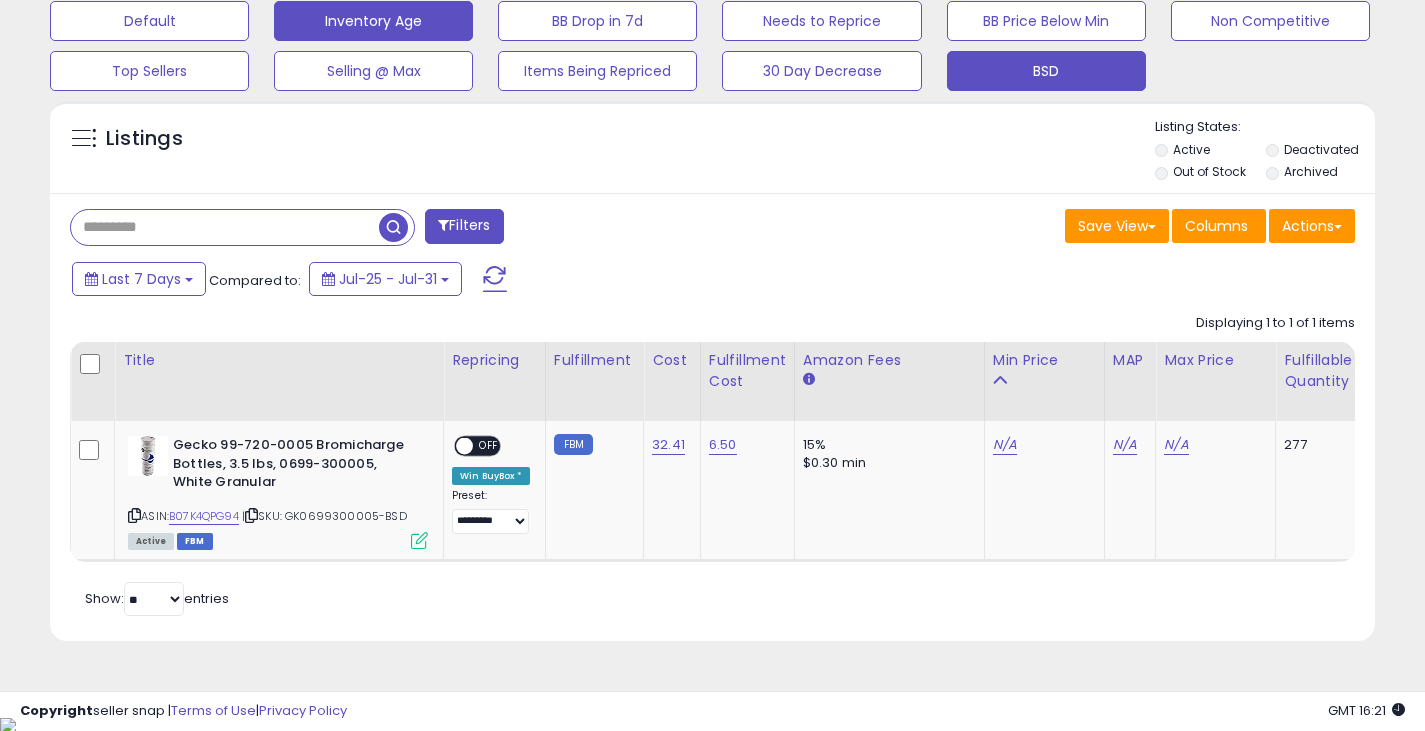 type 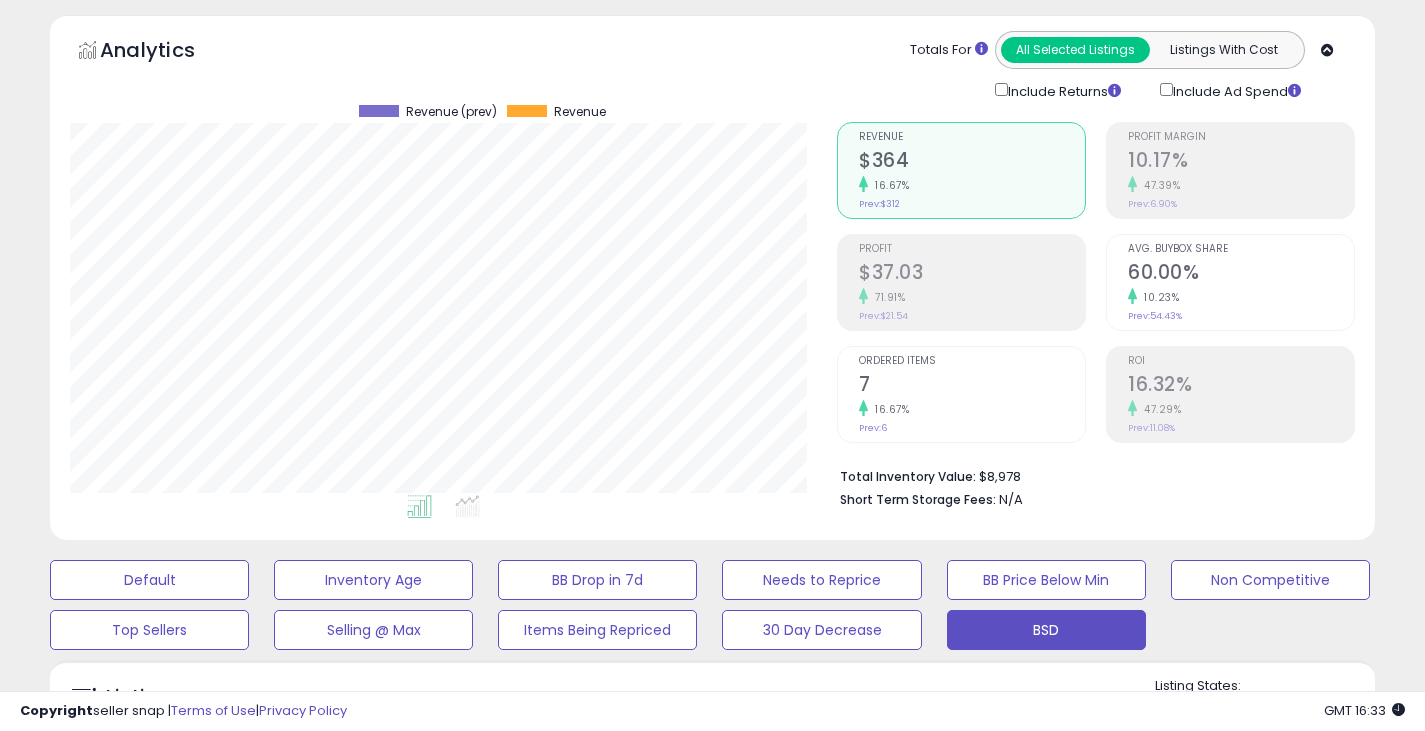 scroll, scrollTop: 0, scrollLeft: 0, axis: both 